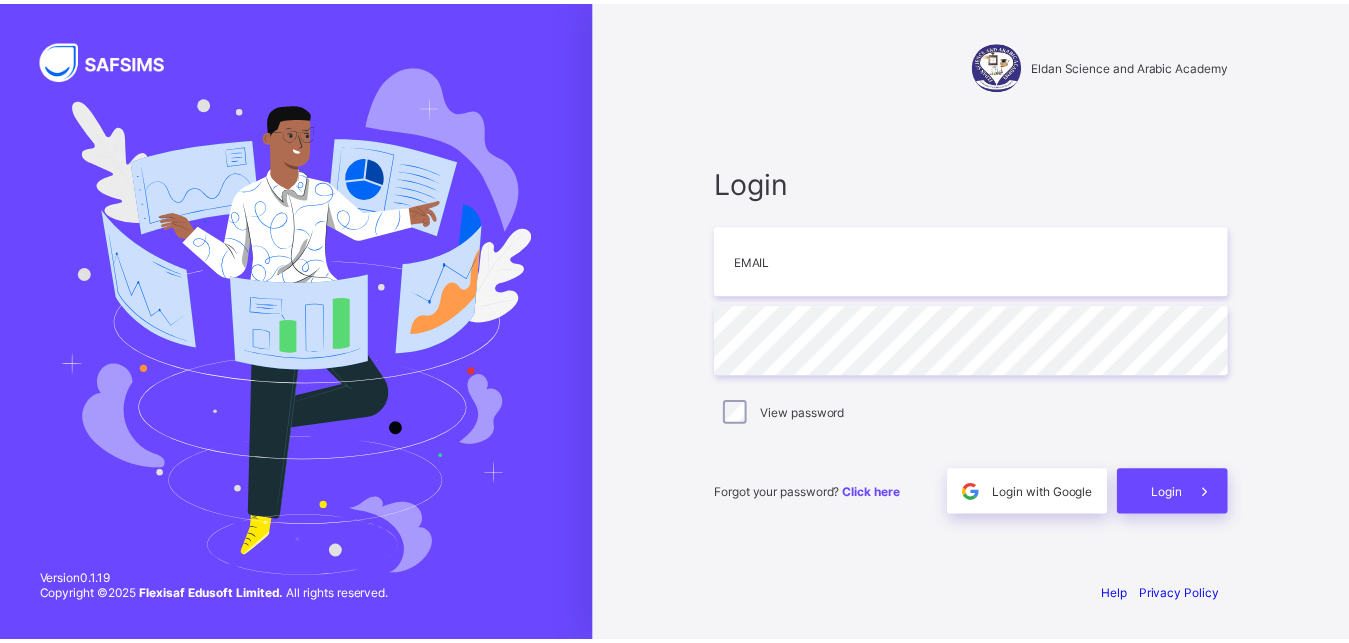 scroll, scrollTop: 0, scrollLeft: 0, axis: both 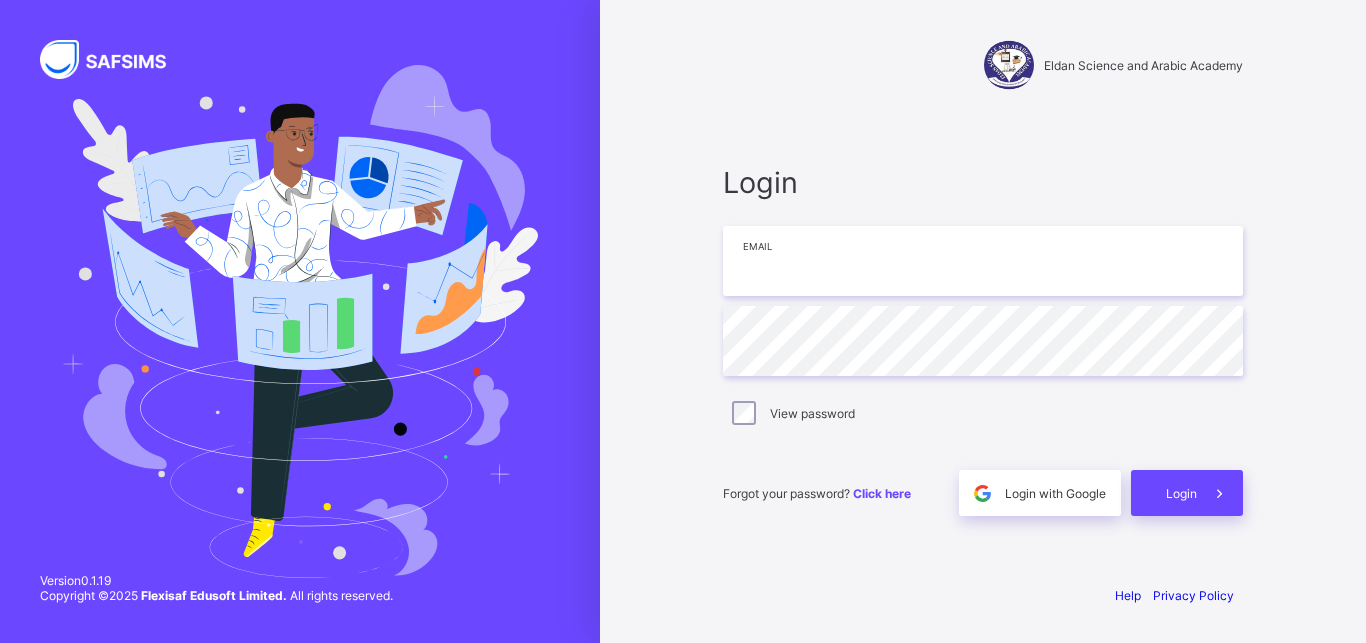 click at bounding box center (983, 261) 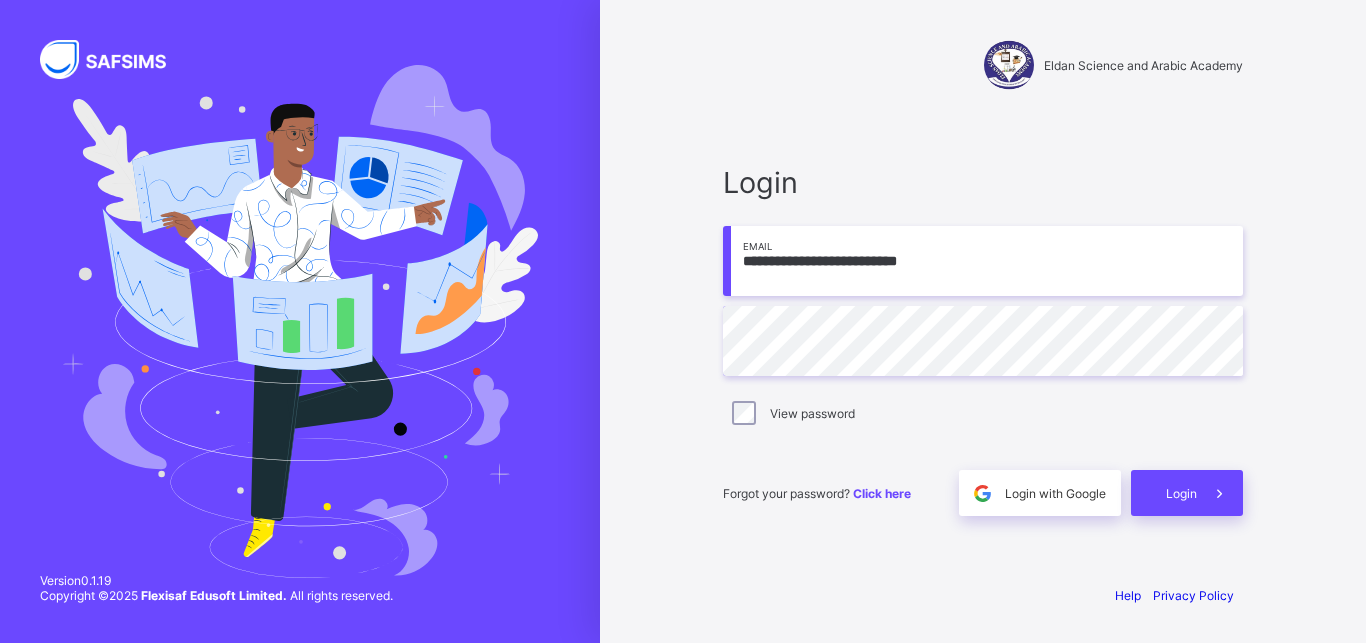 type on "**********" 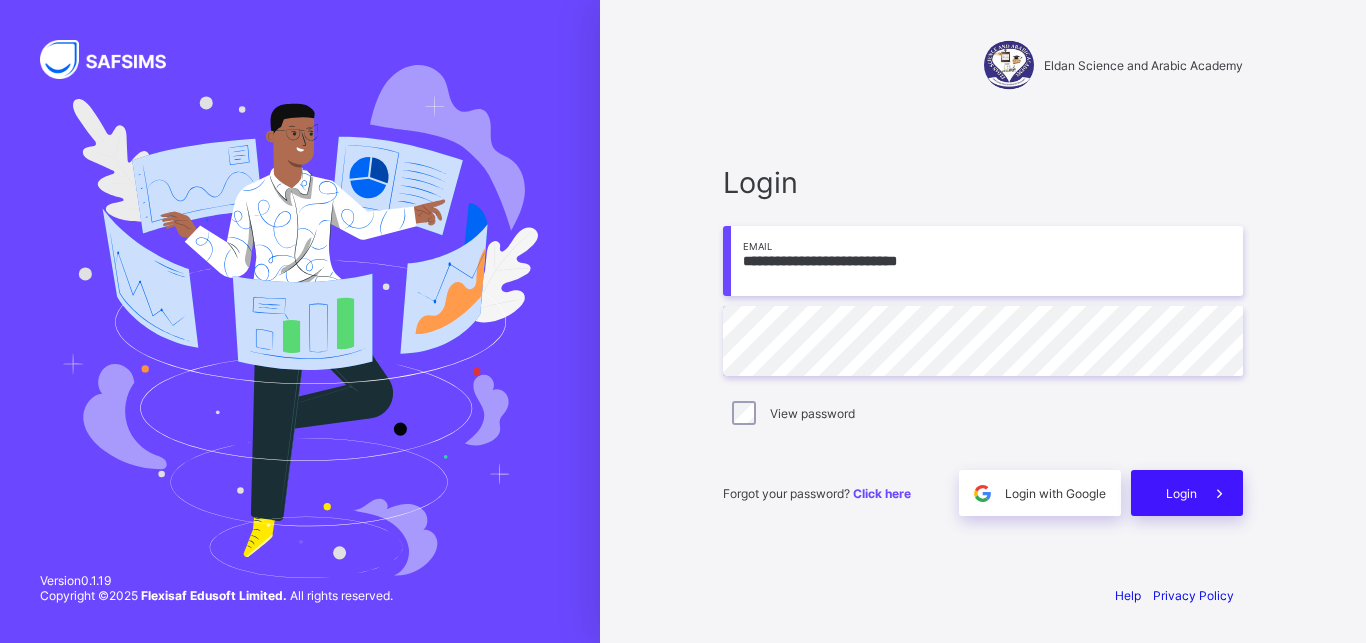 click on "Login" at bounding box center (1187, 493) 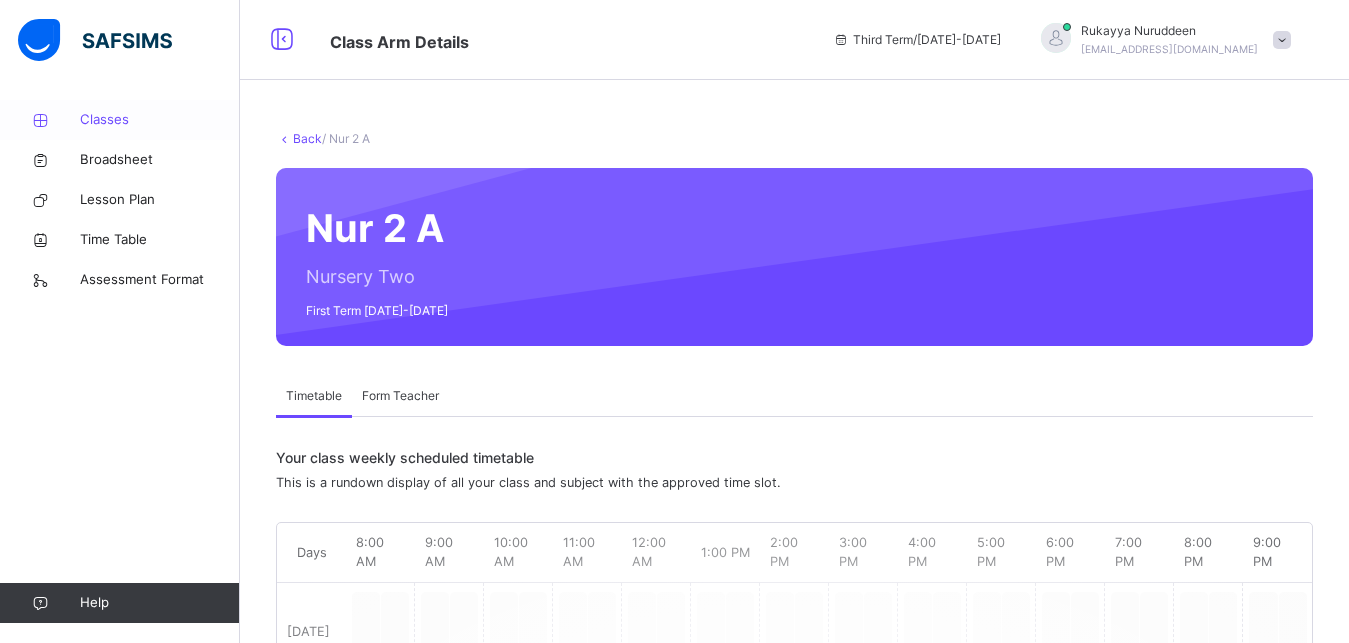 click on "Classes" at bounding box center [160, 120] 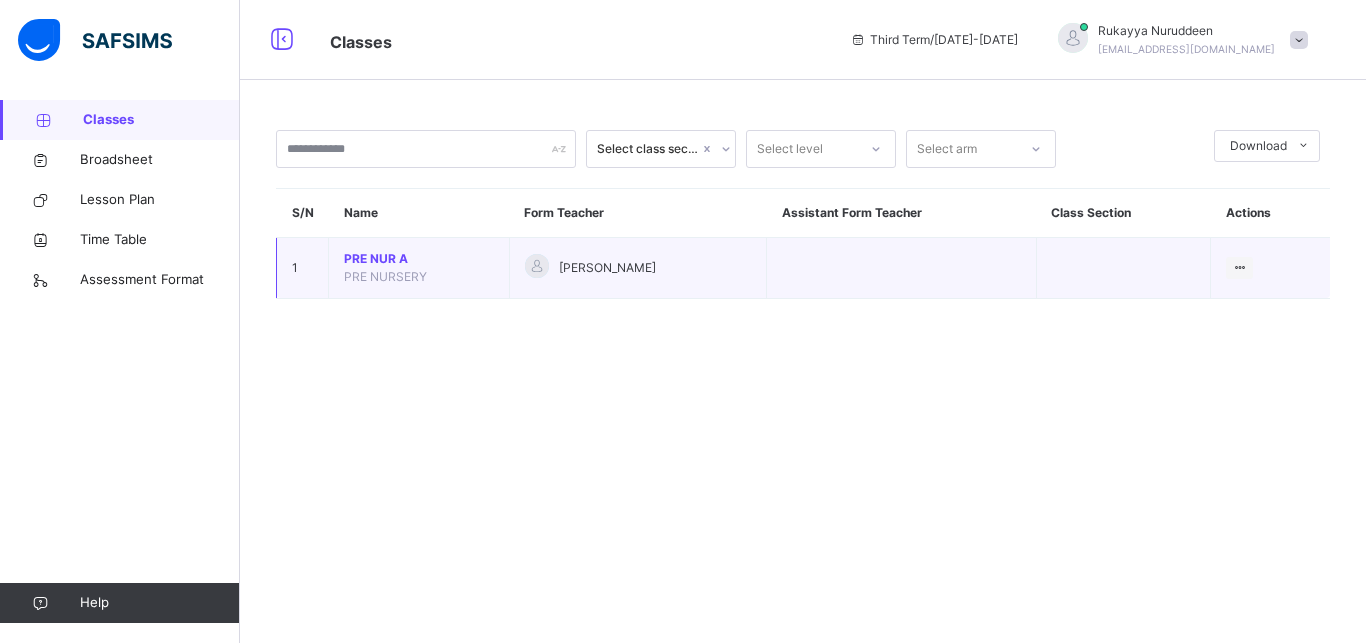 click on "PRE NUR   A" at bounding box center [419, 259] 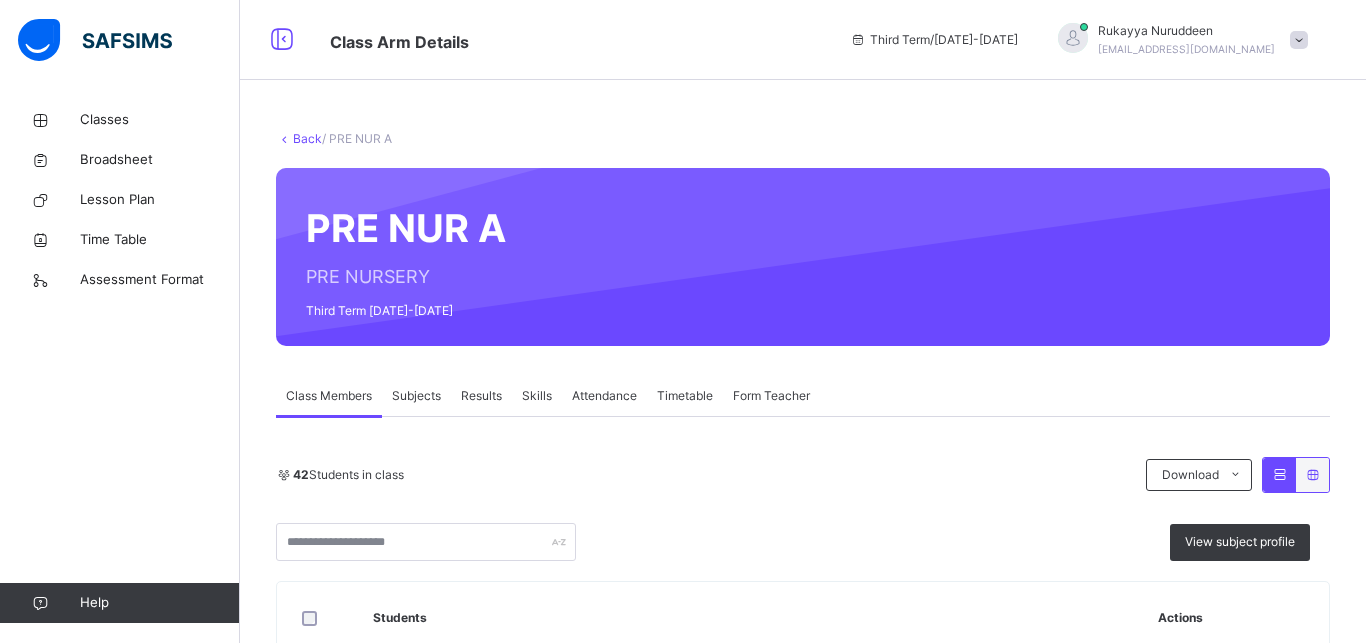 click on "Subjects" at bounding box center (416, 396) 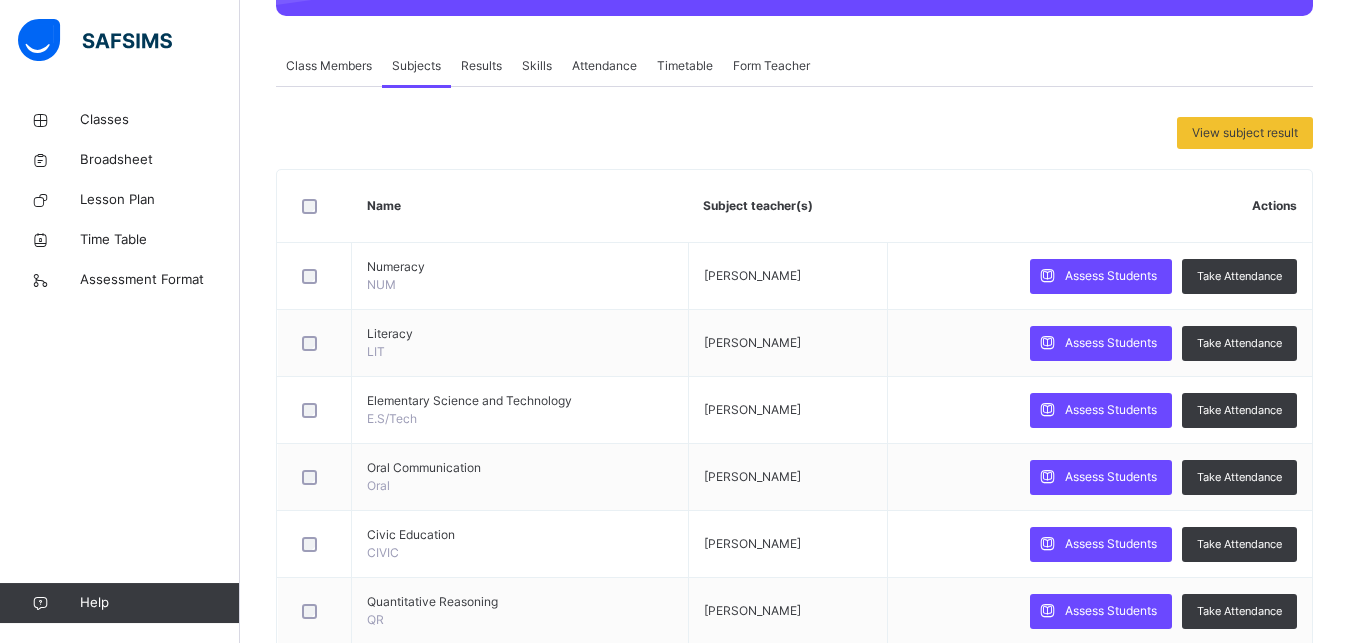 scroll, scrollTop: 357, scrollLeft: 0, axis: vertical 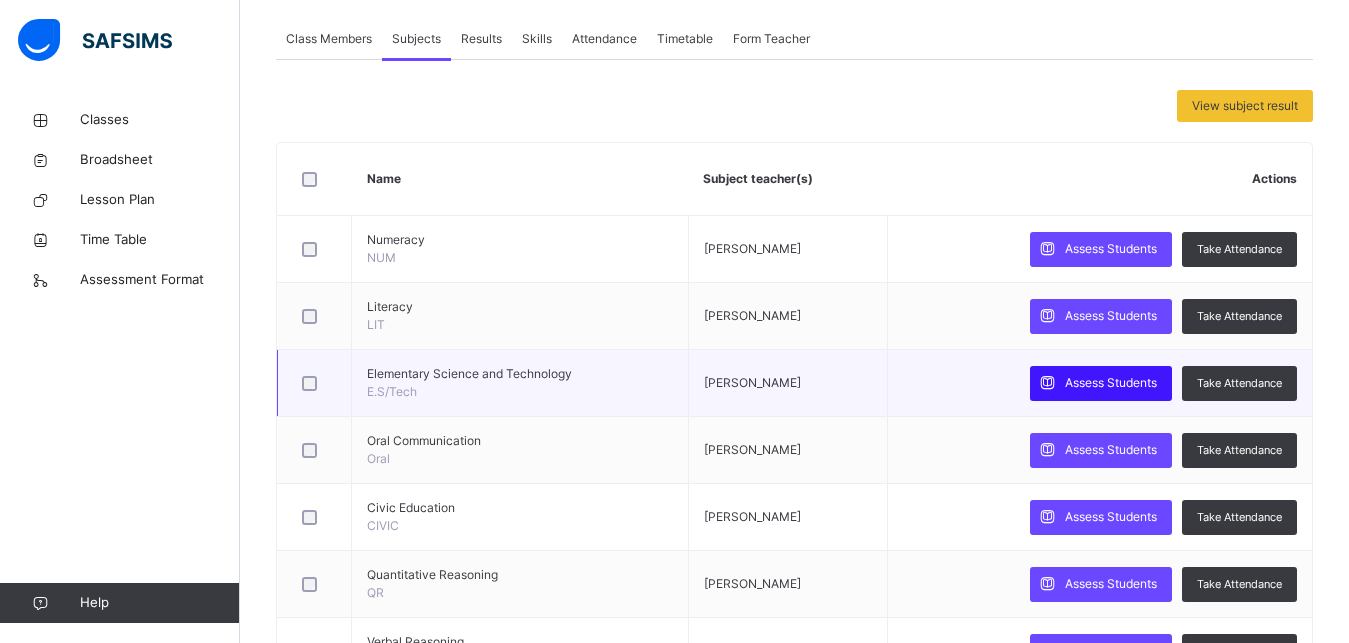 click on "Assess Students" at bounding box center [1111, 383] 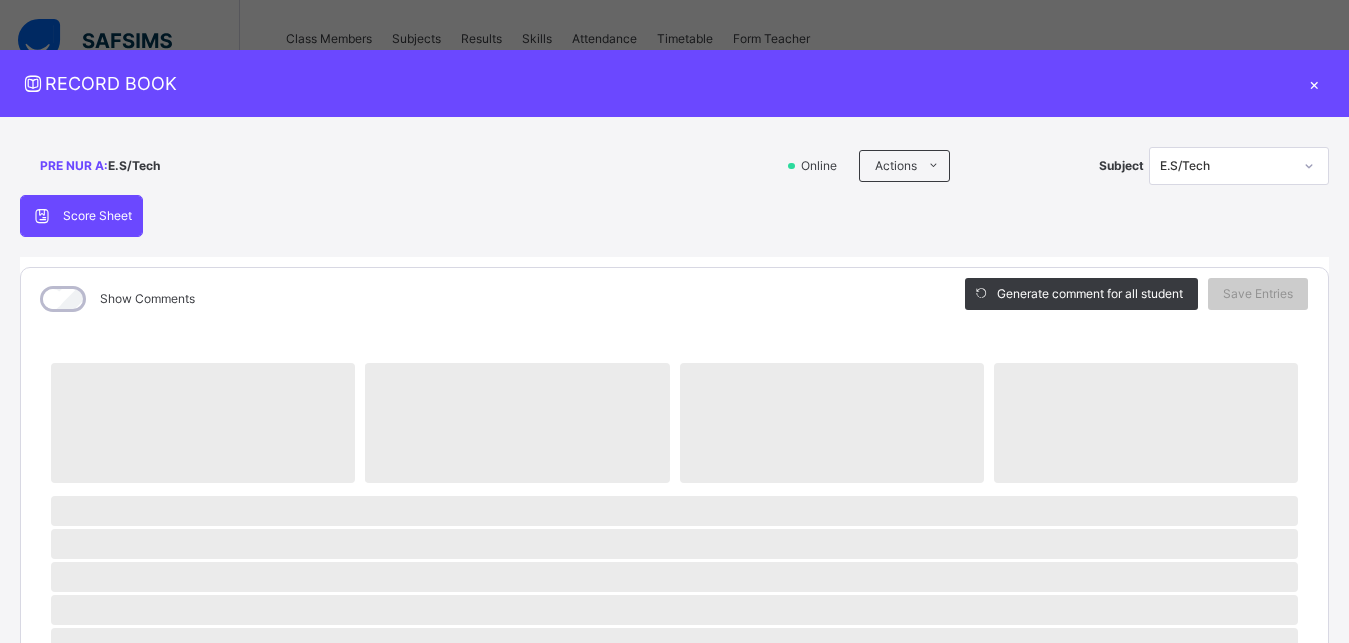 click on "‌" at bounding box center (1146, 423) 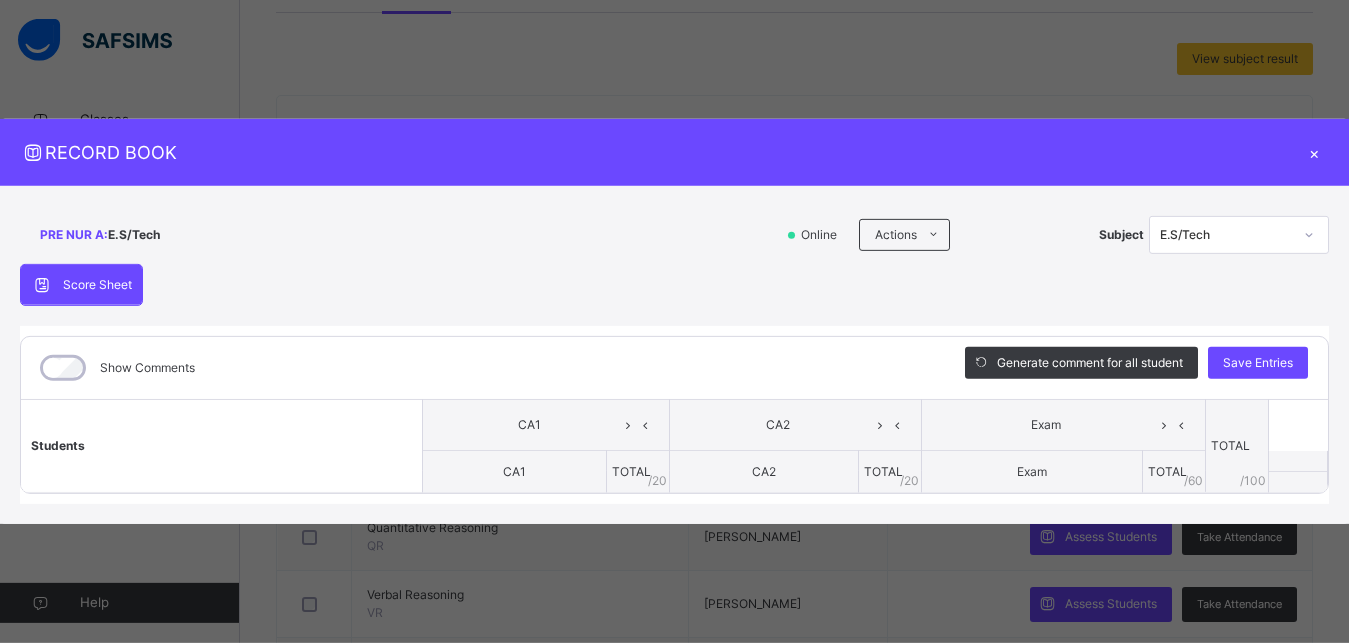 scroll, scrollTop: 408, scrollLeft: 0, axis: vertical 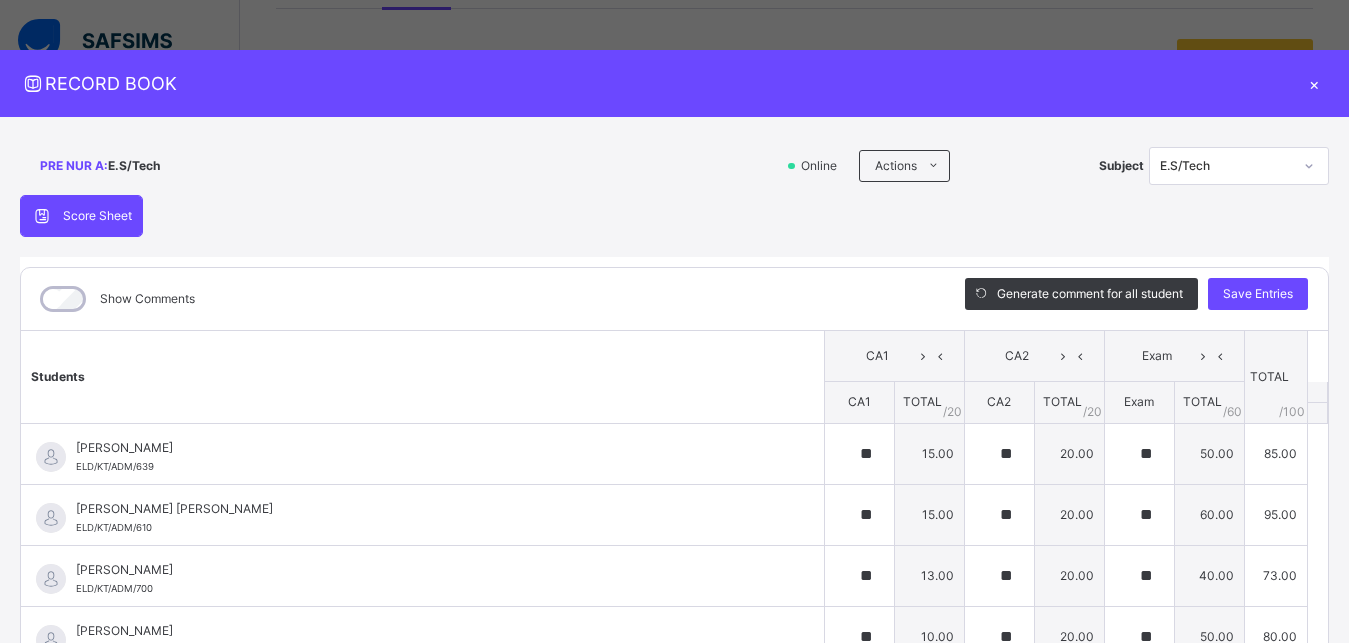 type on "**" 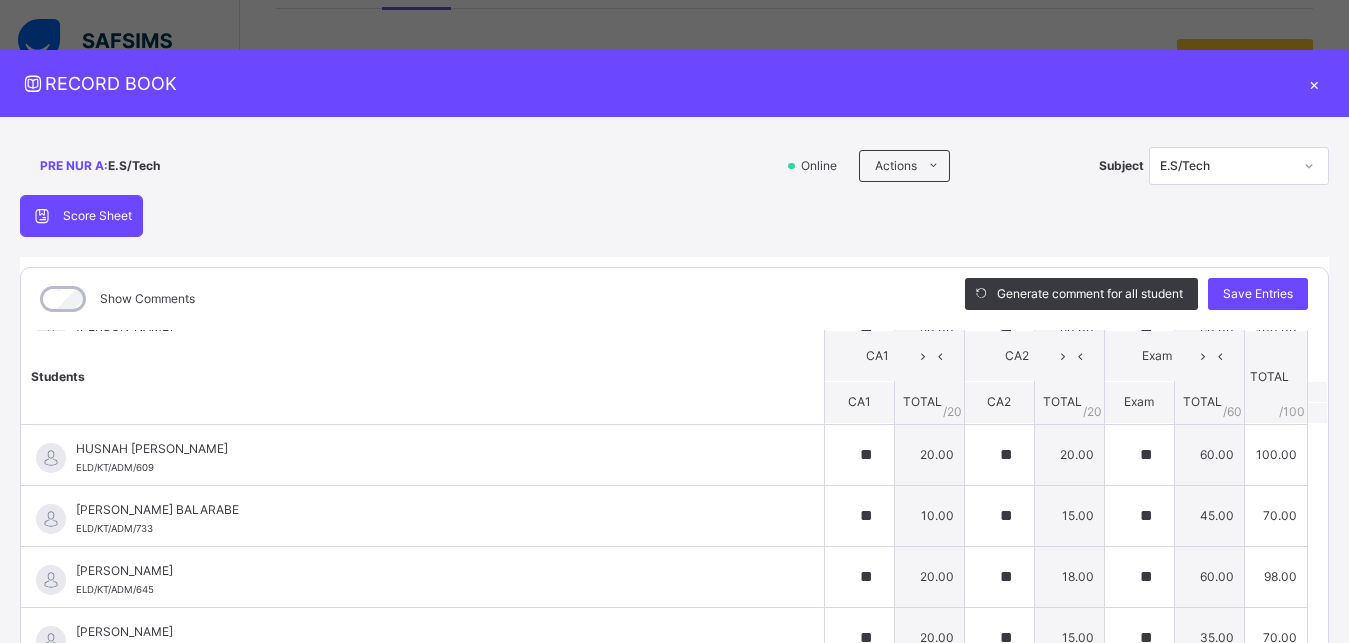 scroll, scrollTop: 1025, scrollLeft: 0, axis: vertical 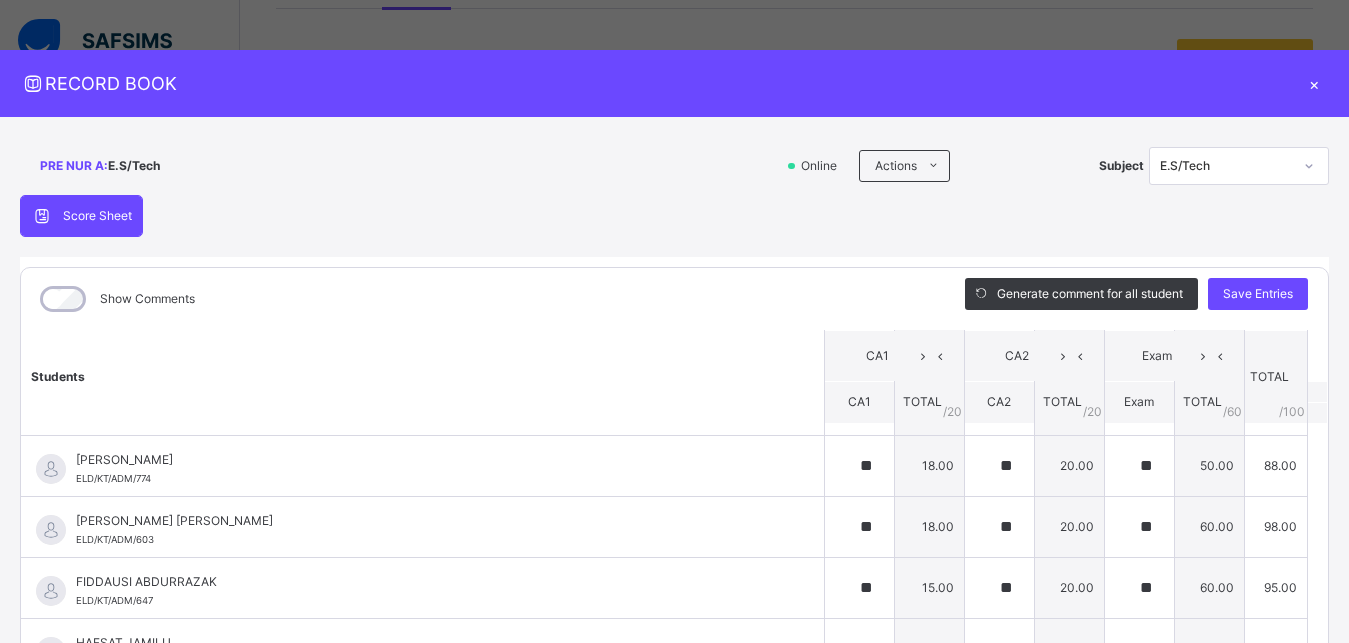 click on "RECORD BOOK ×" at bounding box center [674, 83] 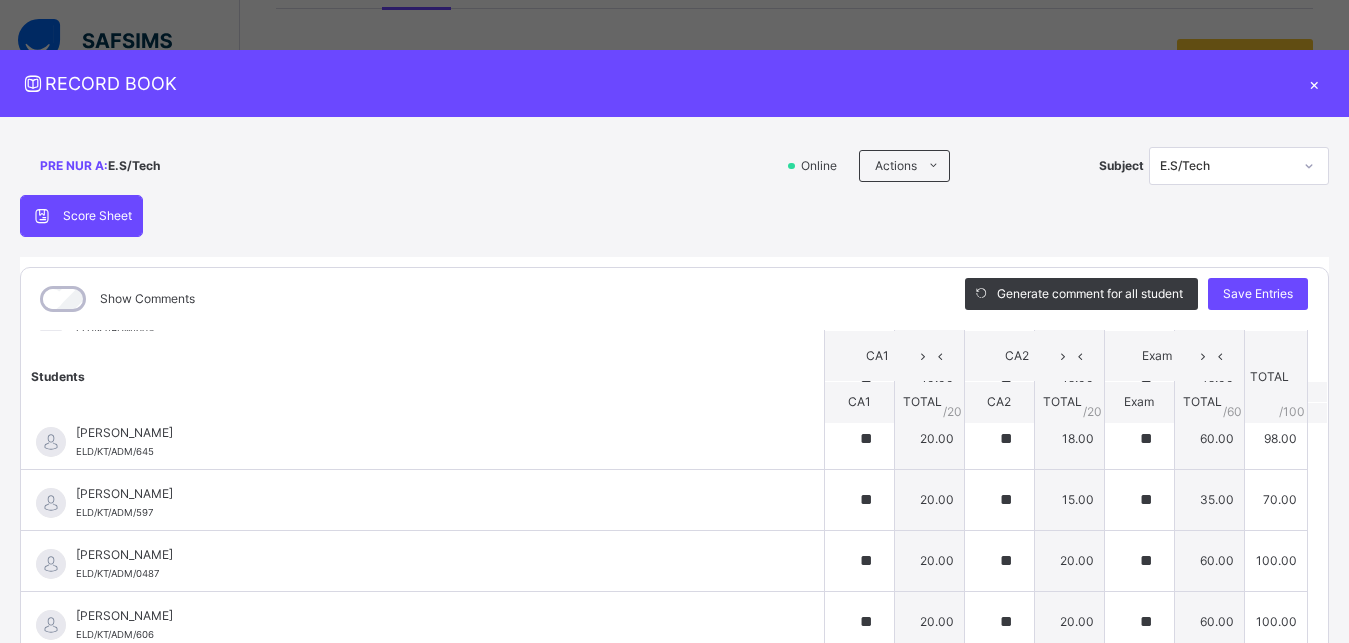 scroll, scrollTop: 1551, scrollLeft: 0, axis: vertical 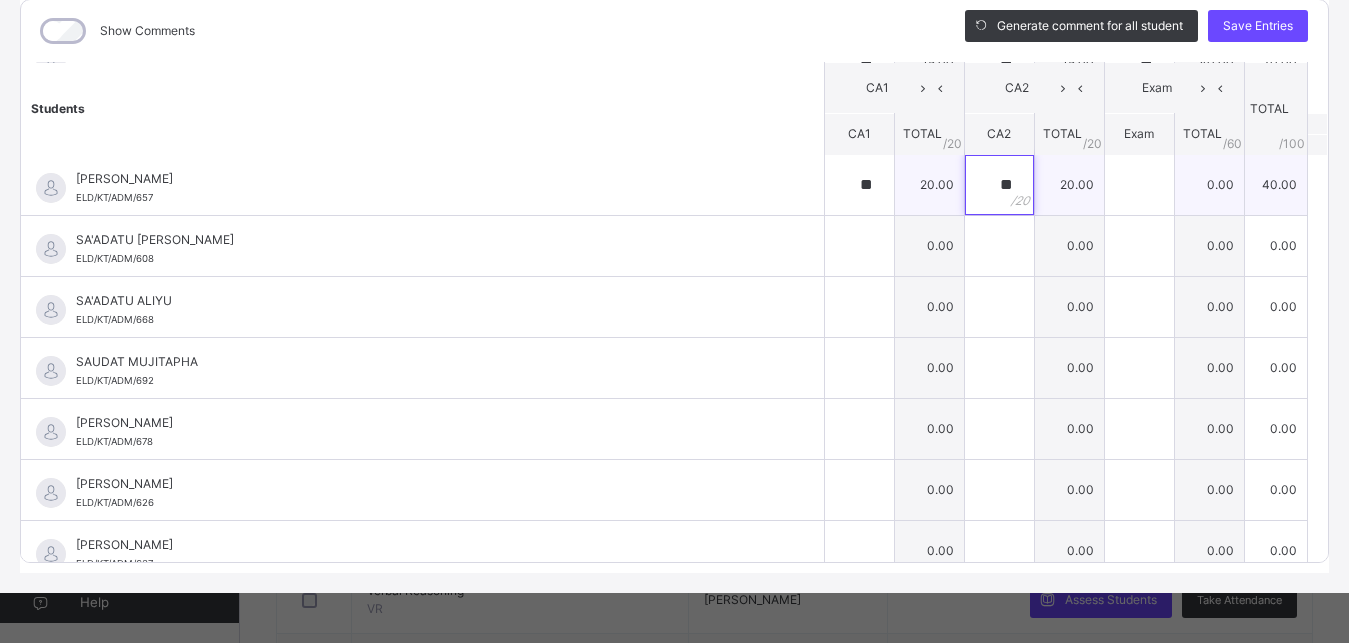 type on "**" 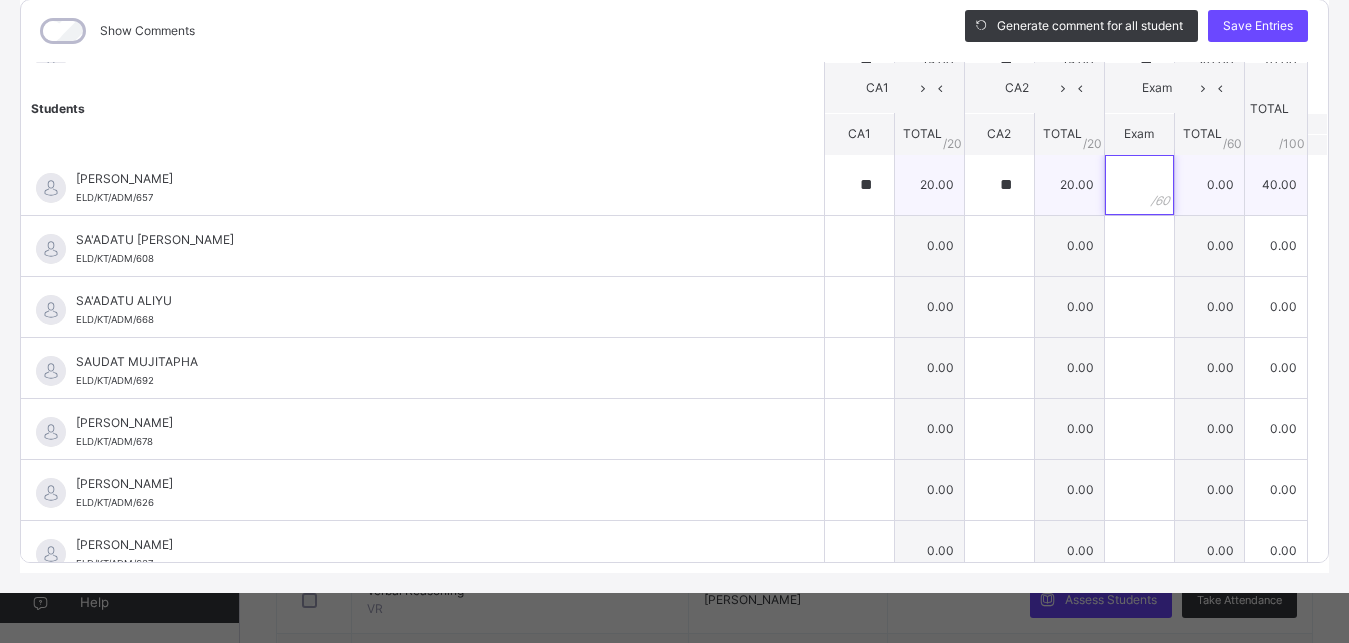 click at bounding box center (1139, 185) 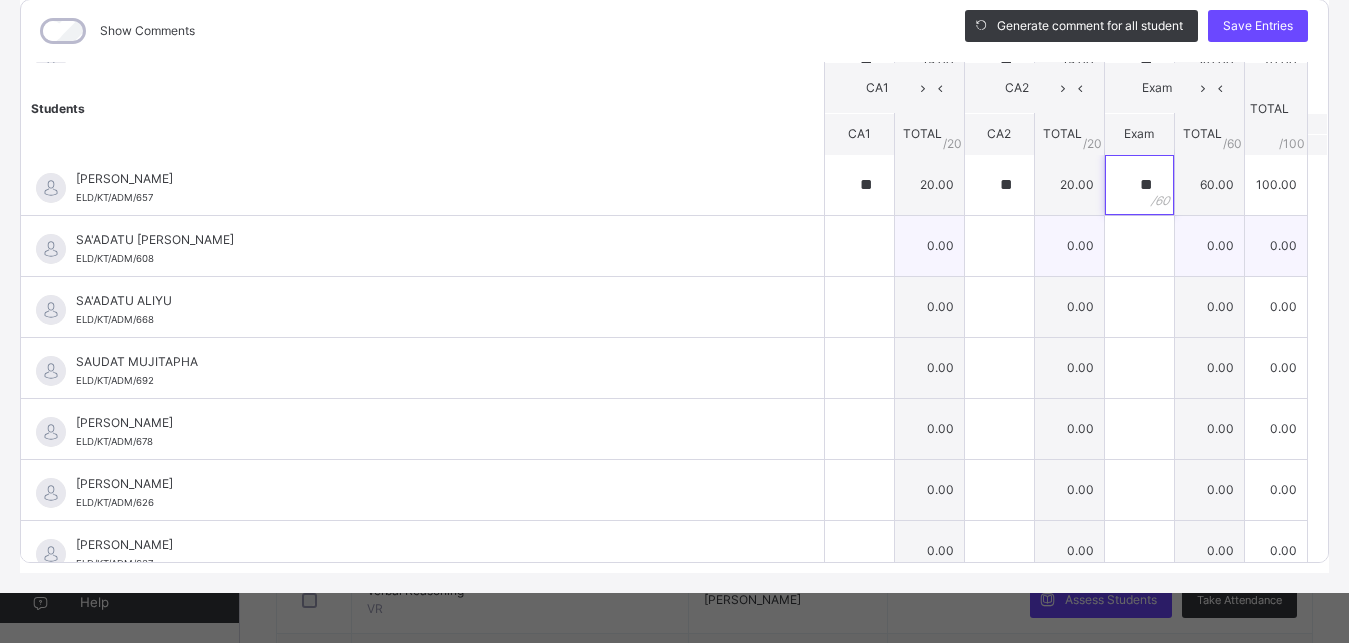 type on "**" 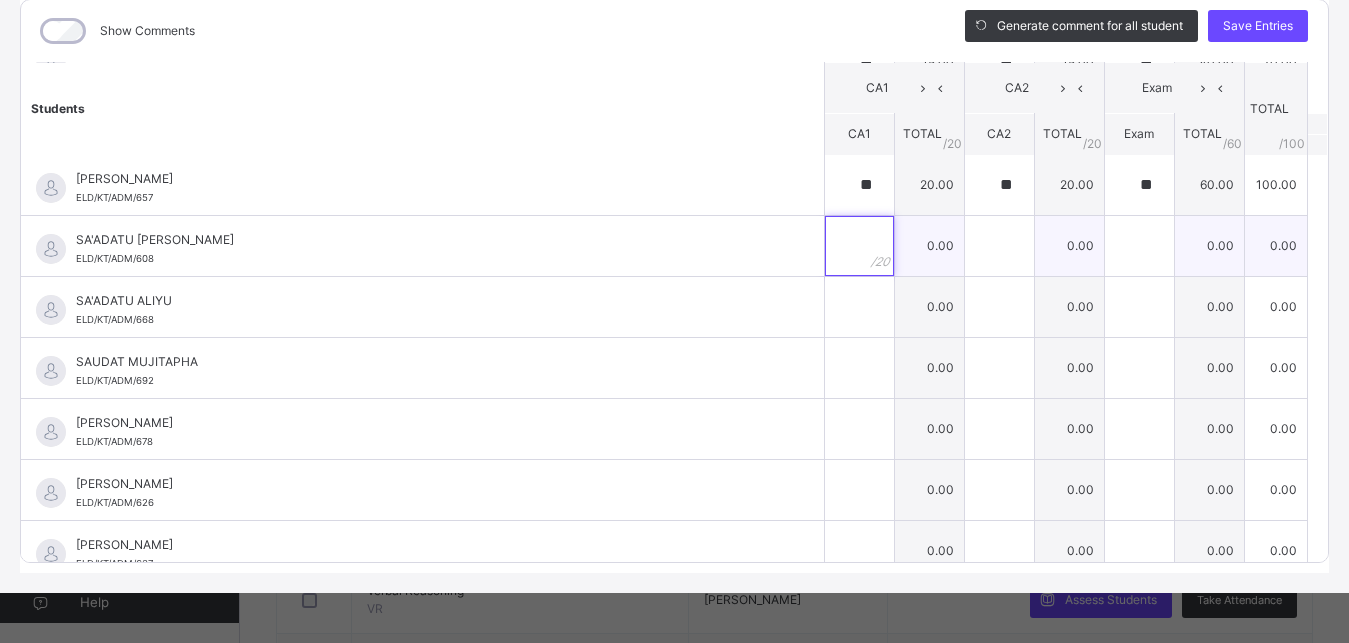 click at bounding box center [859, 246] 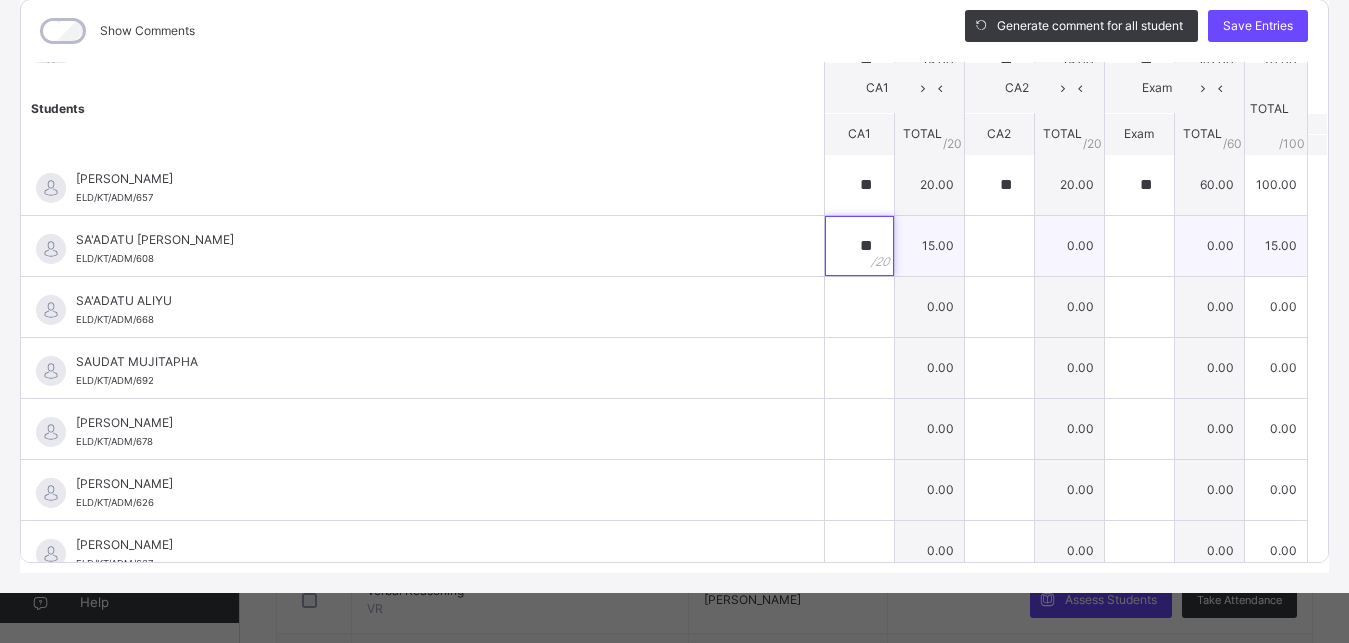 type on "**" 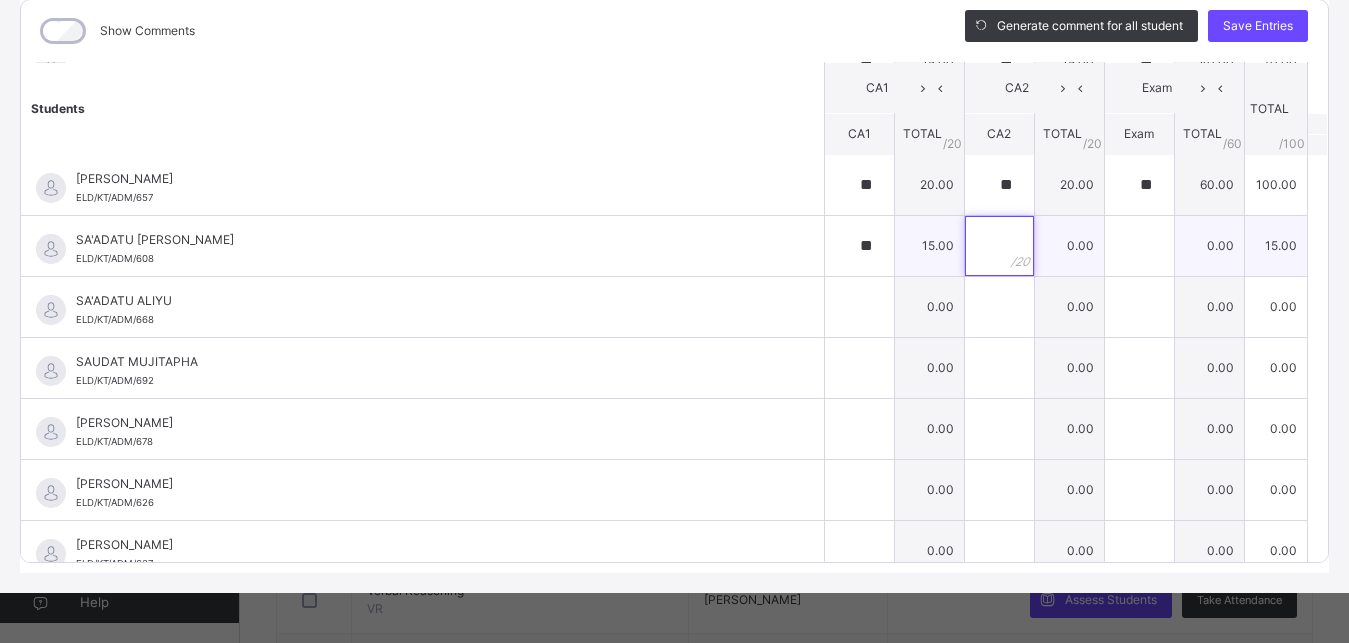 click at bounding box center [999, 246] 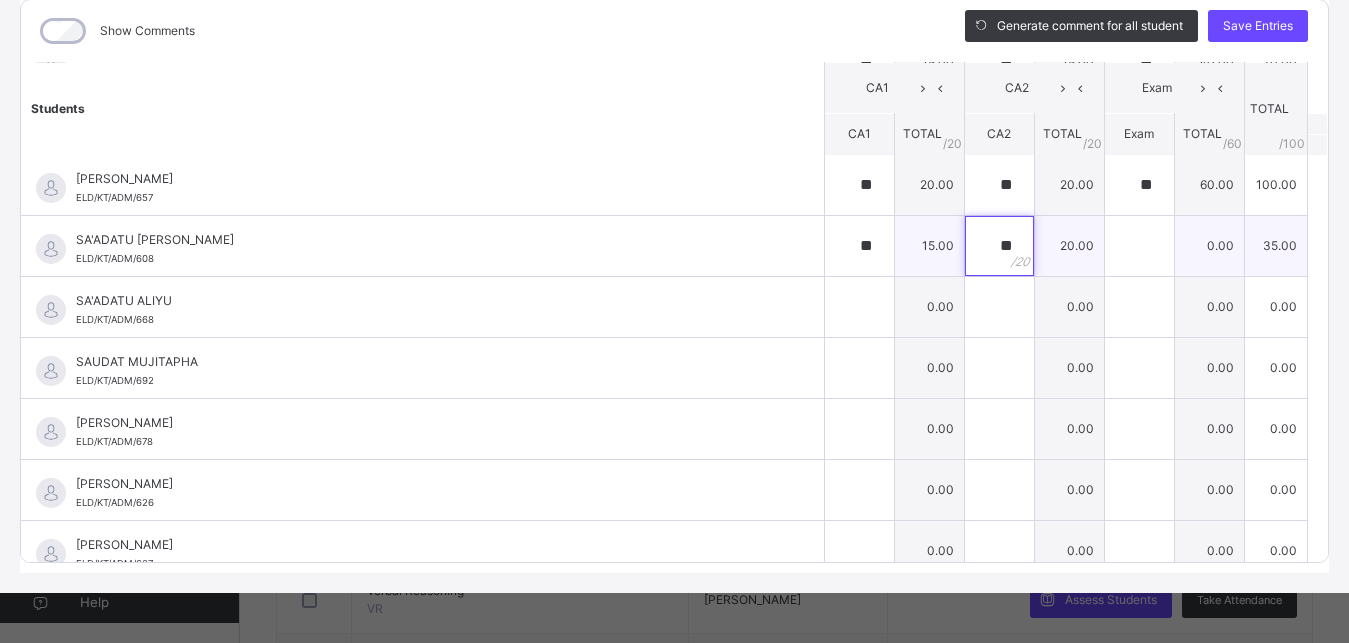 type on "**" 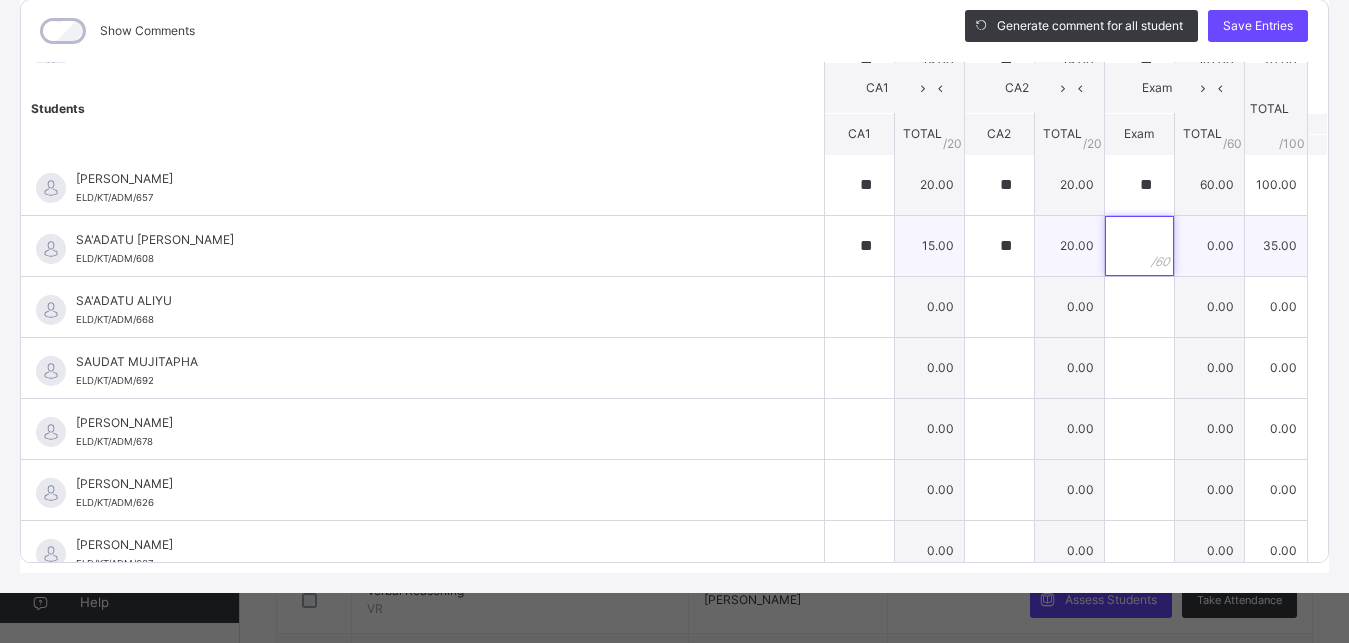click at bounding box center (1139, 246) 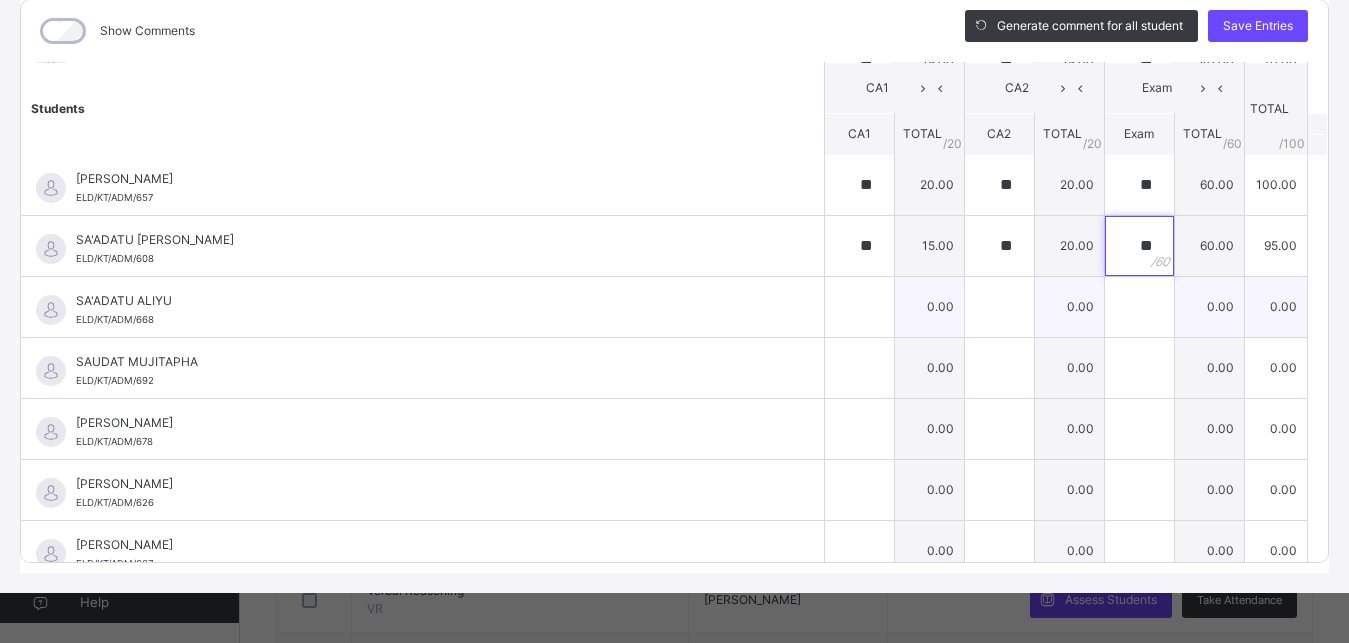 type on "**" 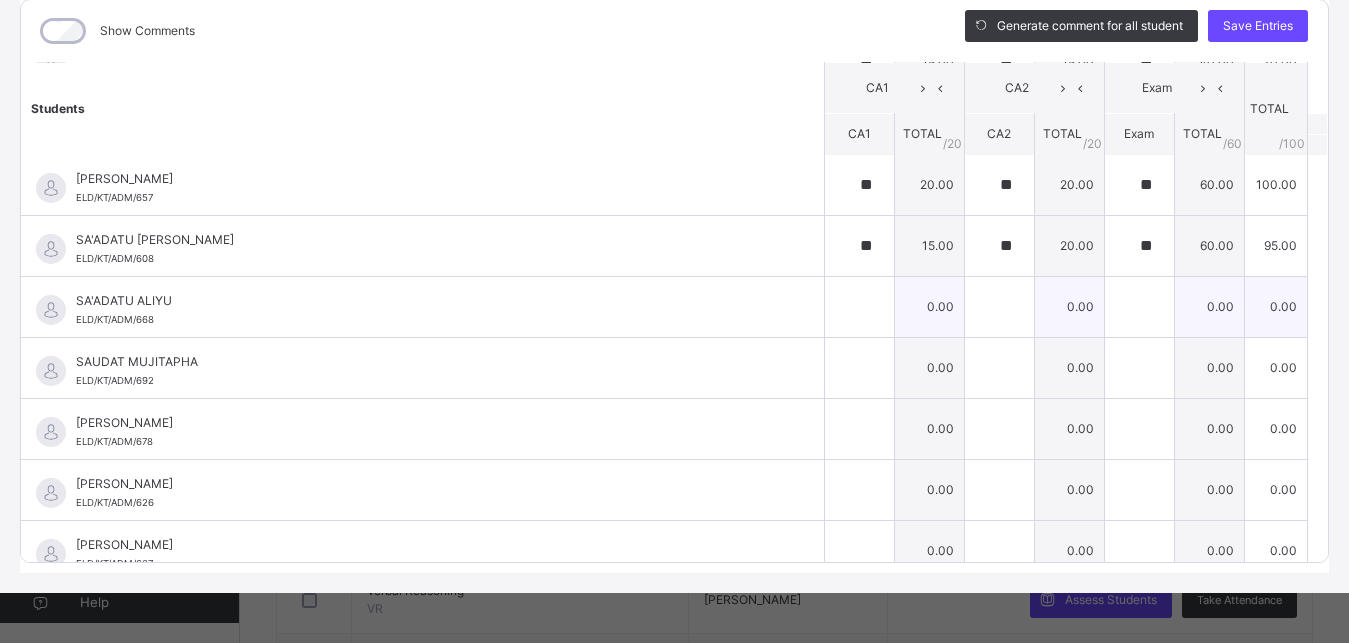 click on "0.00" at bounding box center (929, 306) 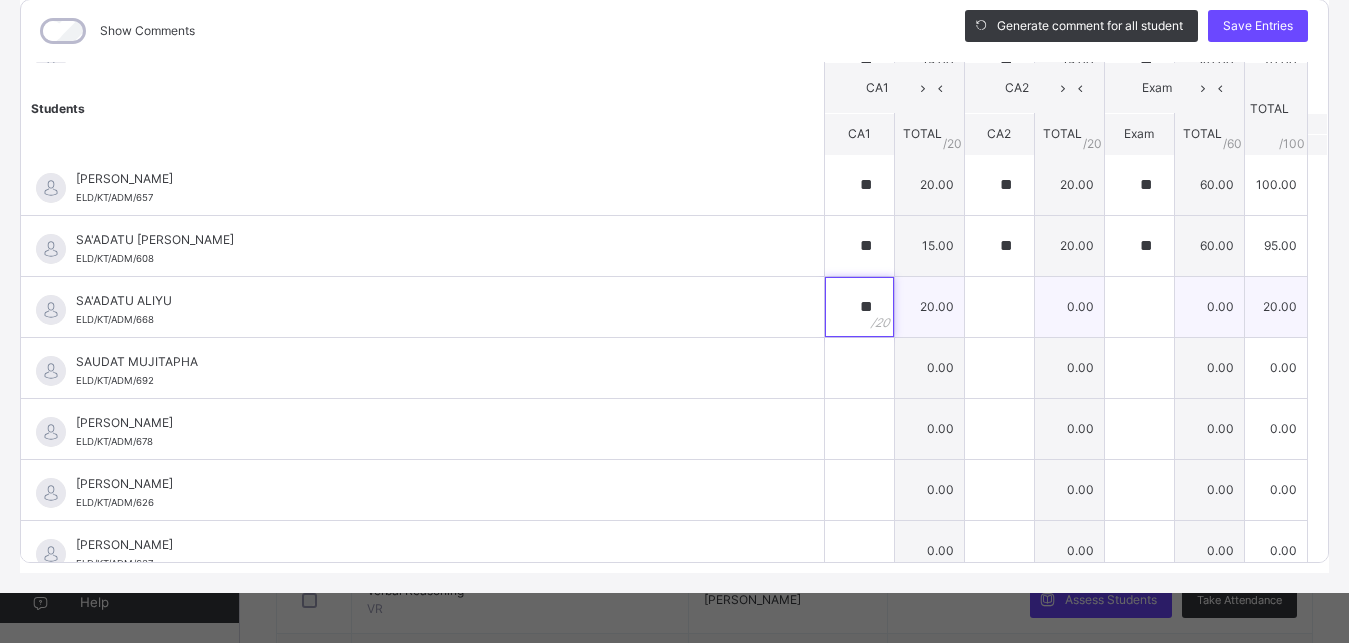 type on "**" 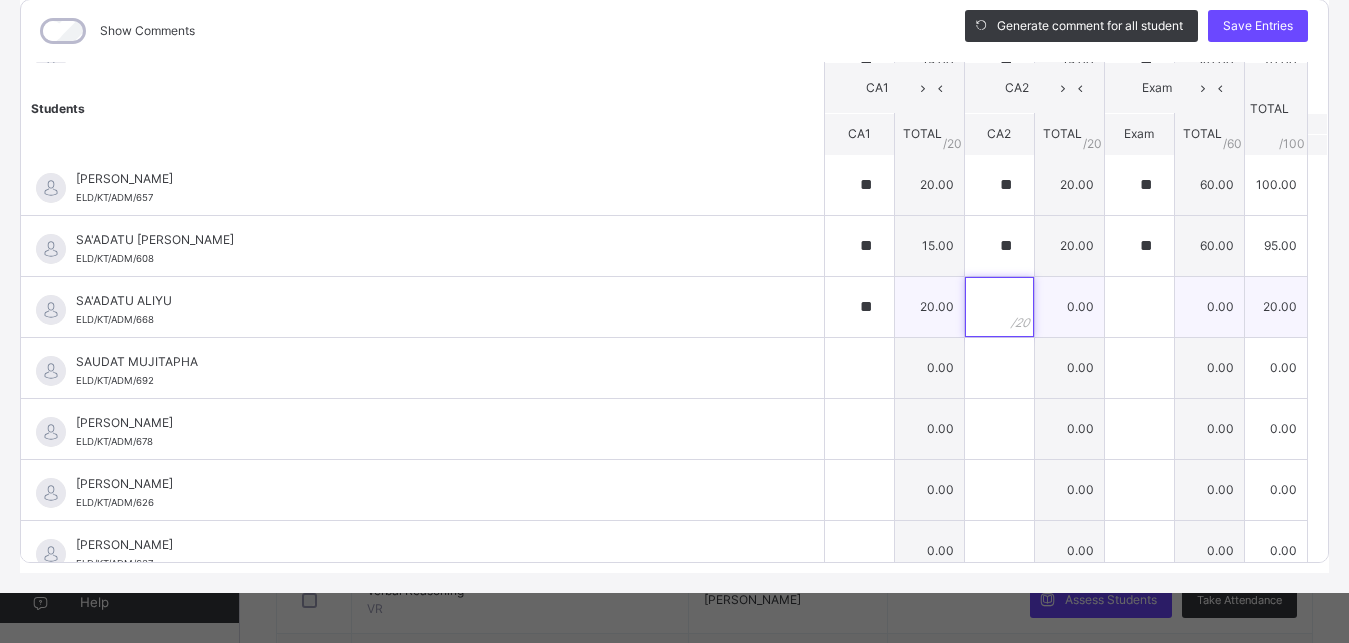 click at bounding box center (999, 307) 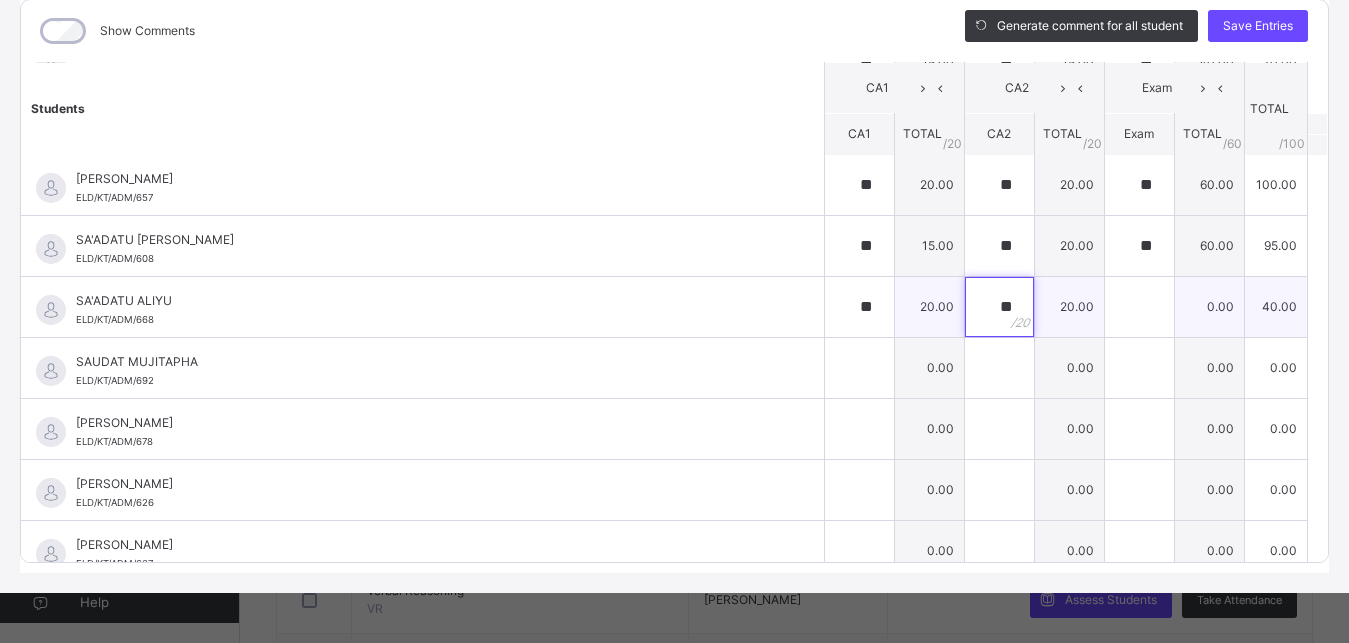 type on "**" 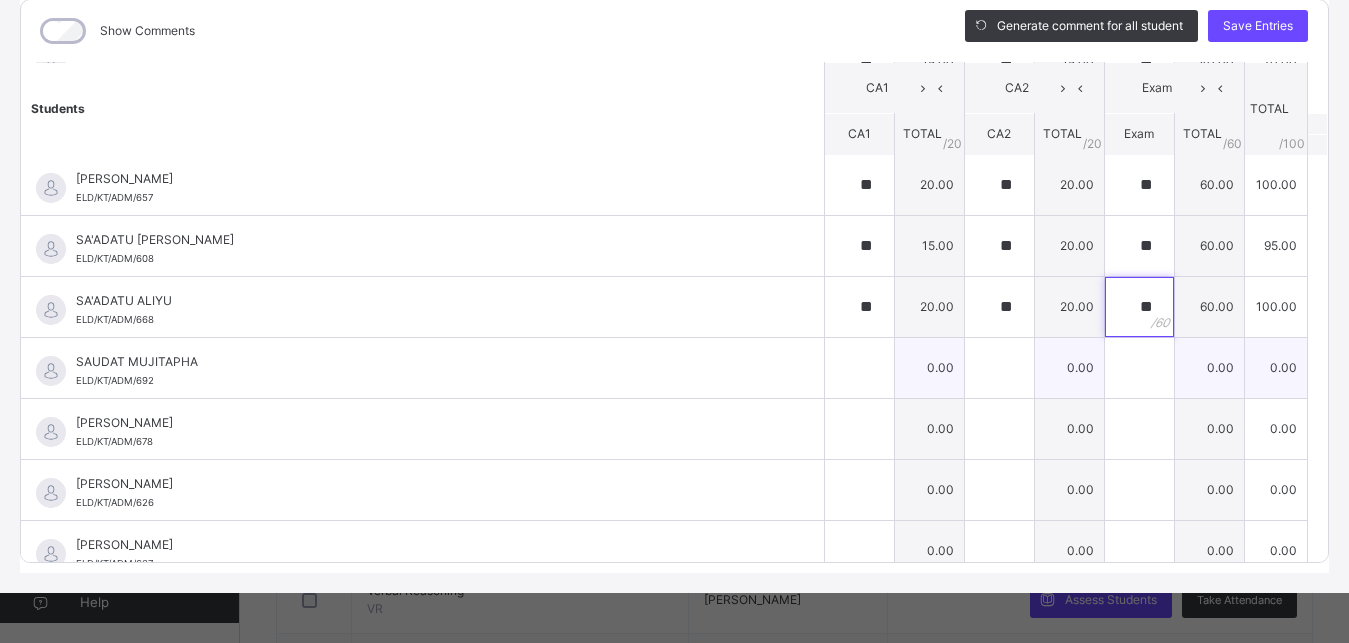 type on "**" 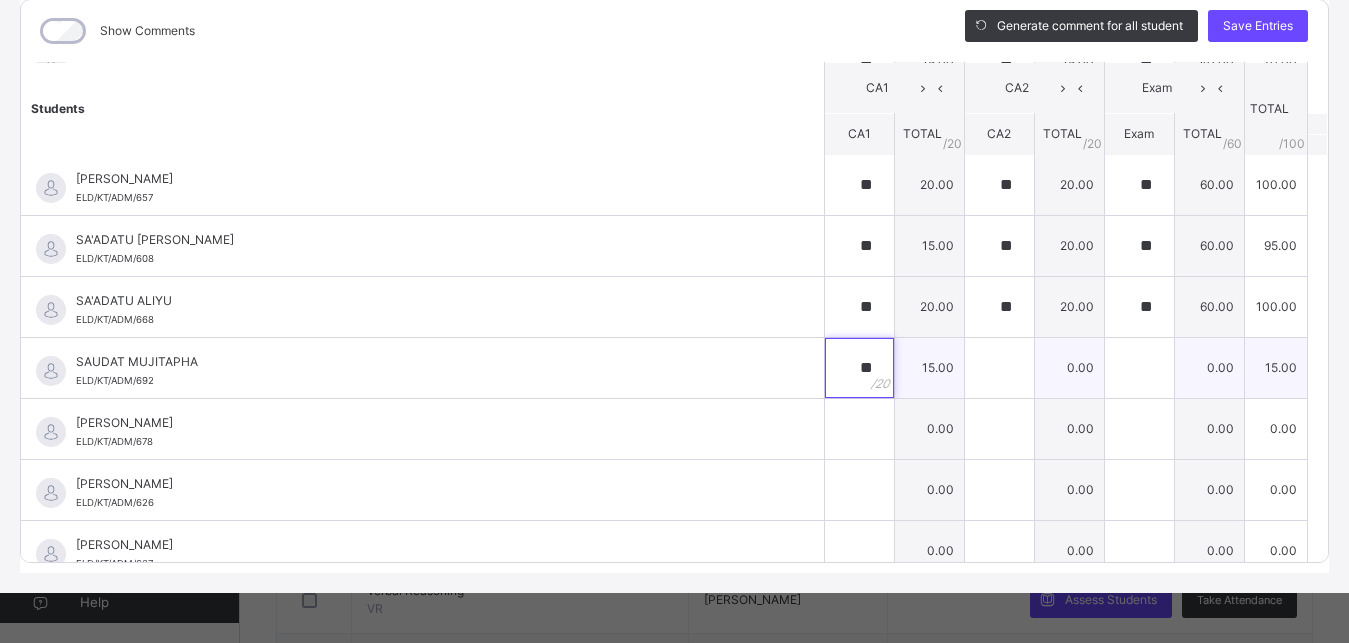 type on "**" 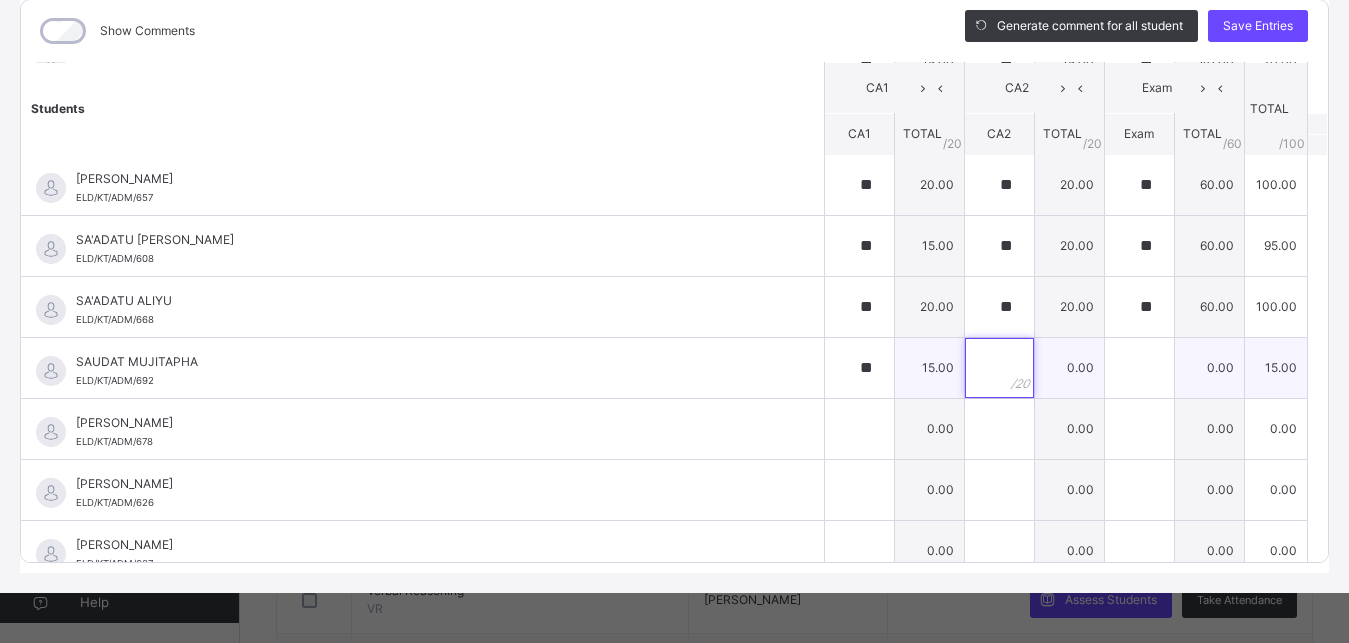 click at bounding box center [999, 368] 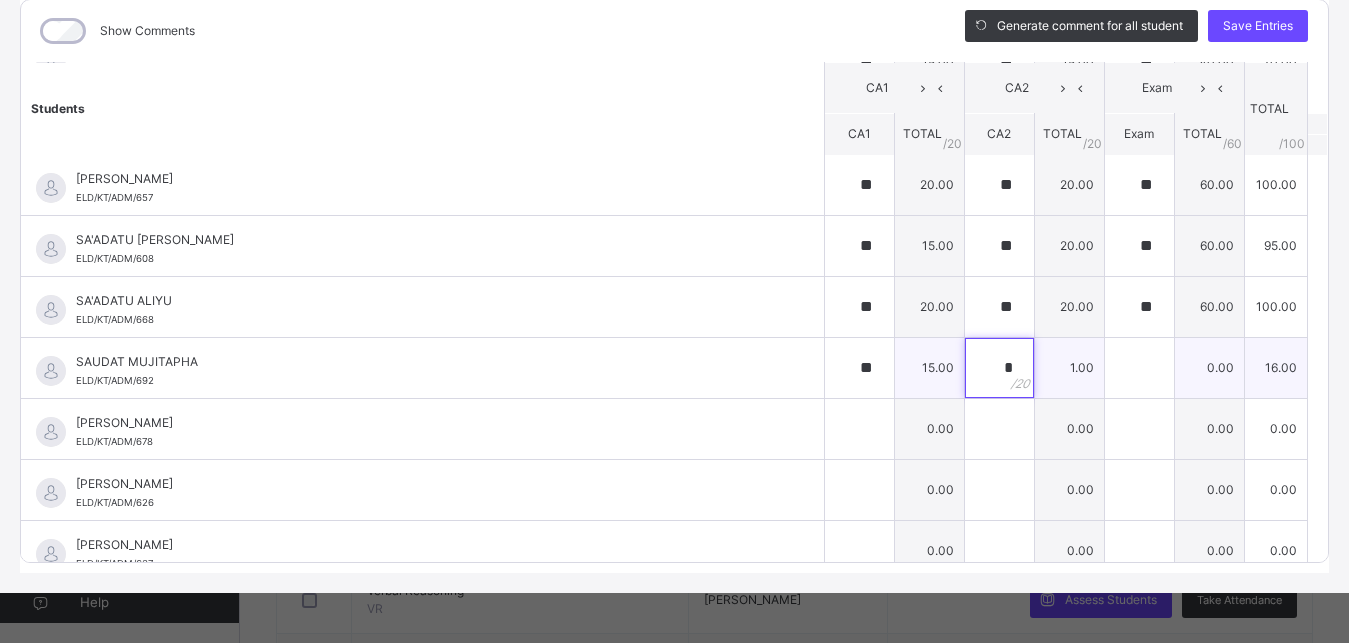 type on "**" 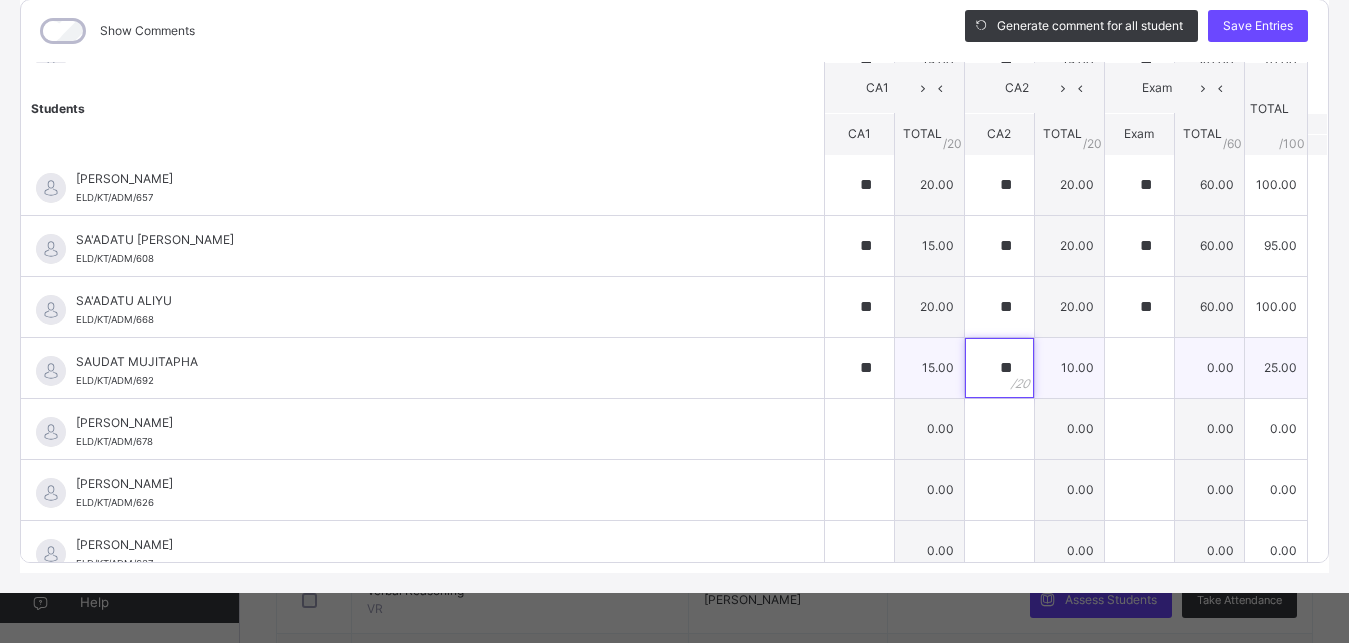 type on "**" 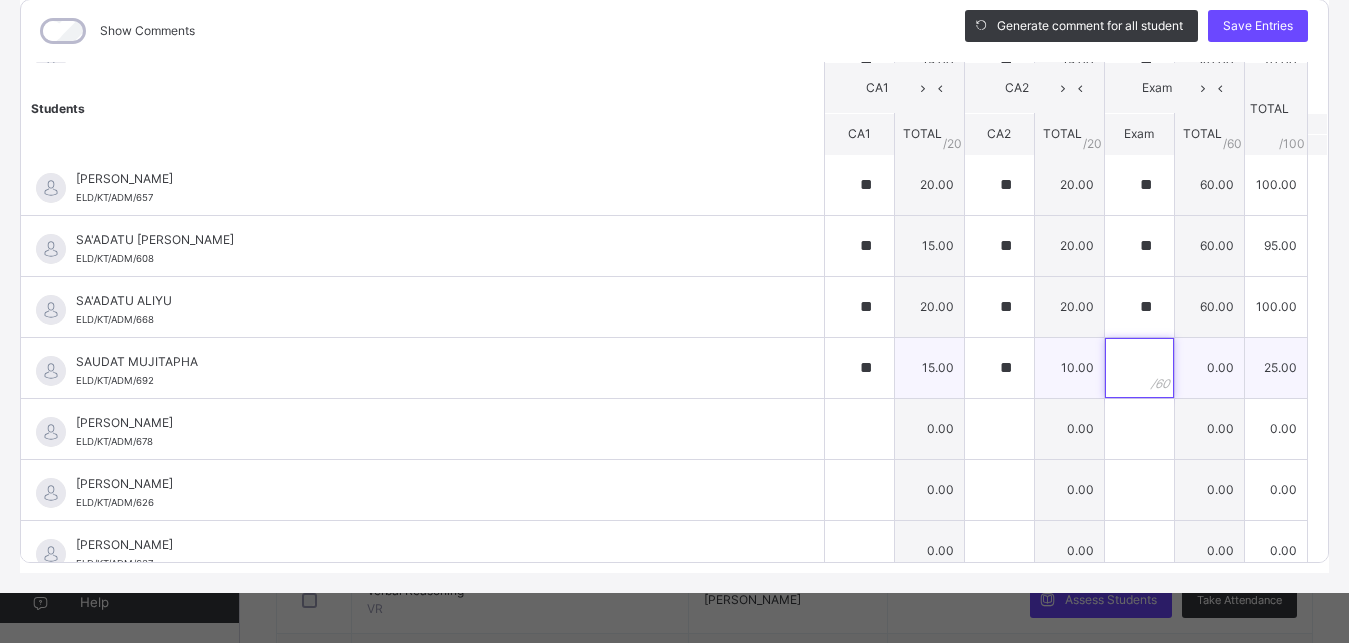 click at bounding box center (1139, 368) 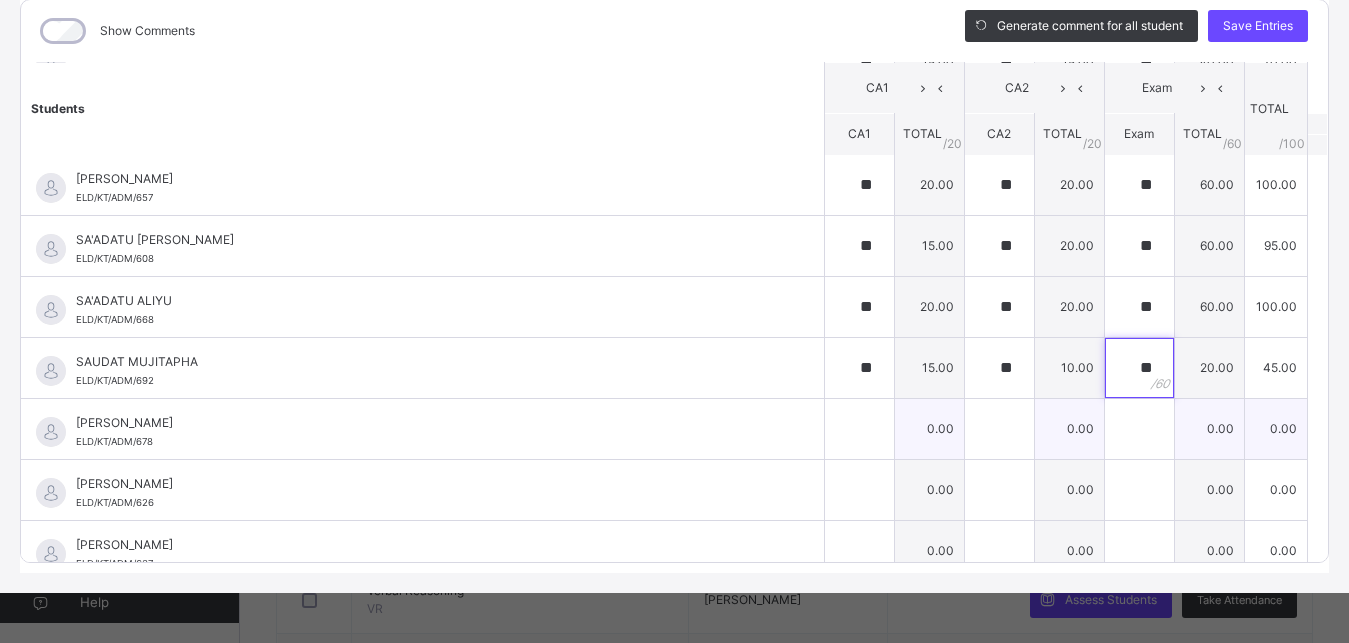 type on "**" 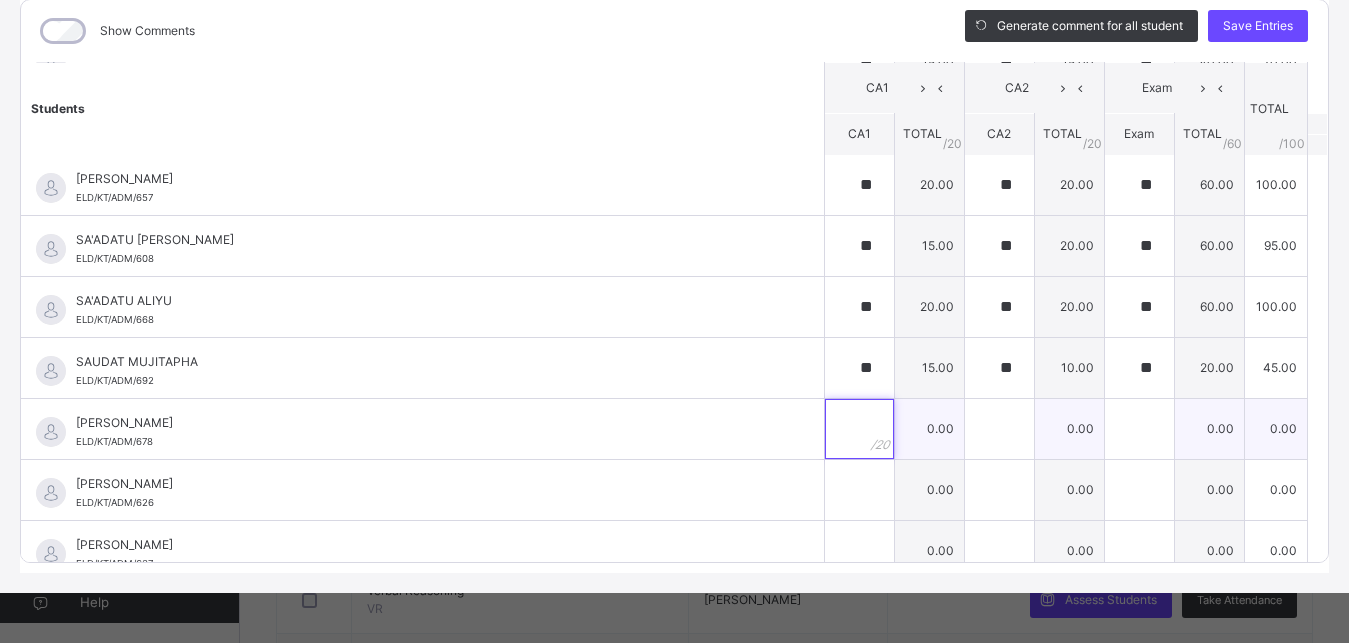 click at bounding box center [859, 429] 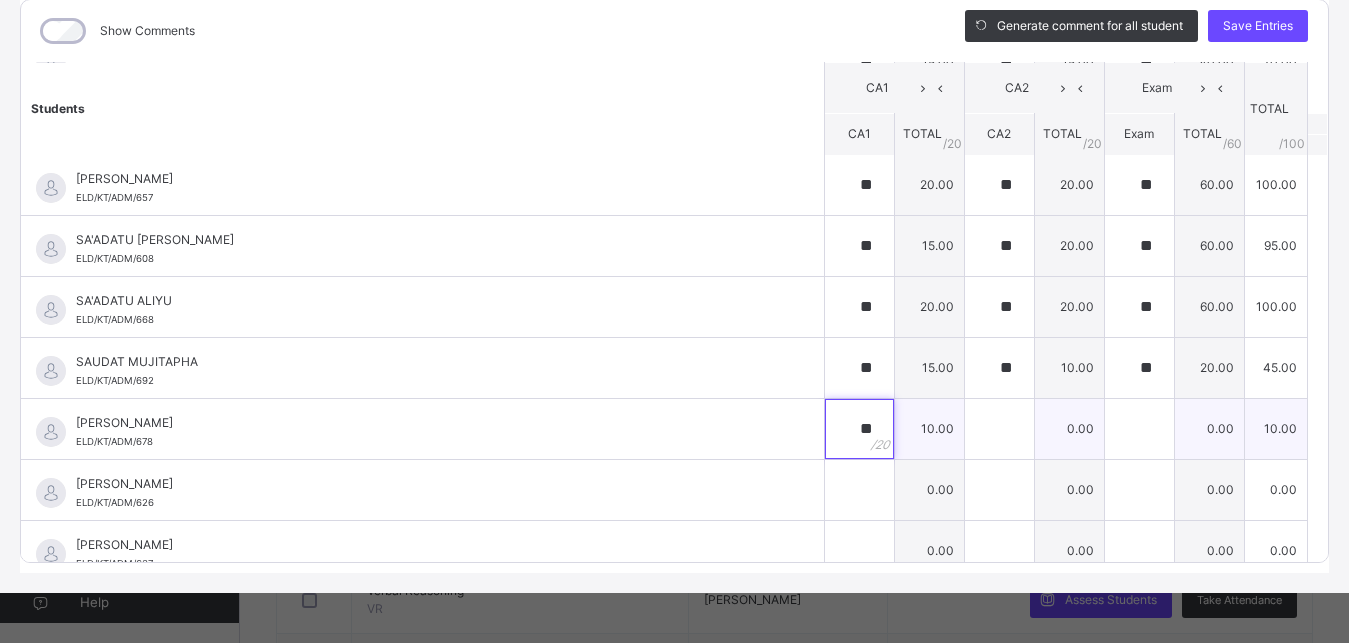 type on "**" 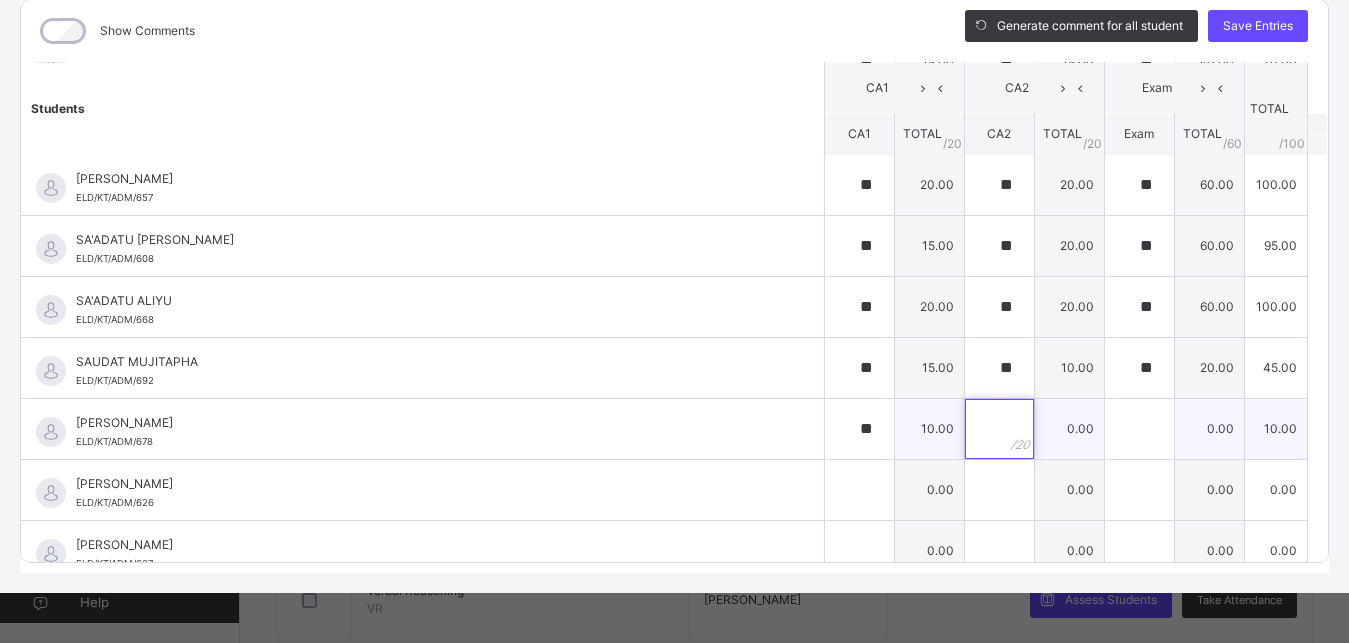click at bounding box center [999, 429] 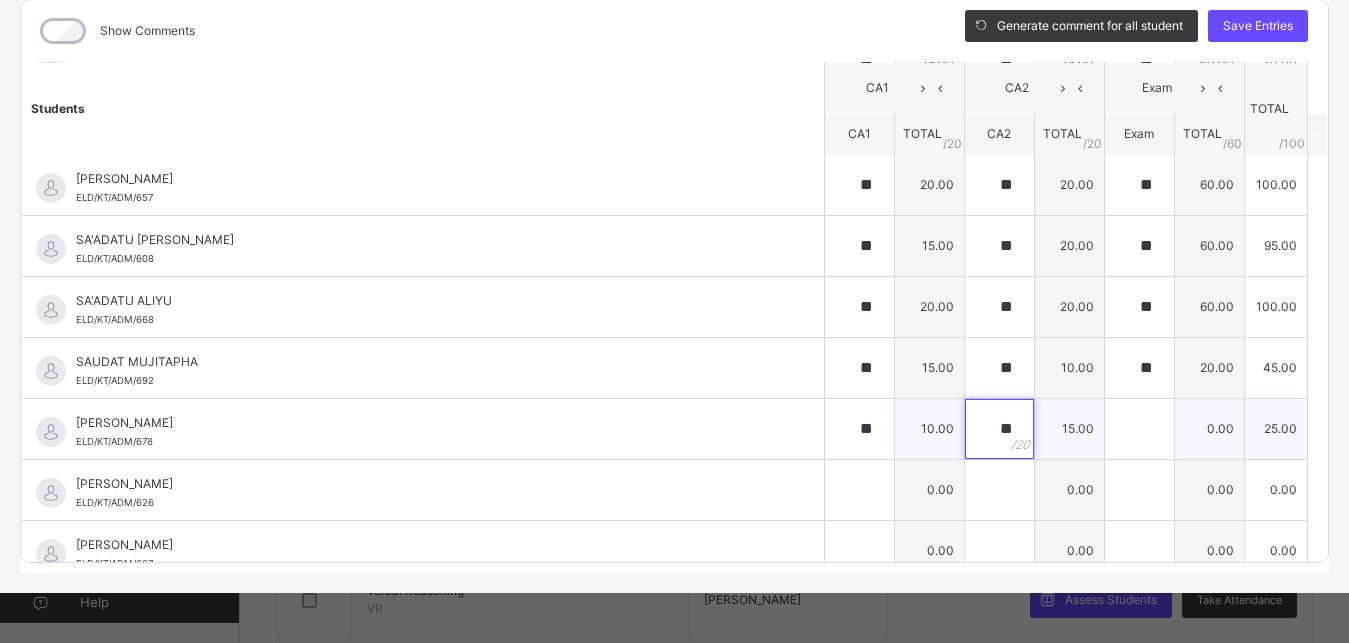 type on "**" 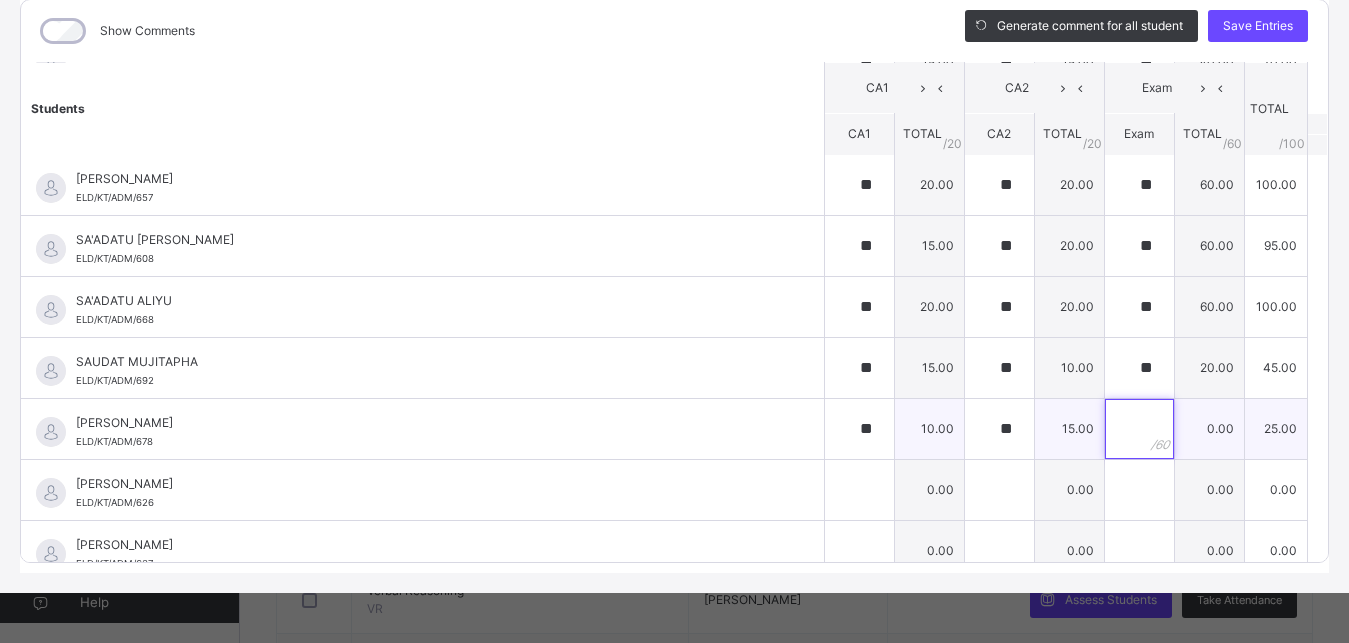 click at bounding box center [1139, 429] 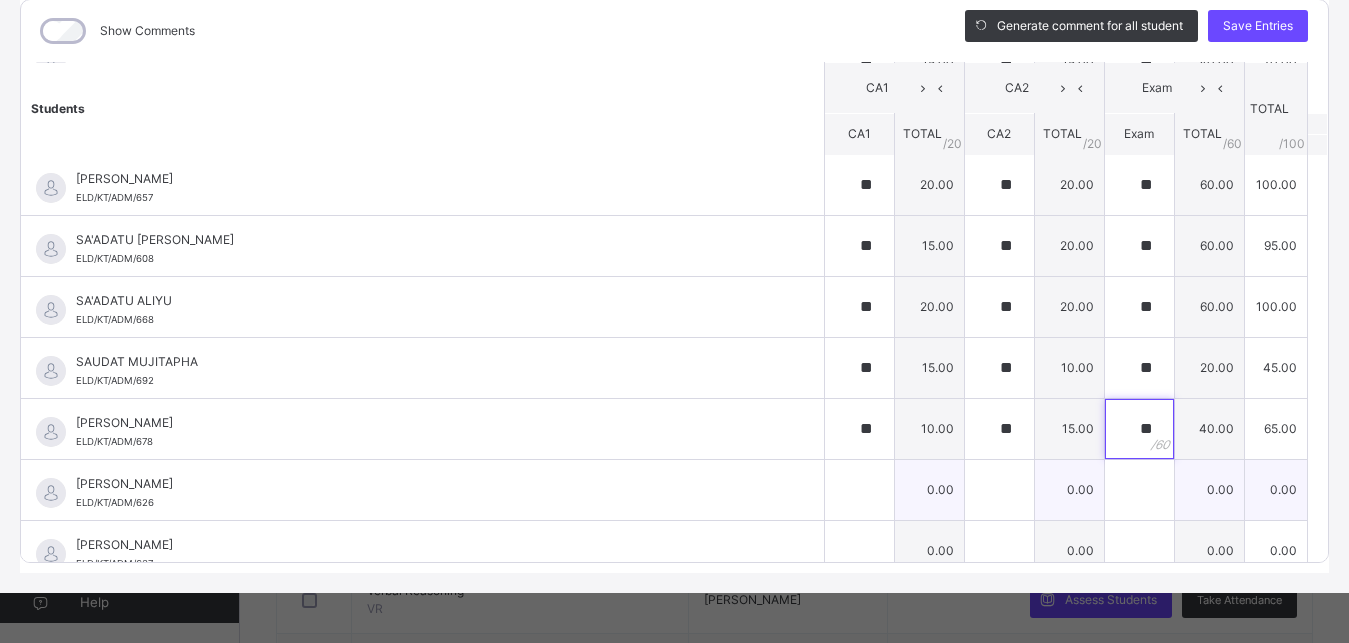 type on "**" 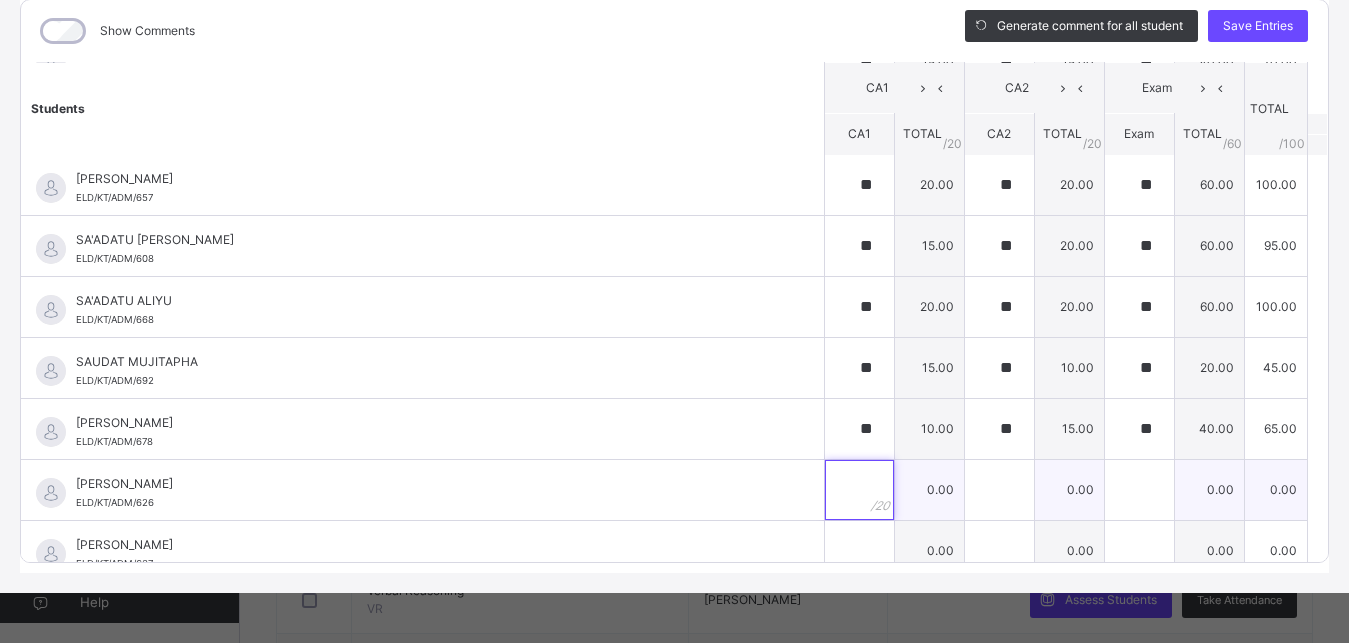 click at bounding box center (859, 490) 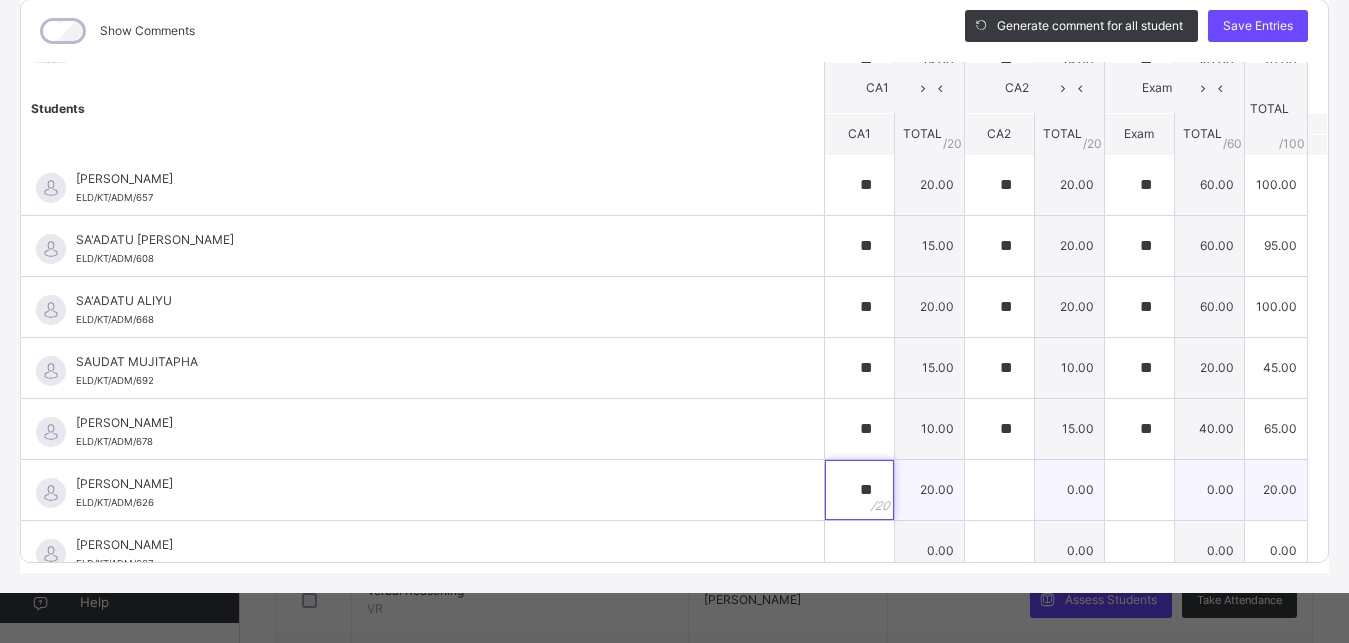type on "**" 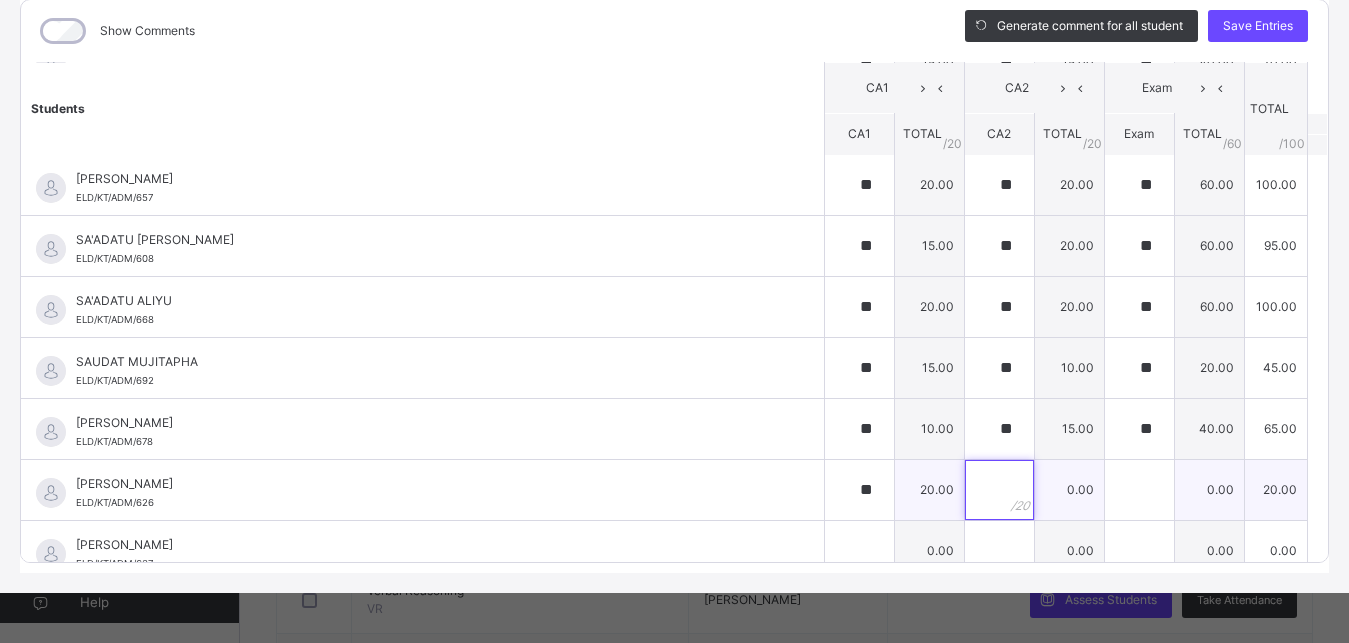click at bounding box center [999, 490] 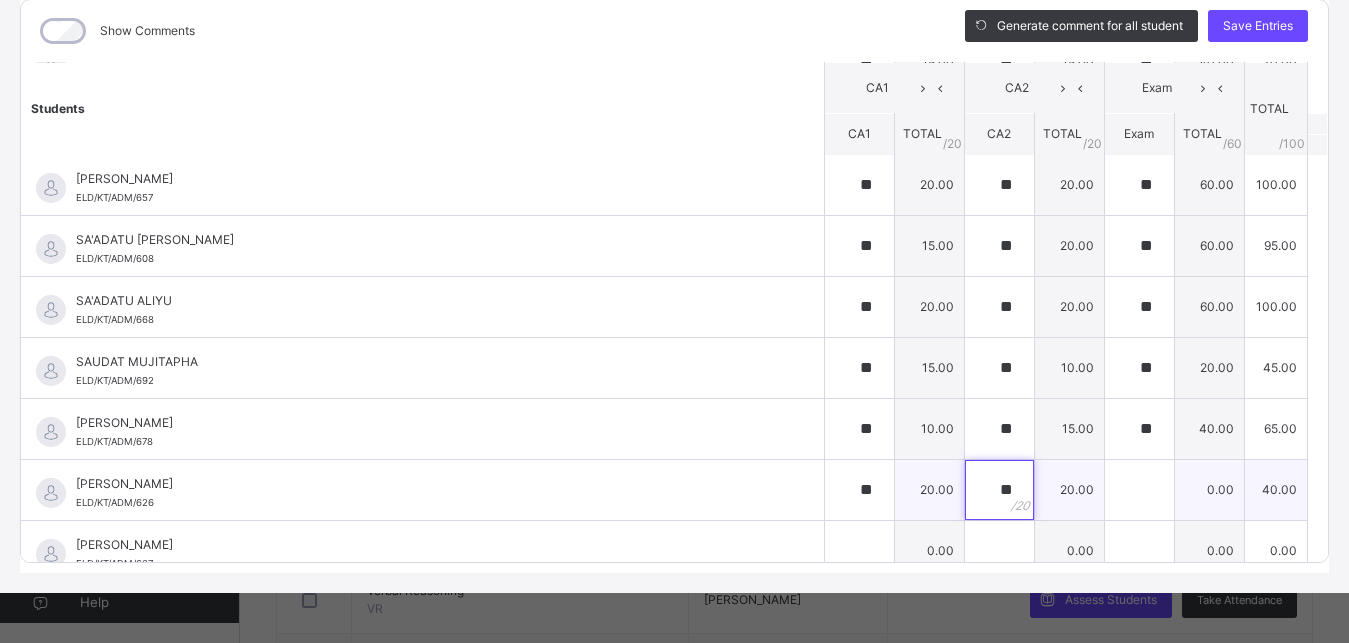 type on "**" 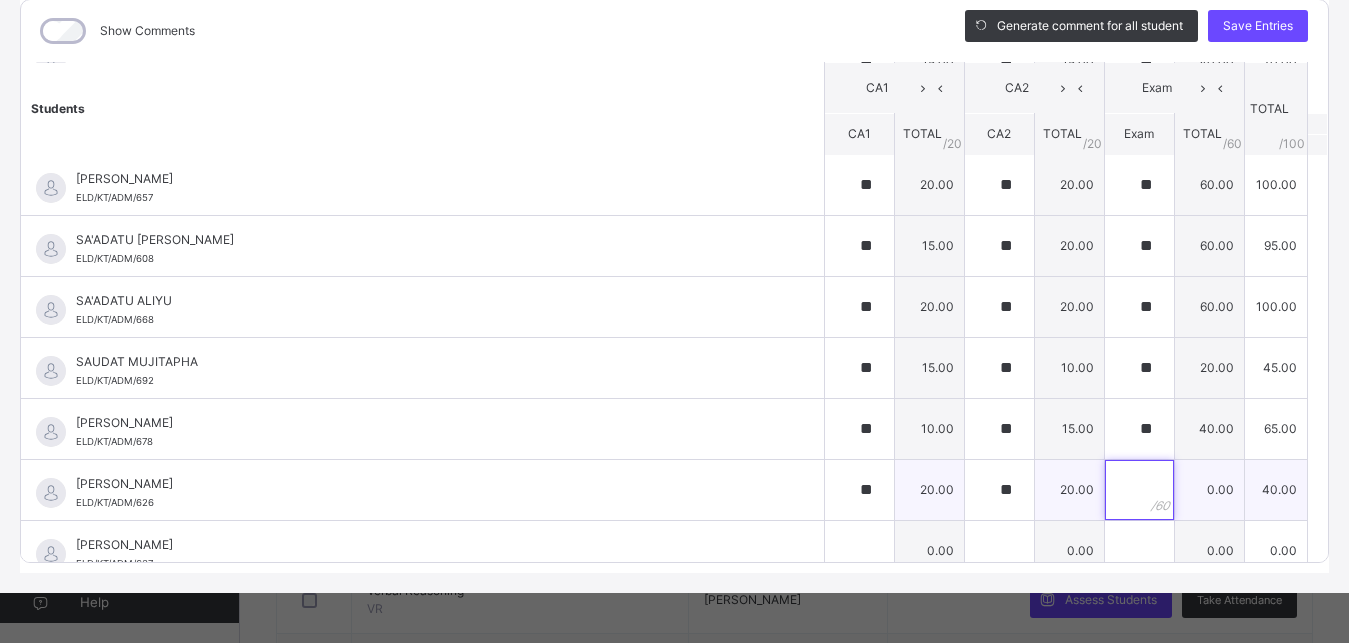 click at bounding box center (1139, 490) 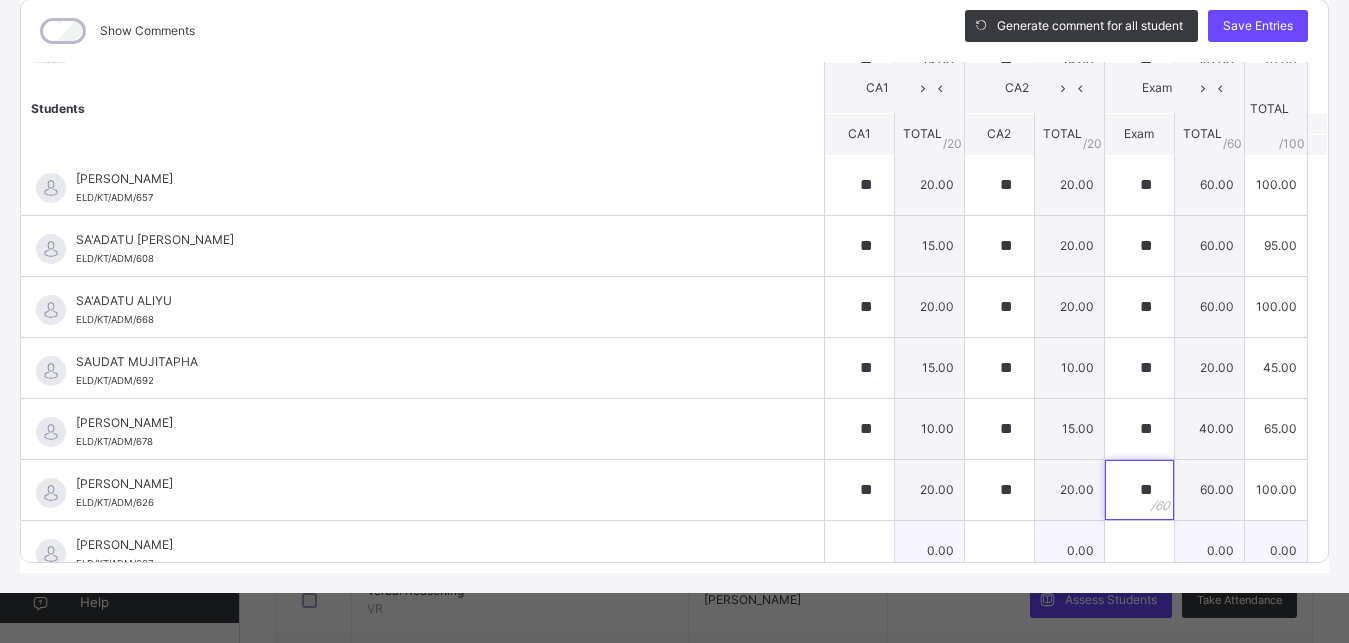 type on "**" 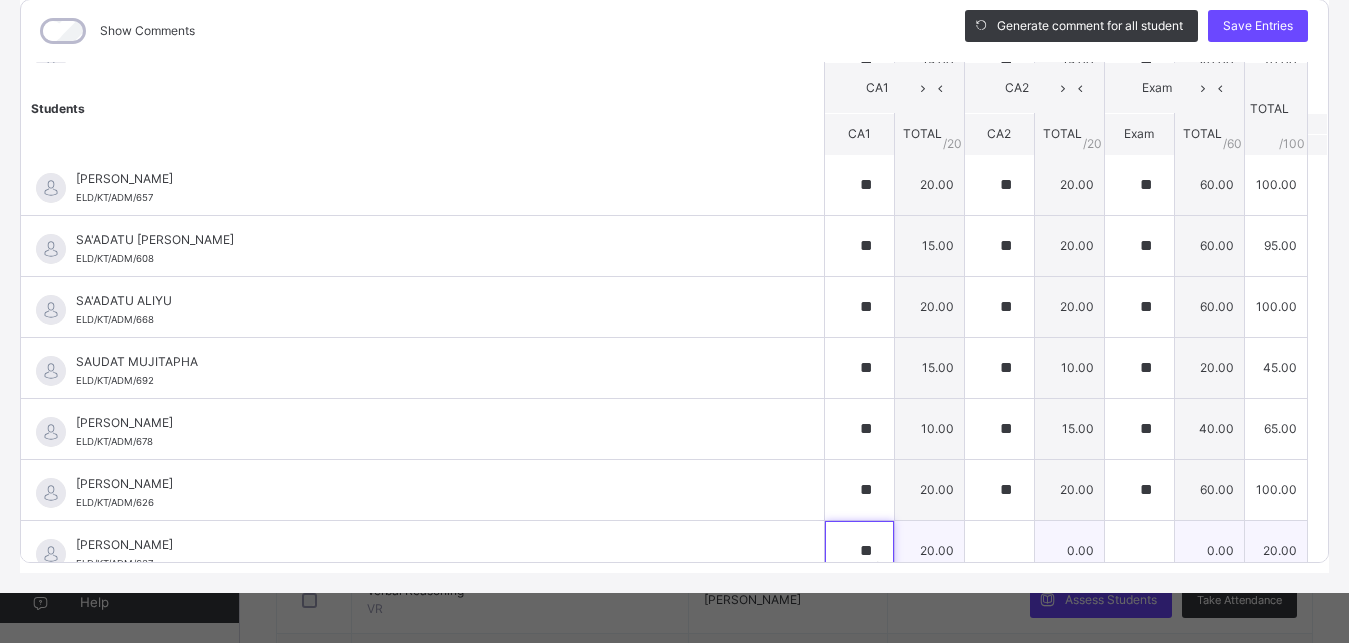 type on "**" 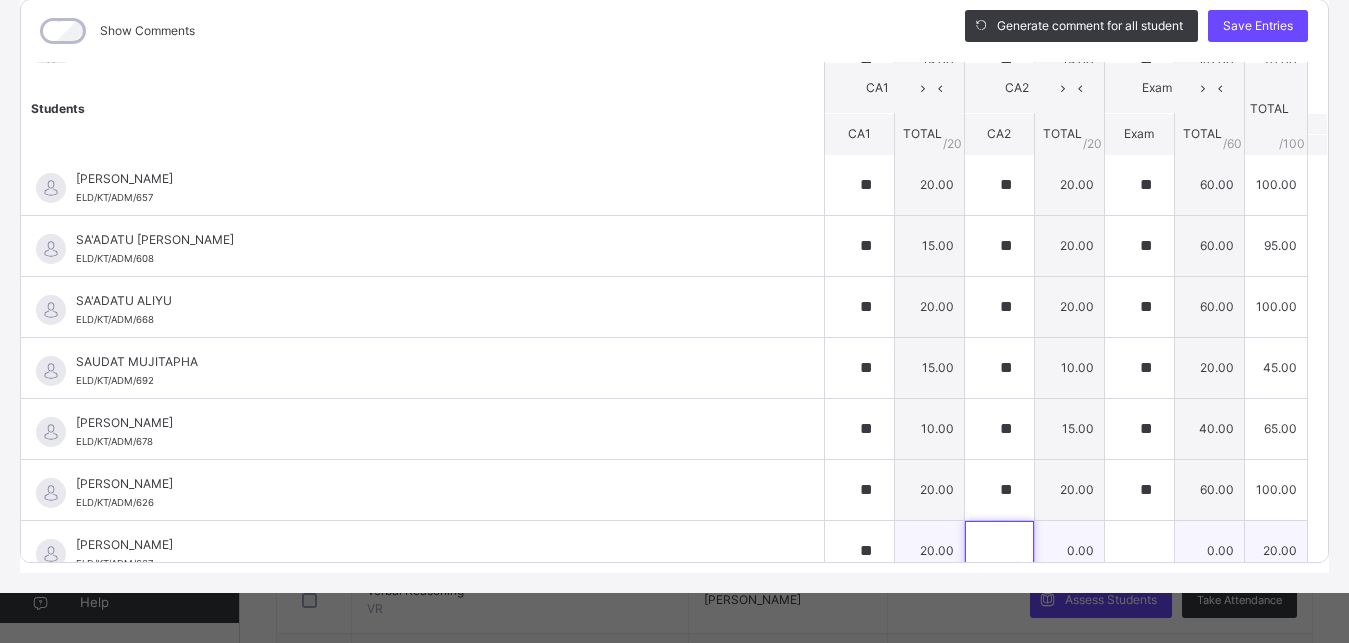 click at bounding box center [999, 551] 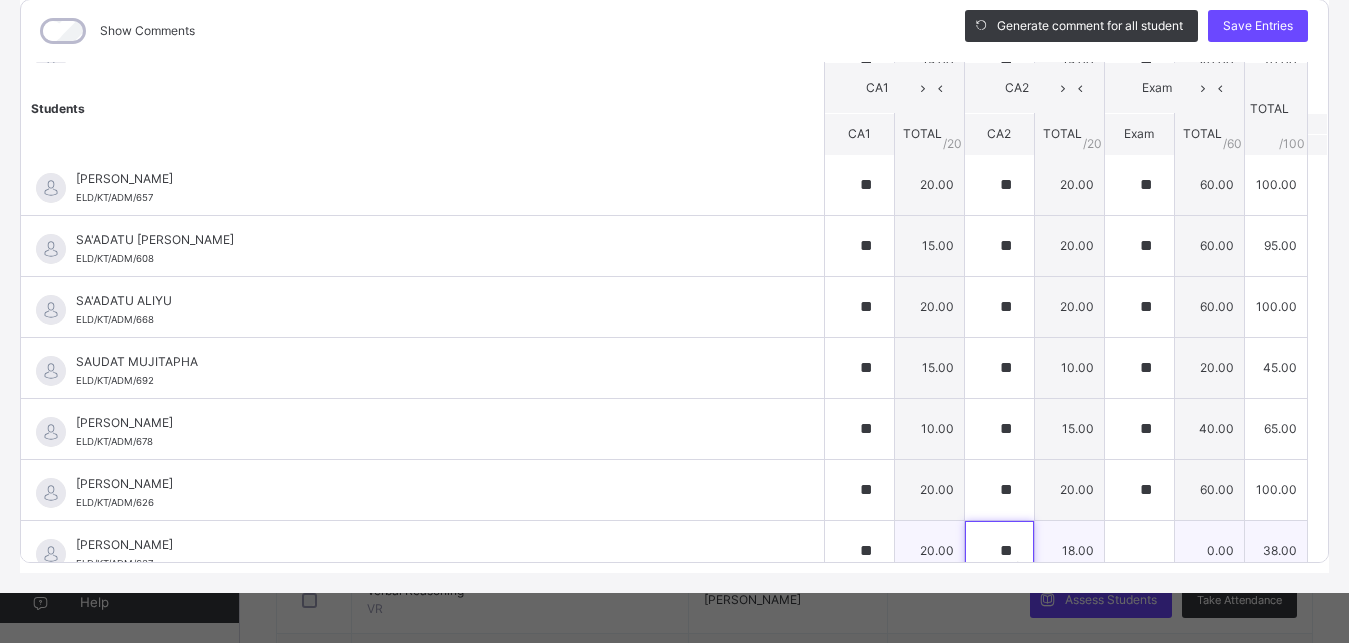 type on "**" 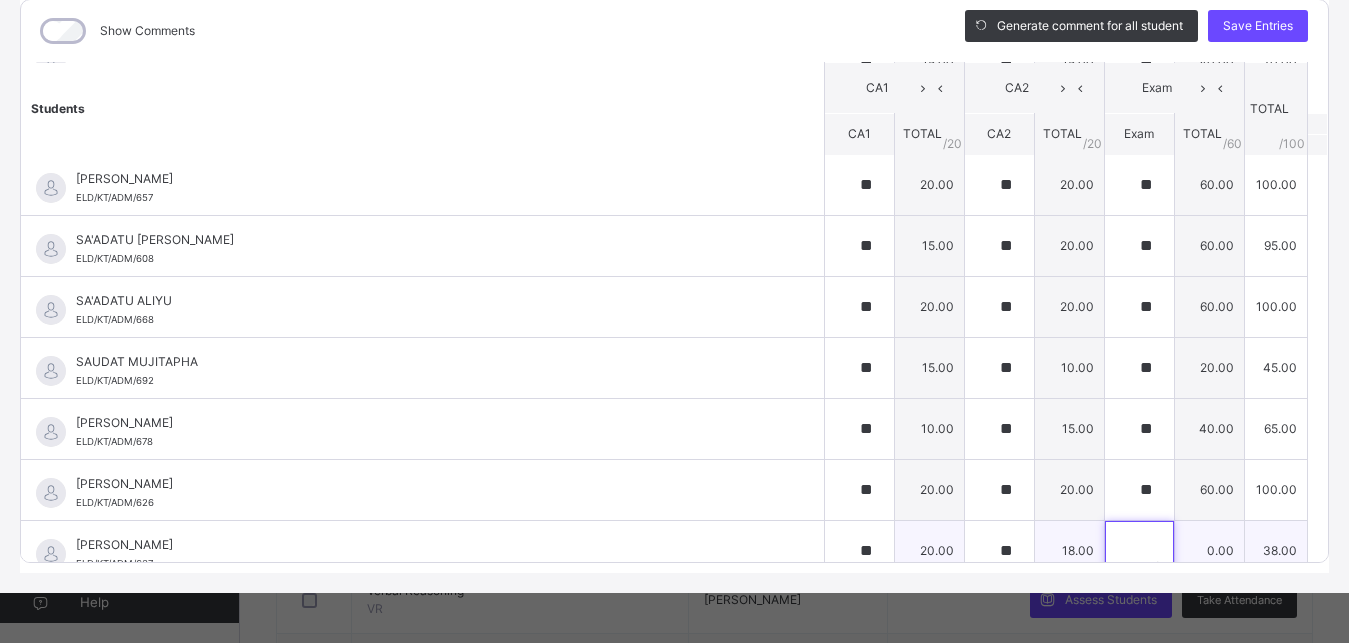 click at bounding box center (1139, 551) 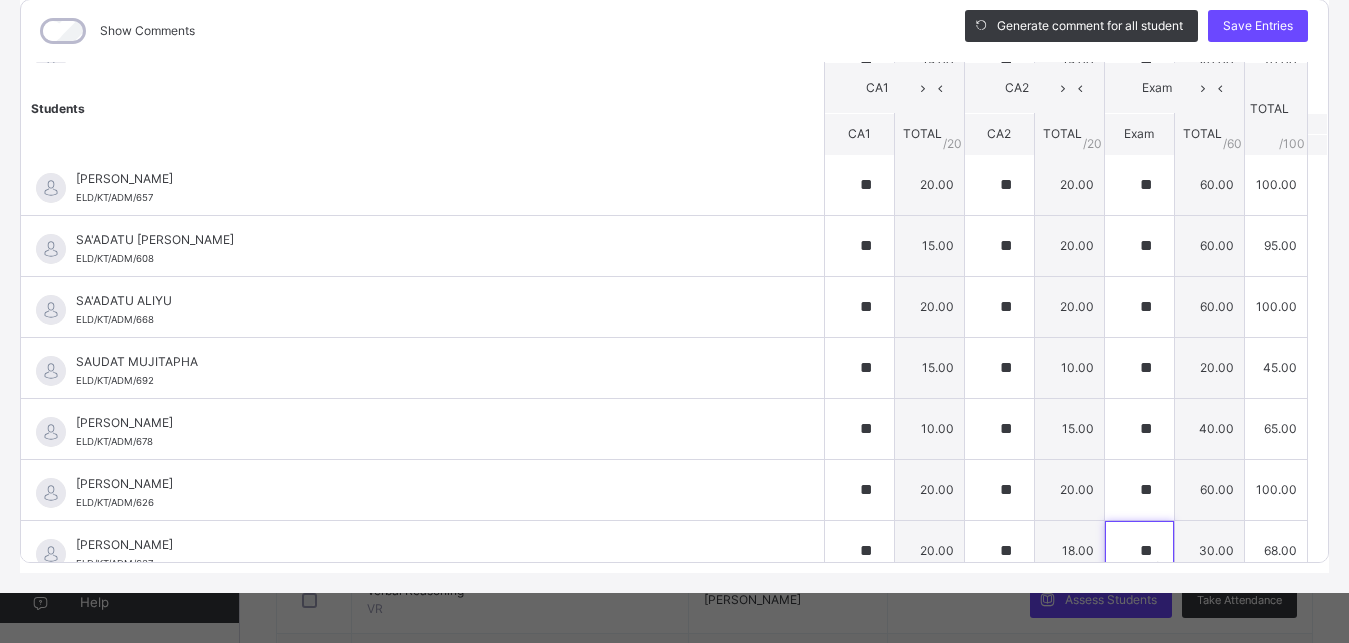 scroll, scrollTop: 2156, scrollLeft: 0, axis: vertical 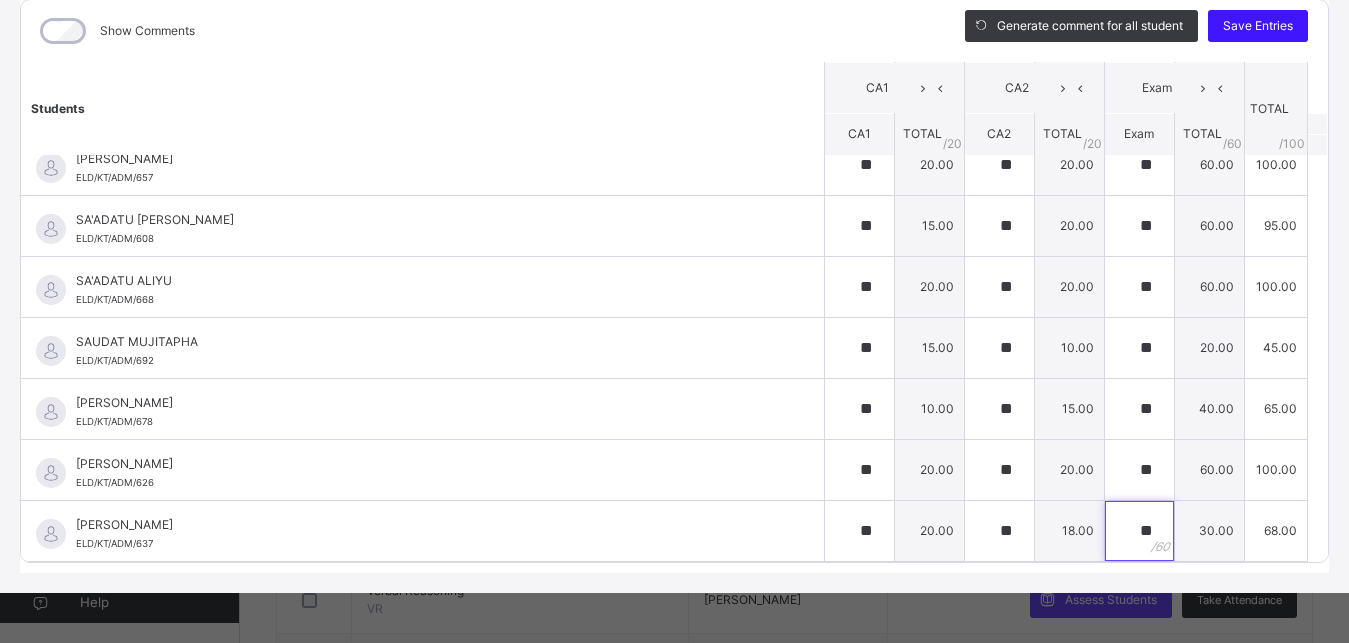type on "**" 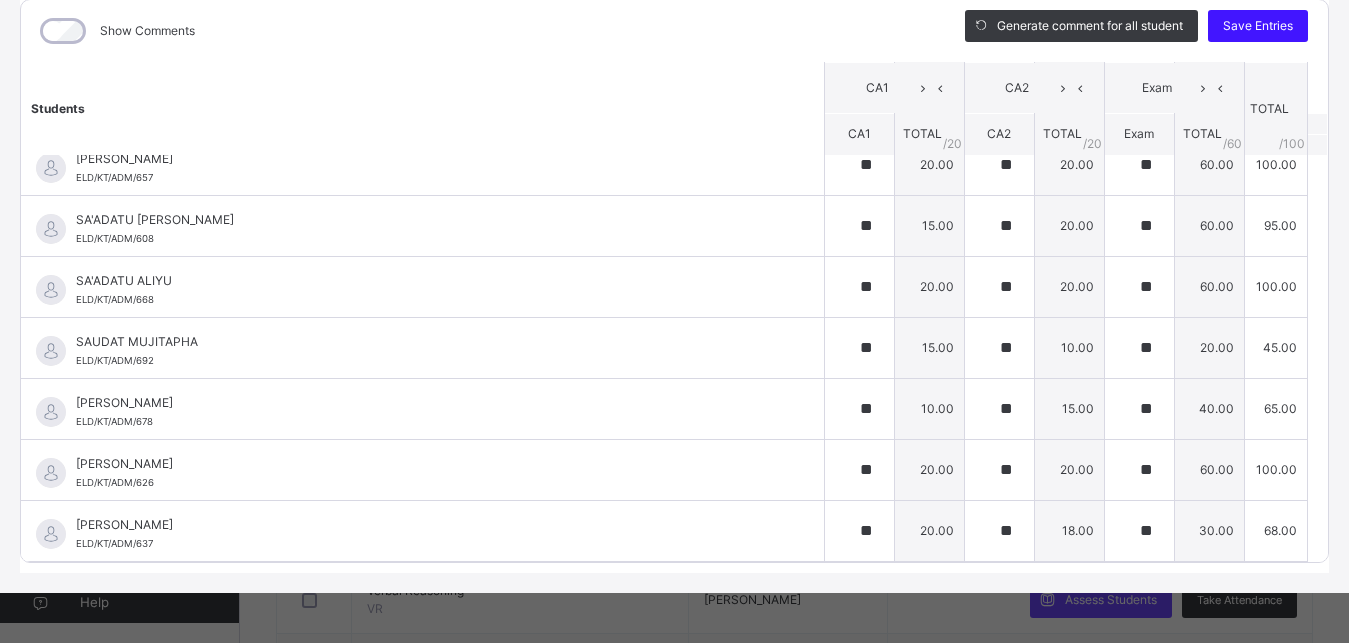 click on "Save Entries" at bounding box center [1258, 26] 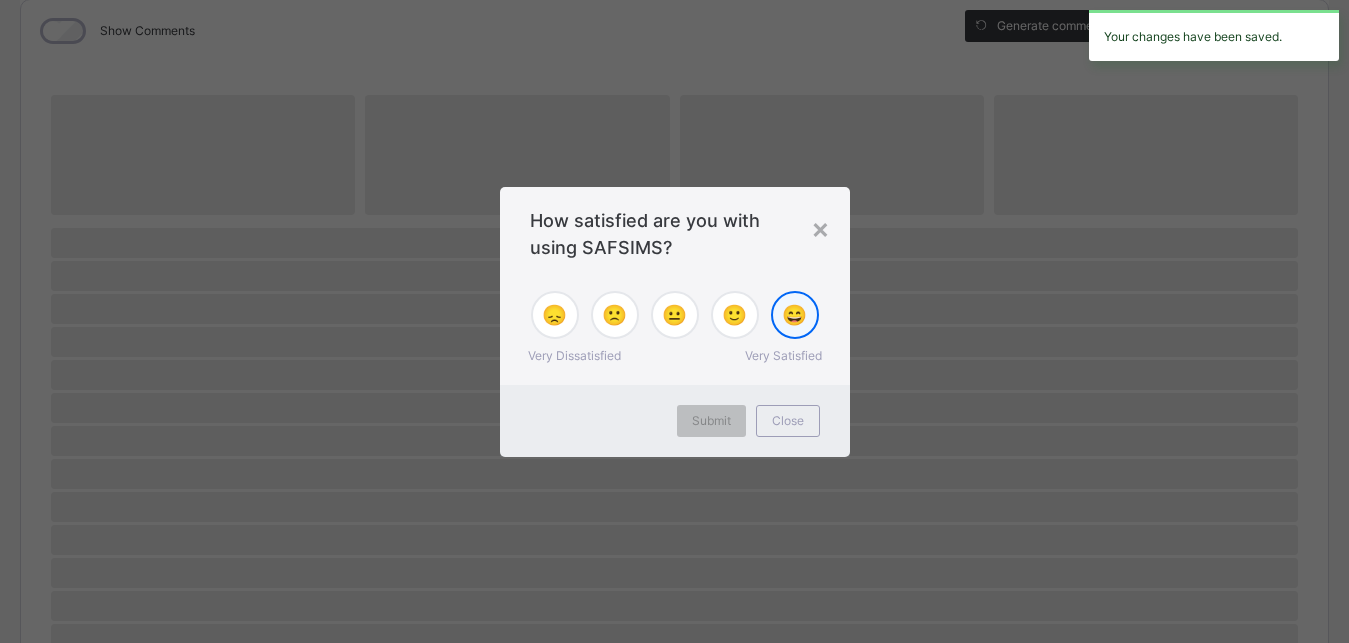 click on "😄" at bounding box center [794, 315] 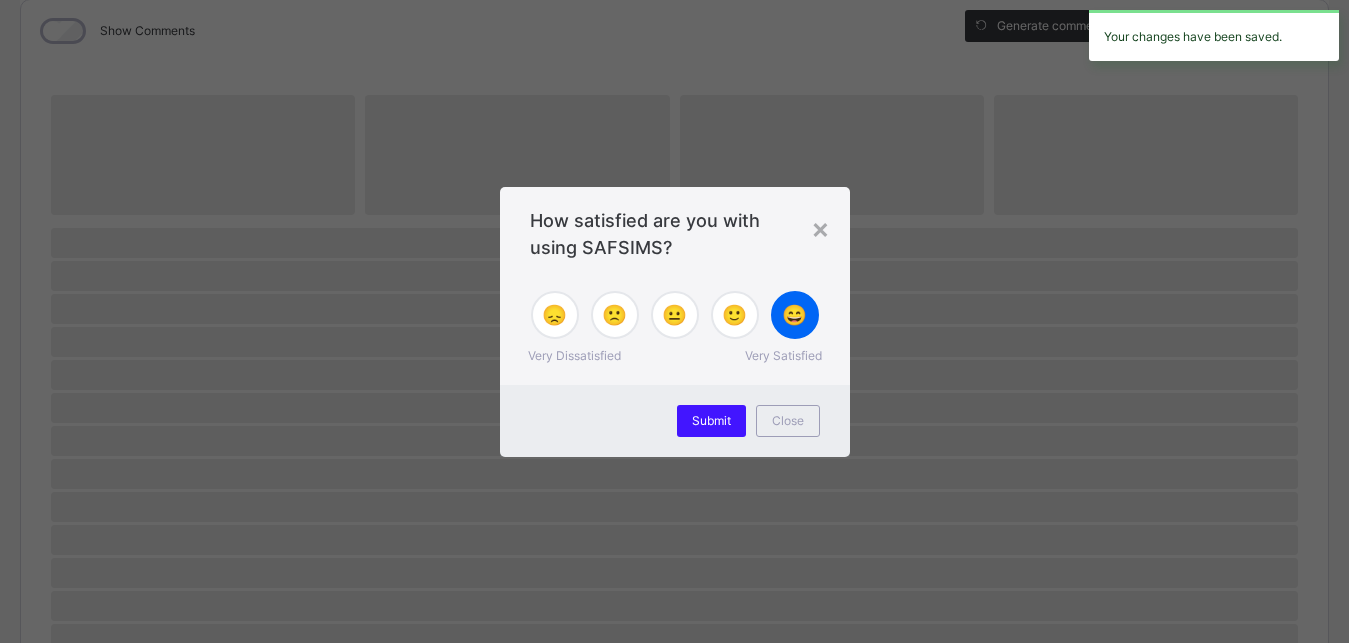 click on "Submit" at bounding box center [711, 421] 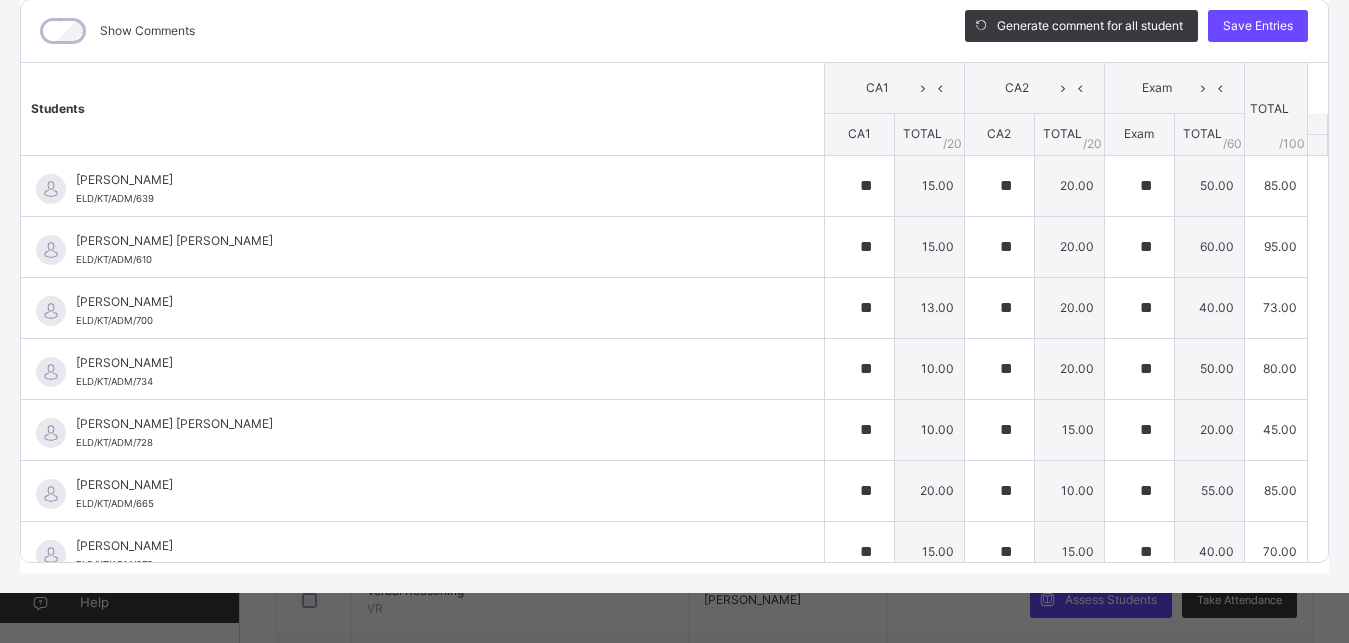 type on "**" 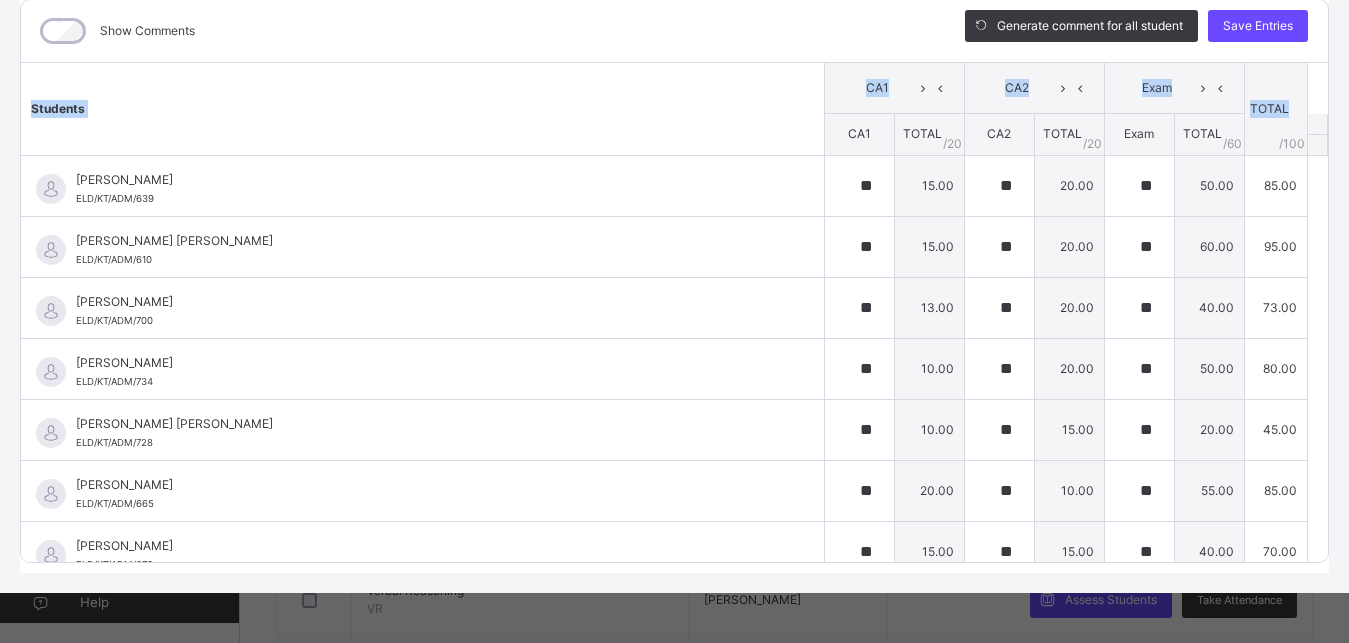 drag, startPoint x: 1321, startPoint y: 23, endPoint x: 1323, endPoint y: 63, distance: 40.04997 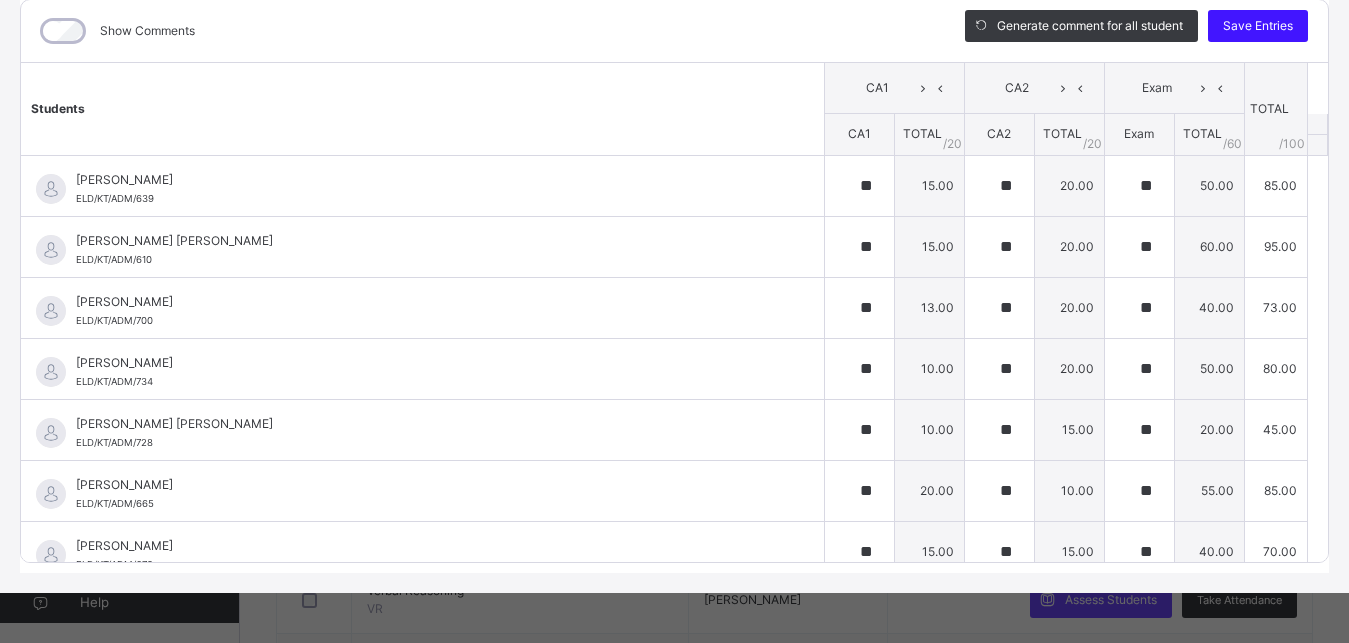 drag, startPoint x: 1306, startPoint y: 30, endPoint x: 1286, endPoint y: 15, distance: 25 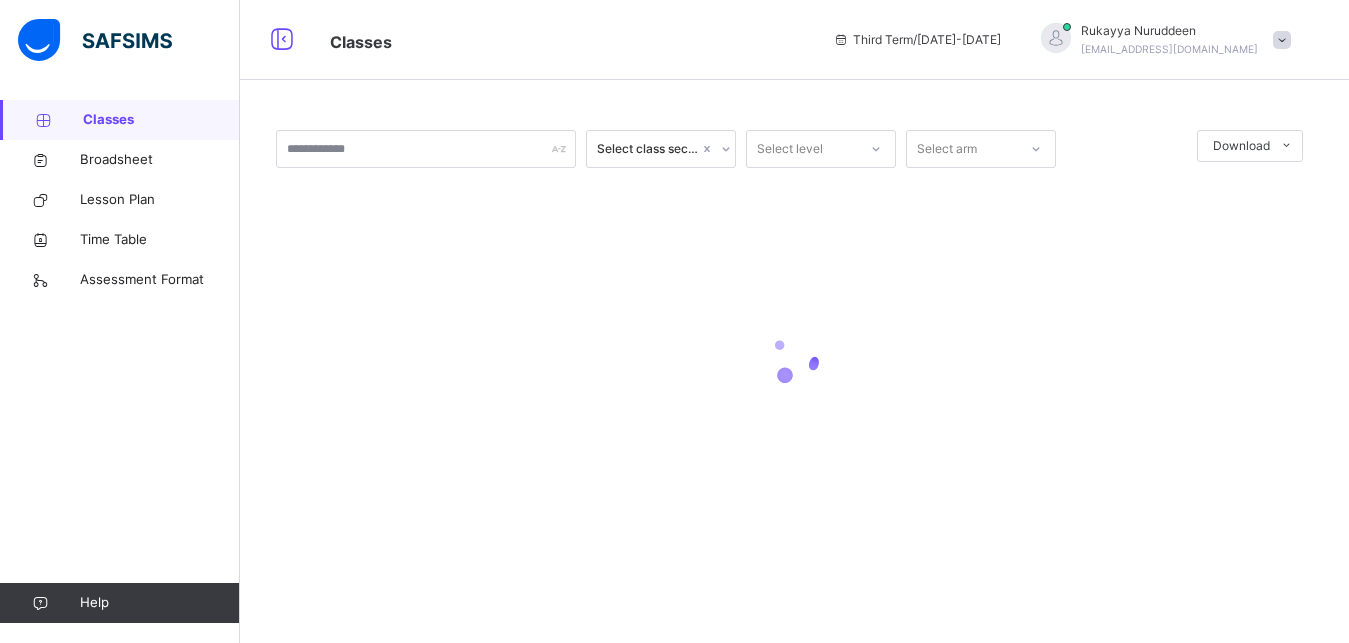 scroll, scrollTop: 0, scrollLeft: 0, axis: both 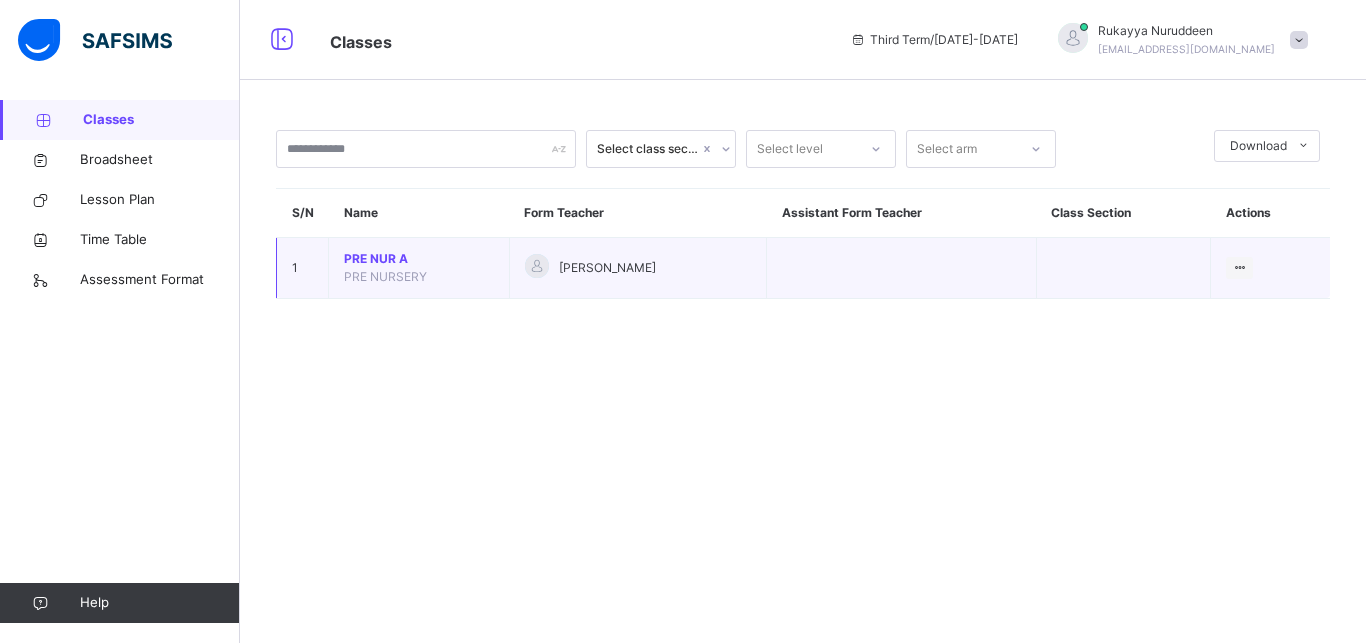 click on "PRE NUR   A" at bounding box center [419, 259] 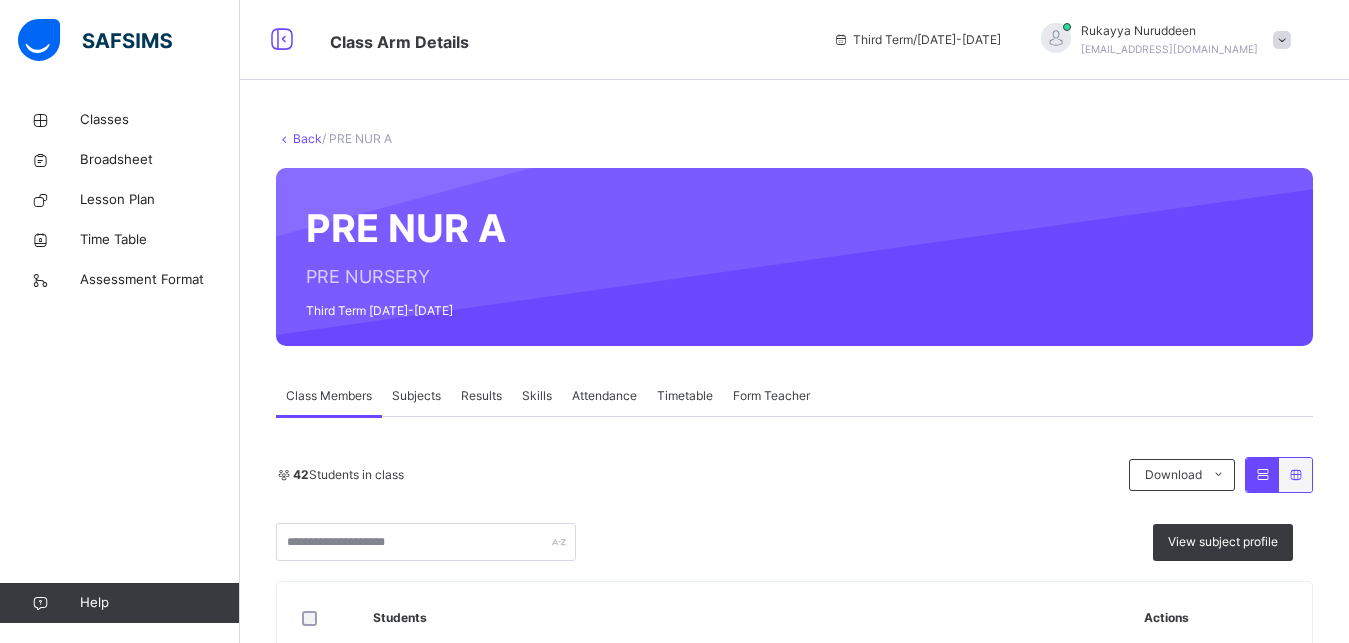 click on "Subjects" at bounding box center [416, 396] 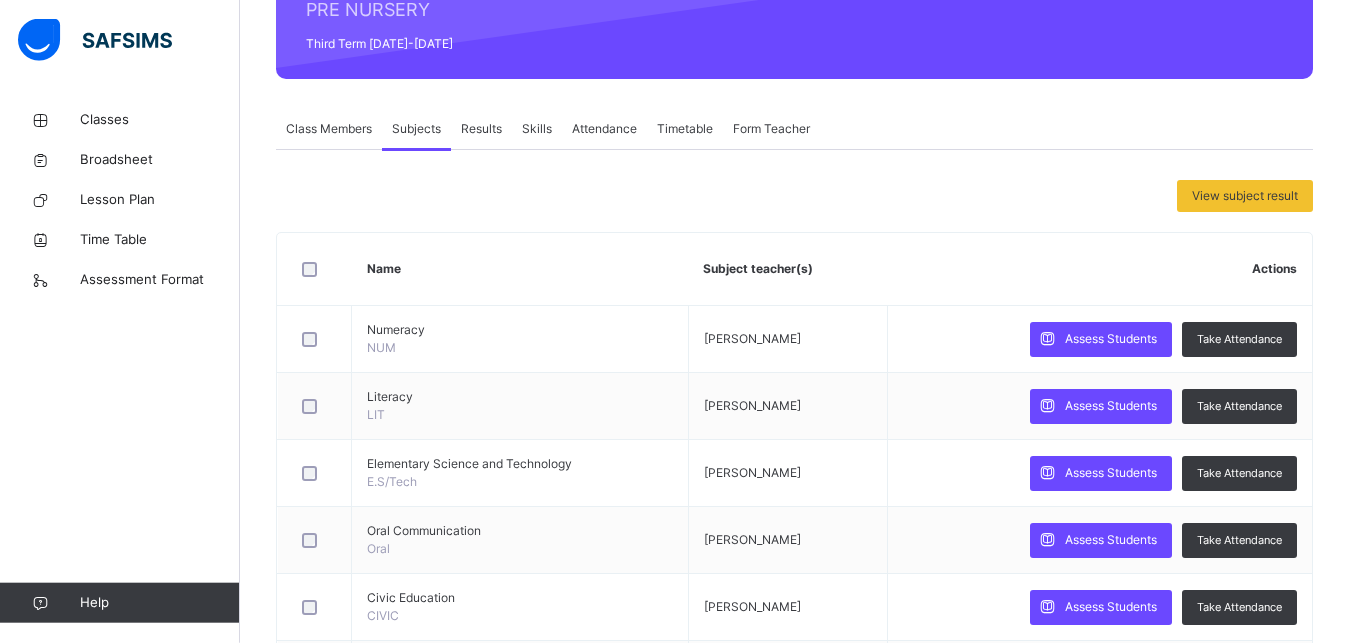 scroll, scrollTop: 306, scrollLeft: 0, axis: vertical 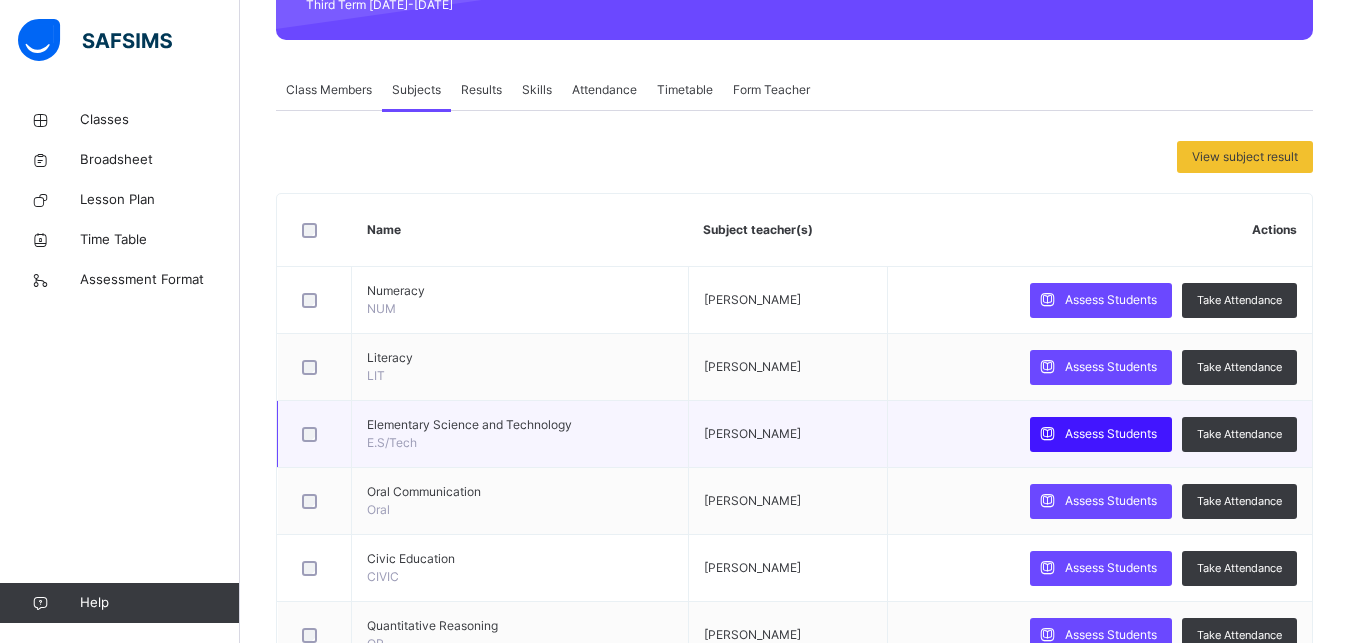 click on "Assess Students" at bounding box center (1111, 434) 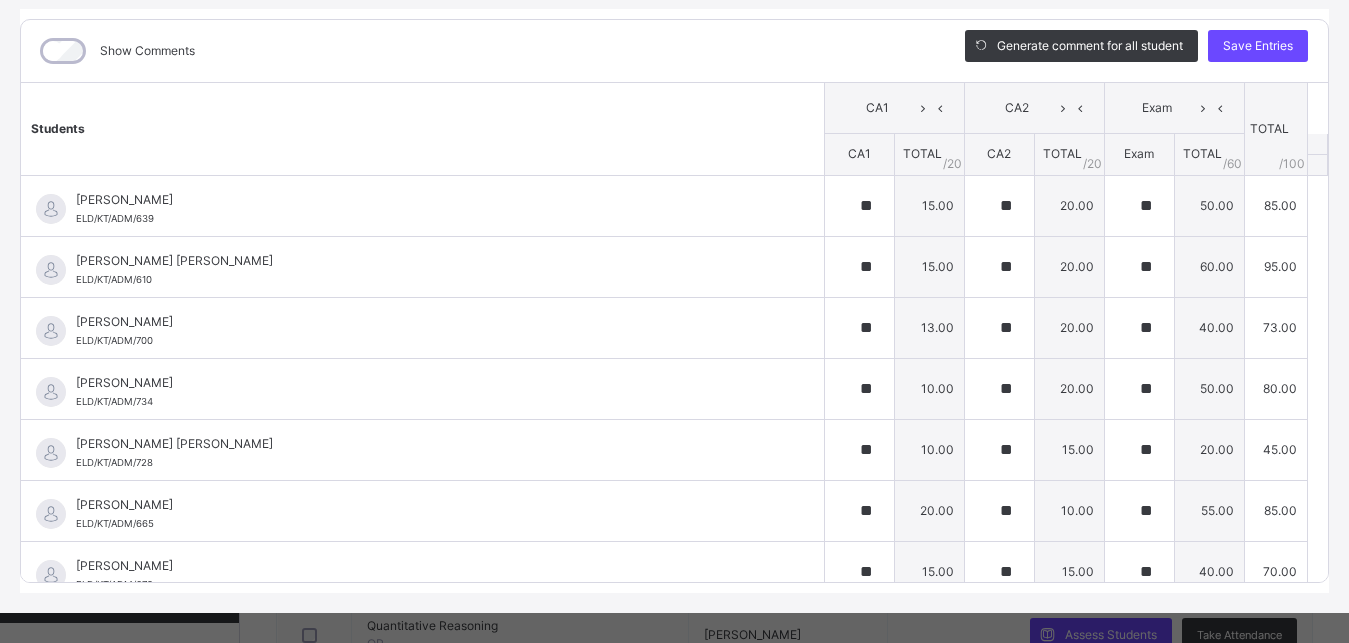 scroll, scrollTop: 268, scrollLeft: 0, axis: vertical 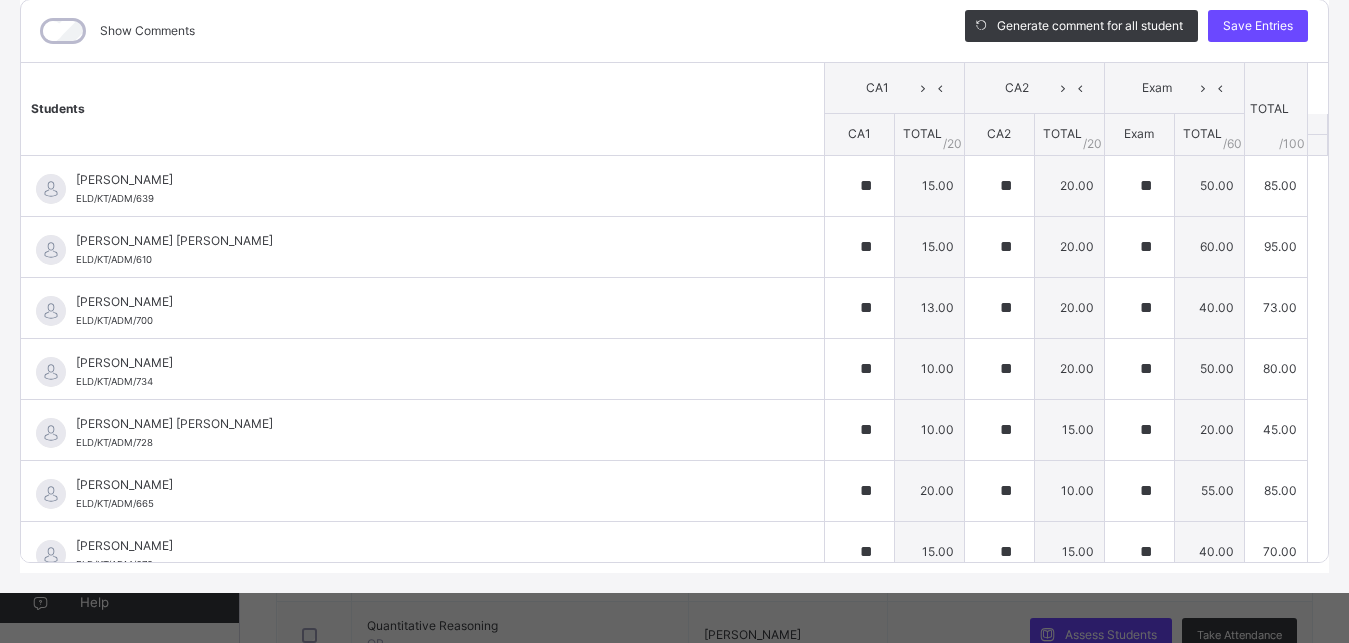 drag, startPoint x: 1338, startPoint y: 631, endPoint x: 1337, endPoint y: 602, distance: 29.017237 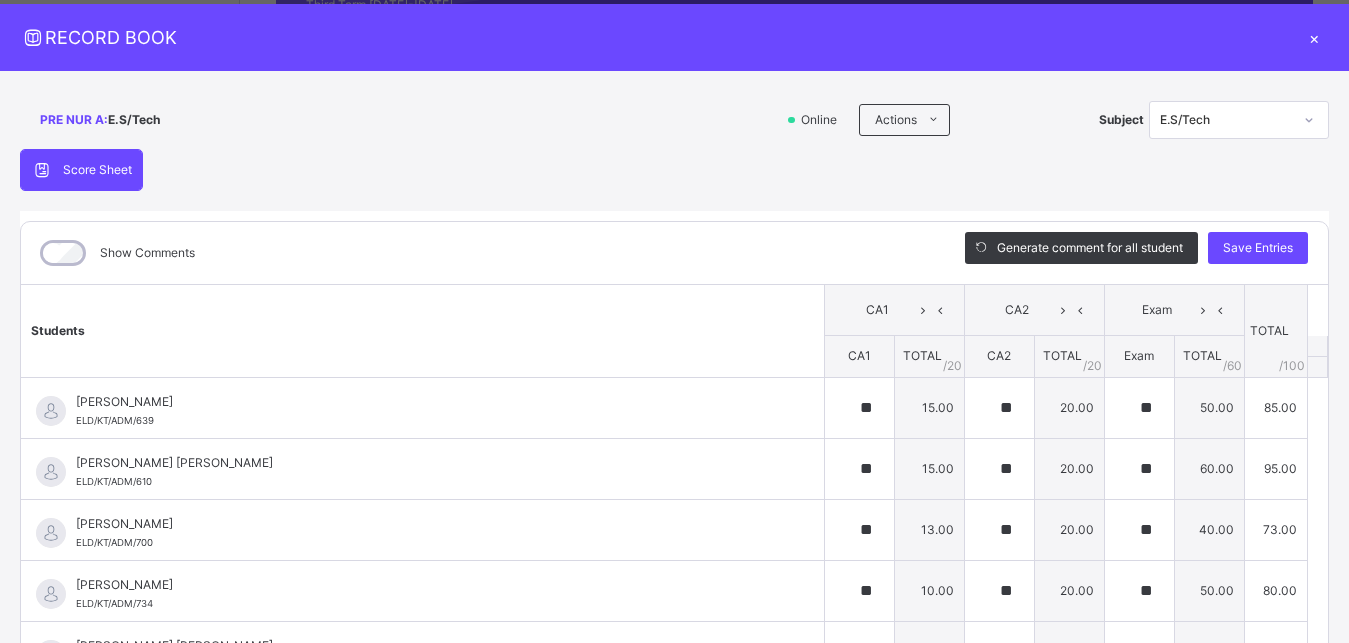 scroll, scrollTop: 0, scrollLeft: 0, axis: both 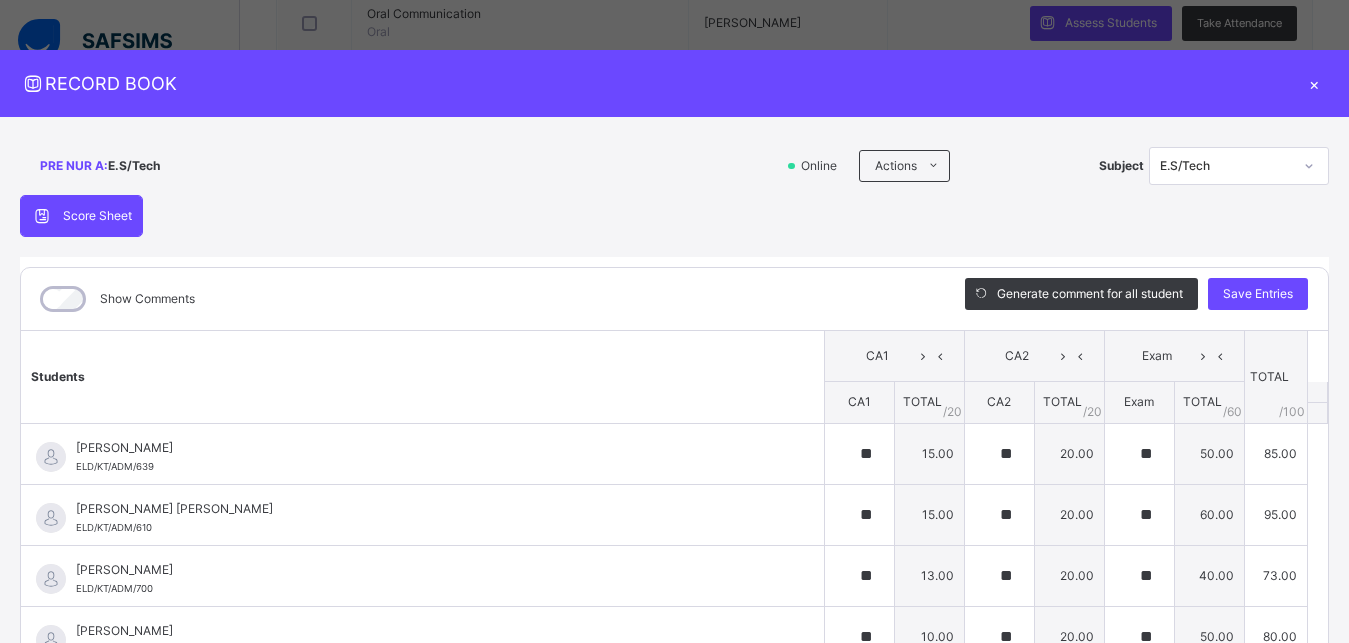 drag, startPoint x: 1358, startPoint y: 631, endPoint x: 1338, endPoint y: 631, distance: 20 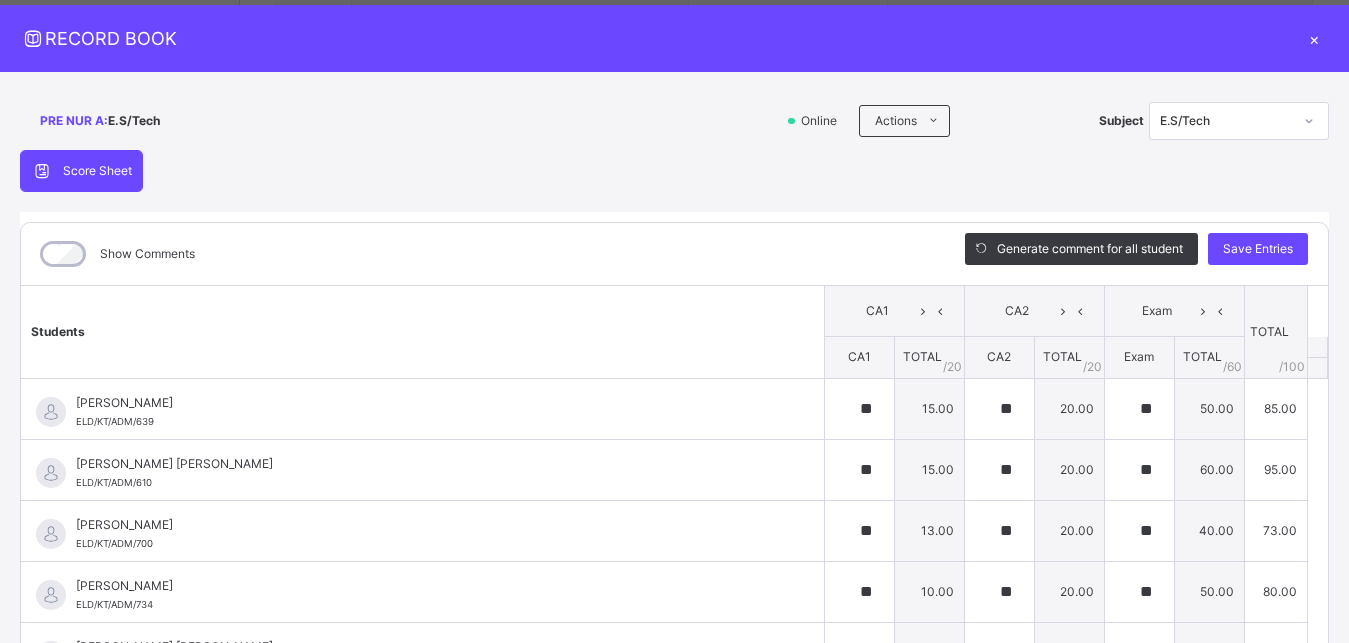 drag, startPoint x: 1338, startPoint y: 631, endPoint x: 1336, endPoint y: 525, distance: 106.01887 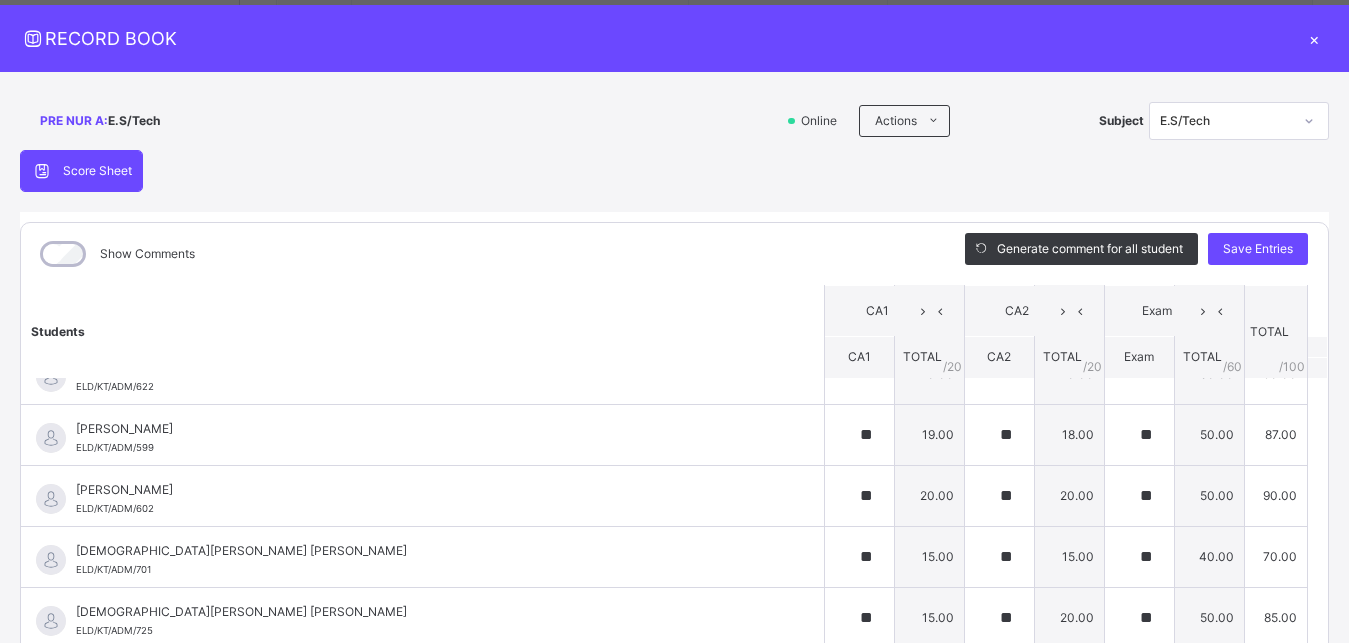 scroll, scrollTop: 1915, scrollLeft: 0, axis: vertical 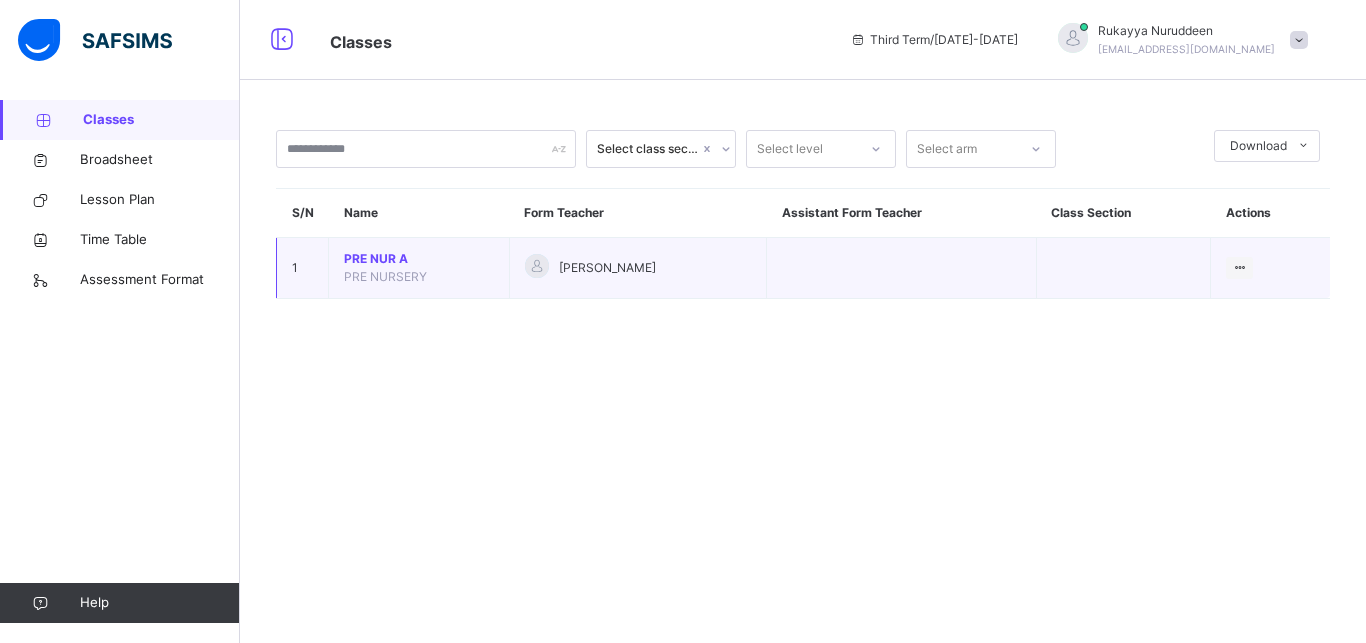 click on "PRE NUR   A" at bounding box center [419, 259] 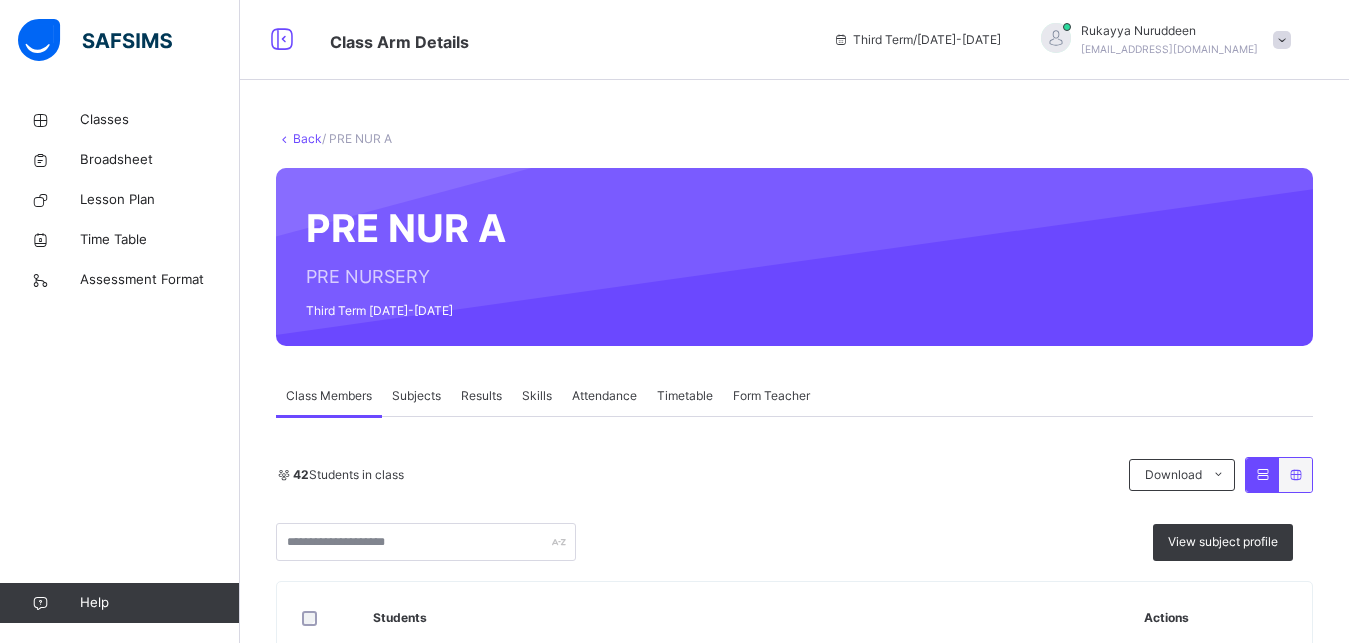 click on "Subjects" at bounding box center [416, 396] 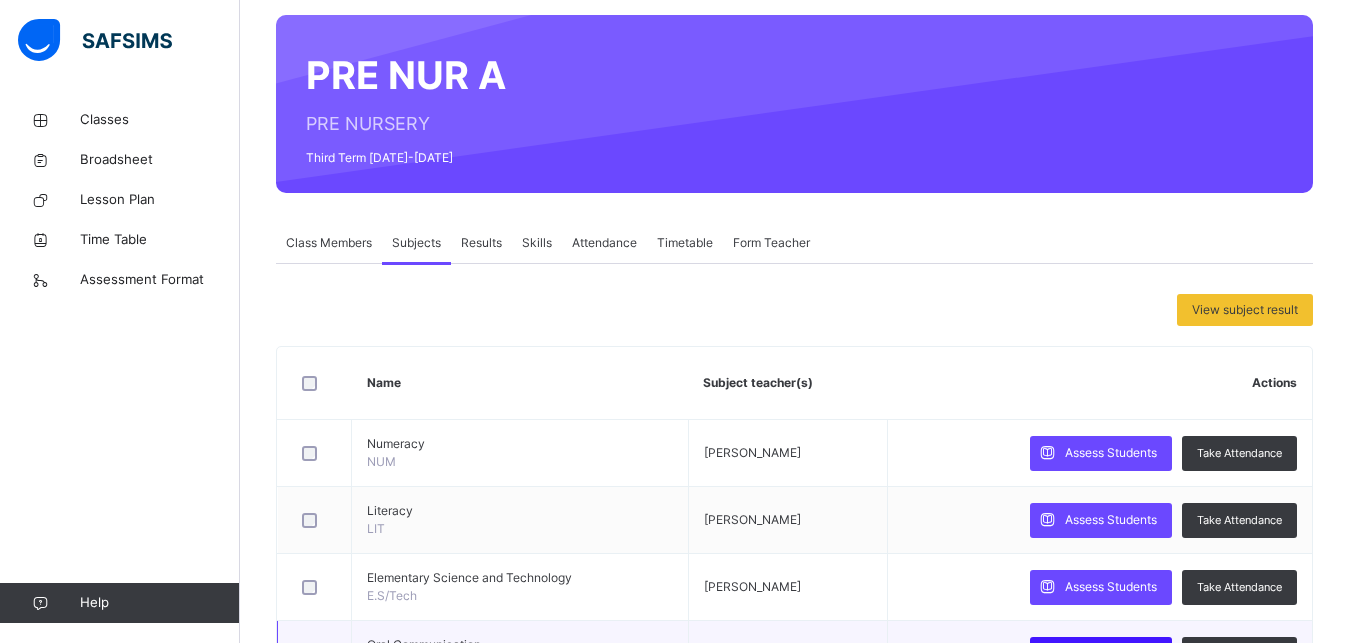 scroll, scrollTop: 561, scrollLeft: 0, axis: vertical 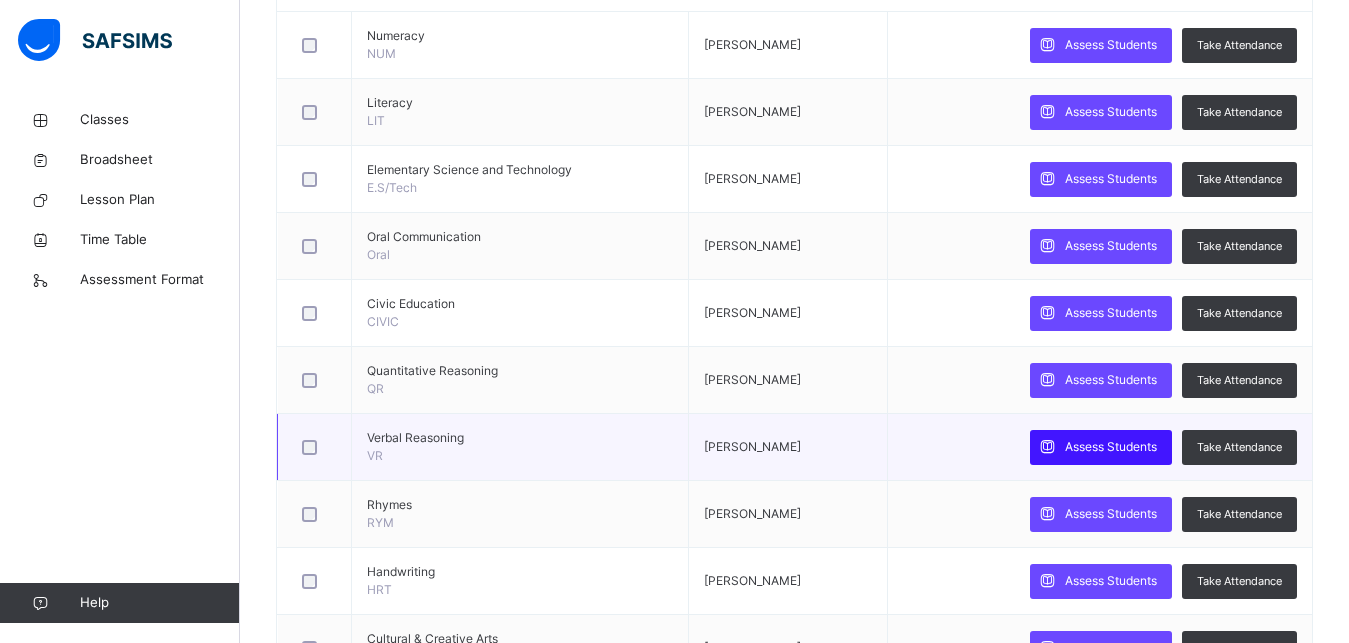 click on "Assess Students" at bounding box center (1111, 447) 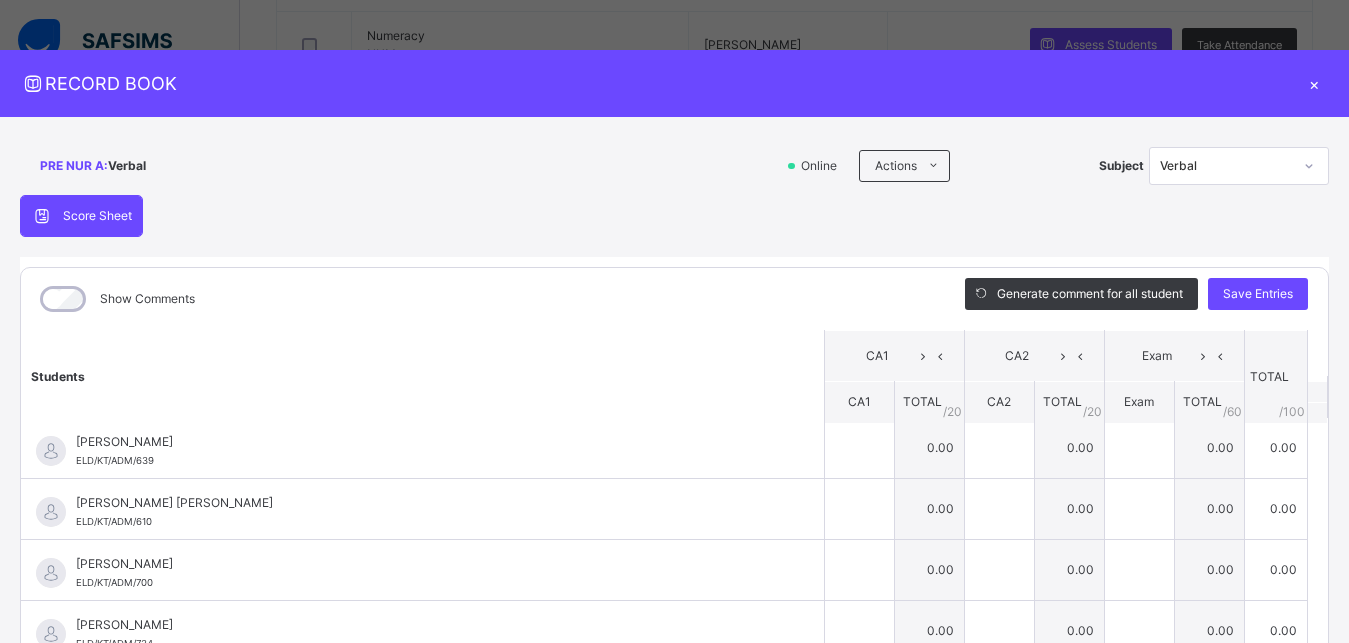 scroll, scrollTop: 0, scrollLeft: 0, axis: both 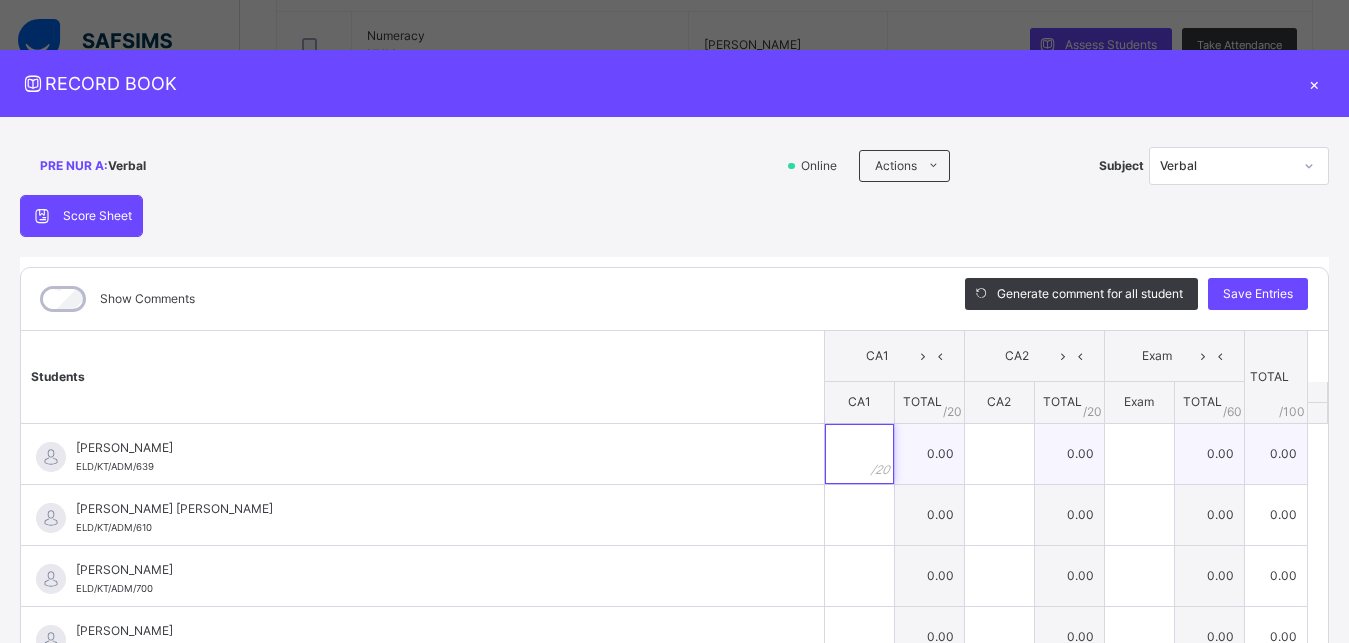 click at bounding box center (859, 454) 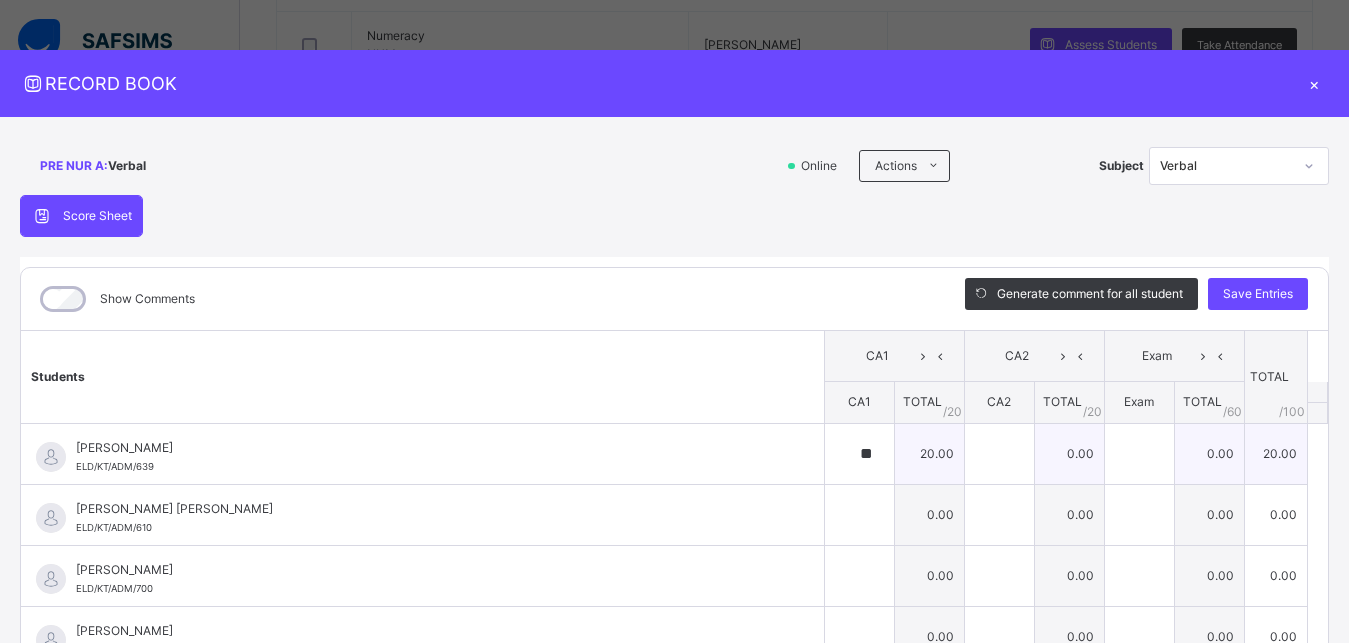 click on "20.00" at bounding box center [929, 453] 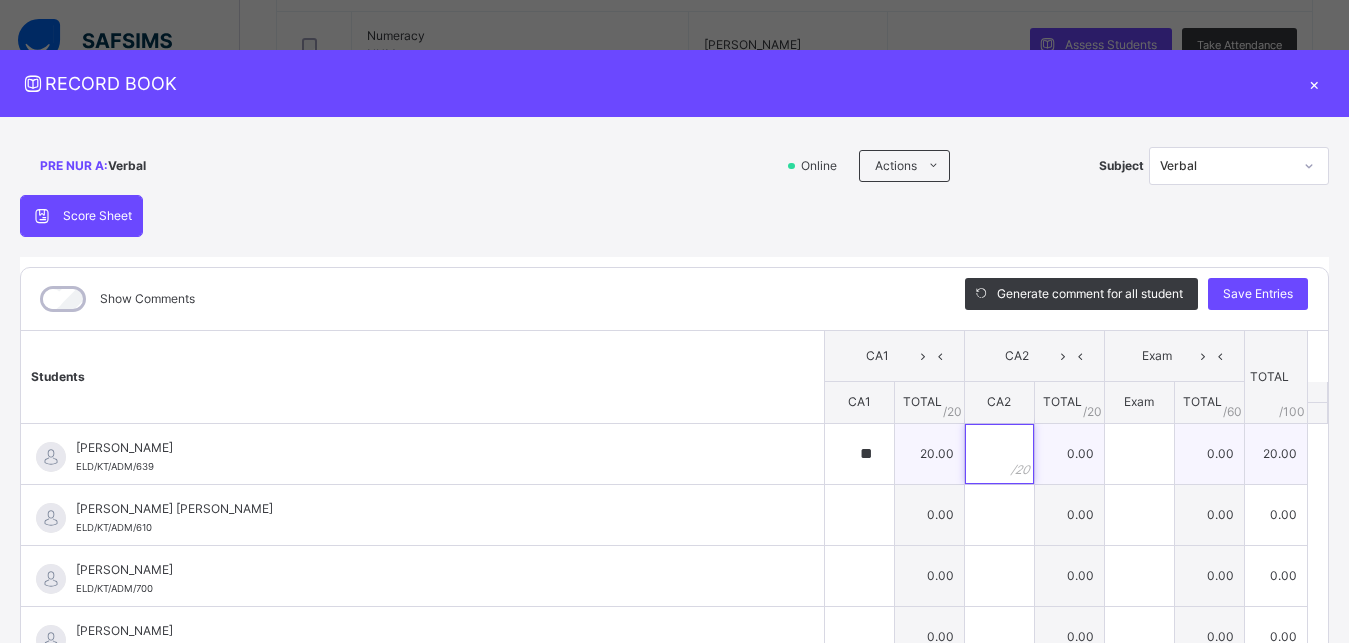 click at bounding box center (999, 454) 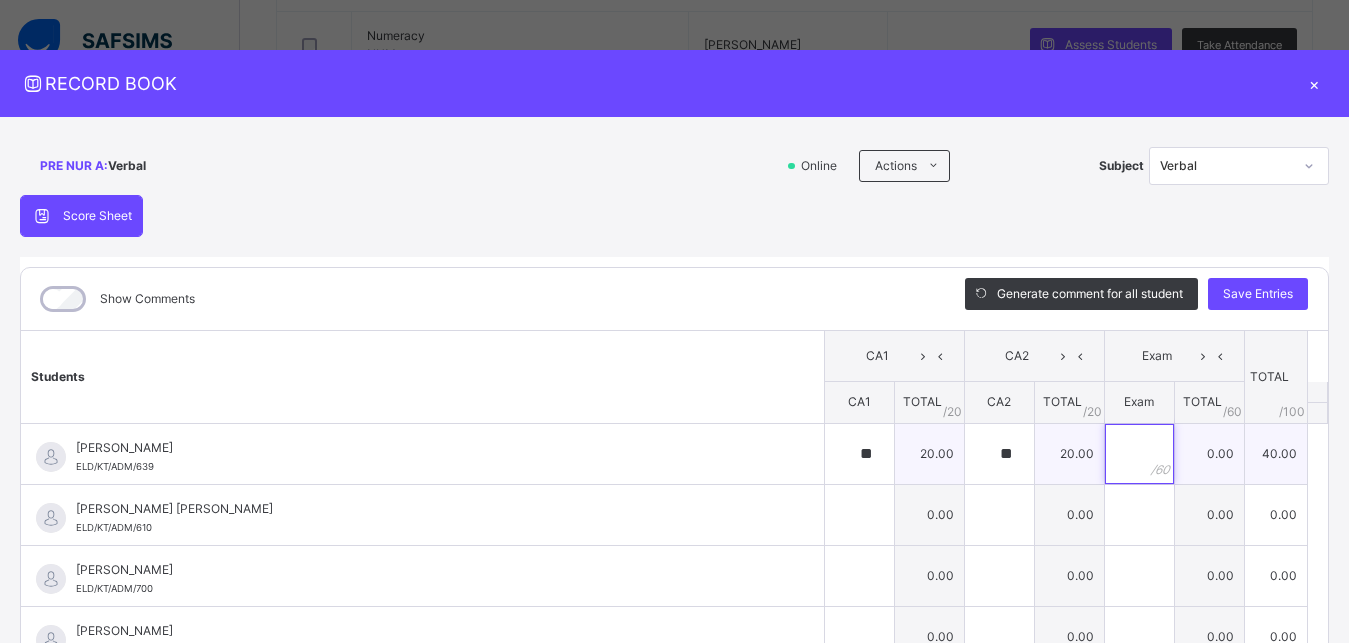 click at bounding box center [1139, 454] 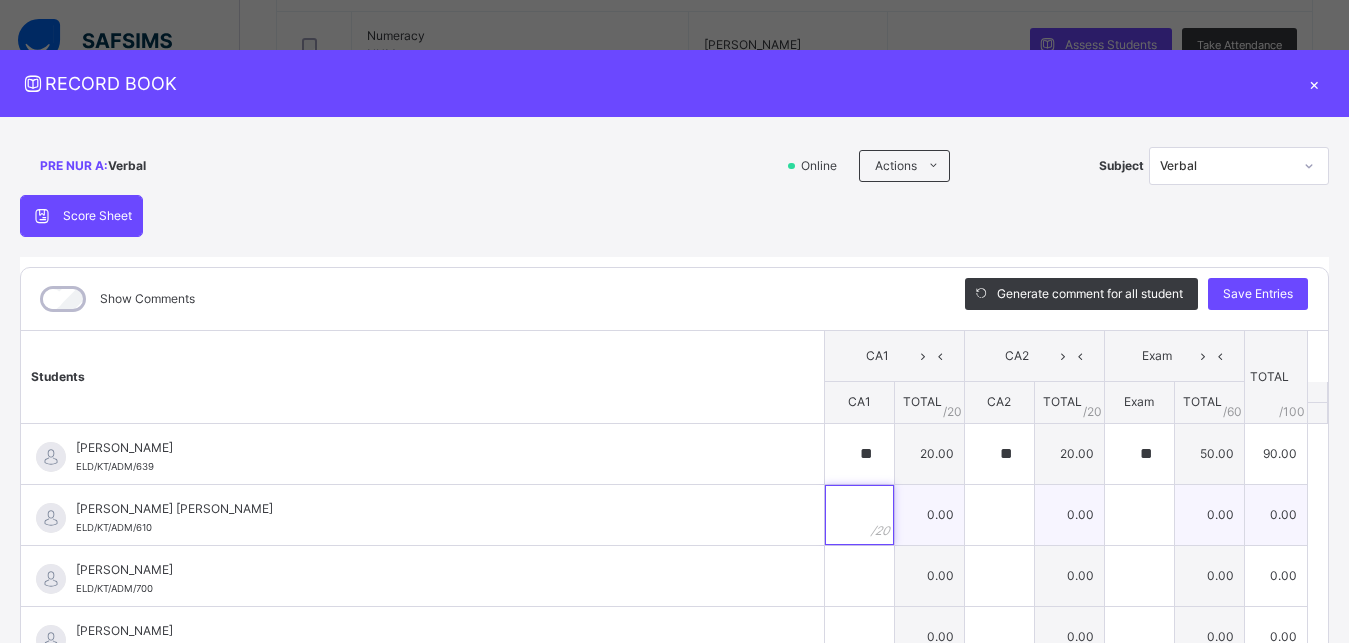 click at bounding box center [859, 515] 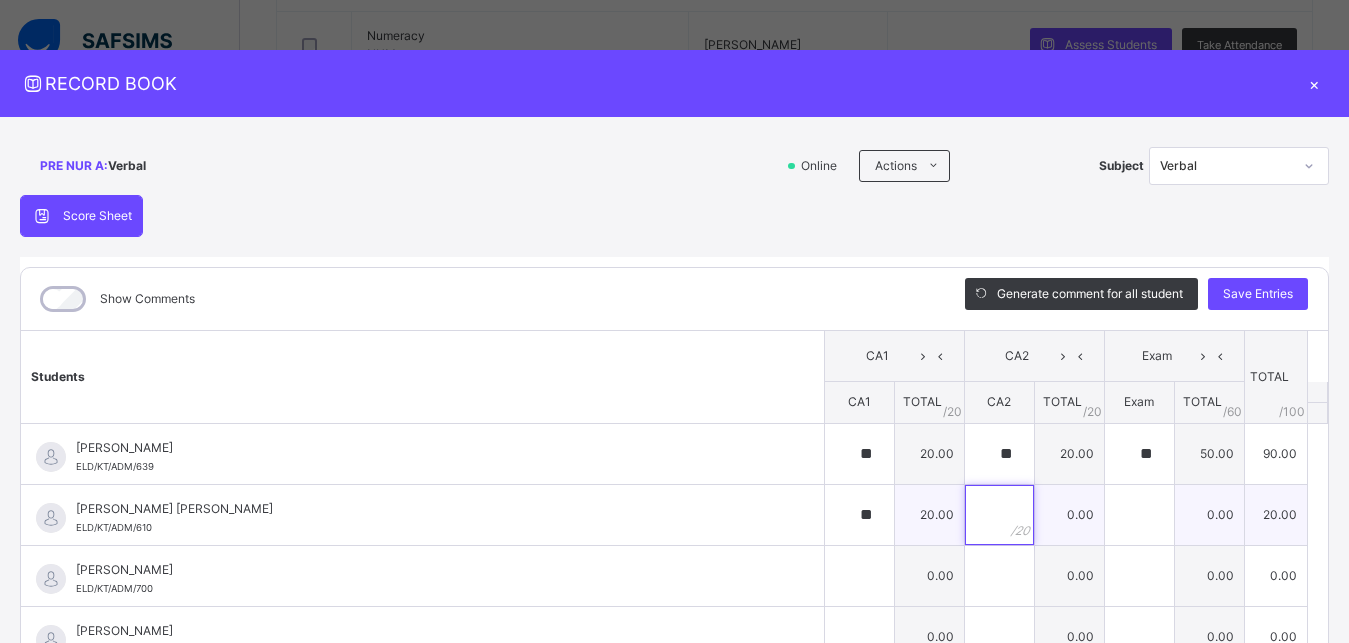 click at bounding box center [999, 515] 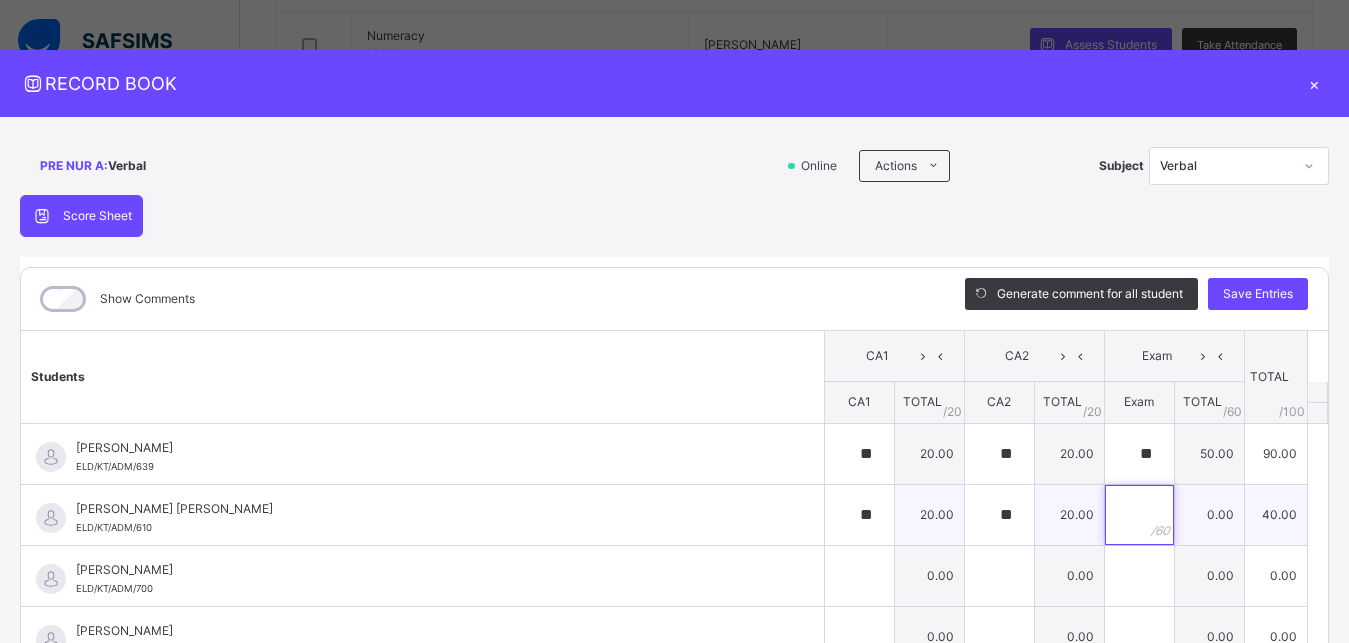 click at bounding box center [1139, 515] 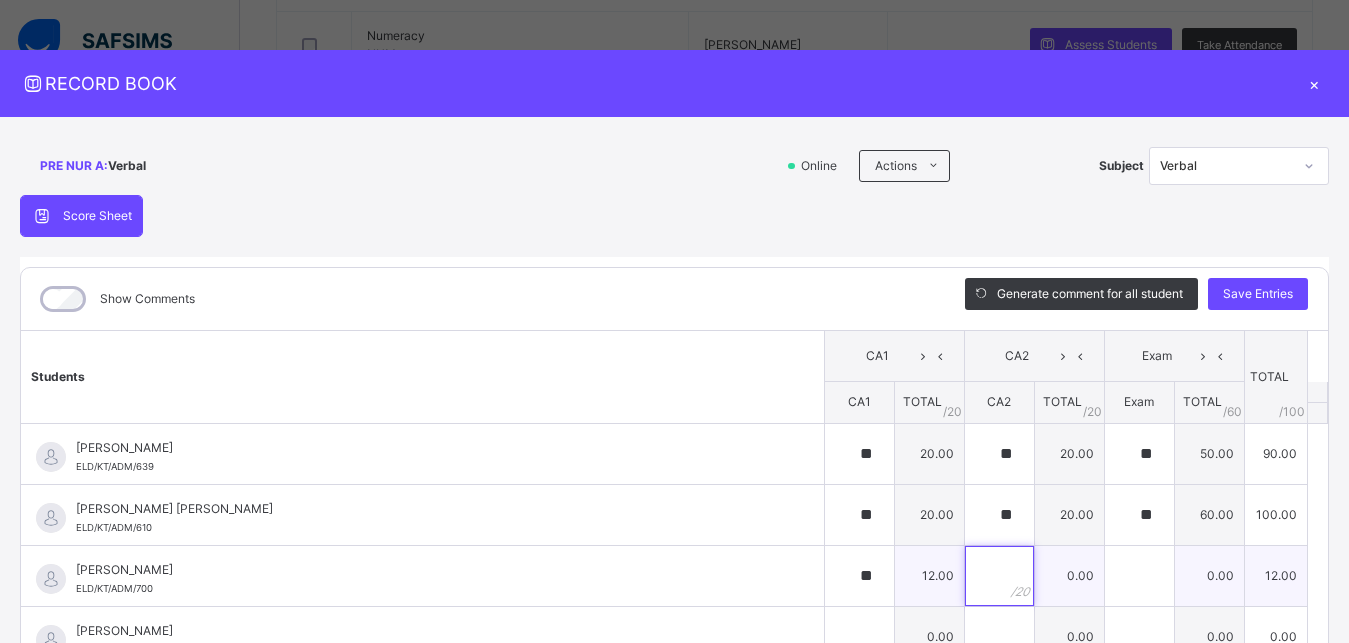 click at bounding box center [999, 576] 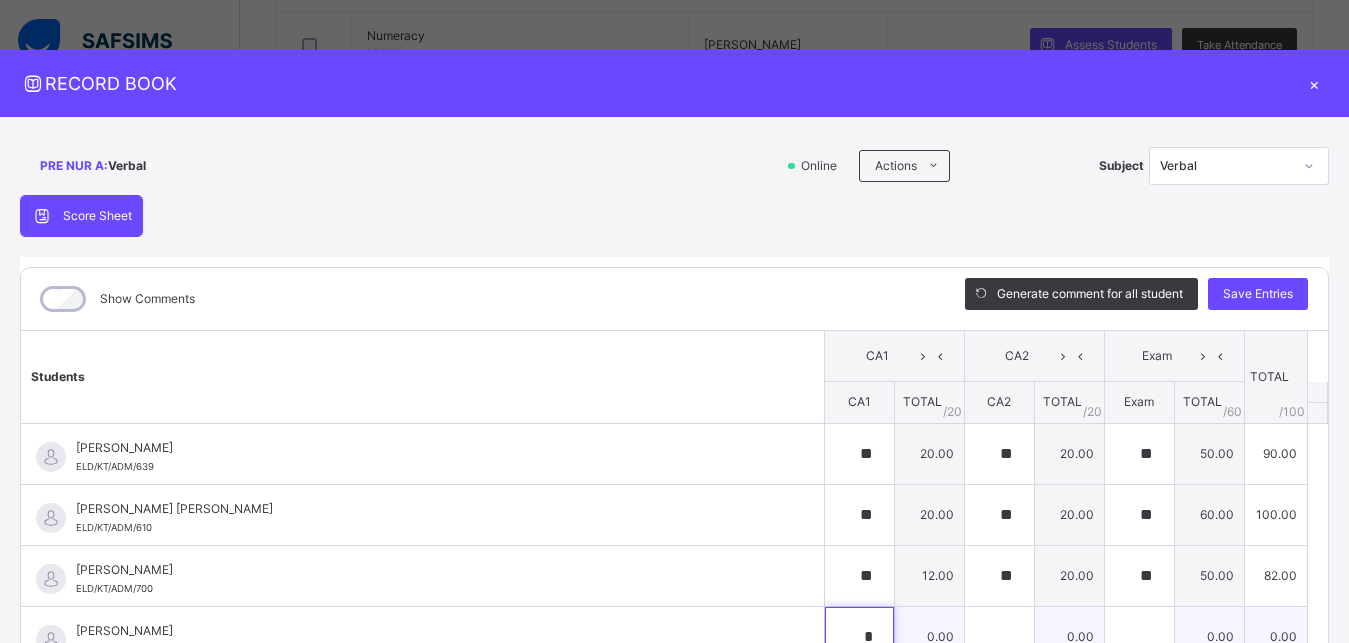 scroll, scrollTop: 4, scrollLeft: 0, axis: vertical 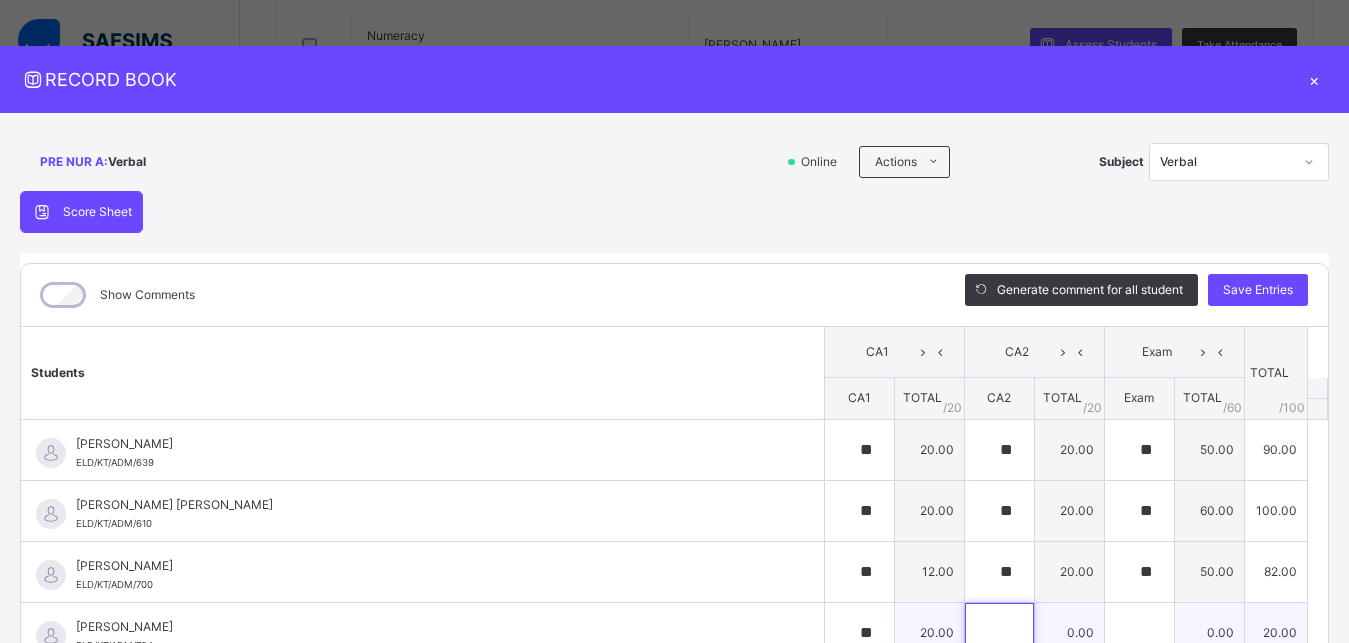 click at bounding box center (999, 633) 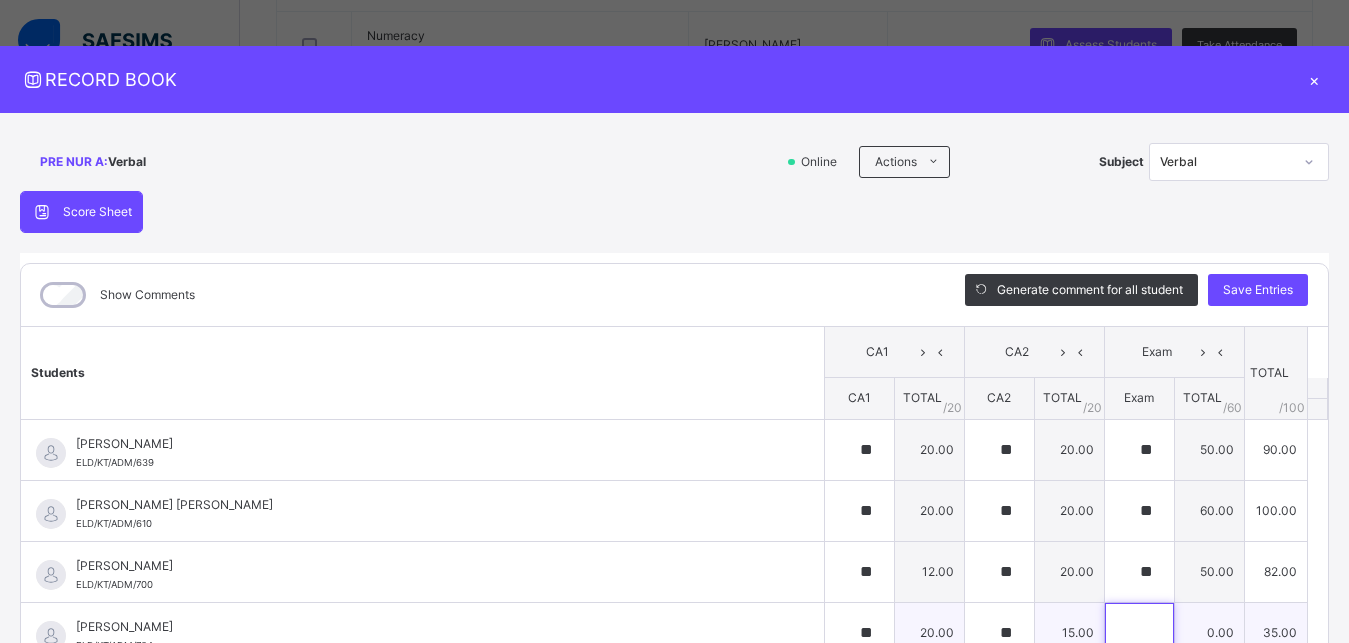 click at bounding box center (1139, 633) 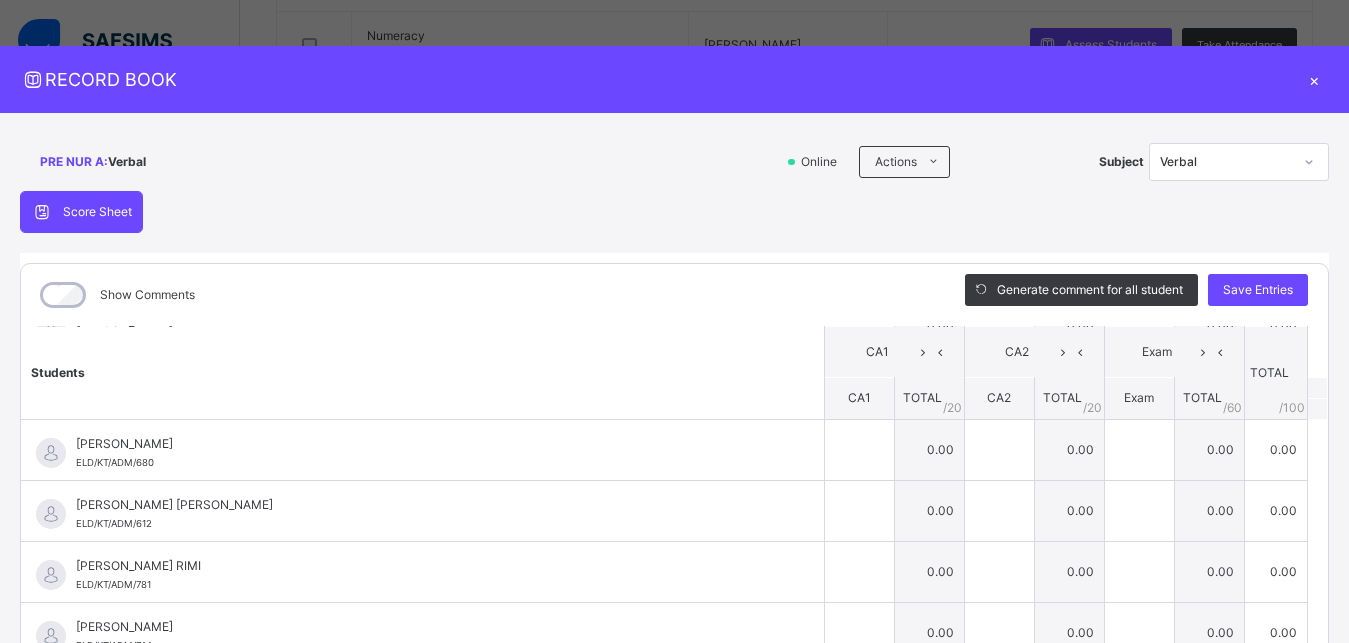 scroll, scrollTop: 847, scrollLeft: 0, axis: vertical 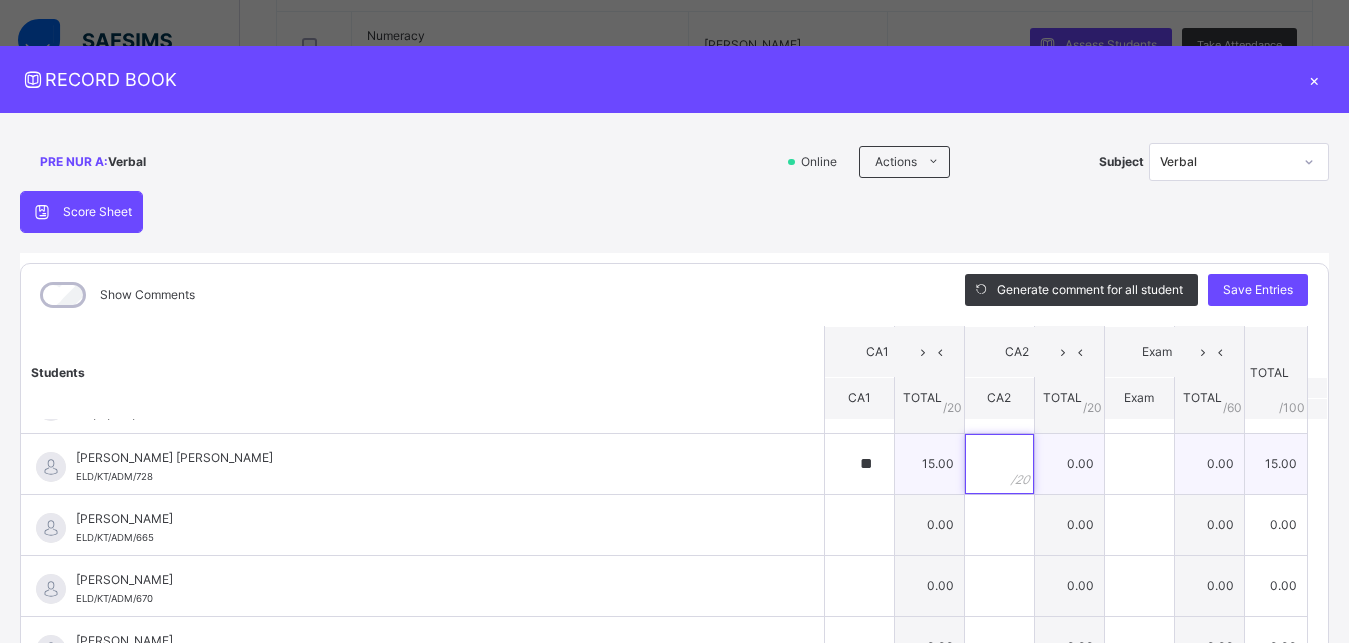 click at bounding box center [999, 464] 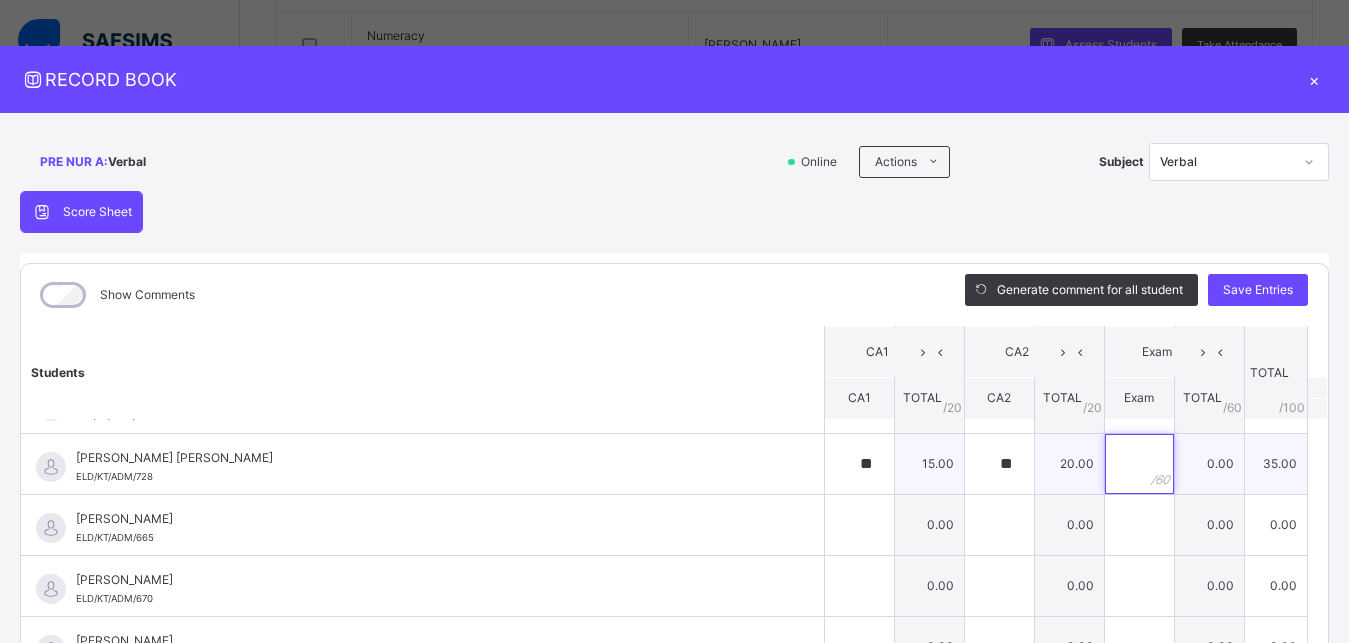 click at bounding box center [1139, 464] 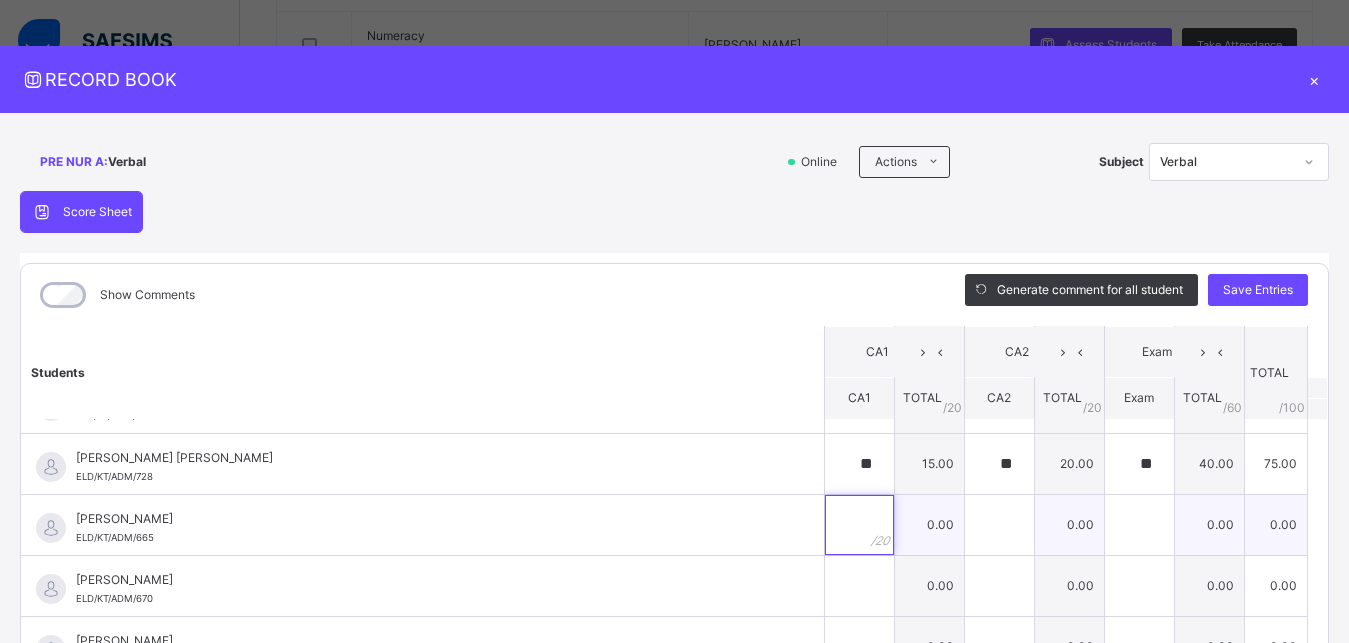 click at bounding box center [859, 525] 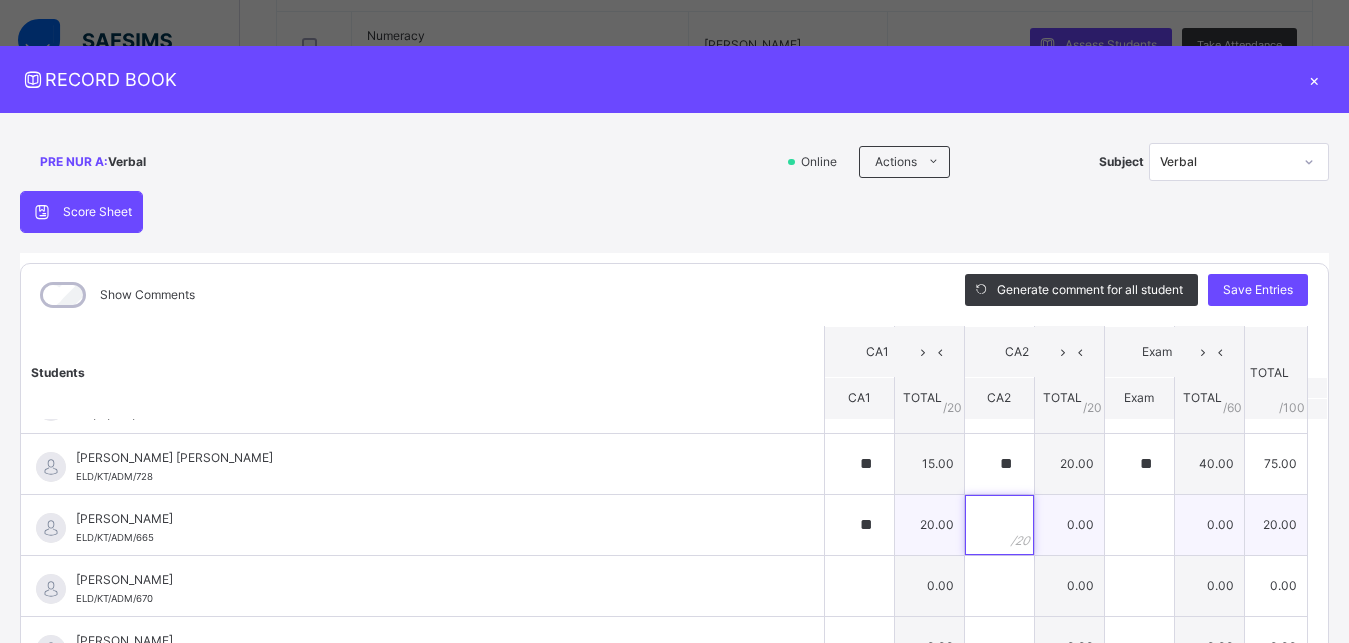 click at bounding box center (999, 525) 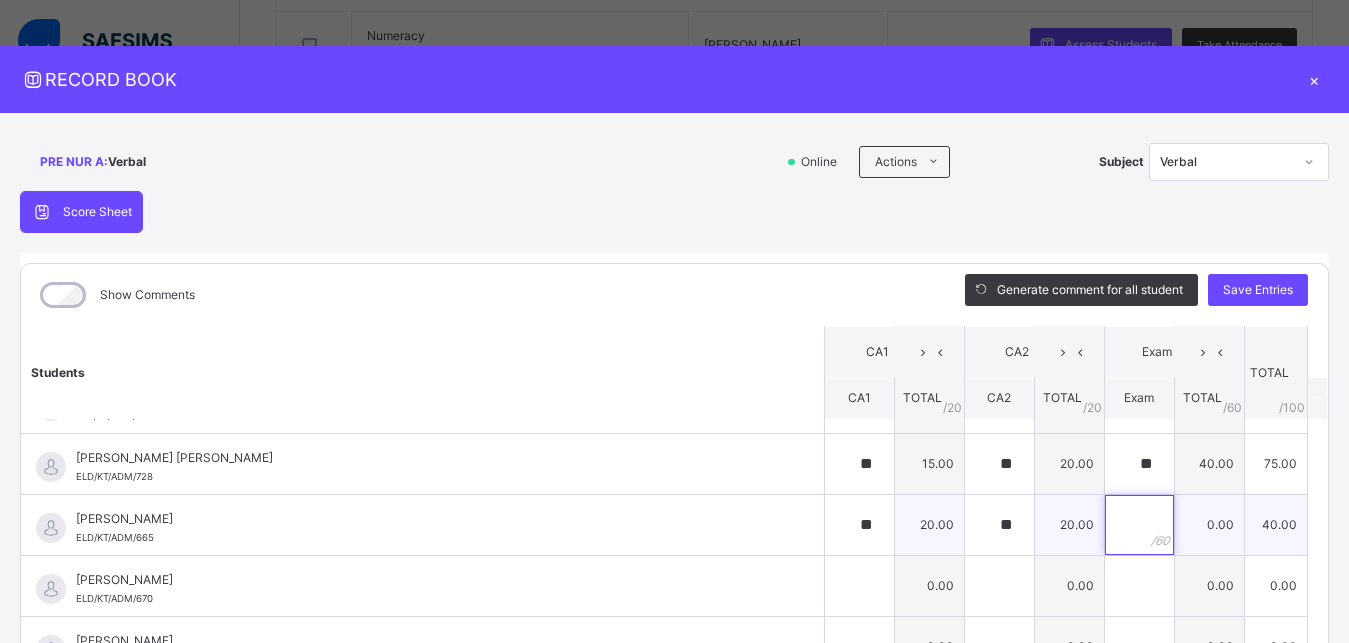 click at bounding box center (1139, 525) 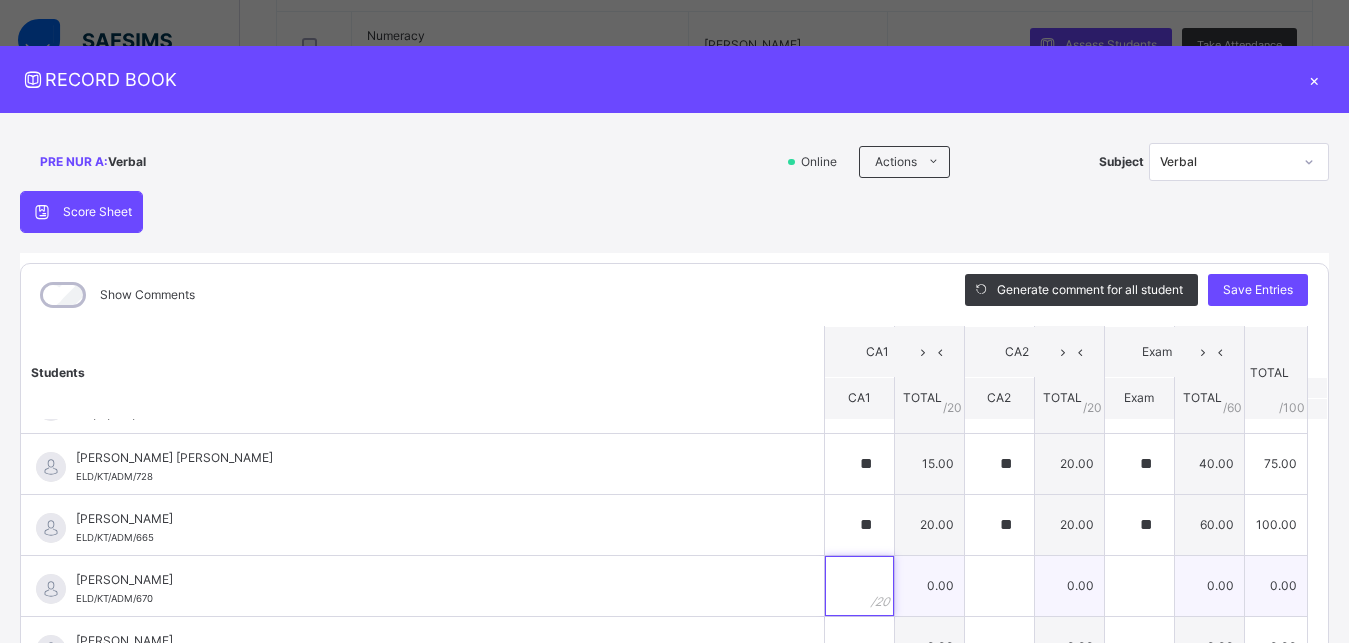 click at bounding box center (859, 586) 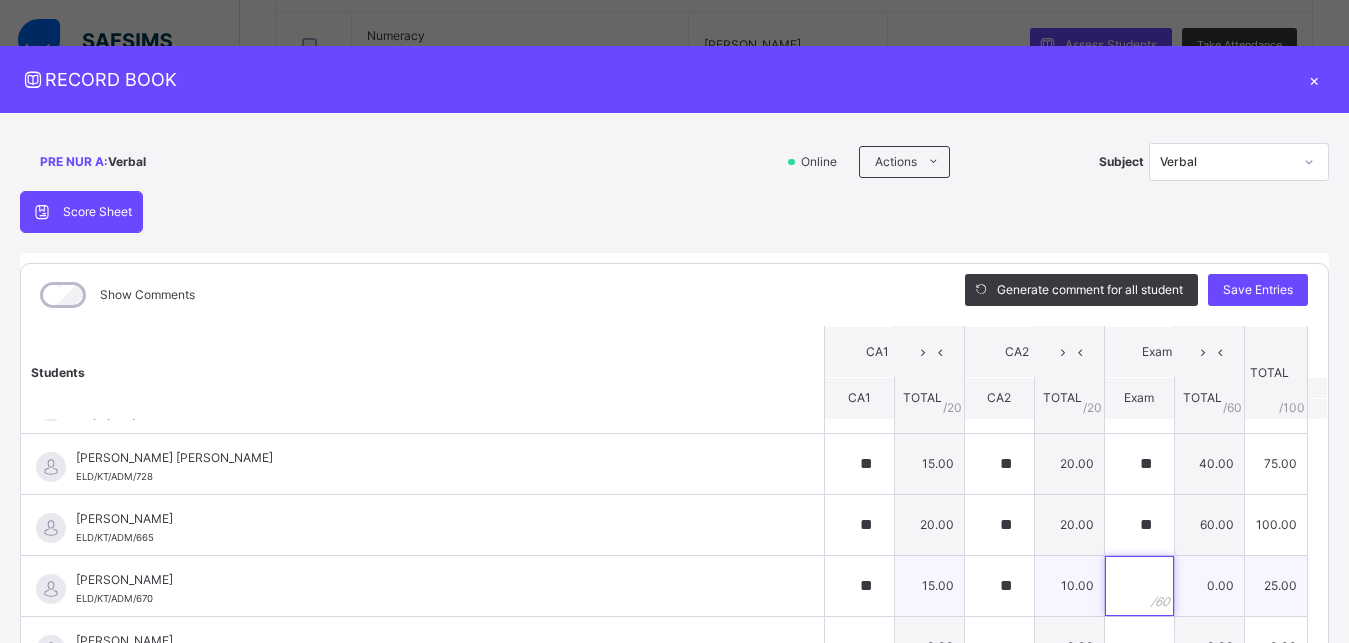 click at bounding box center (1139, 586) 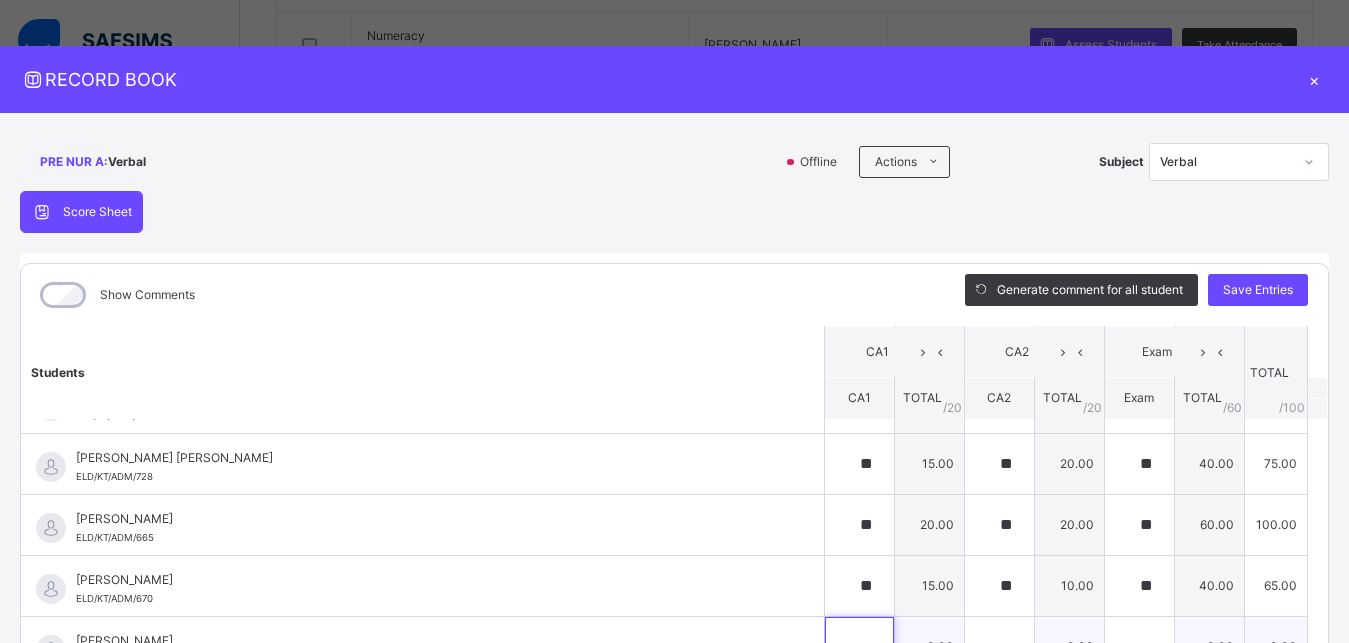 click at bounding box center [859, 647] 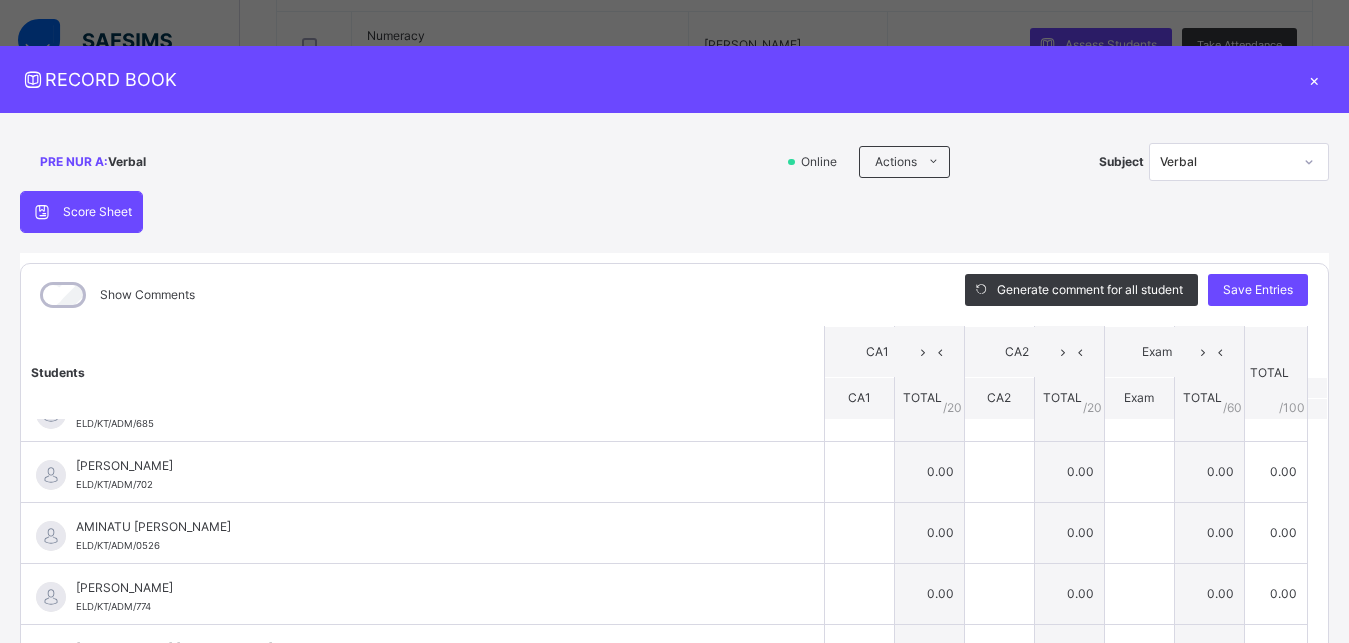 scroll, scrollTop: 984, scrollLeft: 0, axis: vertical 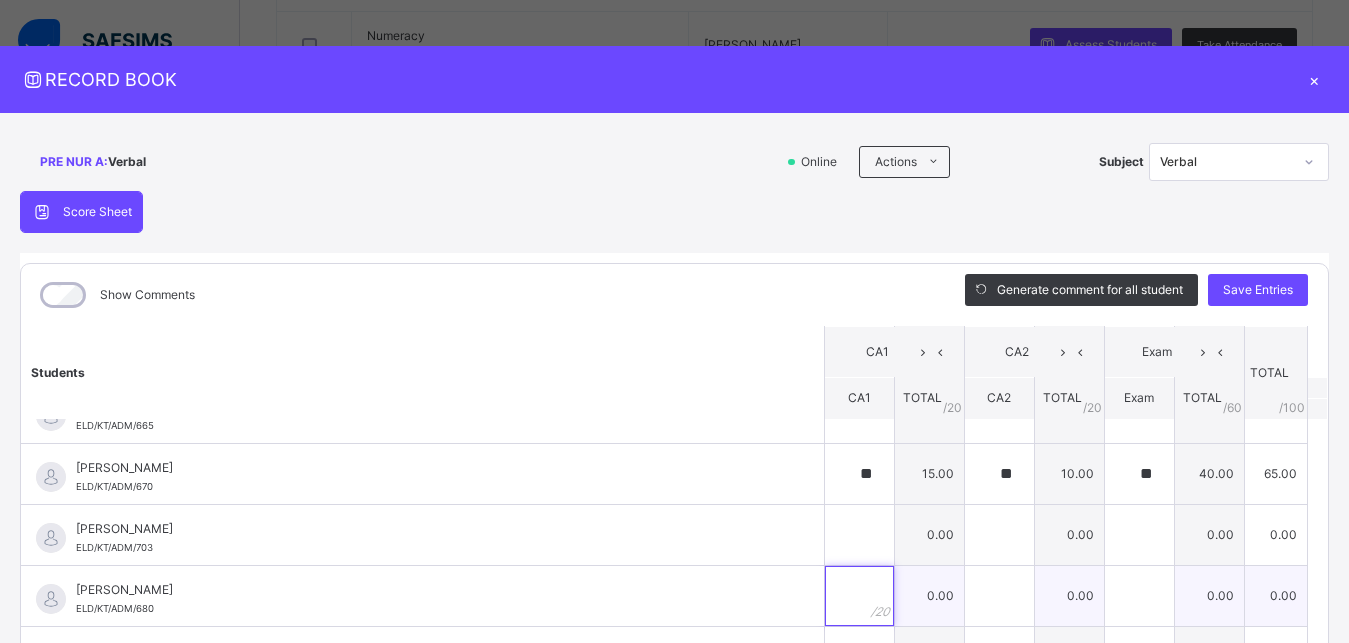 click at bounding box center (859, 596) 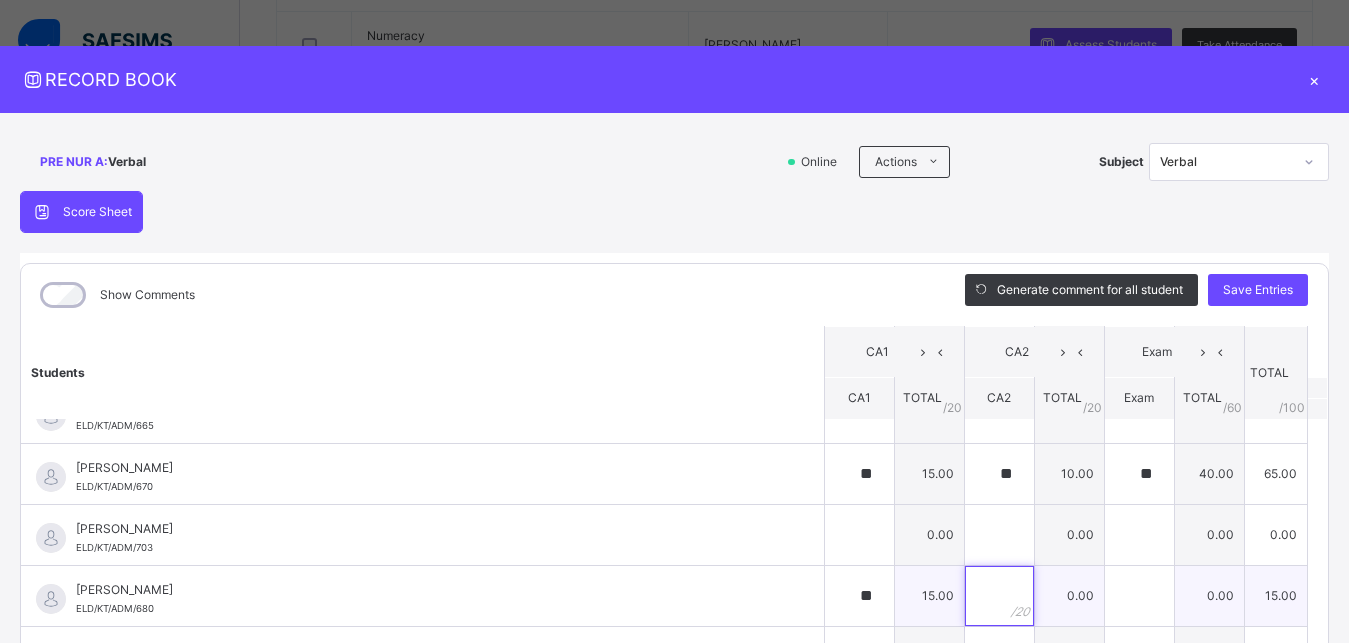 click at bounding box center (999, 596) 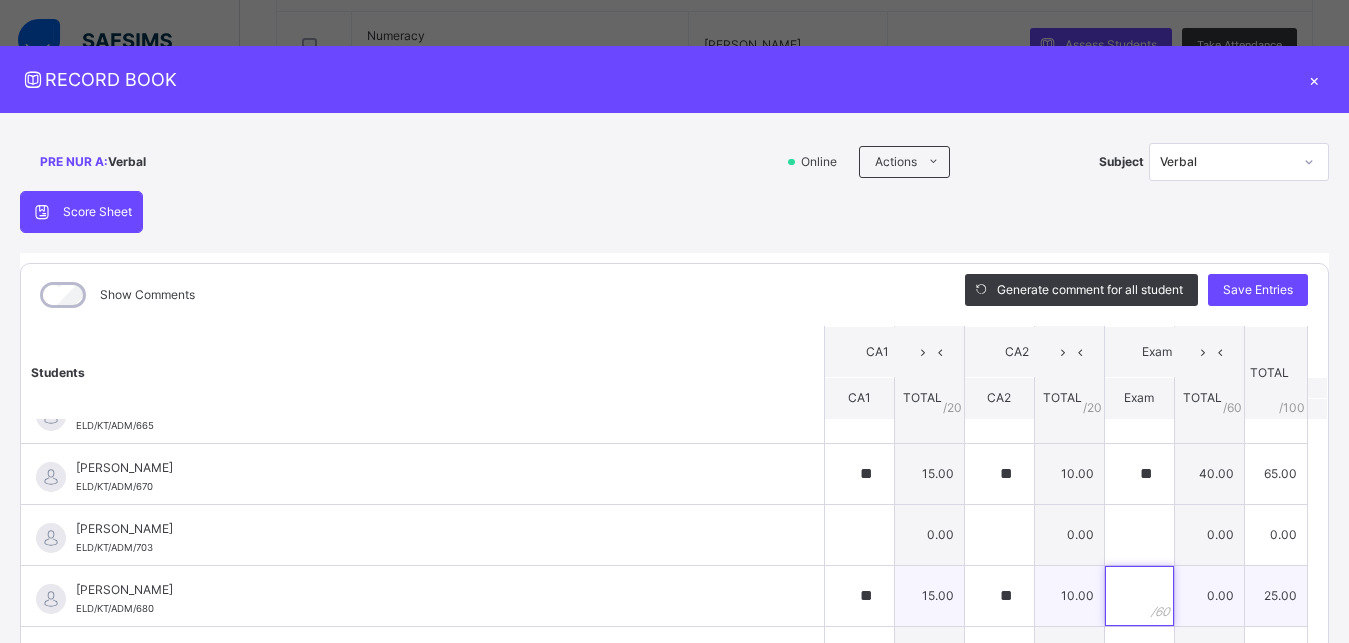 click at bounding box center (1139, 596) 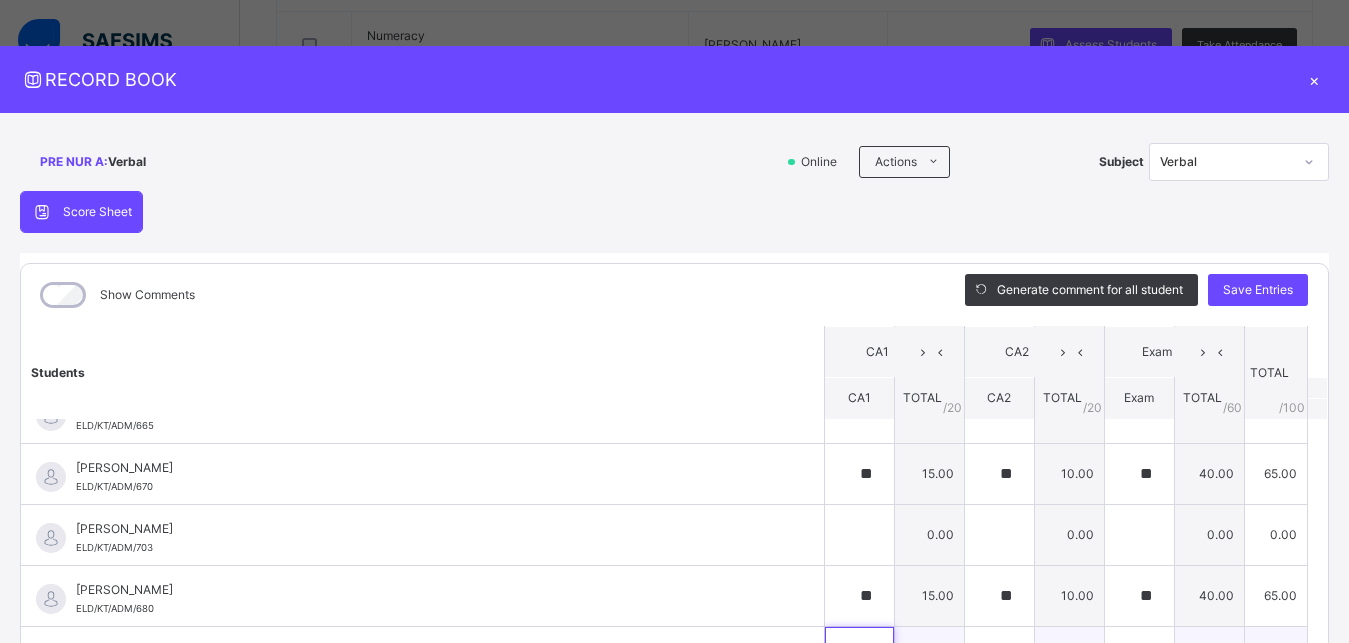 click at bounding box center (859, 657) 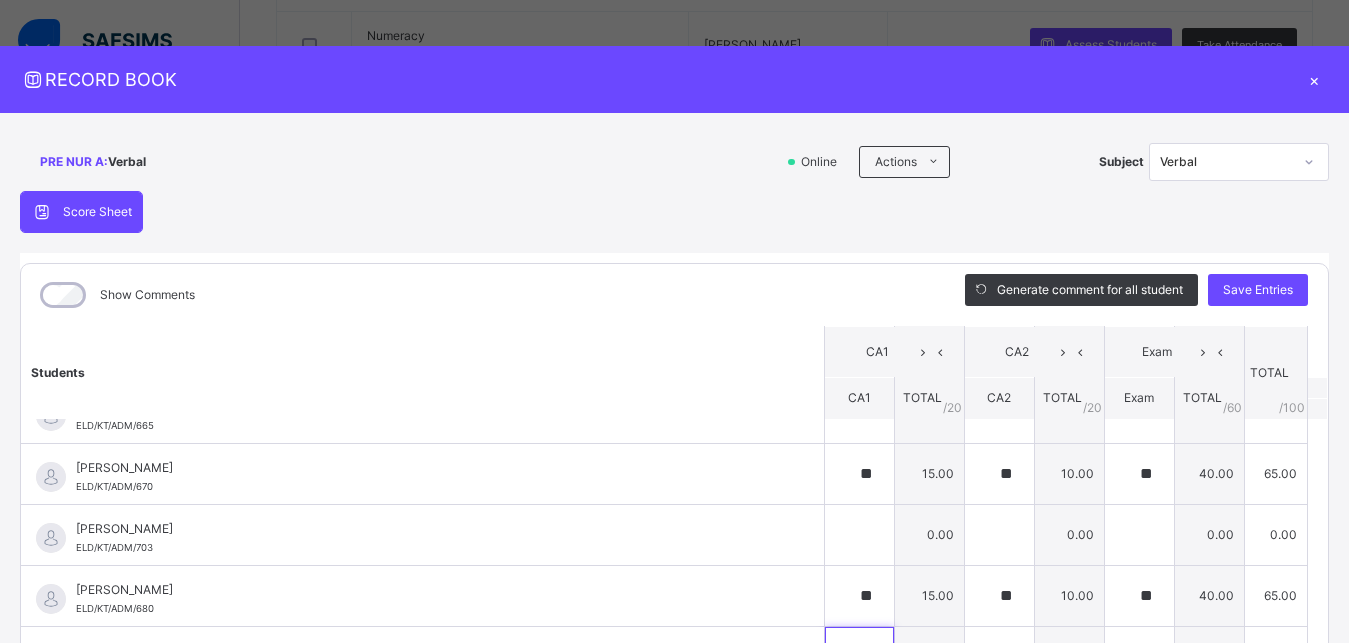scroll, scrollTop: 719, scrollLeft: 0, axis: vertical 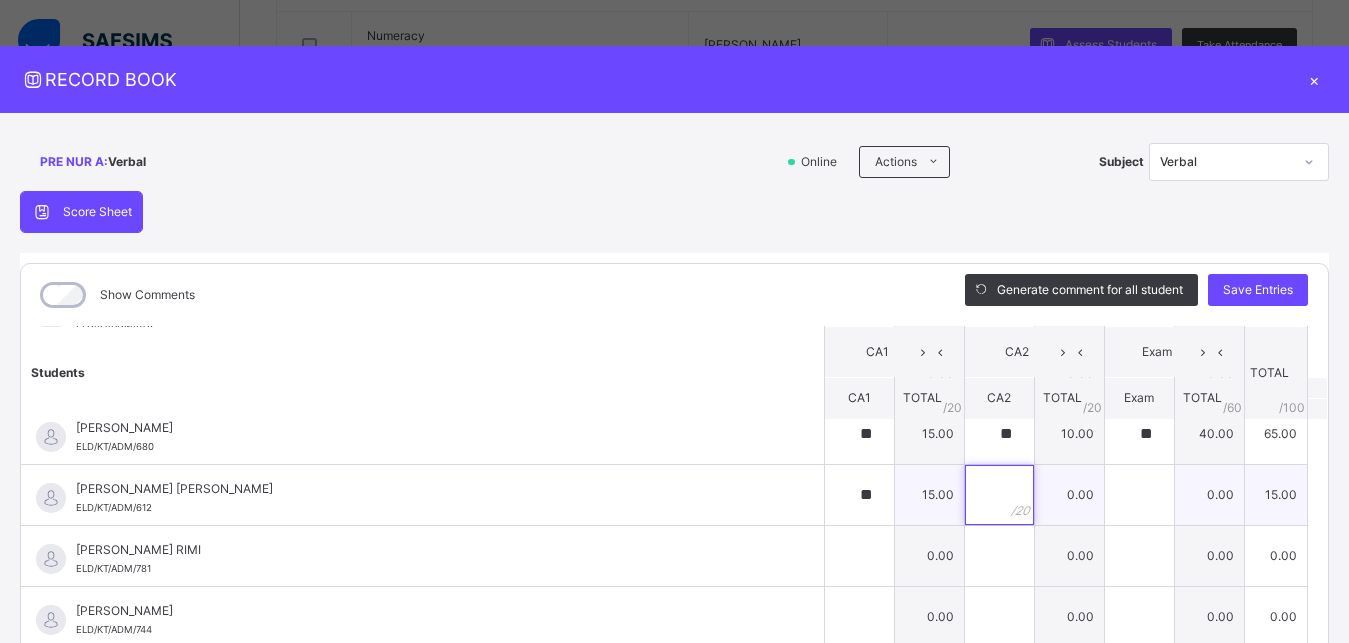 click at bounding box center [999, 495] 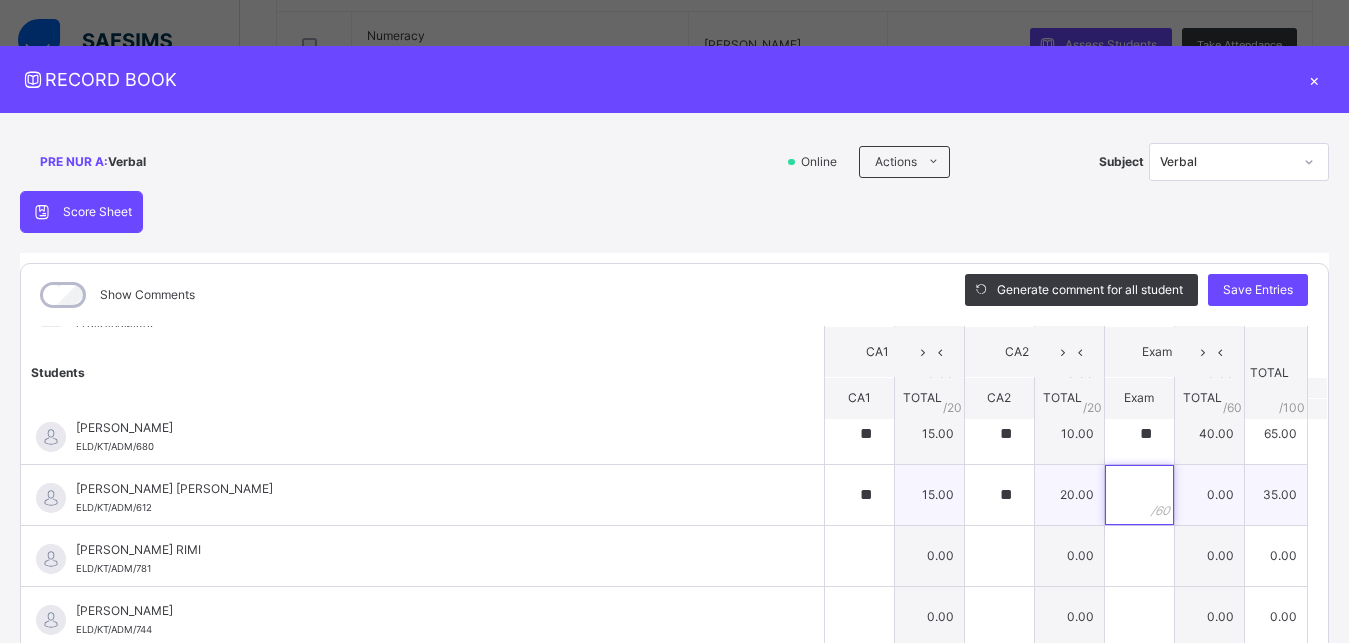 click at bounding box center [1139, 495] 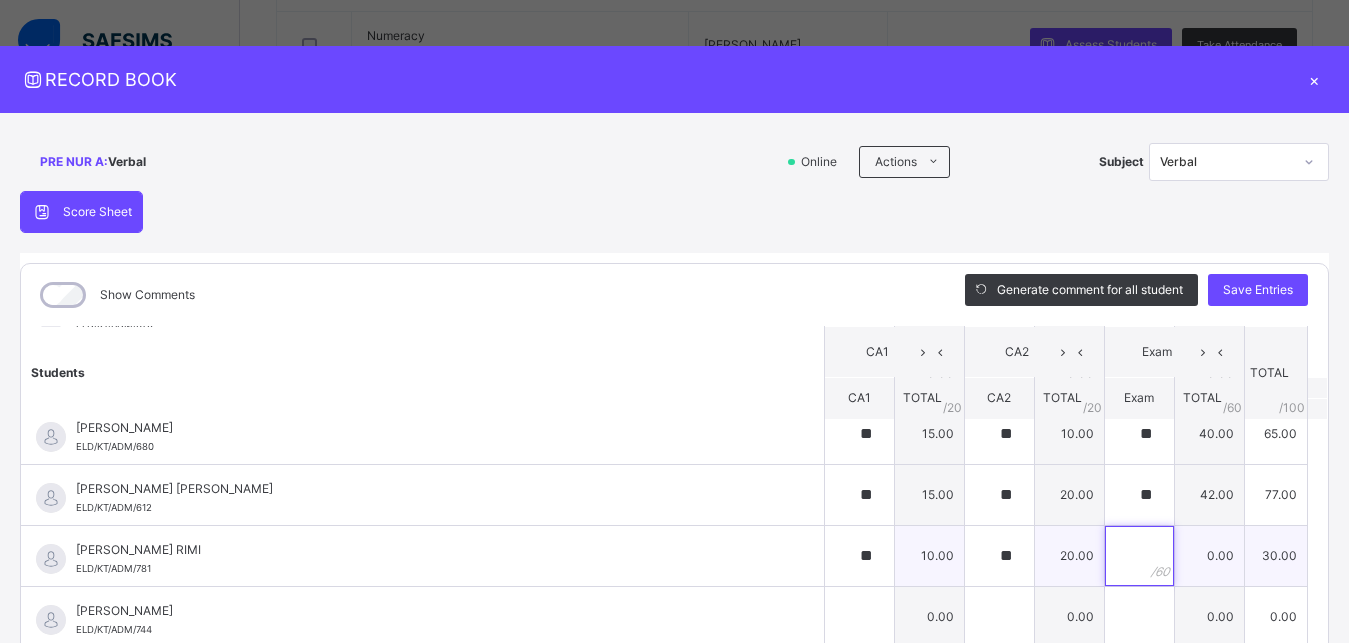 click at bounding box center [1139, 556] 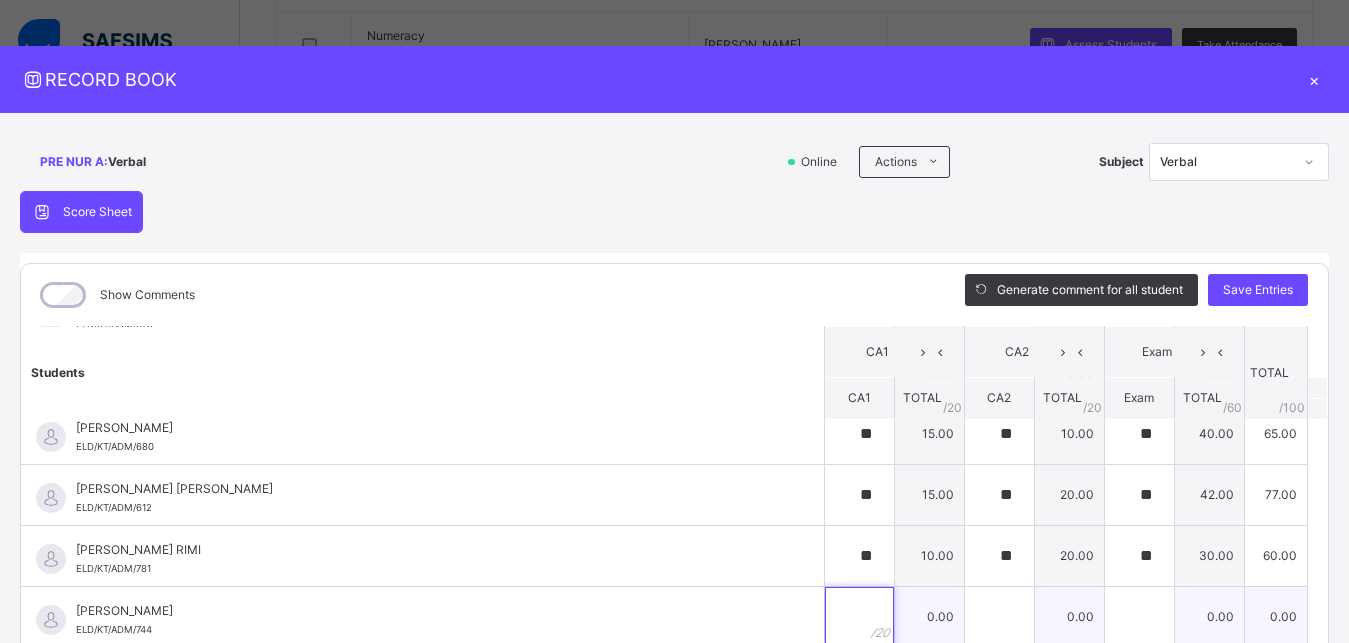 click at bounding box center (859, 617) 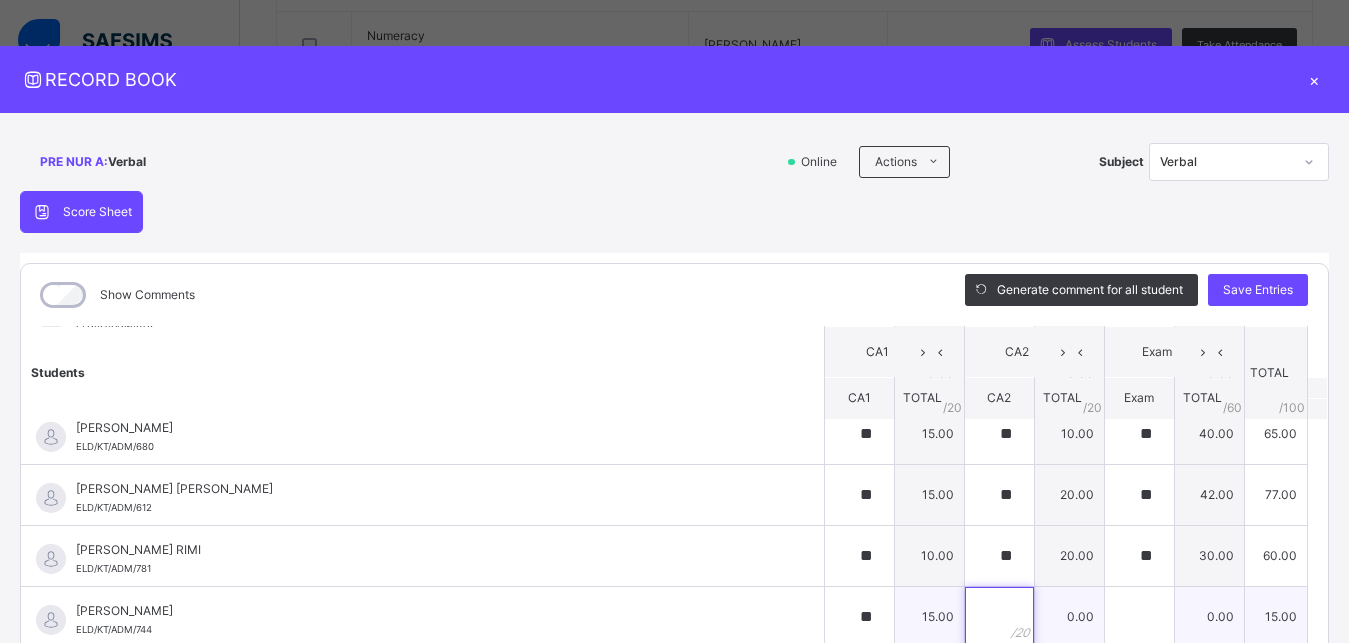 click at bounding box center (999, 617) 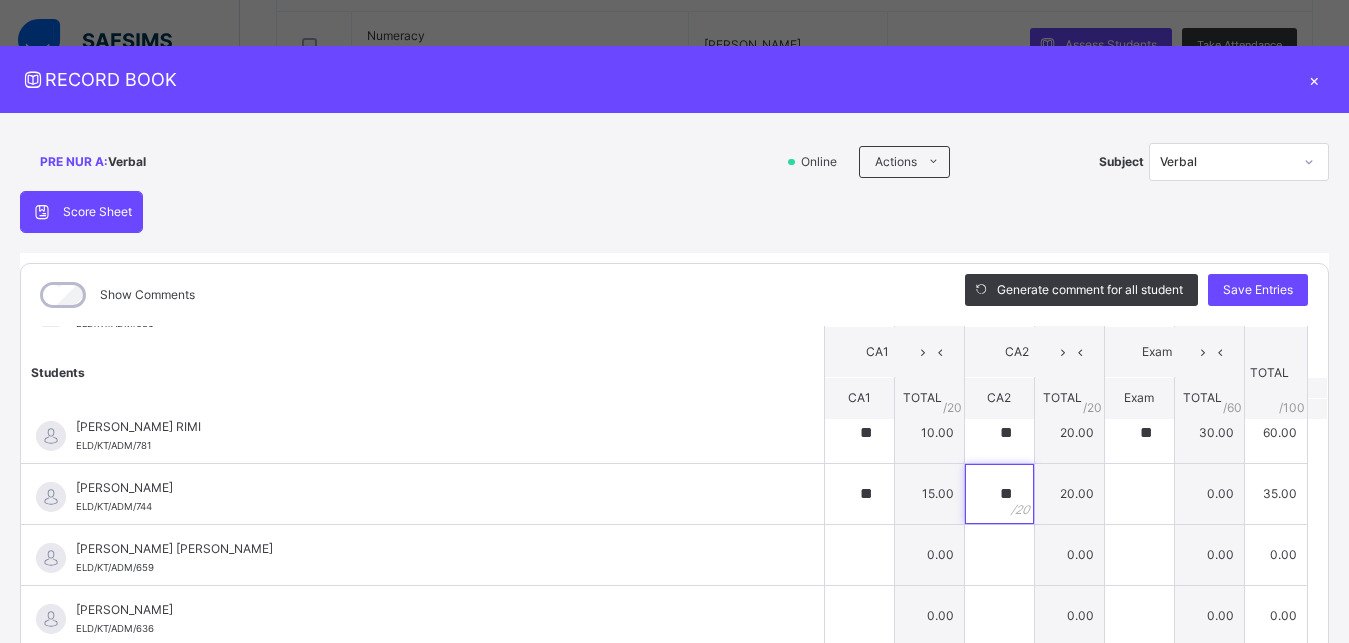 scroll, scrollTop: 638, scrollLeft: 0, axis: vertical 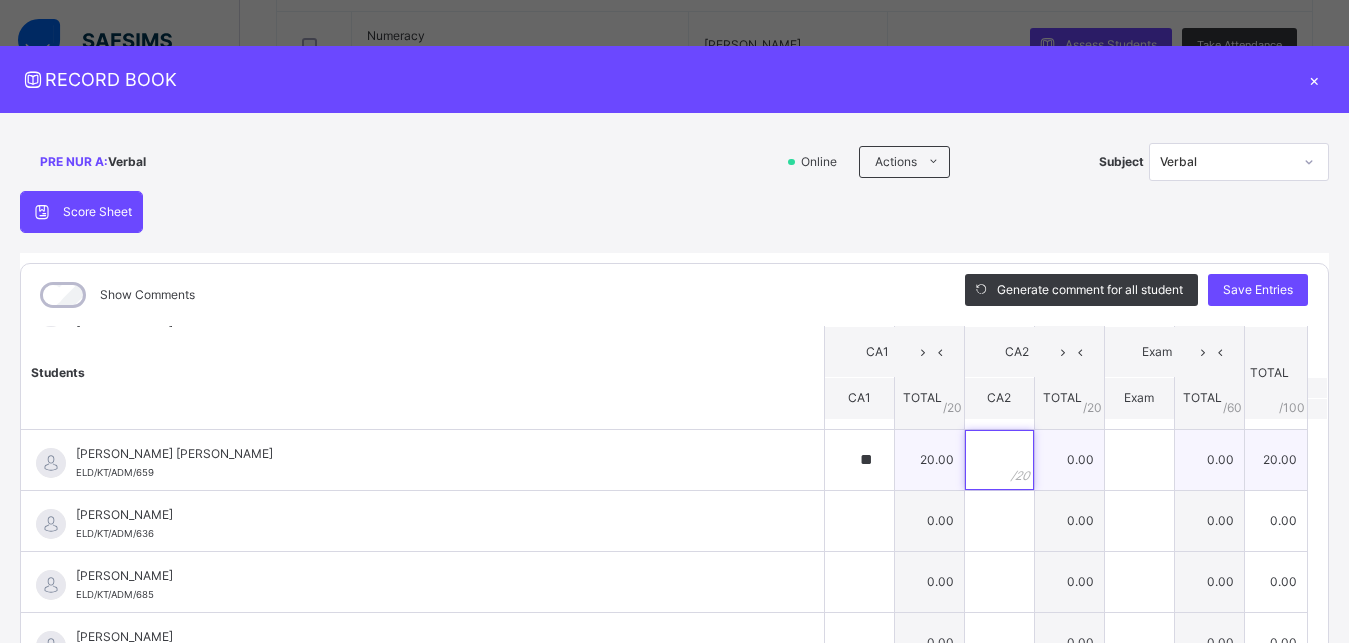 click at bounding box center (999, 460) 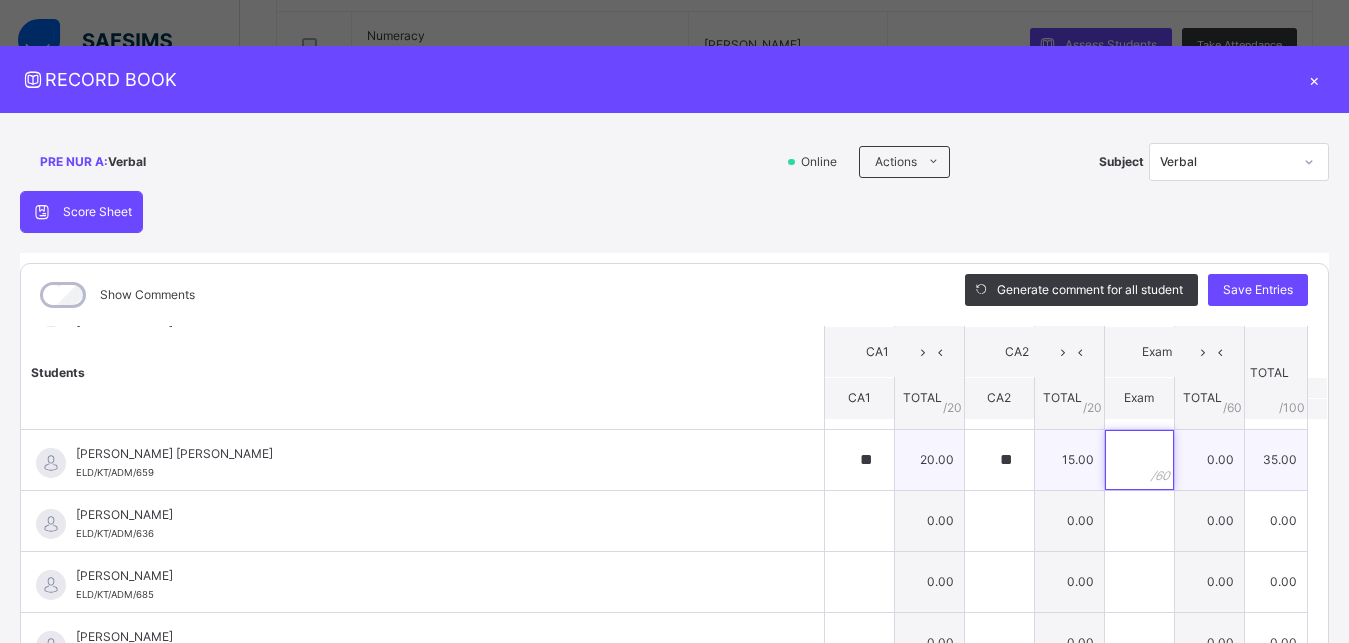 click at bounding box center [1139, 460] 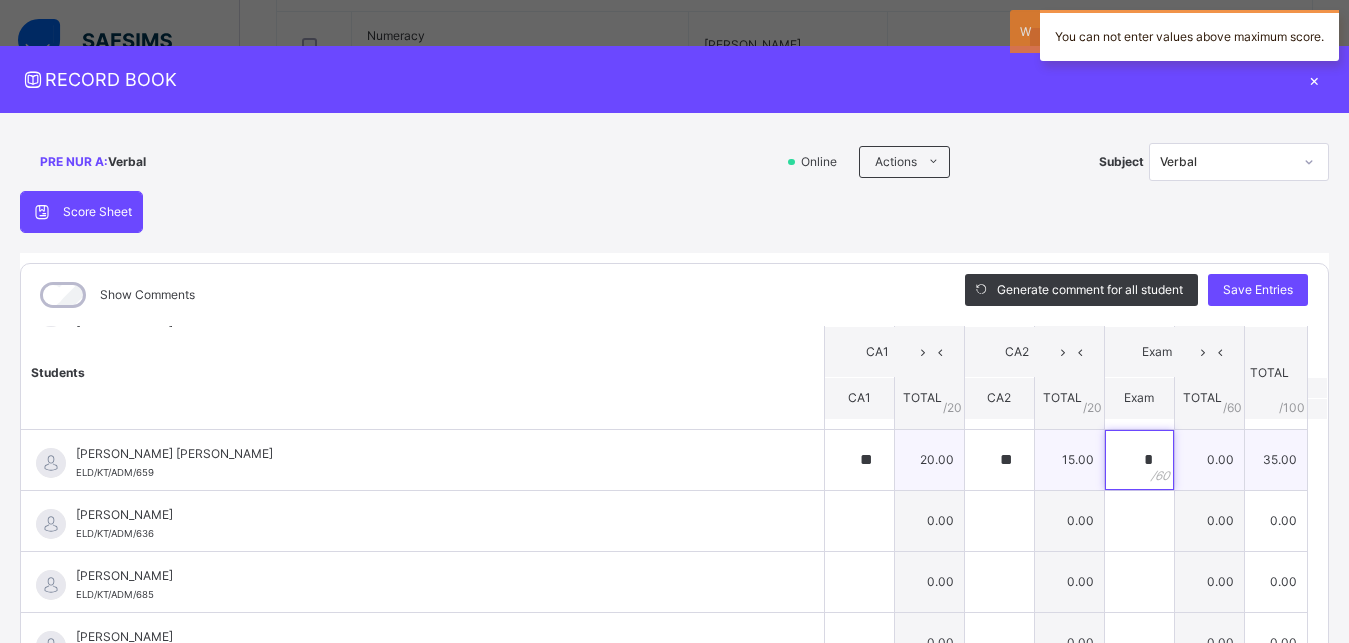 click on "*" at bounding box center (1139, 460) 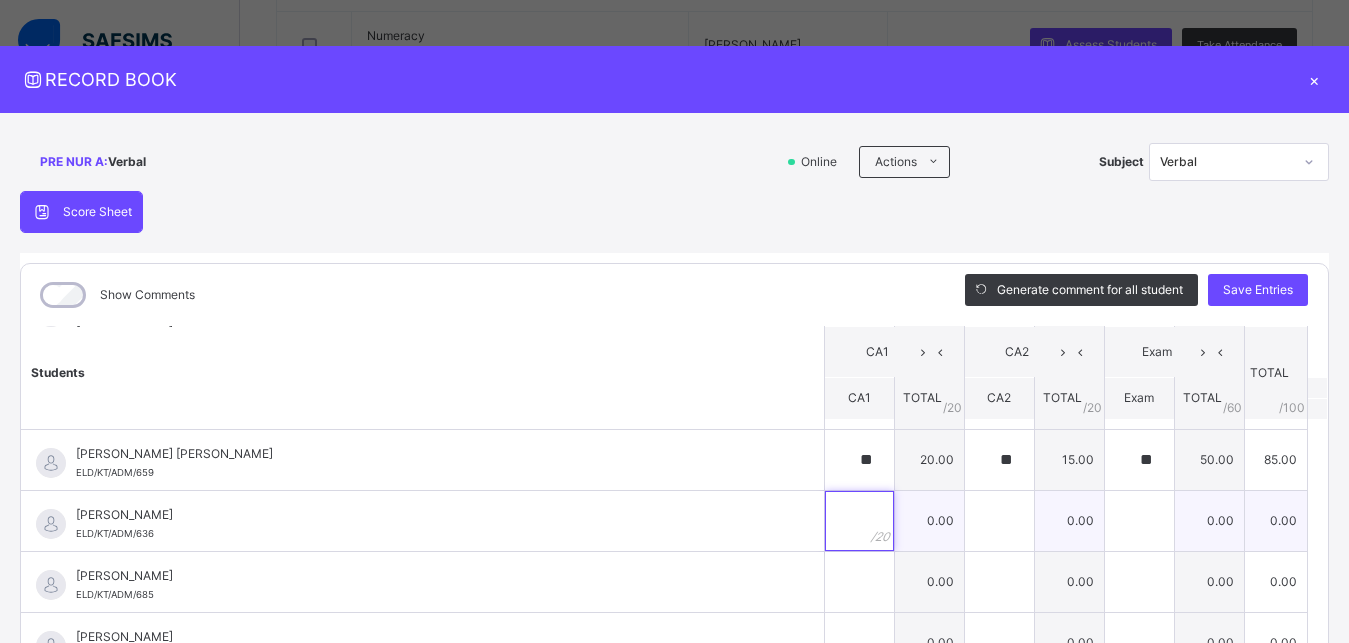 click at bounding box center (859, 521) 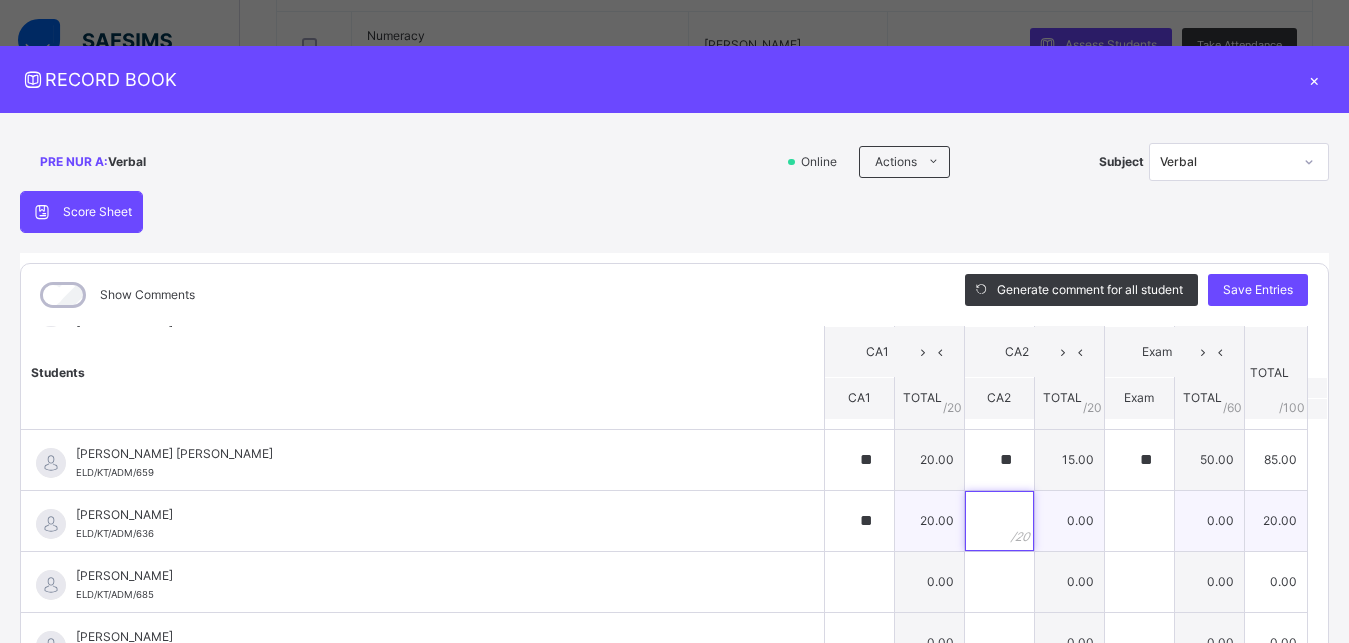 click at bounding box center (999, 521) 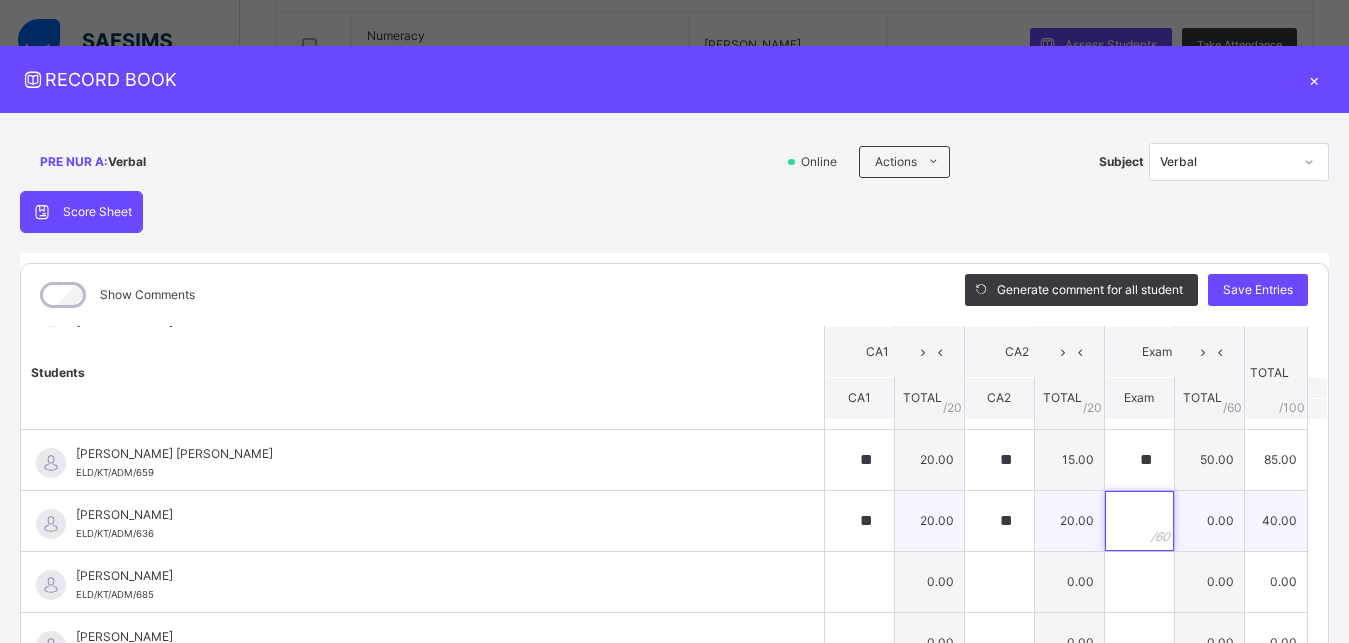 click at bounding box center [1139, 521] 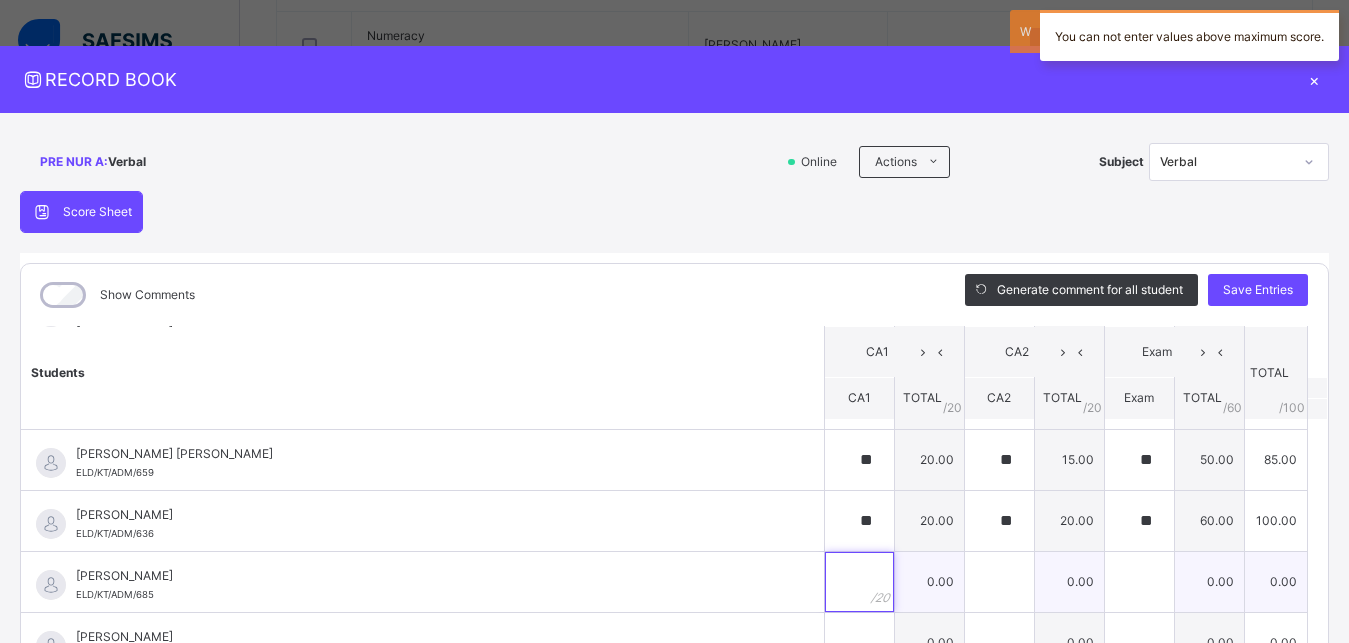 click at bounding box center (859, 582) 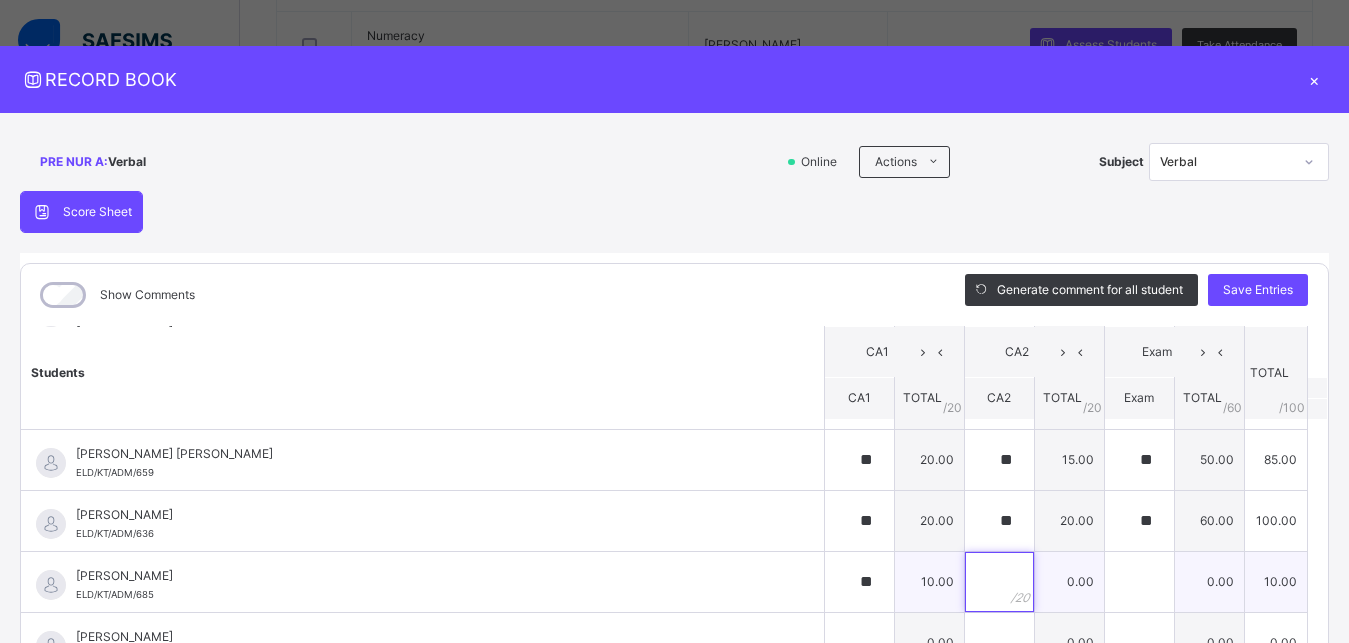click at bounding box center [999, 582] 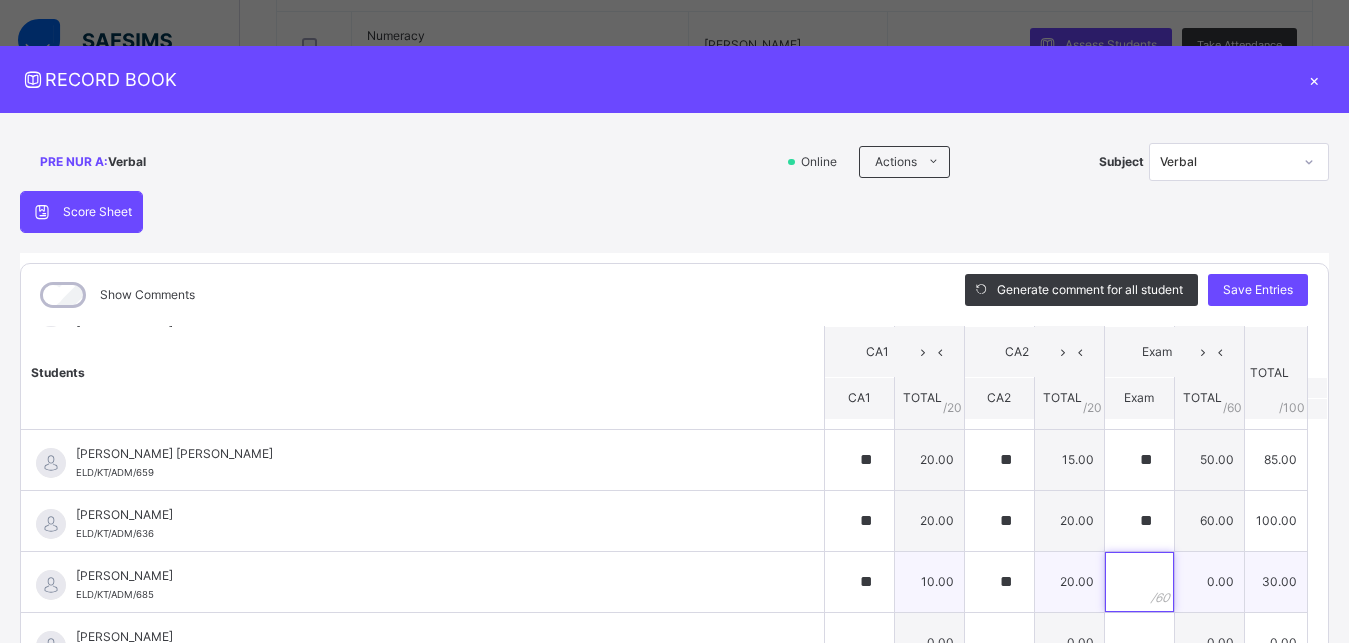 click at bounding box center (1139, 582) 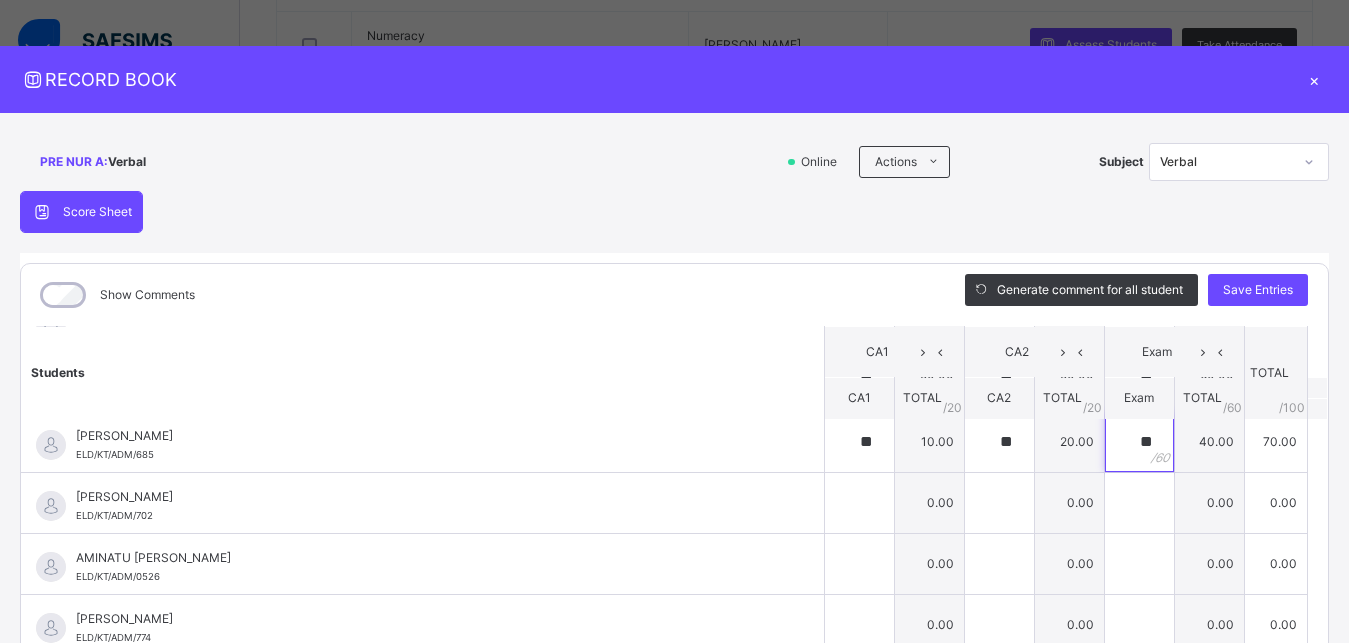 scroll, scrollTop: 868, scrollLeft: 0, axis: vertical 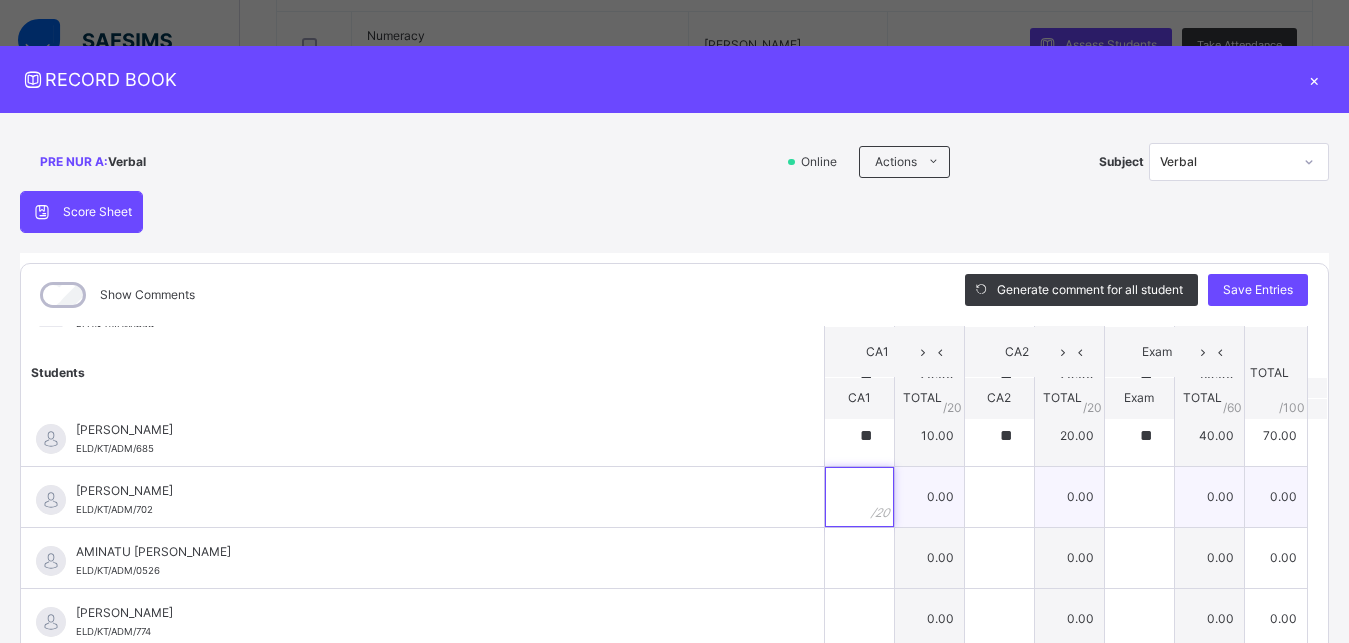 click at bounding box center [859, 497] 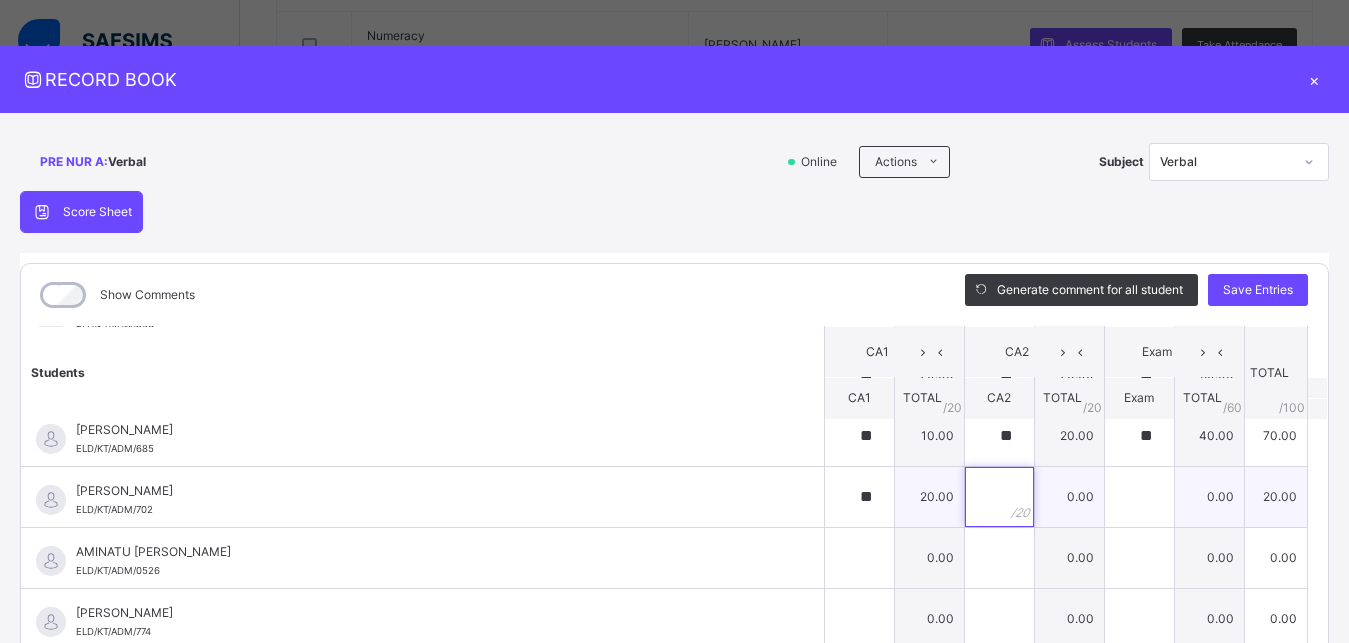 click at bounding box center (999, 497) 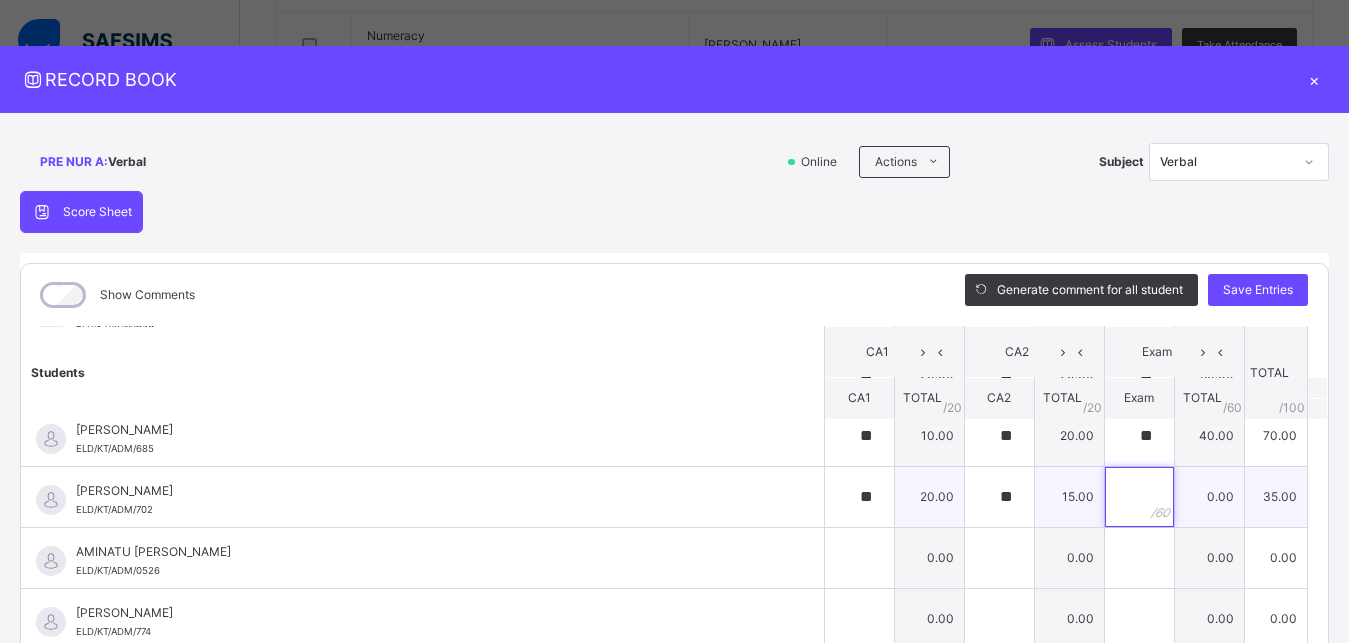 click at bounding box center (1139, 497) 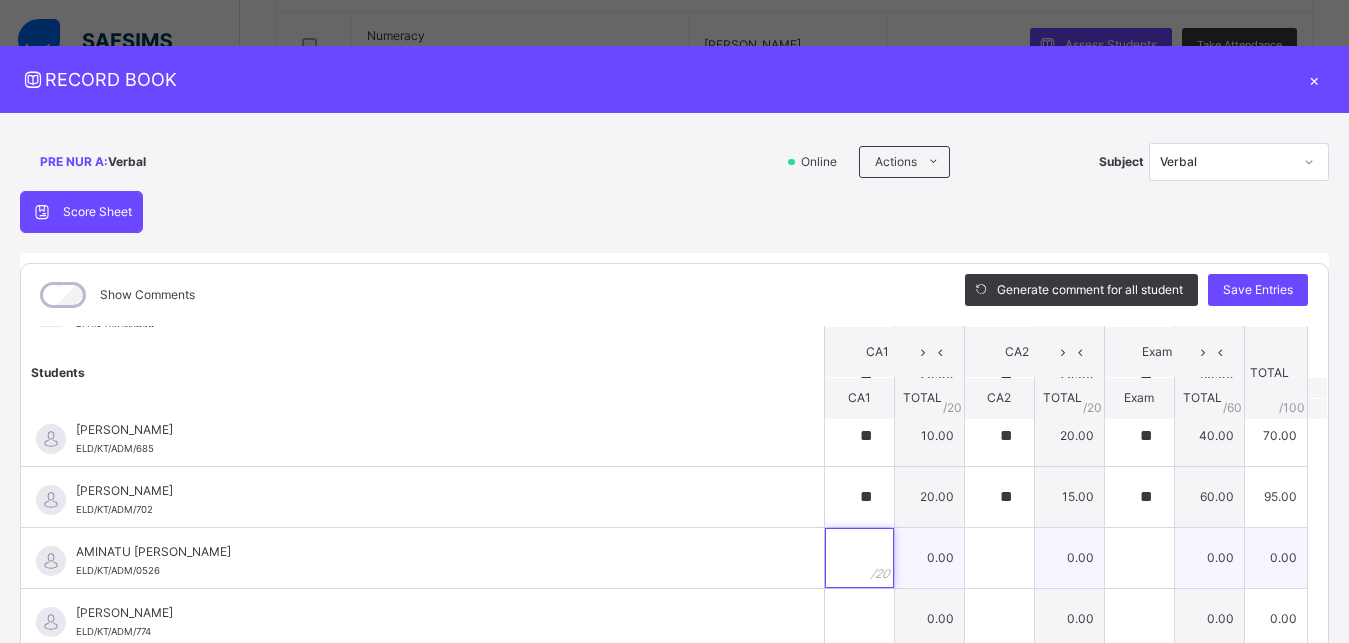 click at bounding box center (859, 558) 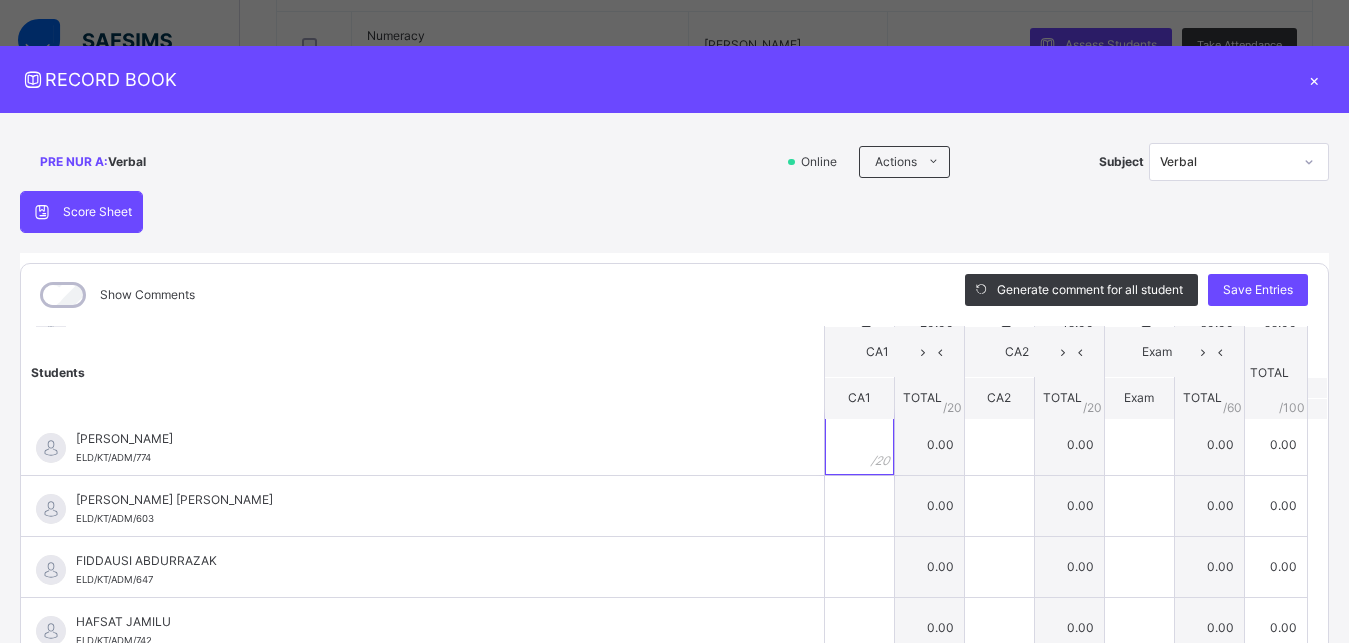 scroll, scrollTop: 1053, scrollLeft: 0, axis: vertical 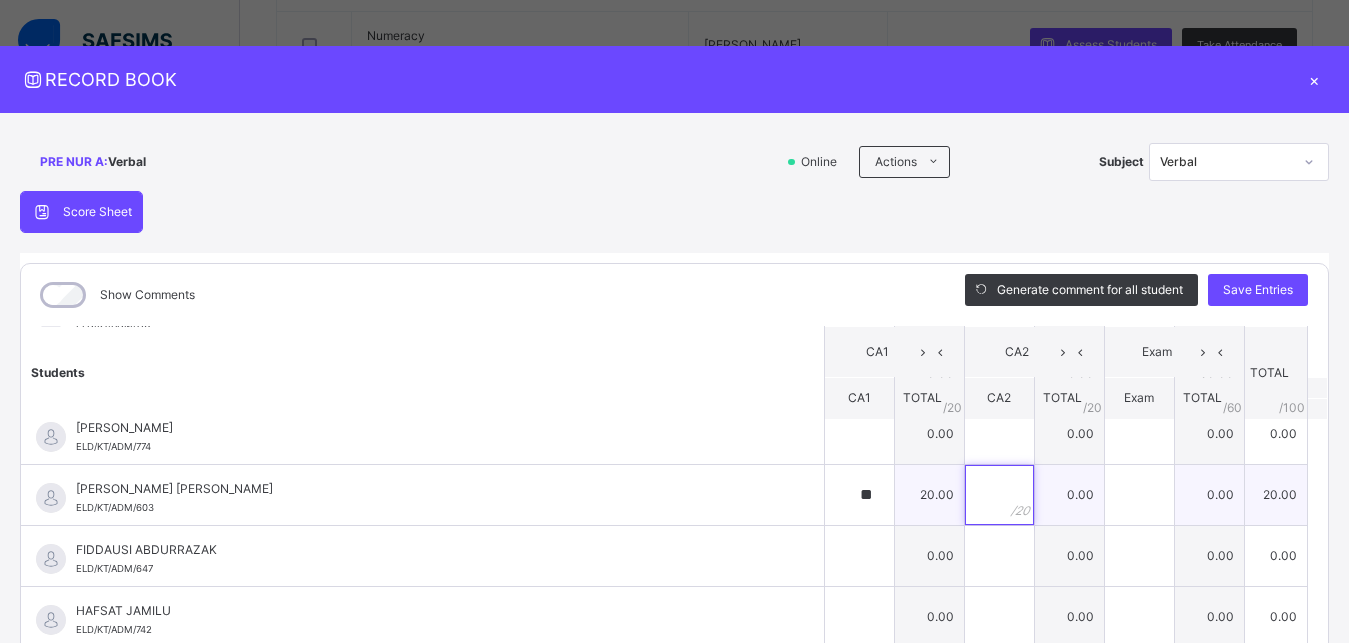 click at bounding box center (999, 495) 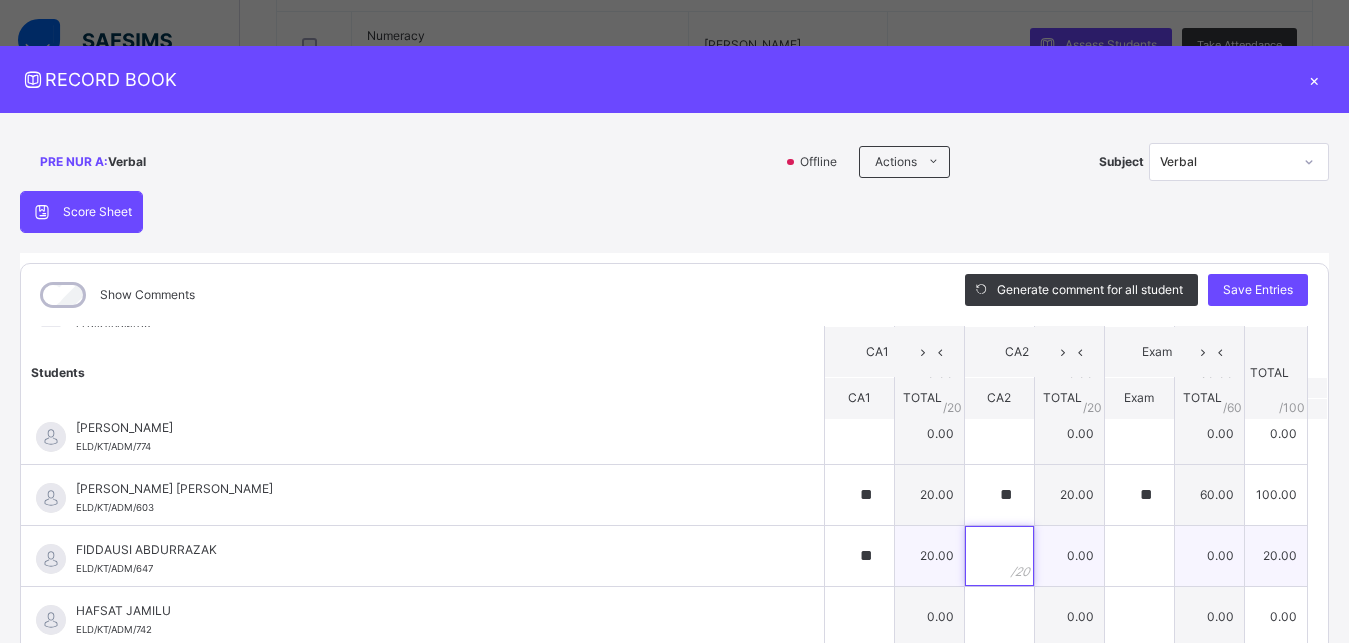 click at bounding box center (999, 556) 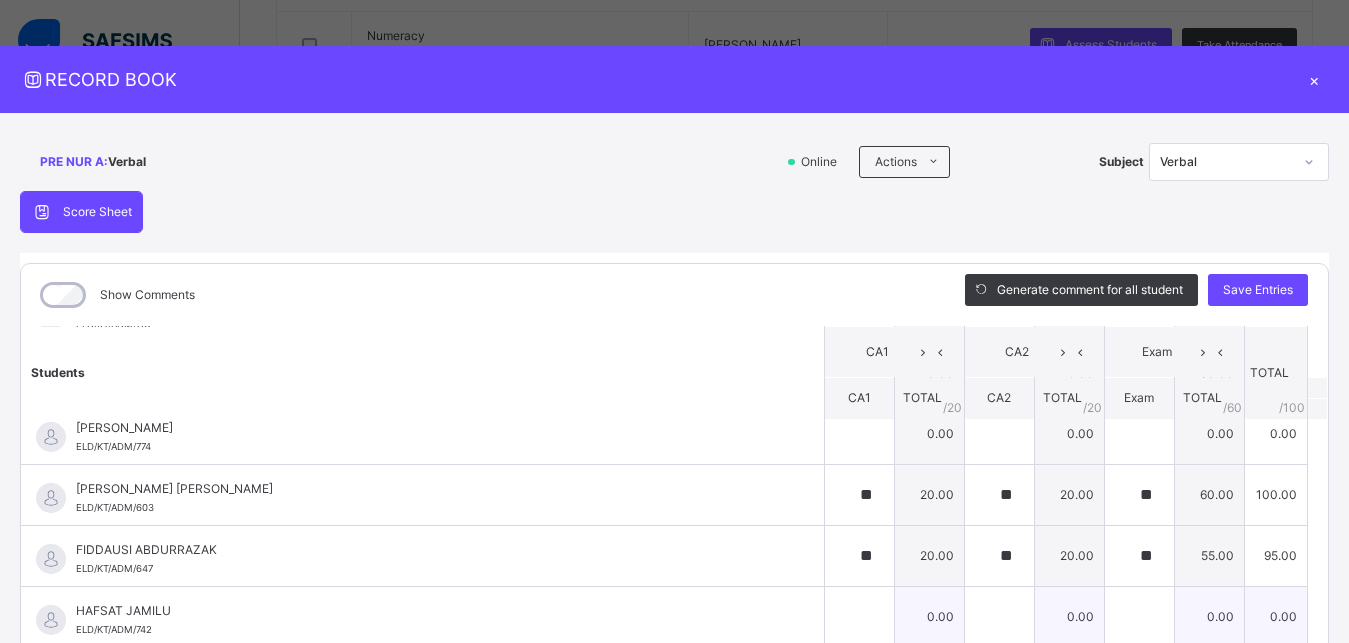 click at bounding box center [859, 616] 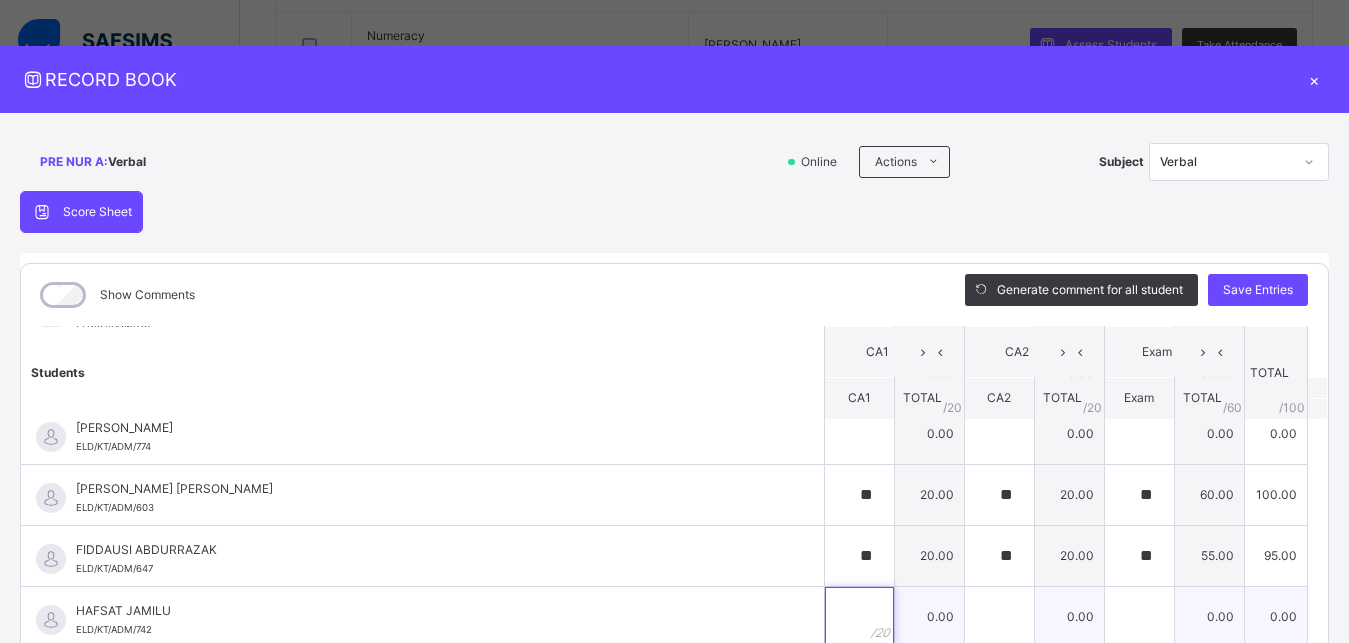 click at bounding box center (859, 617) 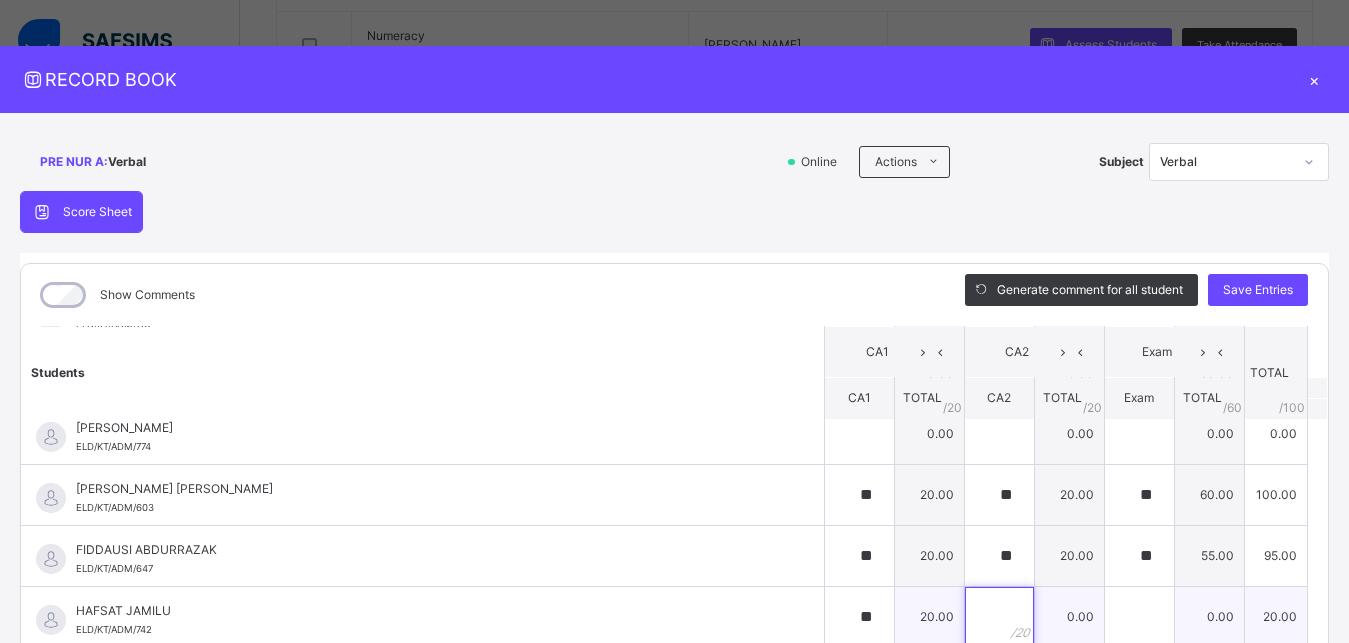 click at bounding box center (999, 617) 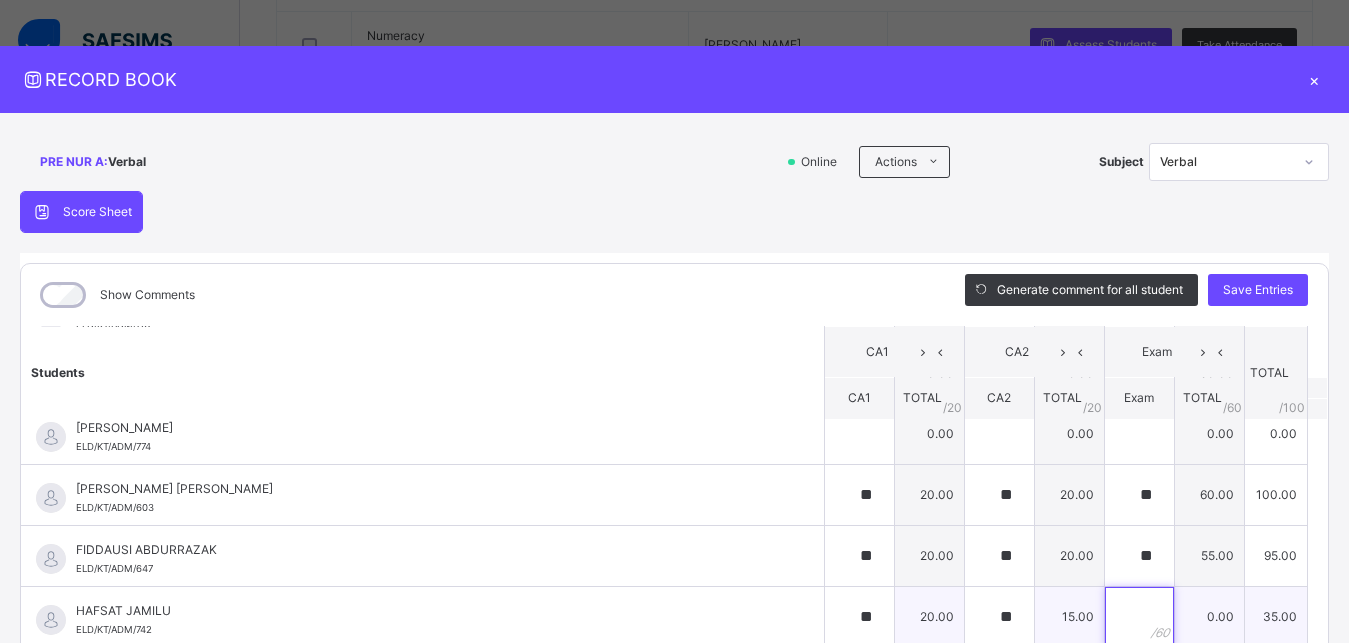 click at bounding box center [1139, 617] 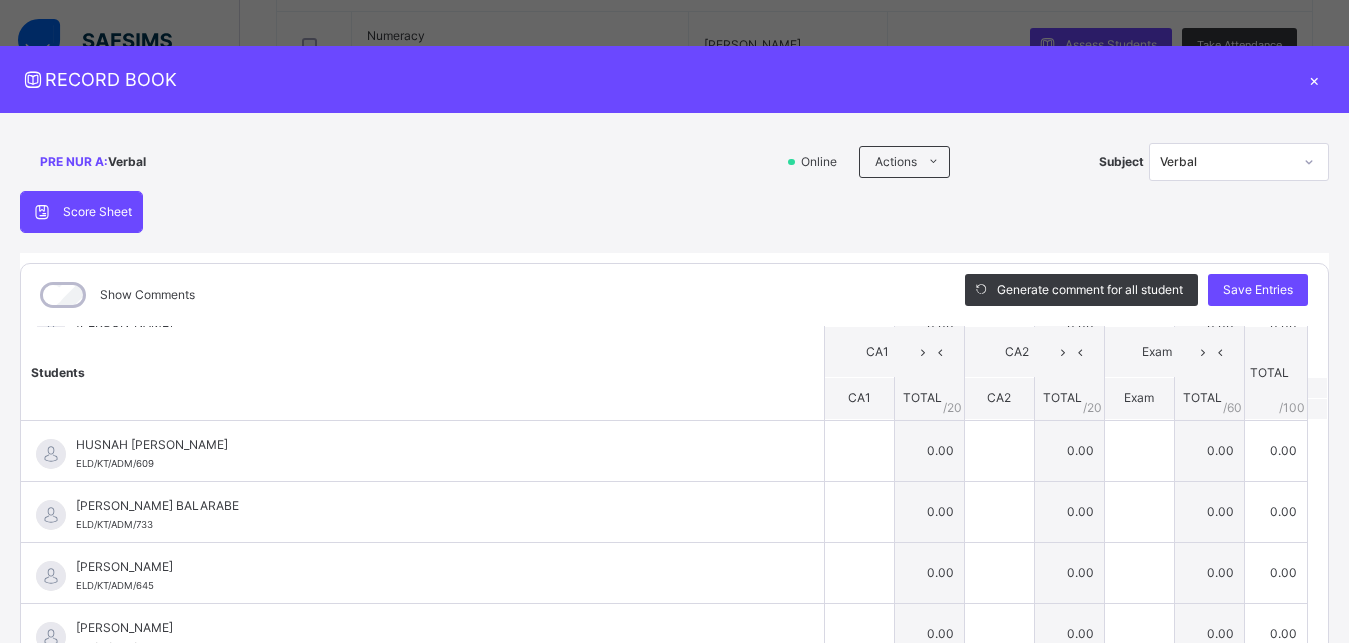 scroll, scrollTop: 1024, scrollLeft: 0, axis: vertical 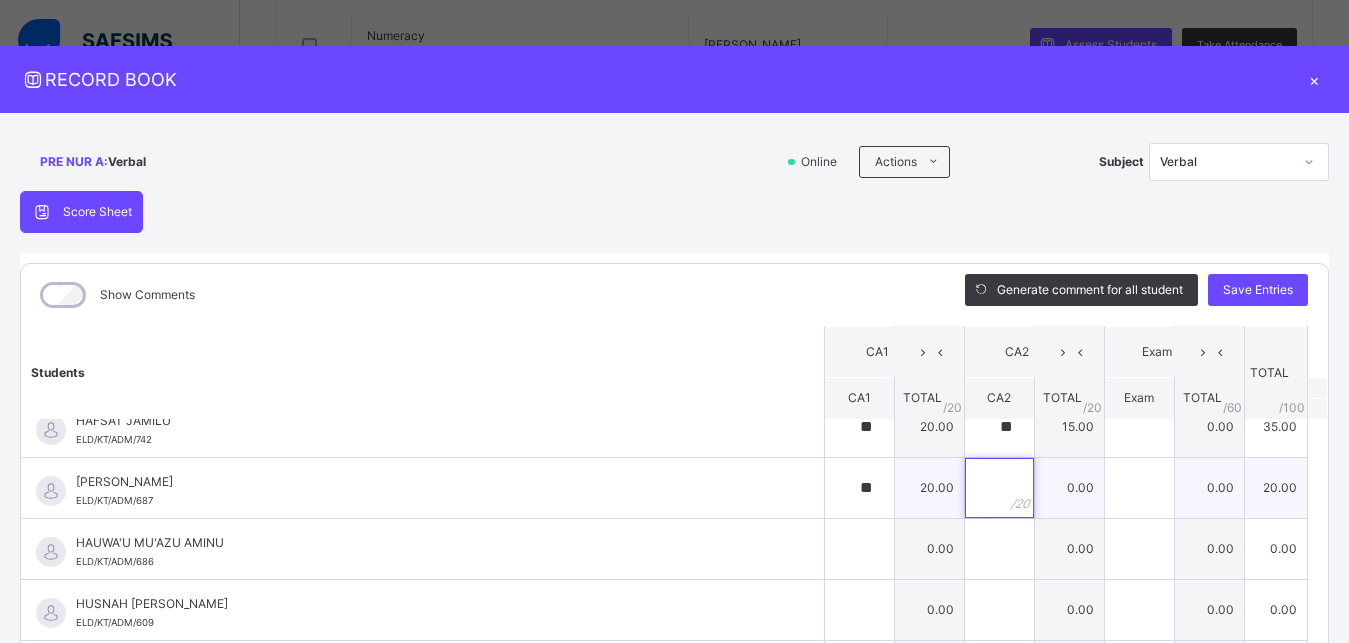 click at bounding box center (999, 488) 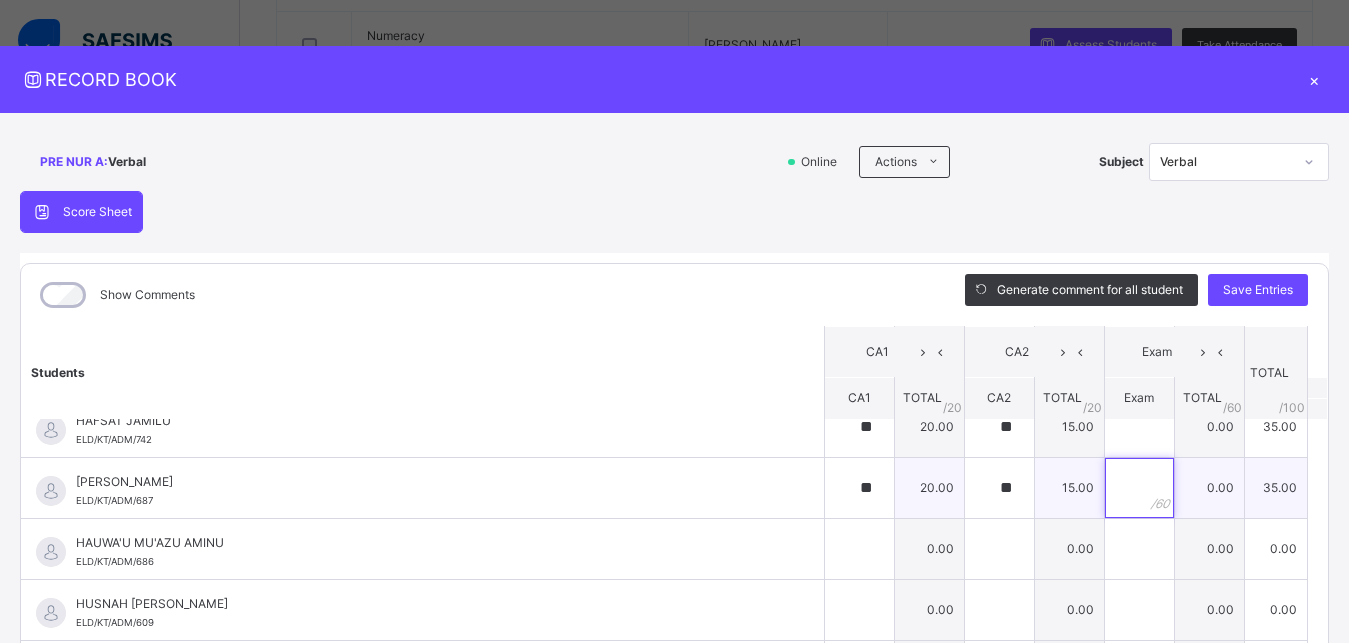 click at bounding box center [1139, 488] 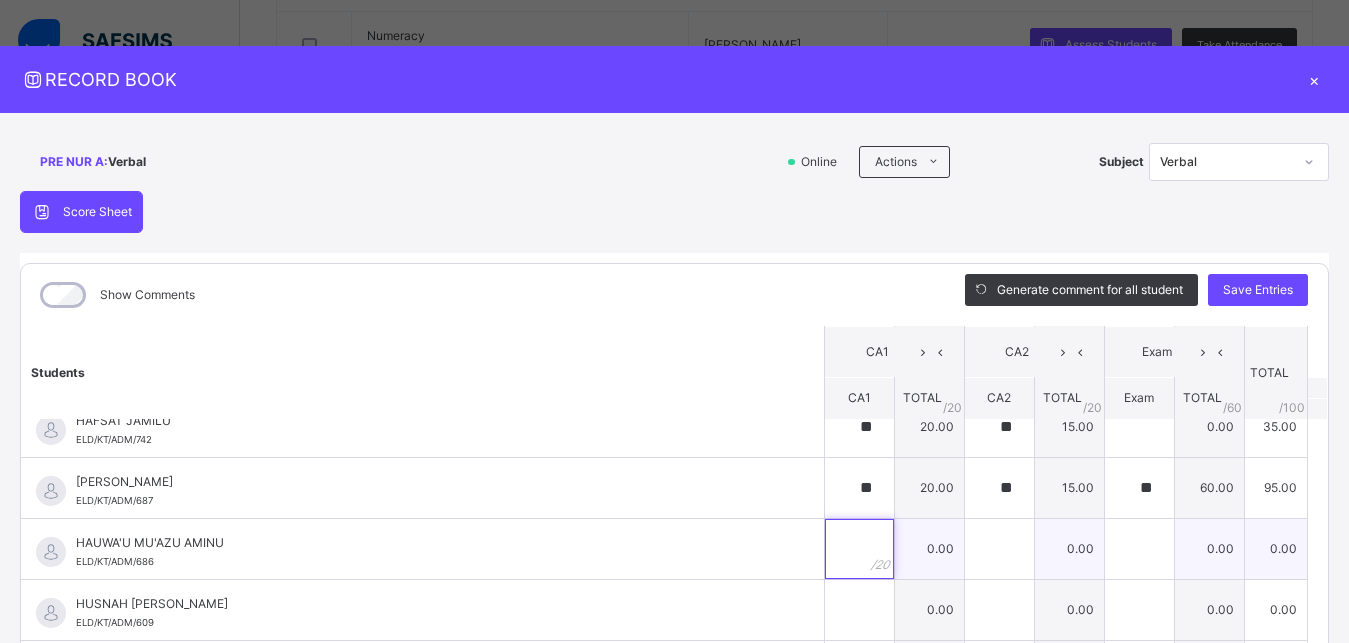 click at bounding box center [859, 549] 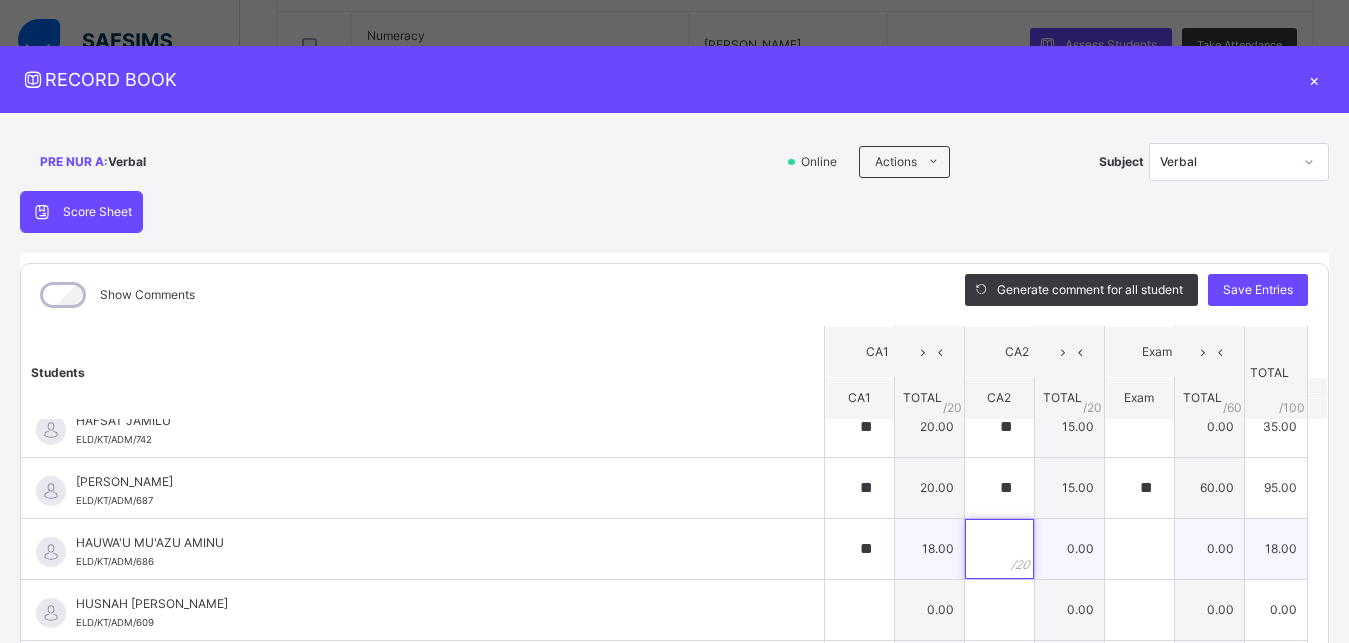 click at bounding box center (999, 549) 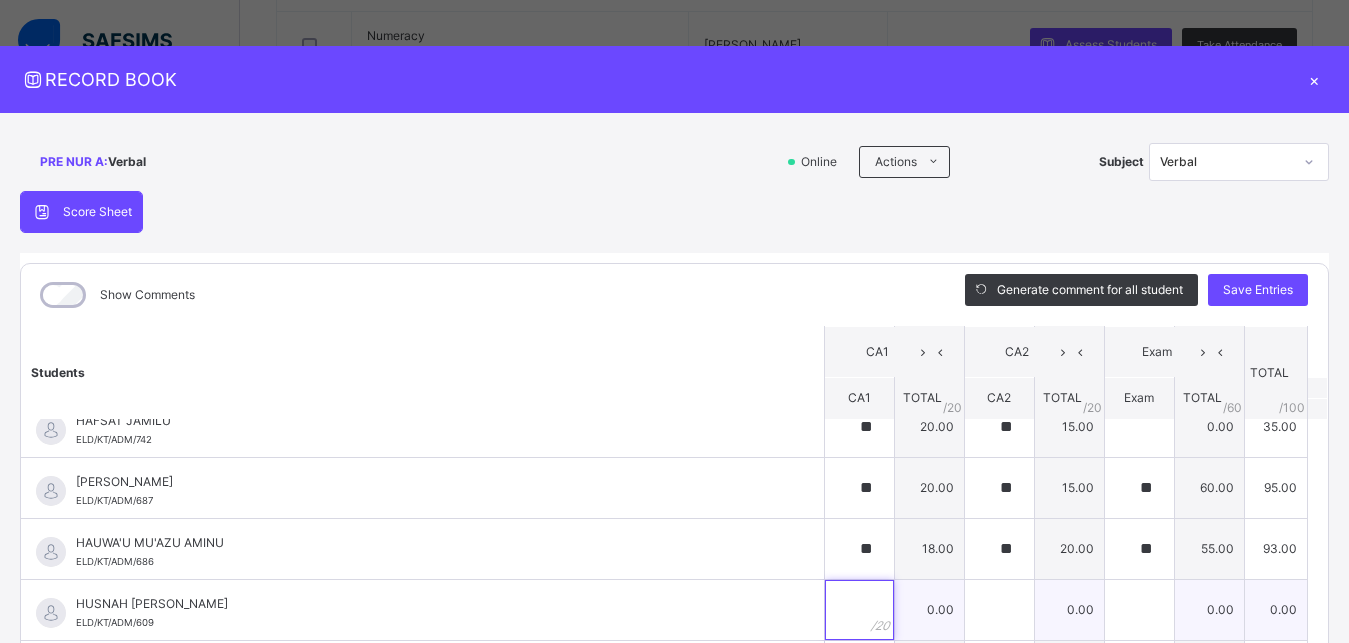 click at bounding box center [859, 610] 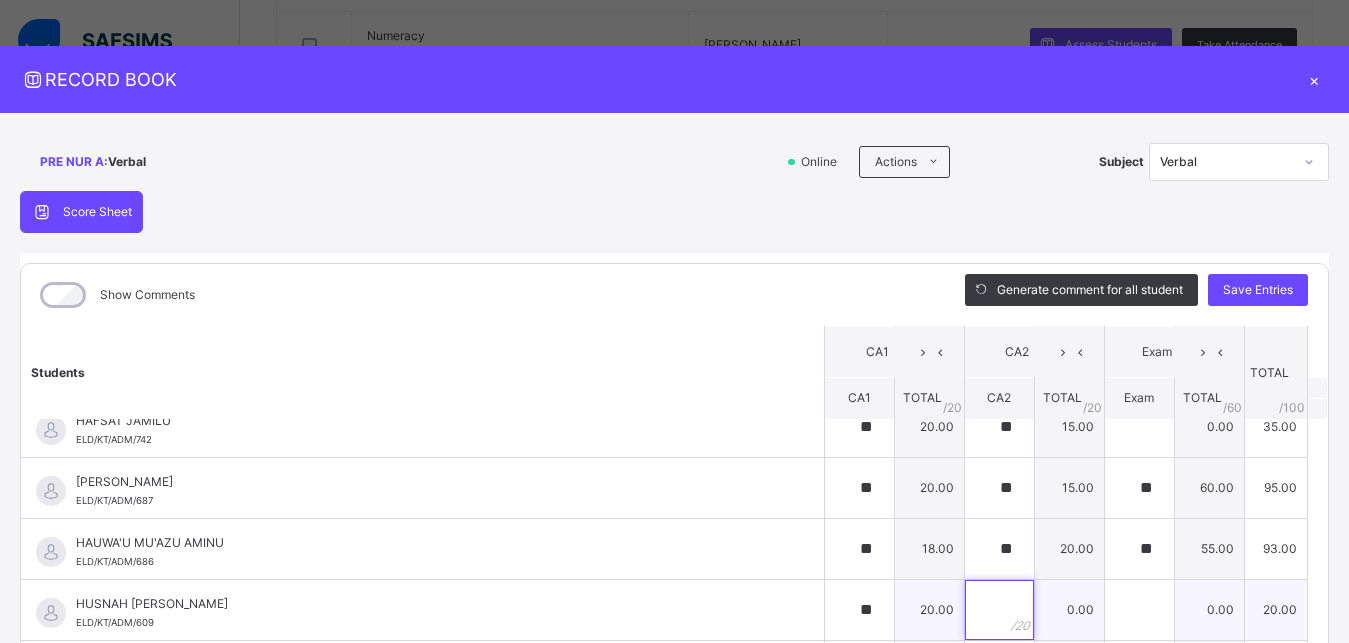 click at bounding box center (999, 610) 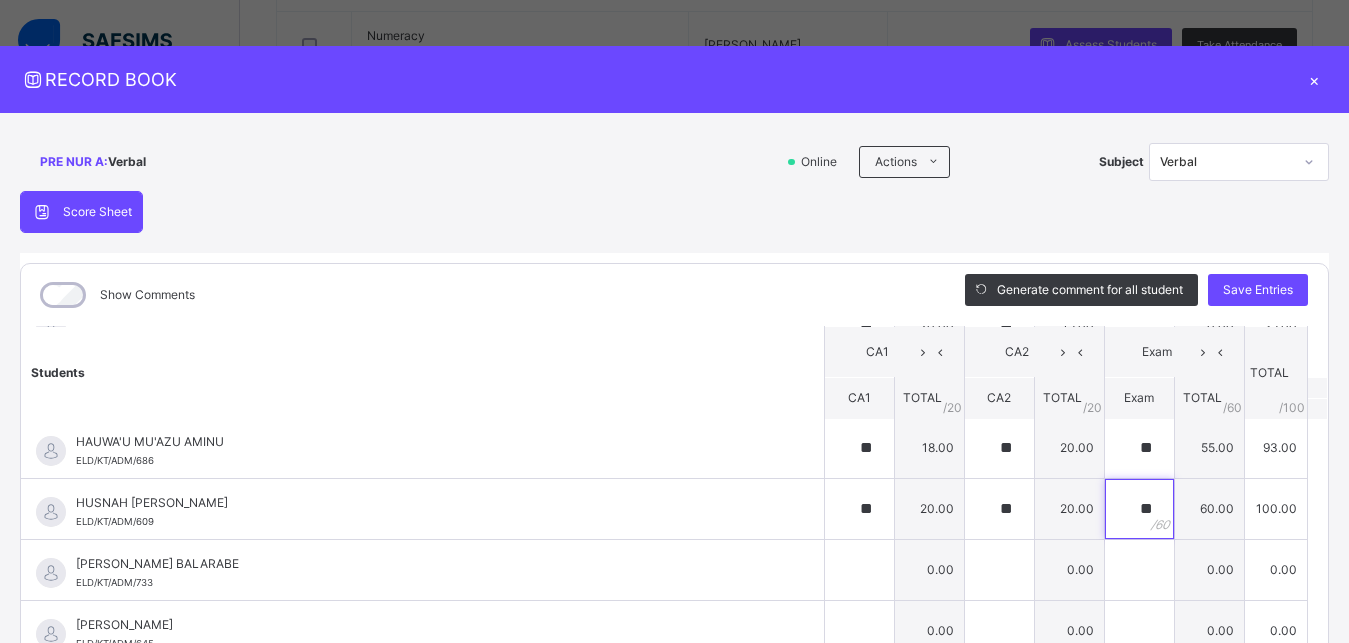 scroll, scrollTop: 1377, scrollLeft: 0, axis: vertical 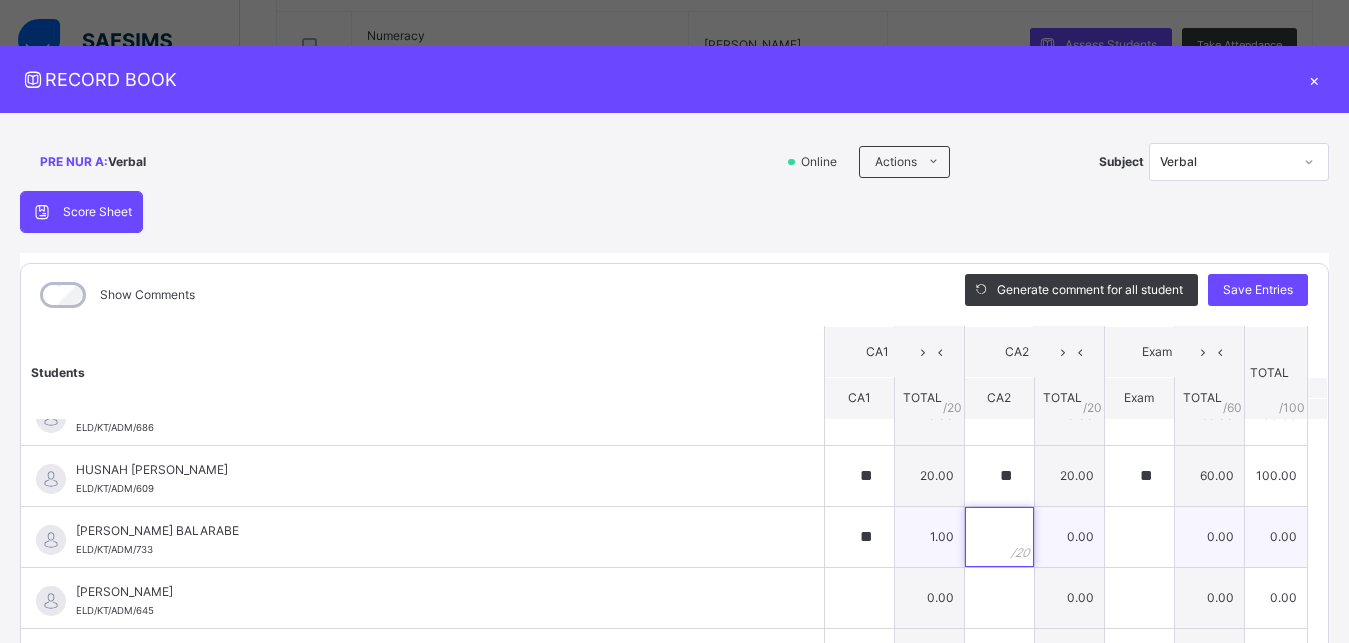 click at bounding box center [999, 537] 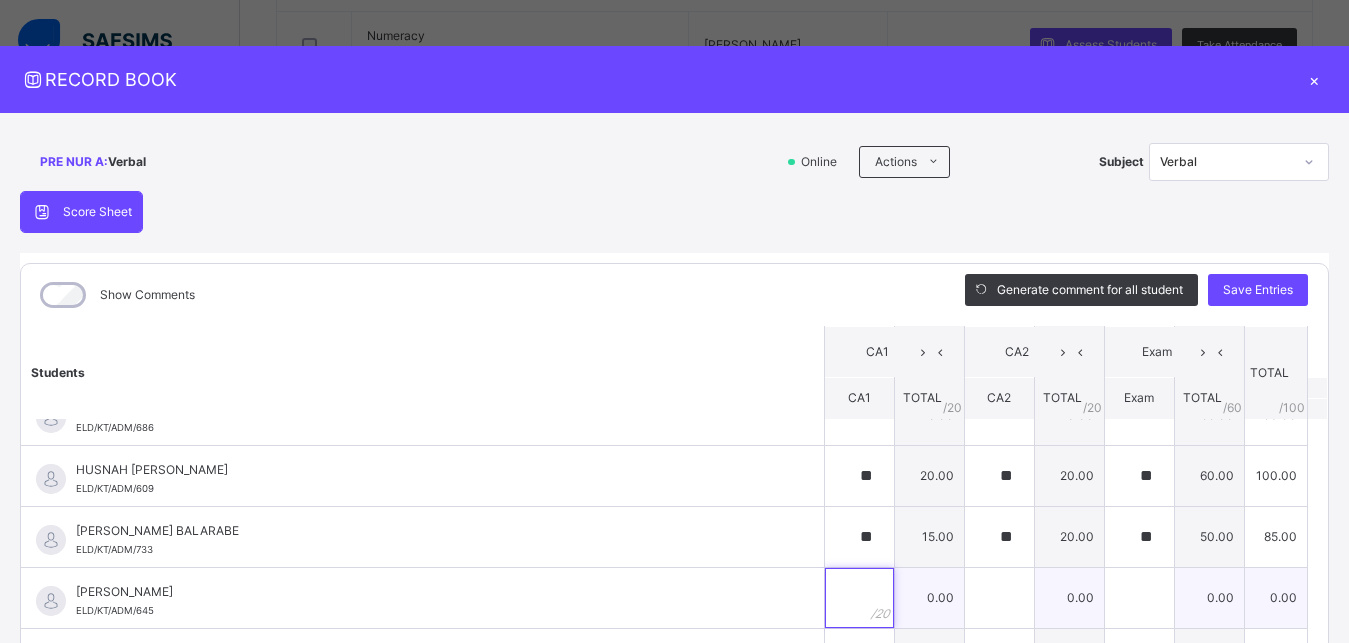 click at bounding box center (859, 598) 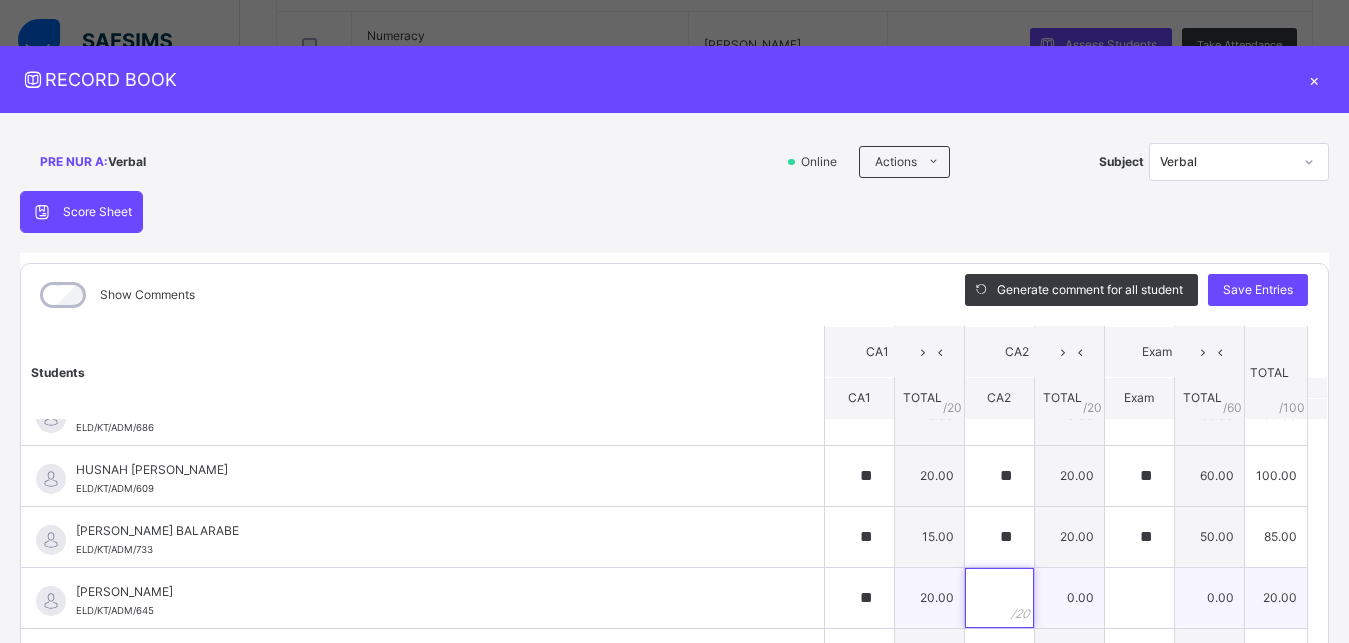 click at bounding box center (999, 598) 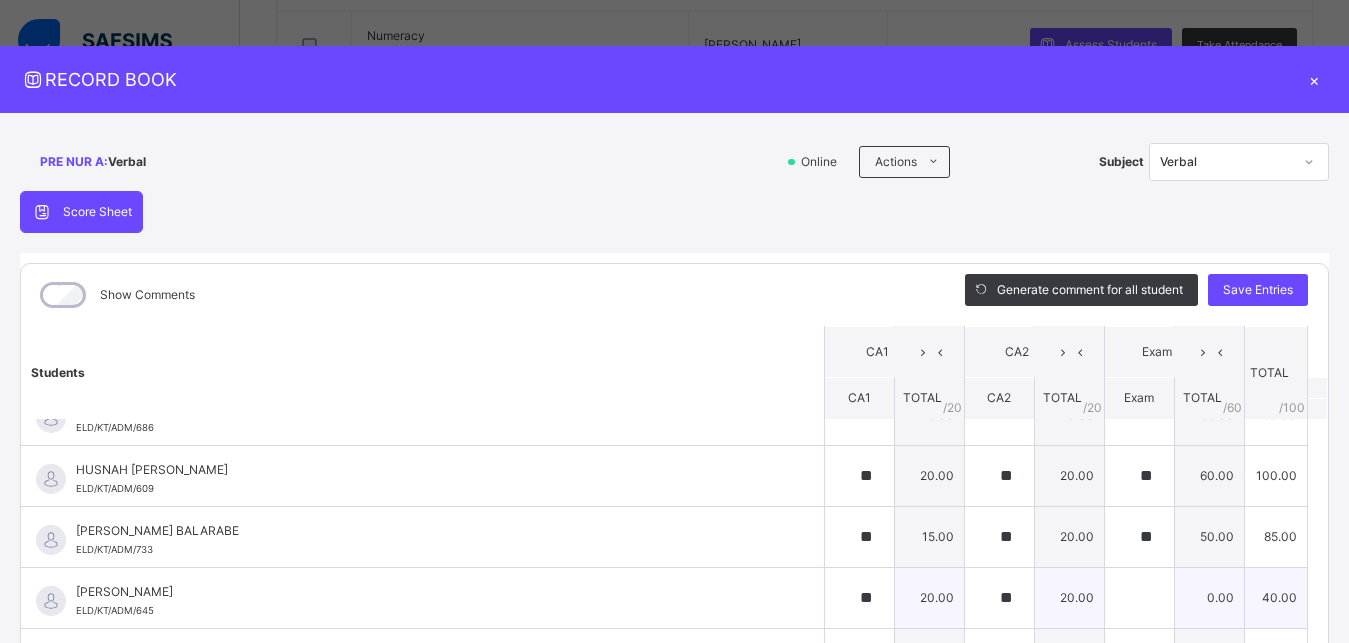 click on "20.00" at bounding box center (1069, 597) 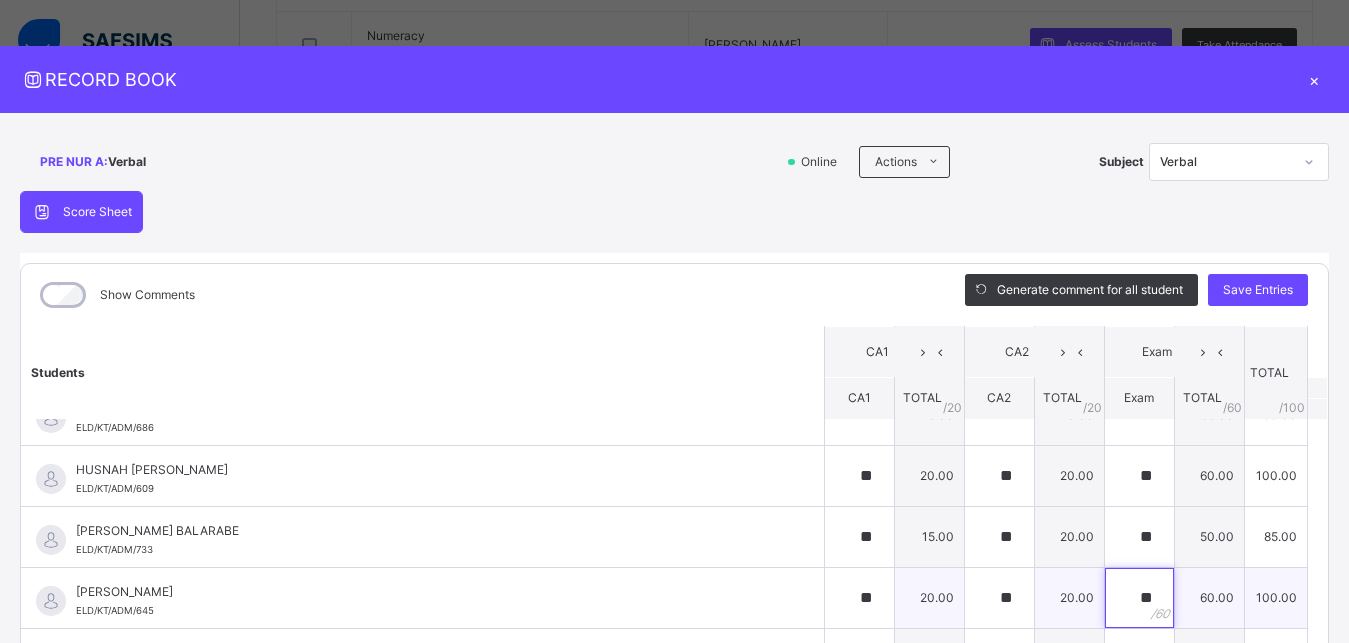 scroll, scrollTop: 8, scrollLeft: 0, axis: vertical 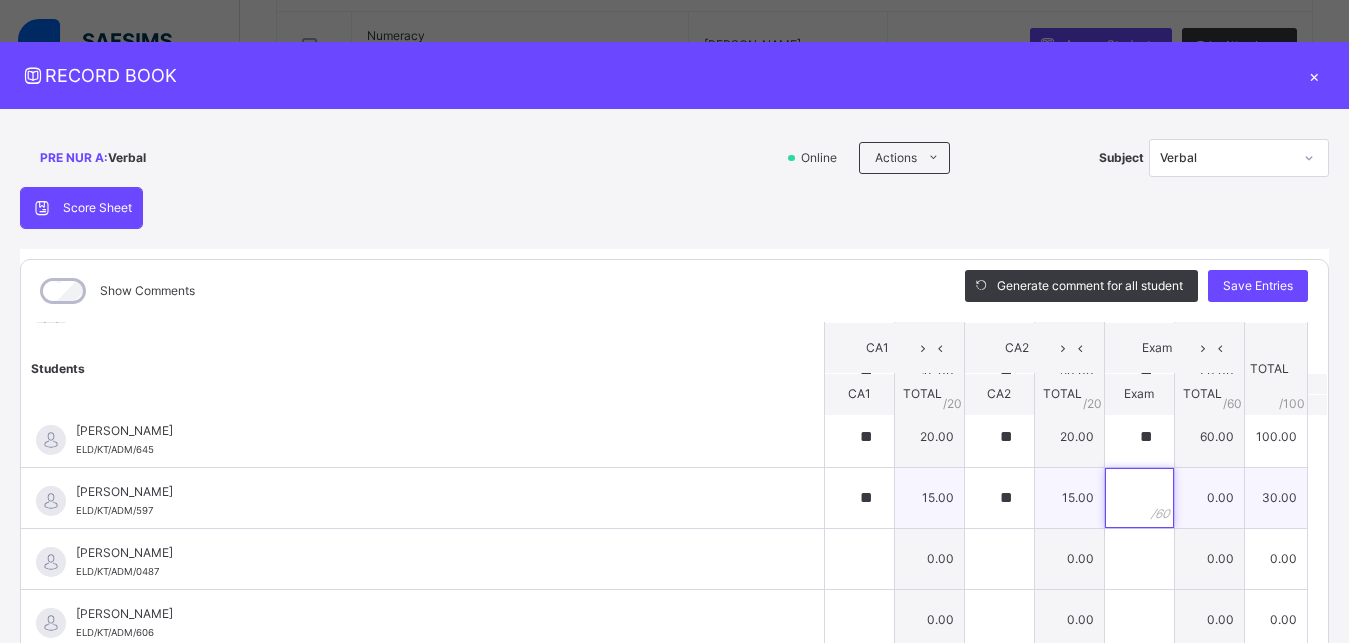click at bounding box center [1139, 498] 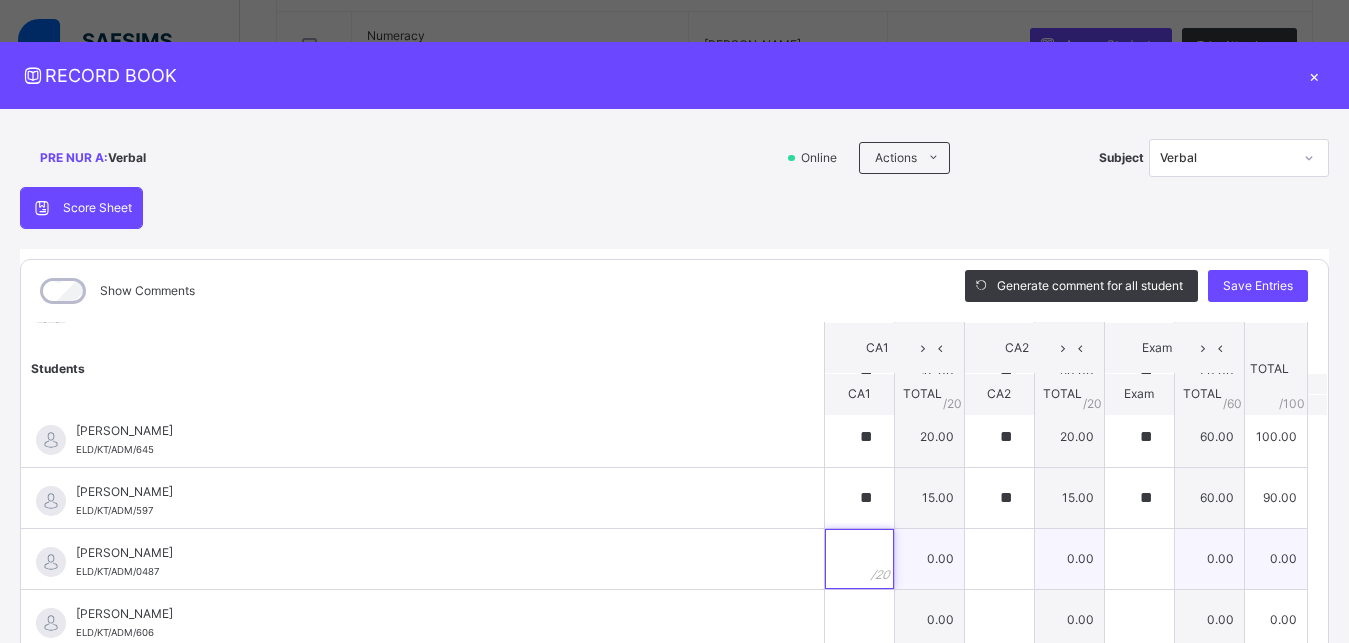 click at bounding box center [859, 559] 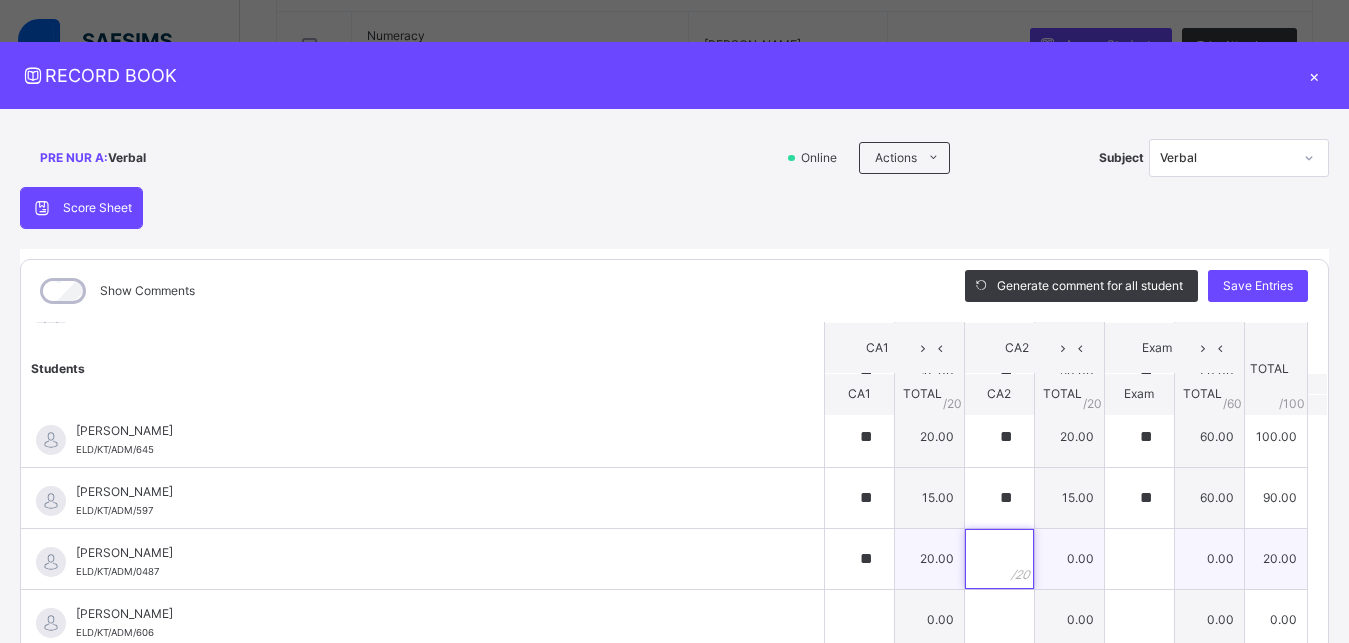click at bounding box center (999, 559) 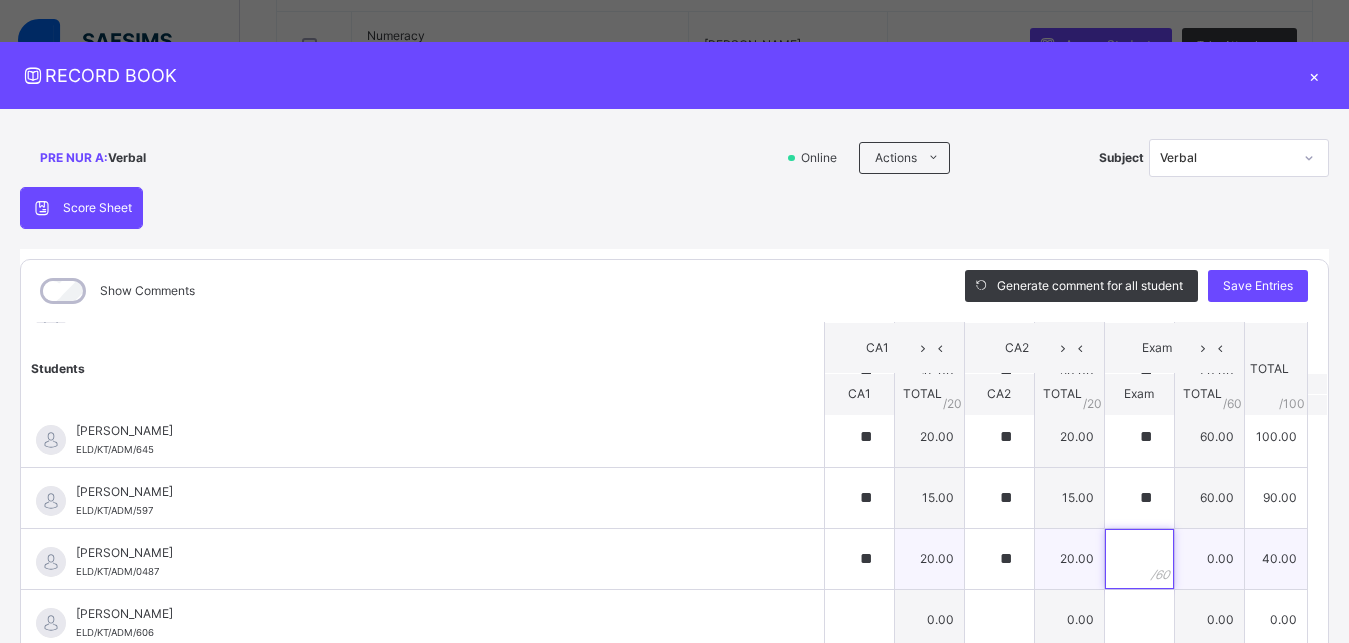 click at bounding box center (1139, 559) 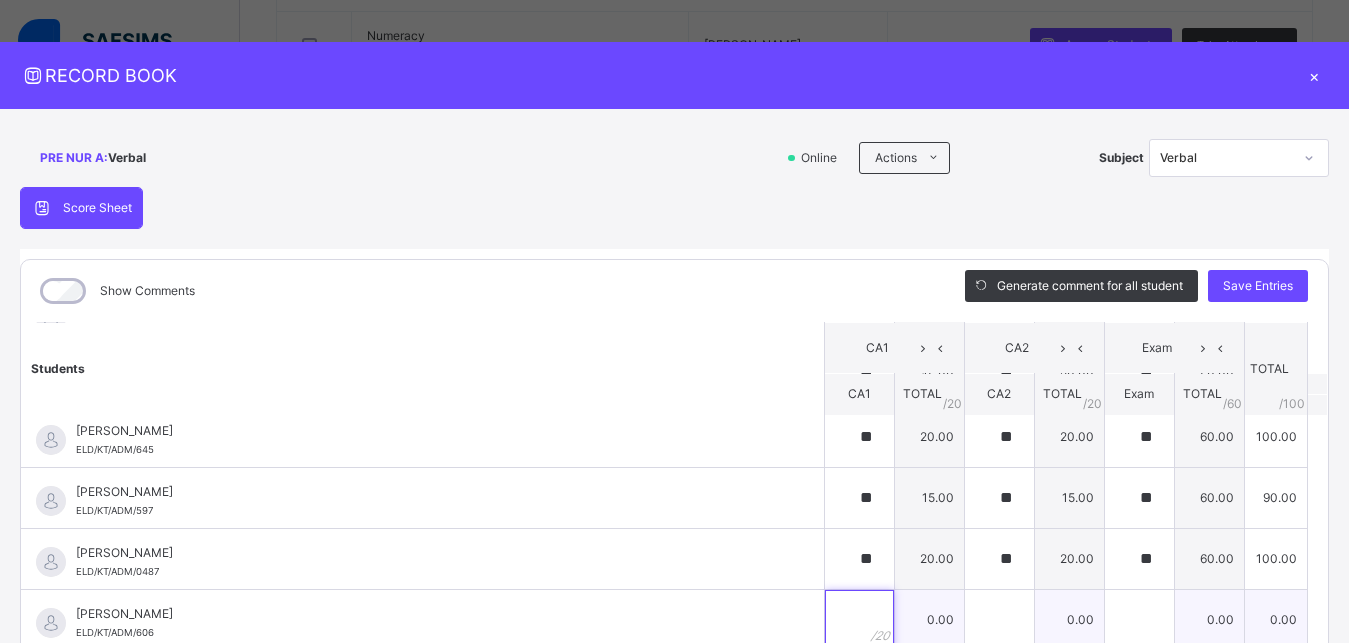 click at bounding box center [859, 620] 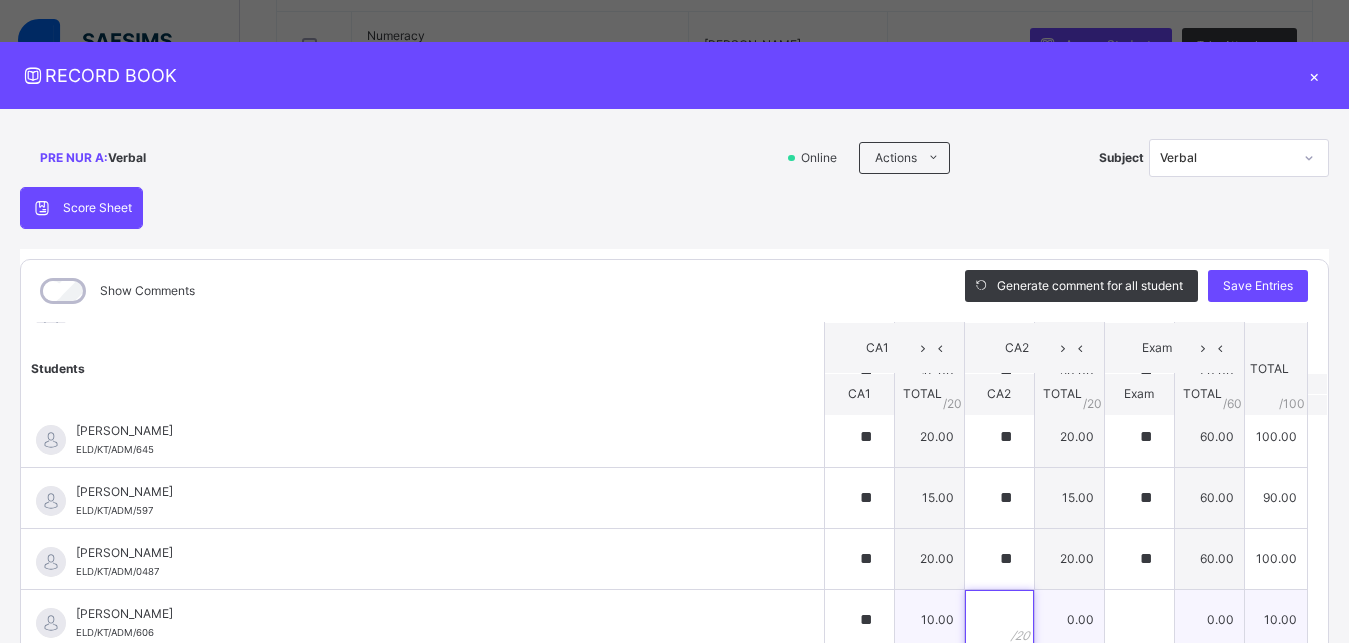 click at bounding box center [999, 620] 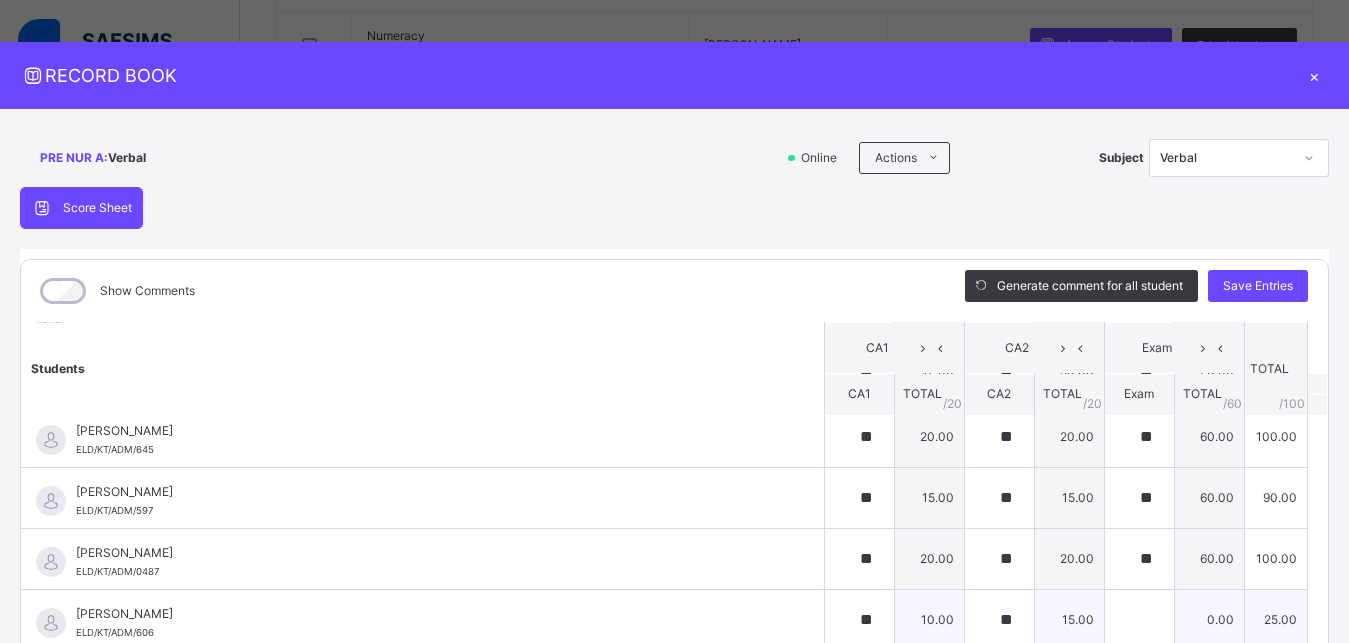 click at bounding box center (1139, 619) 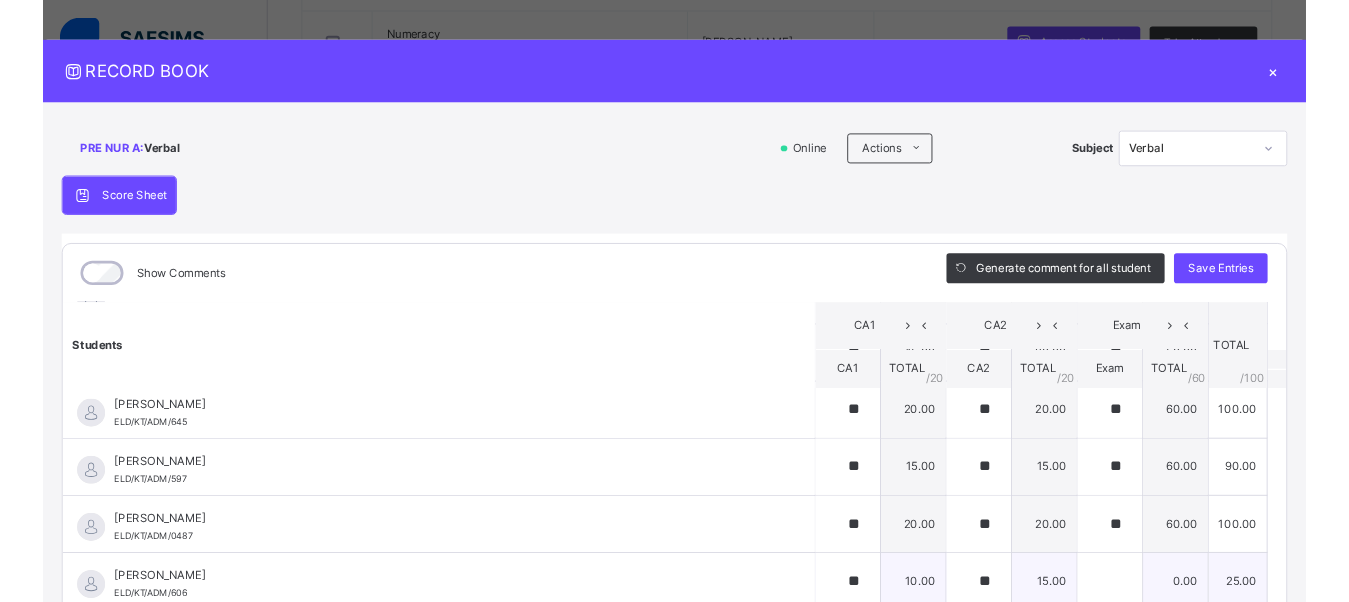 scroll, scrollTop: 0, scrollLeft: 0, axis: both 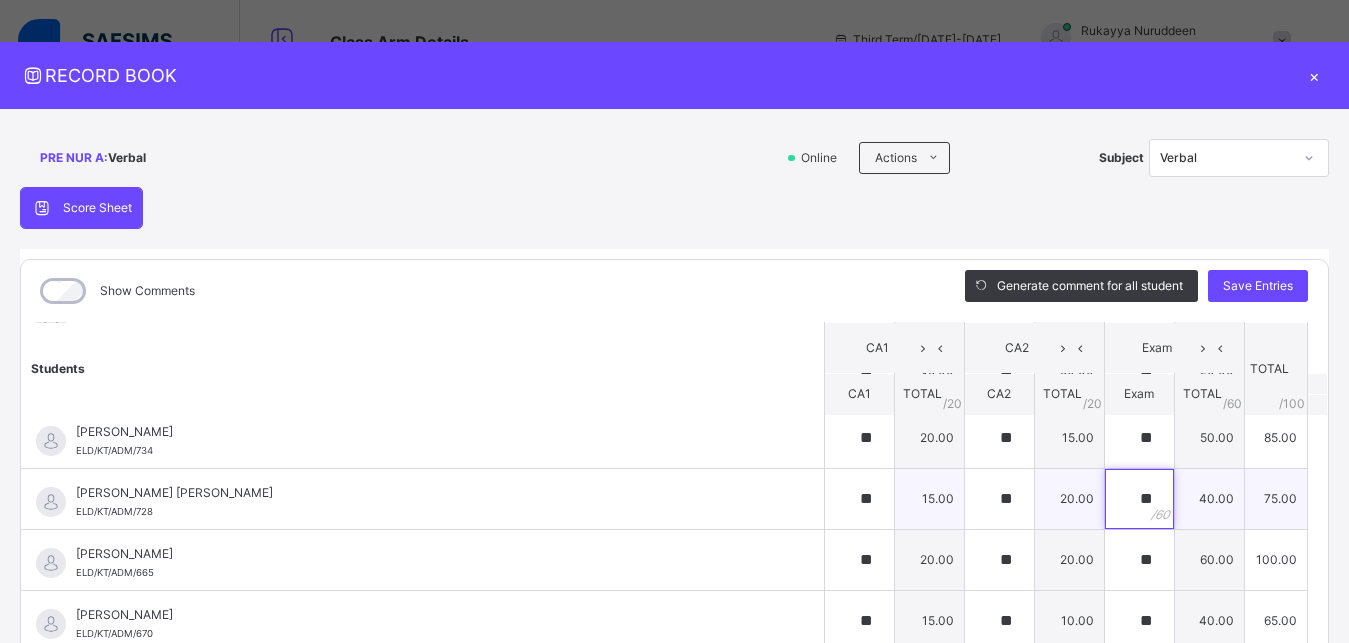 click on "**" at bounding box center (1139, 499) 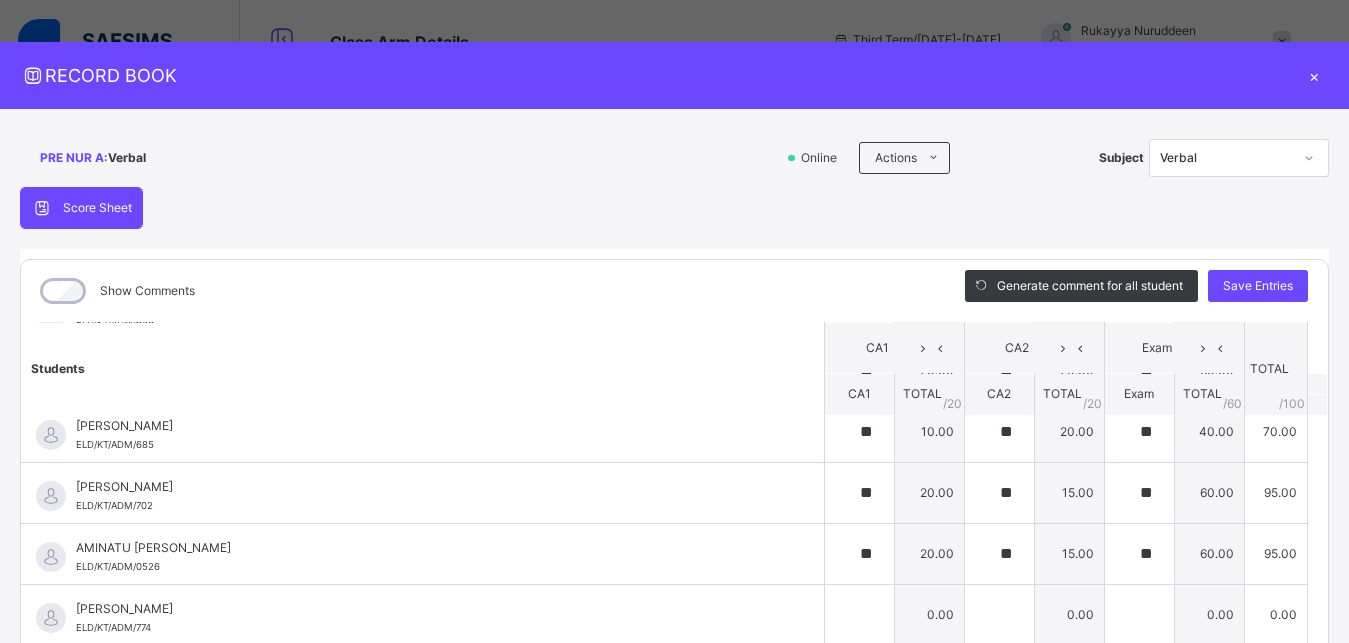 scroll, scrollTop: 930, scrollLeft: 0, axis: vertical 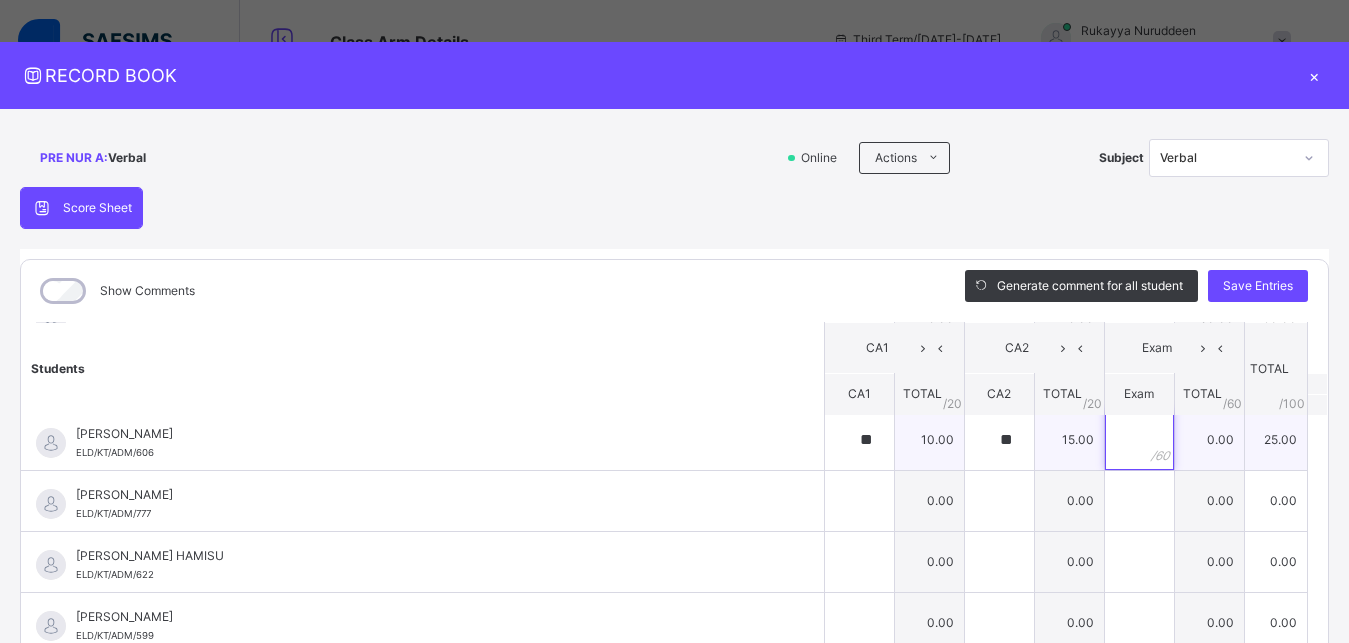 click at bounding box center [1139, 440] 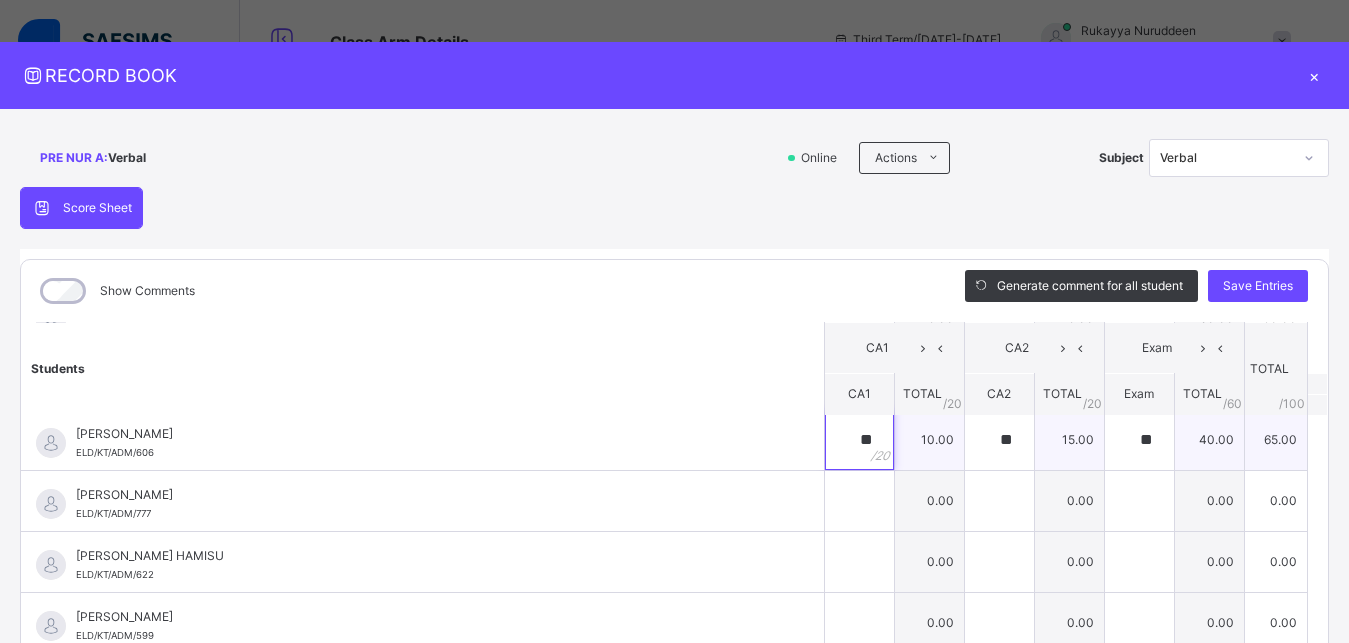 click on "**" at bounding box center (859, 440) 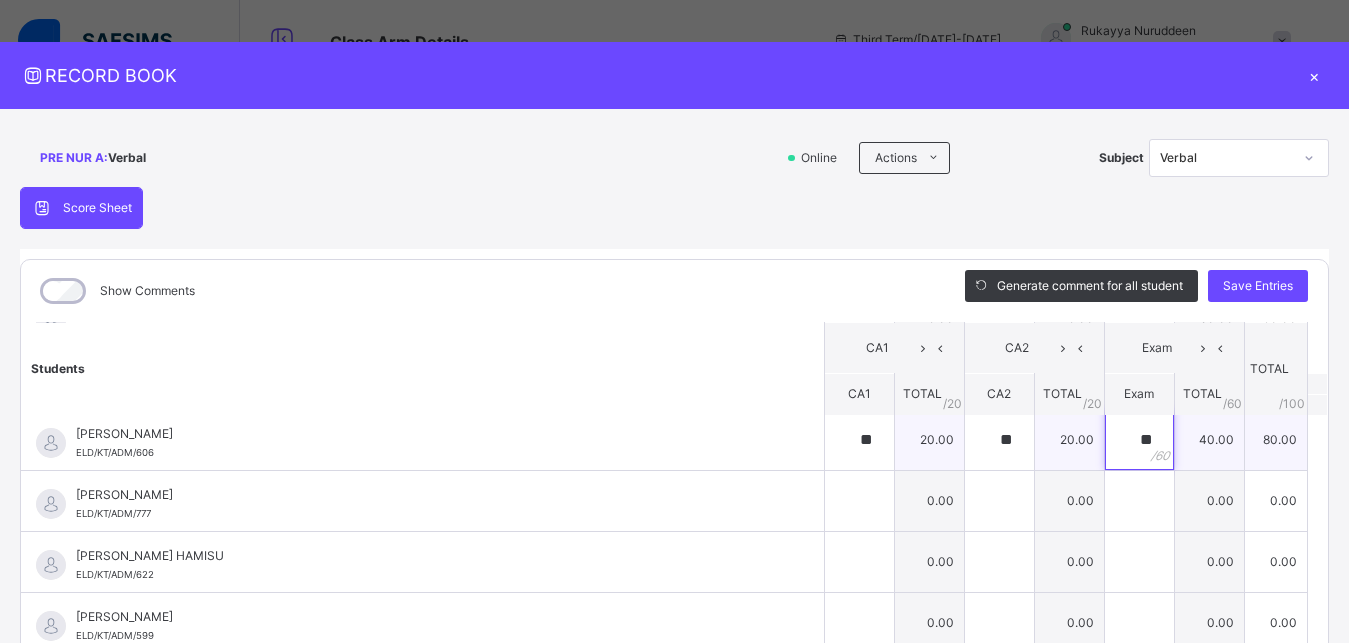 click on "**" at bounding box center (1139, 440) 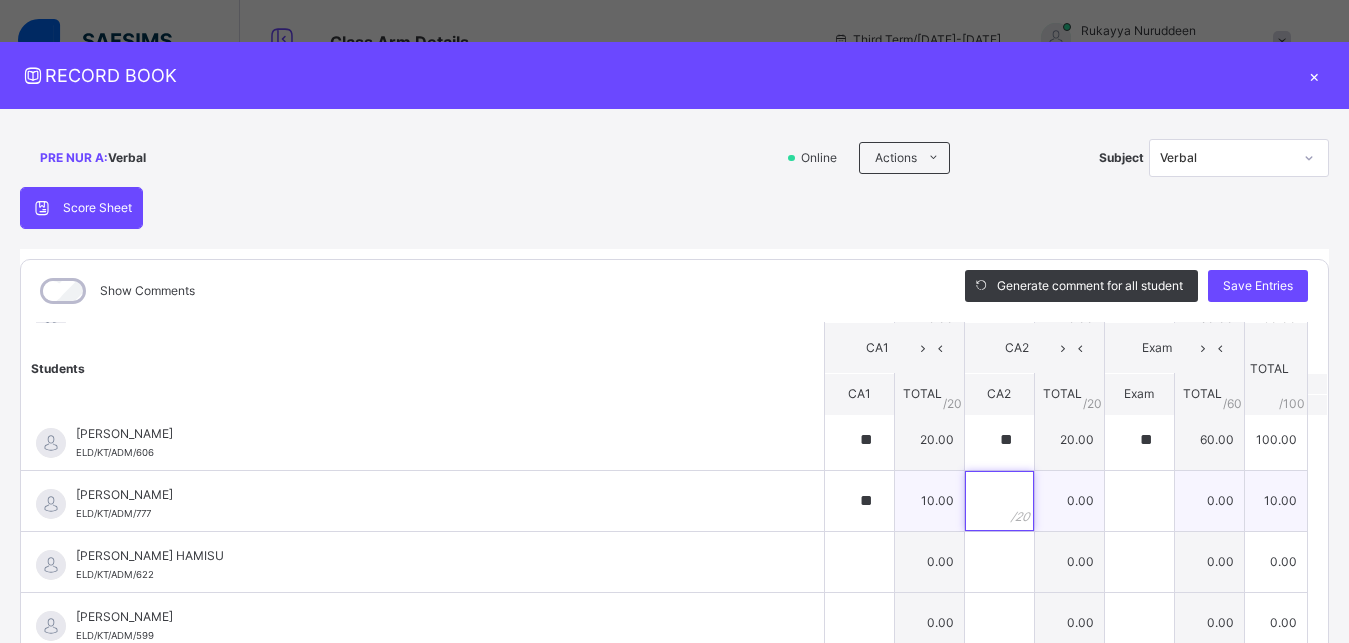click at bounding box center (999, 501) 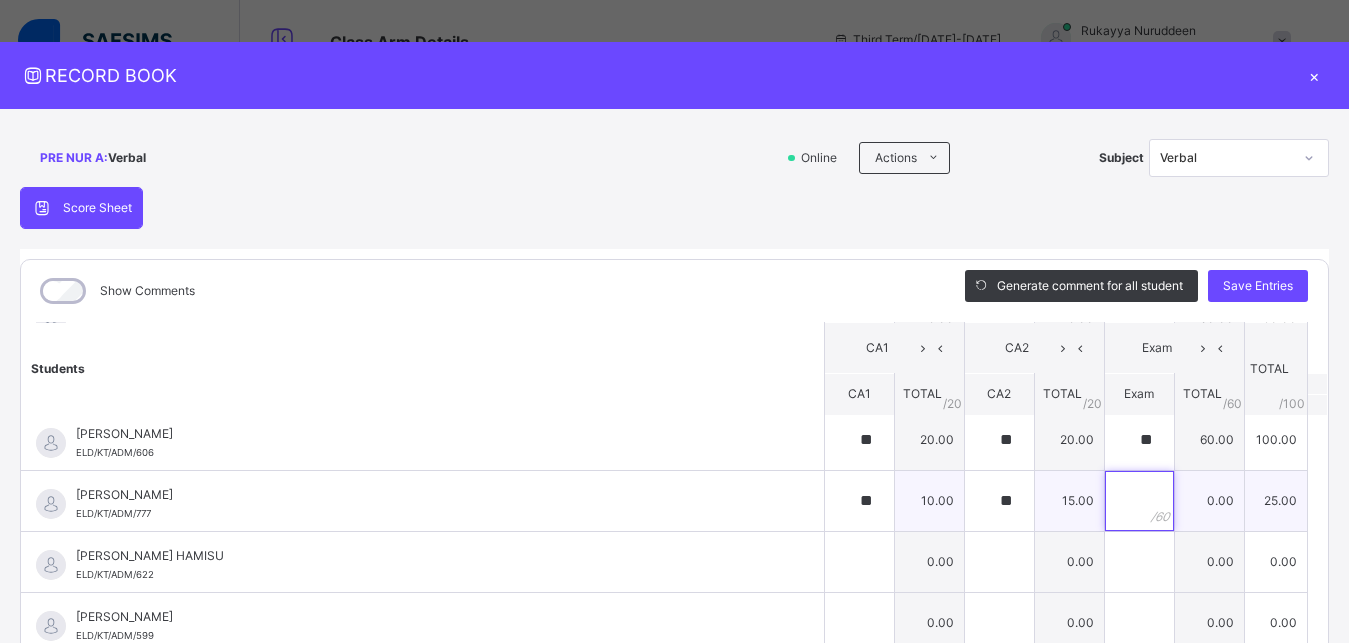 click at bounding box center (1139, 501) 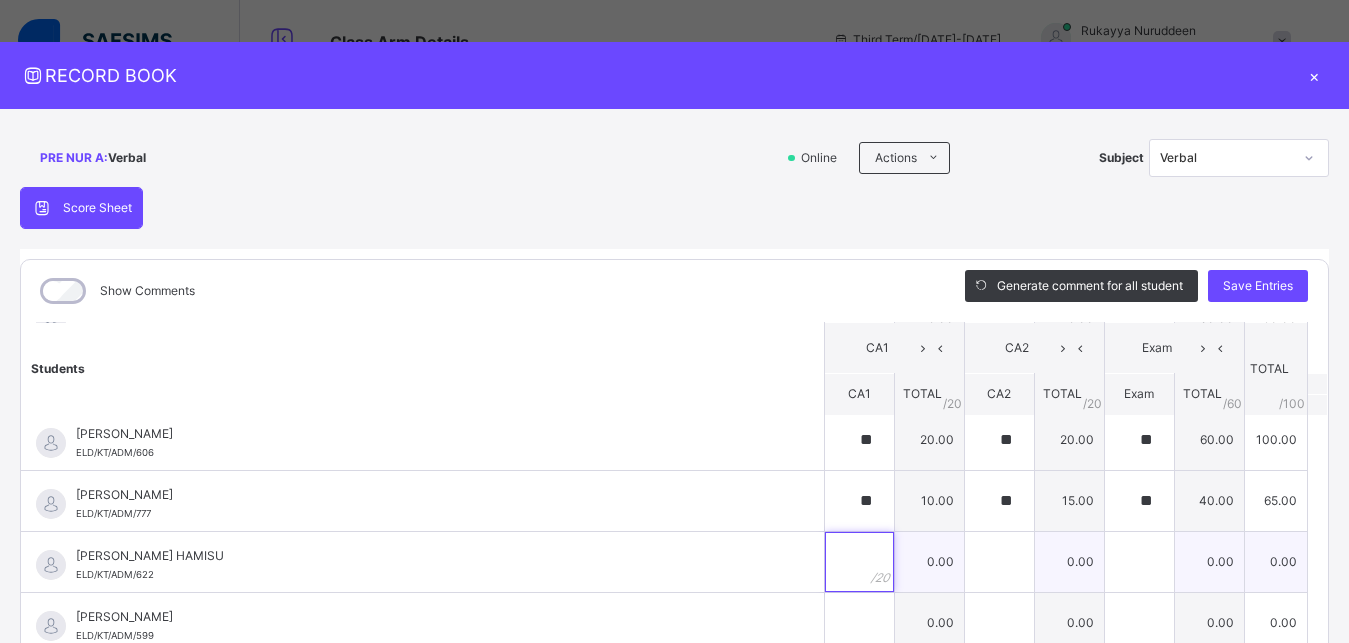click at bounding box center [859, 562] 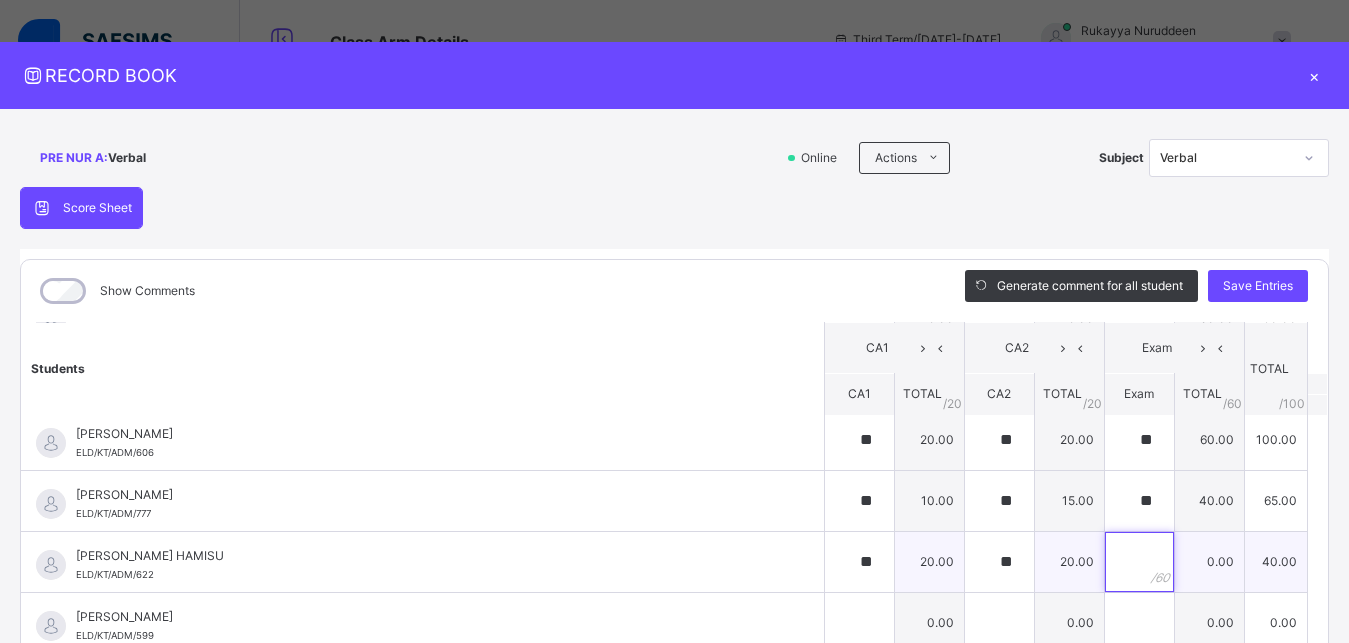 click at bounding box center (1139, 562) 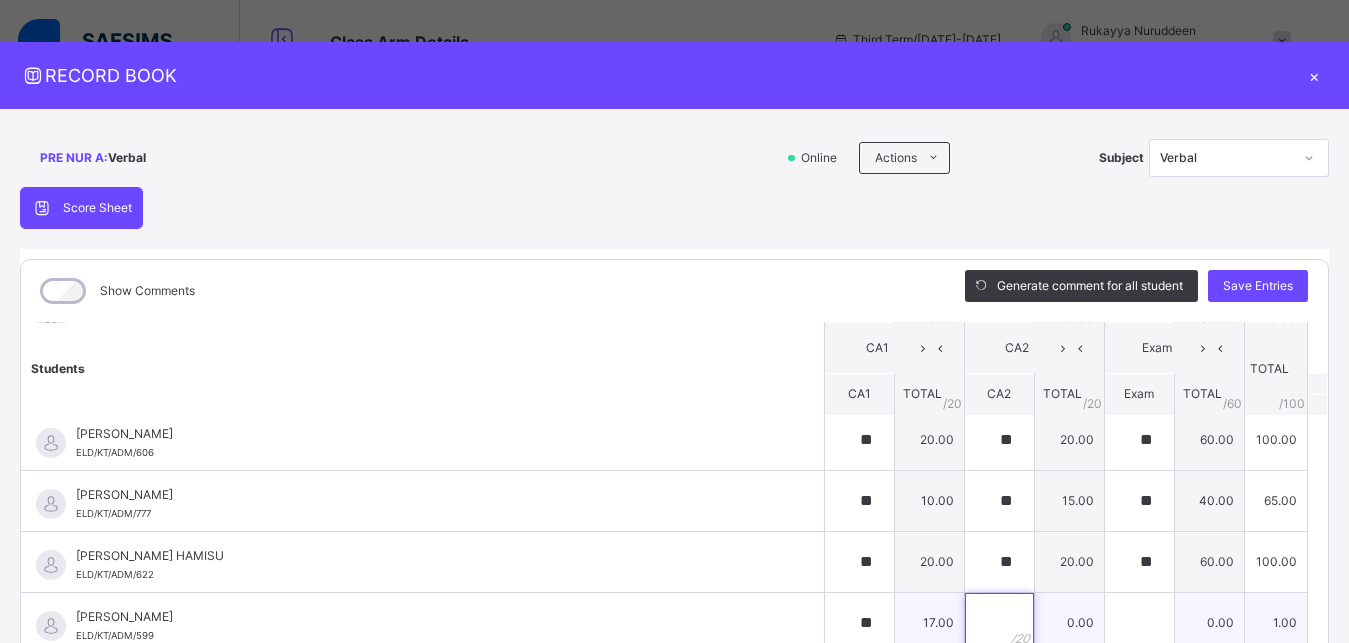 click at bounding box center [999, 623] 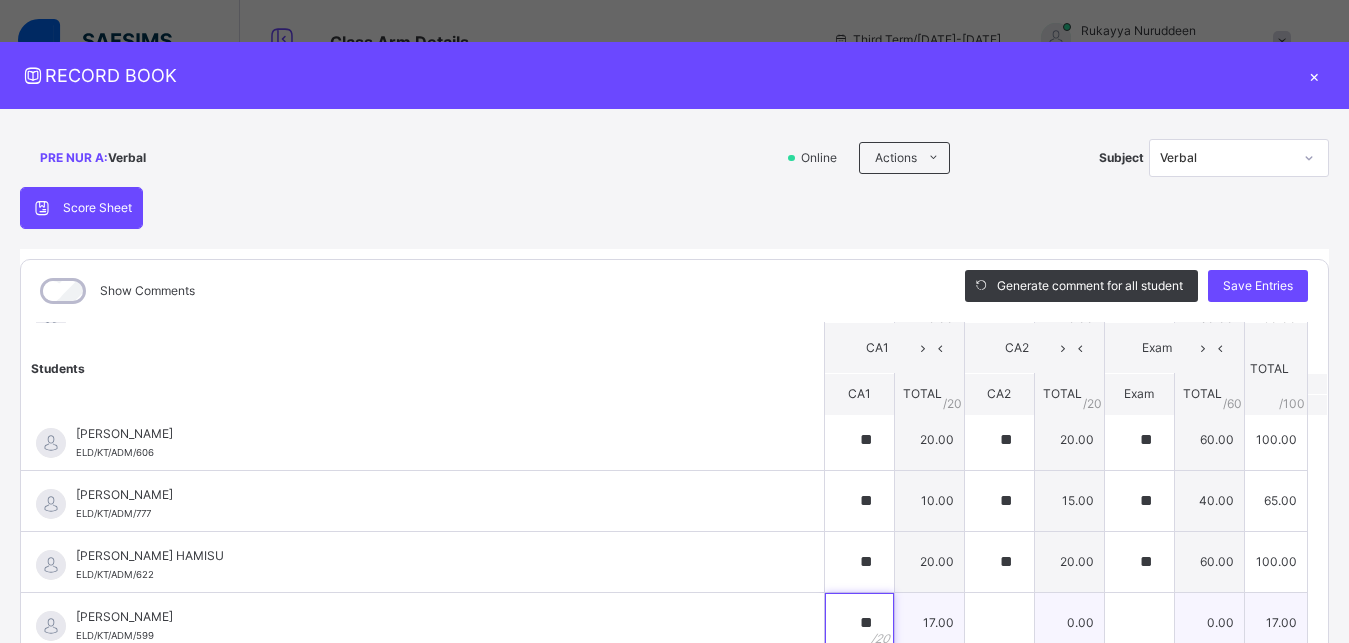 click on "**" at bounding box center [859, 623] 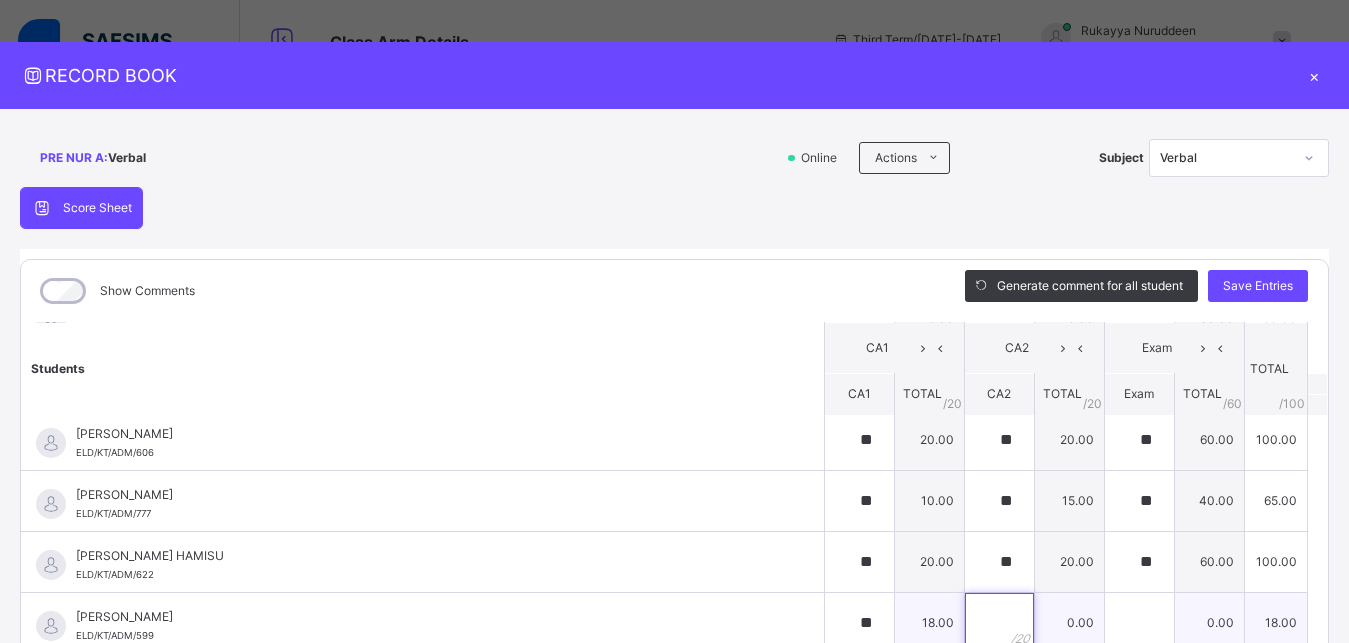 click at bounding box center [999, 623] 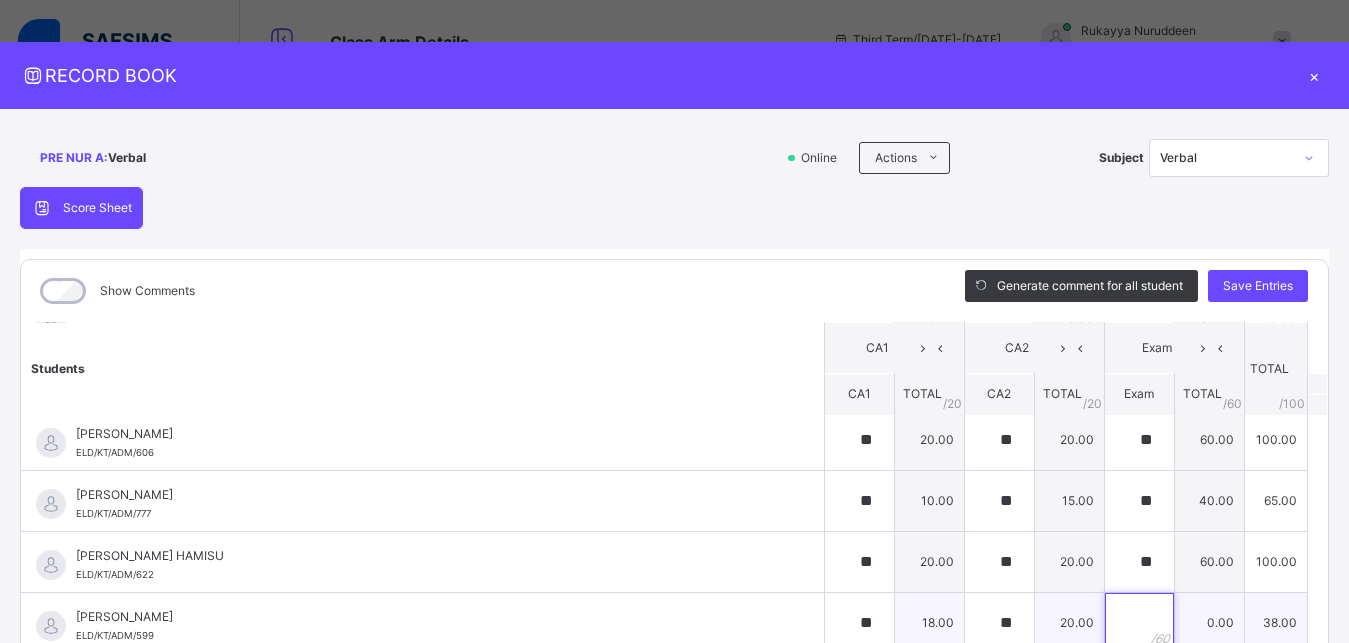 click at bounding box center [1139, 623] 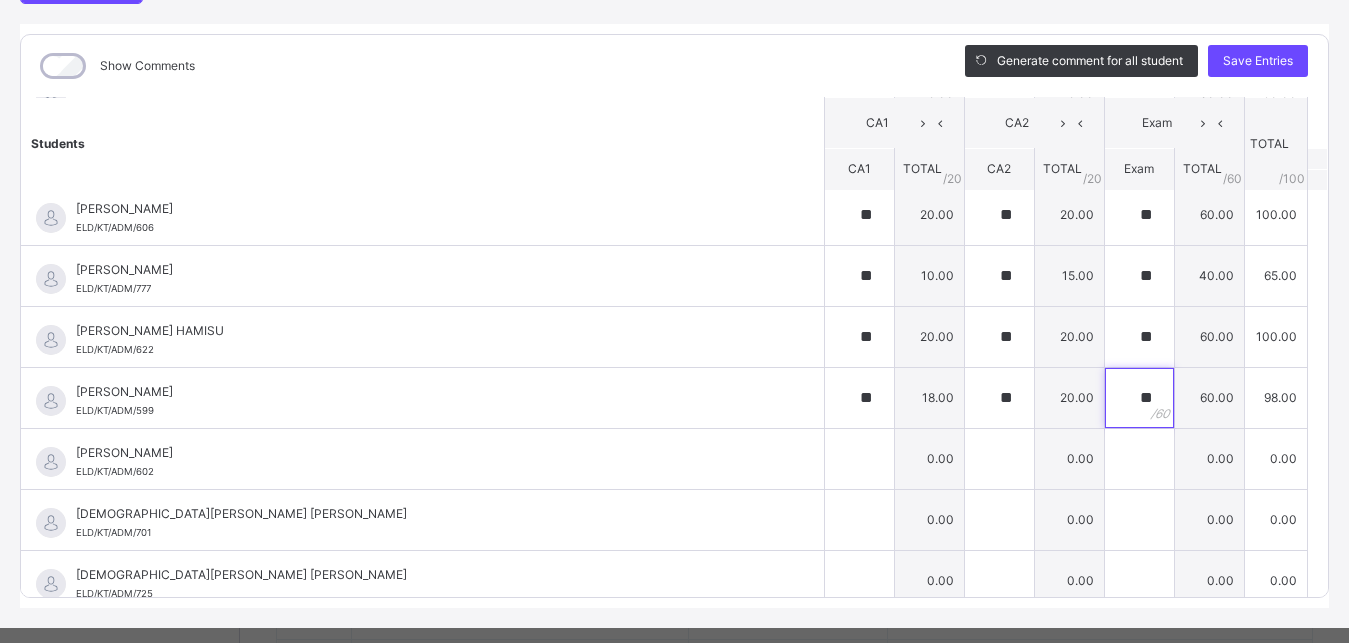 scroll, scrollTop: 268, scrollLeft: 0, axis: vertical 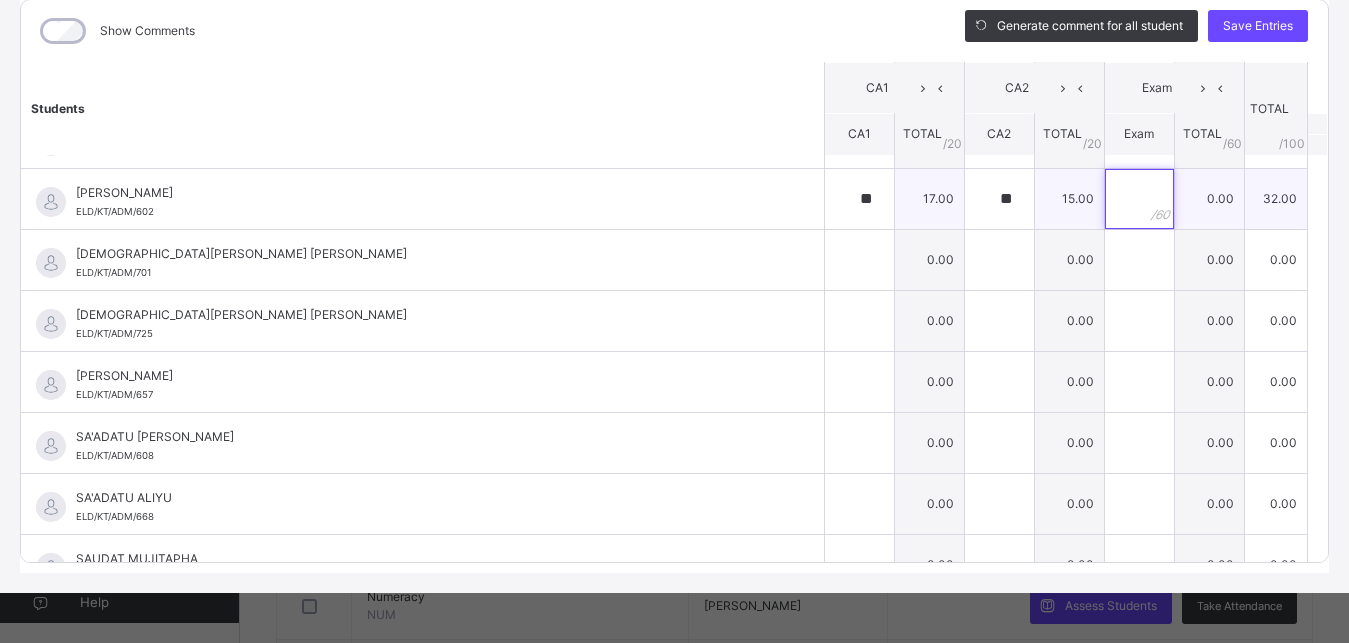 click at bounding box center (1139, 199) 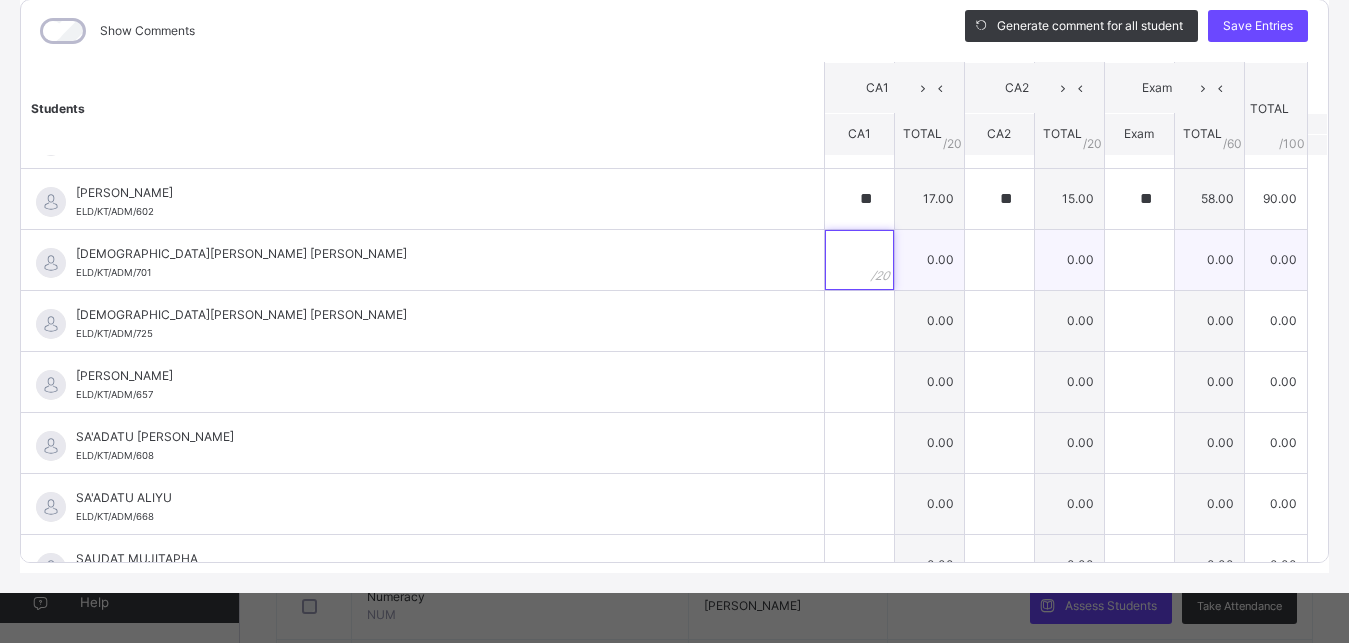 click at bounding box center [859, 260] 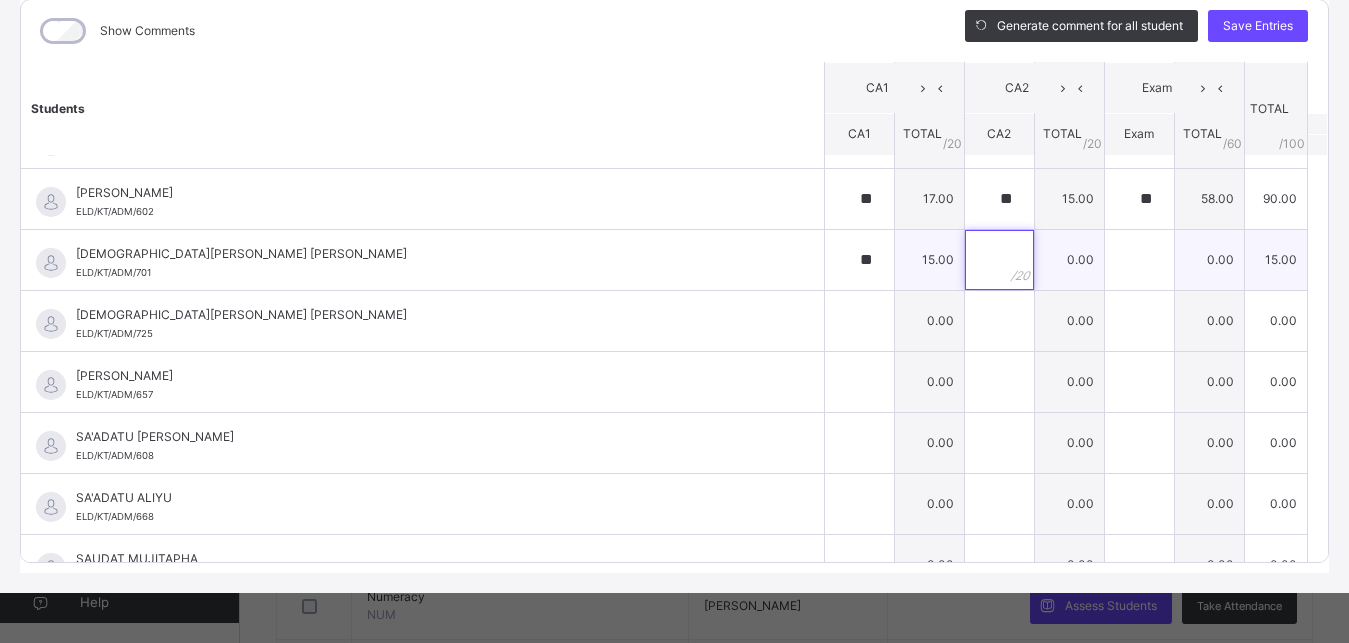 click at bounding box center (999, 260) 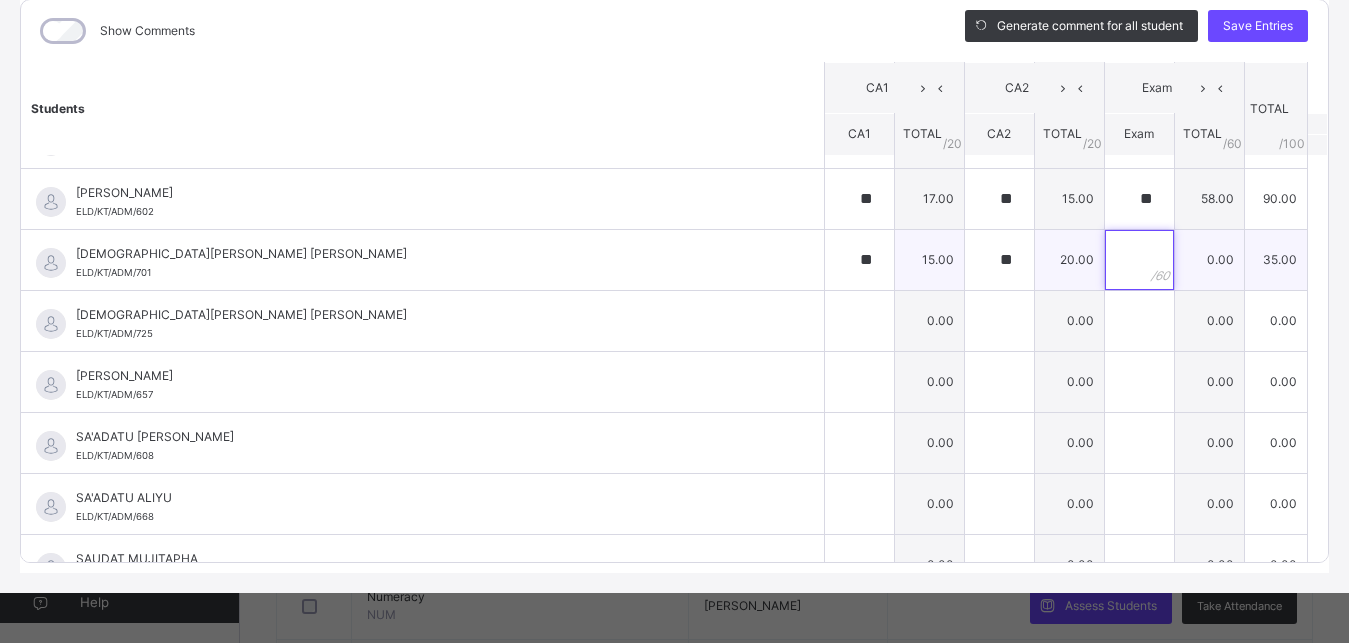 click at bounding box center [1139, 260] 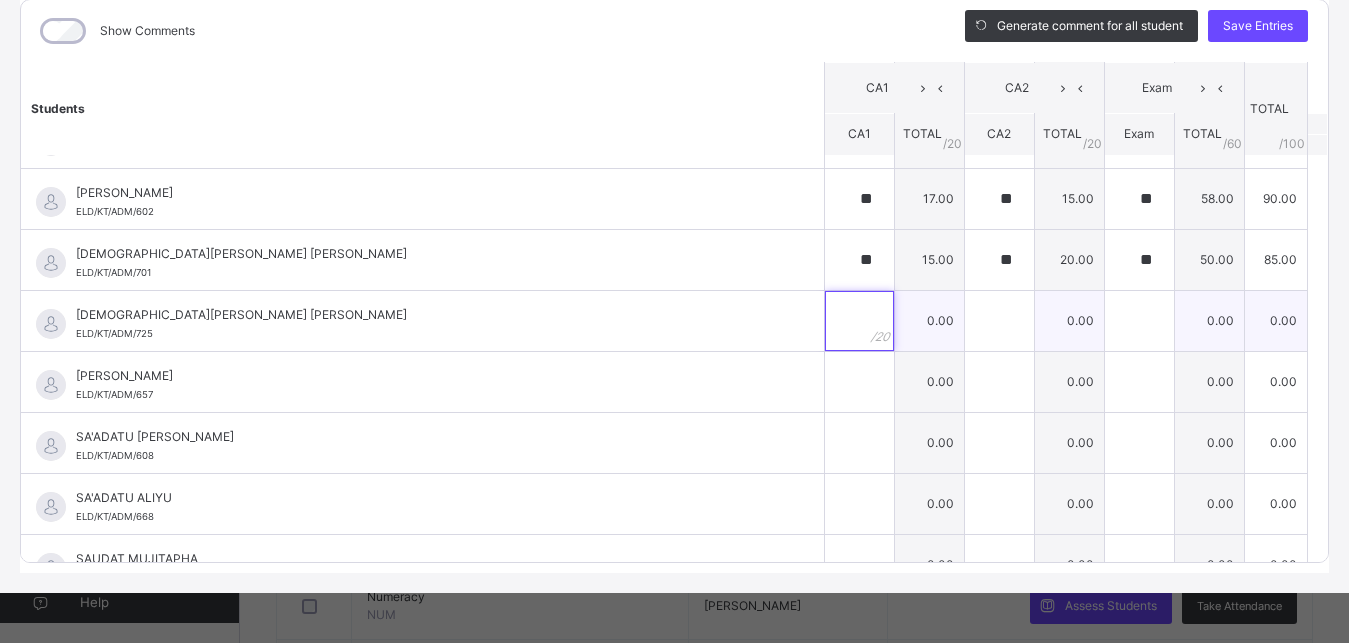 click at bounding box center (859, 321) 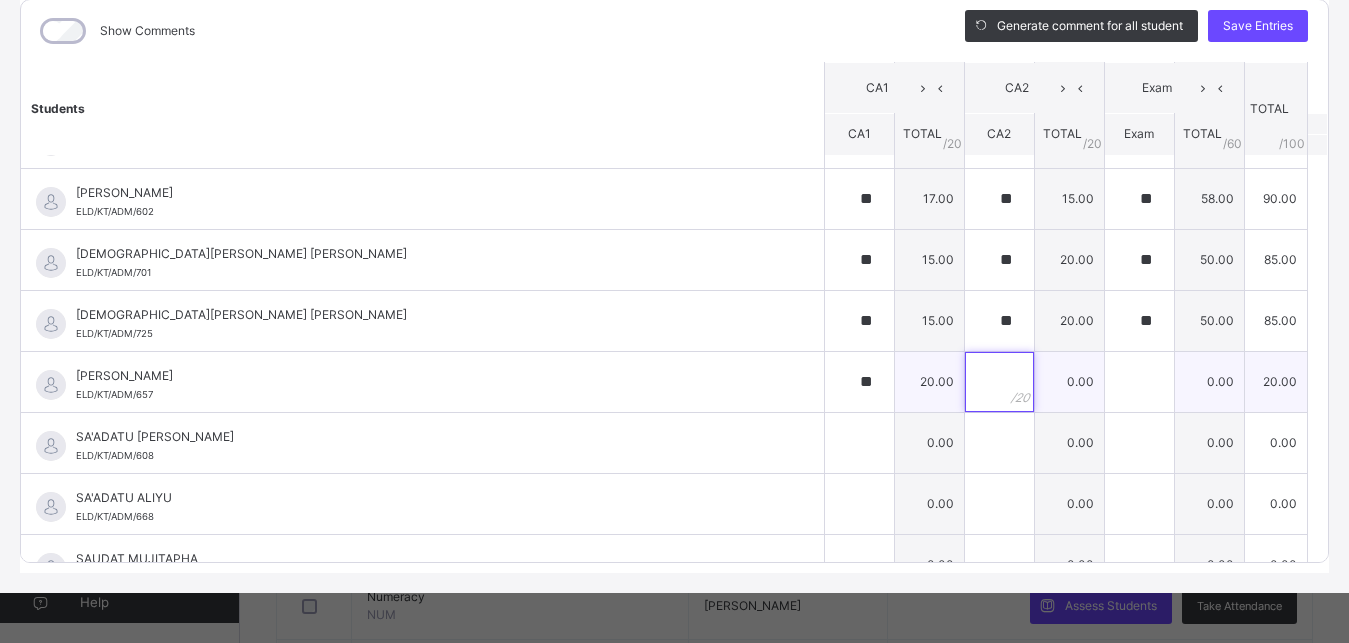 click at bounding box center [999, 382] 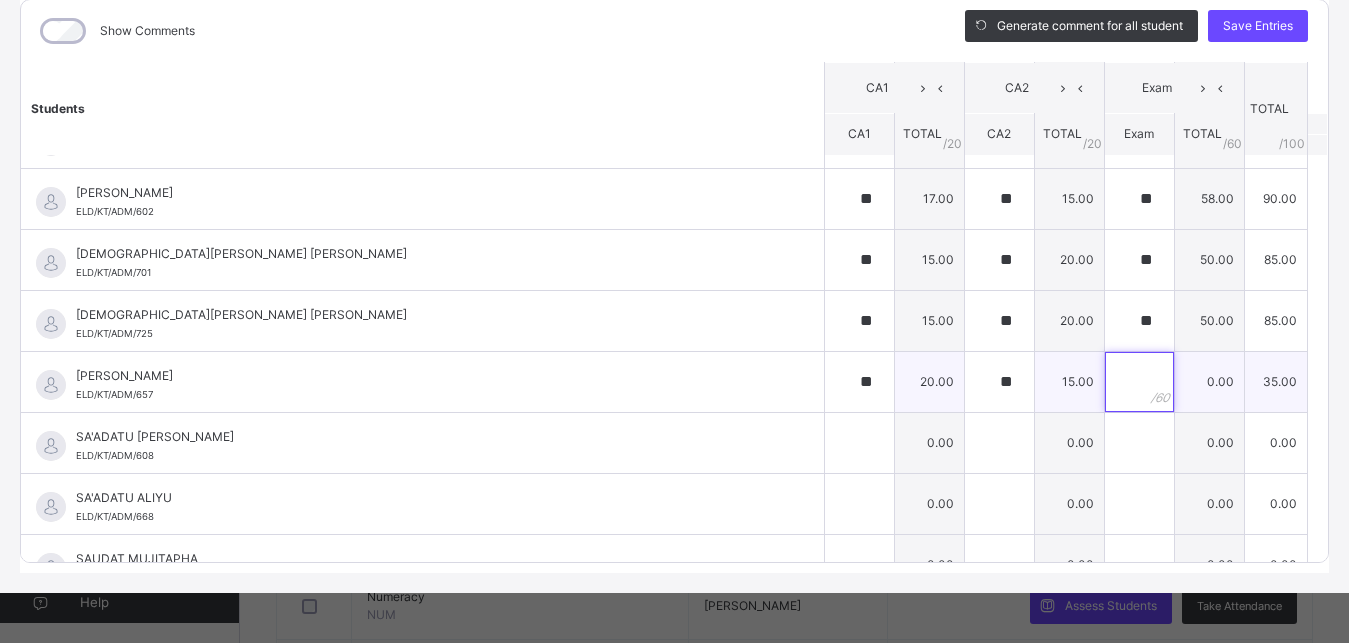 click at bounding box center [1139, 382] 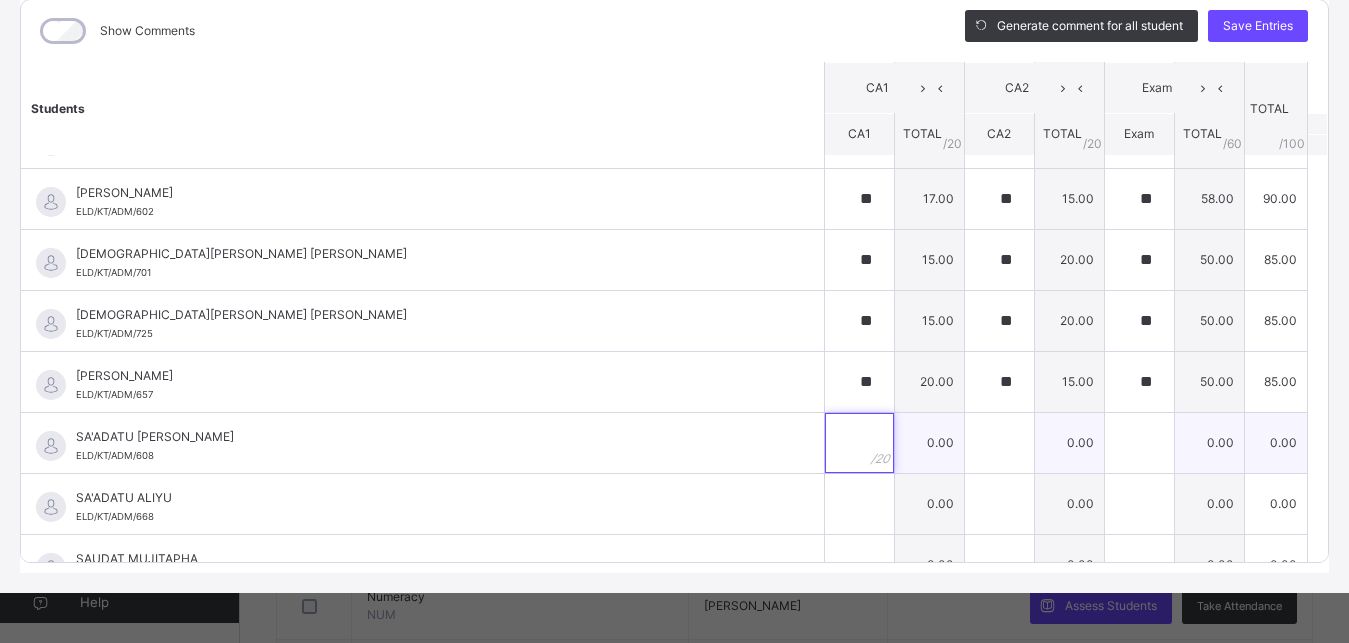 click at bounding box center [859, 443] 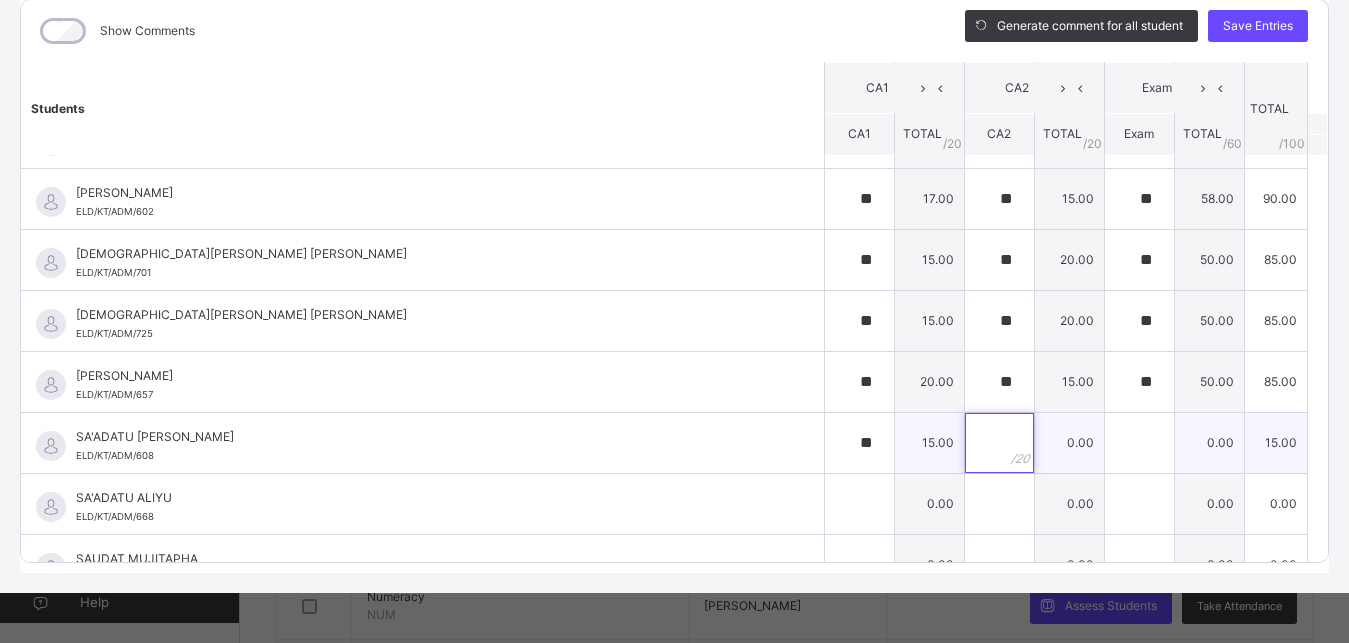 click at bounding box center [999, 443] 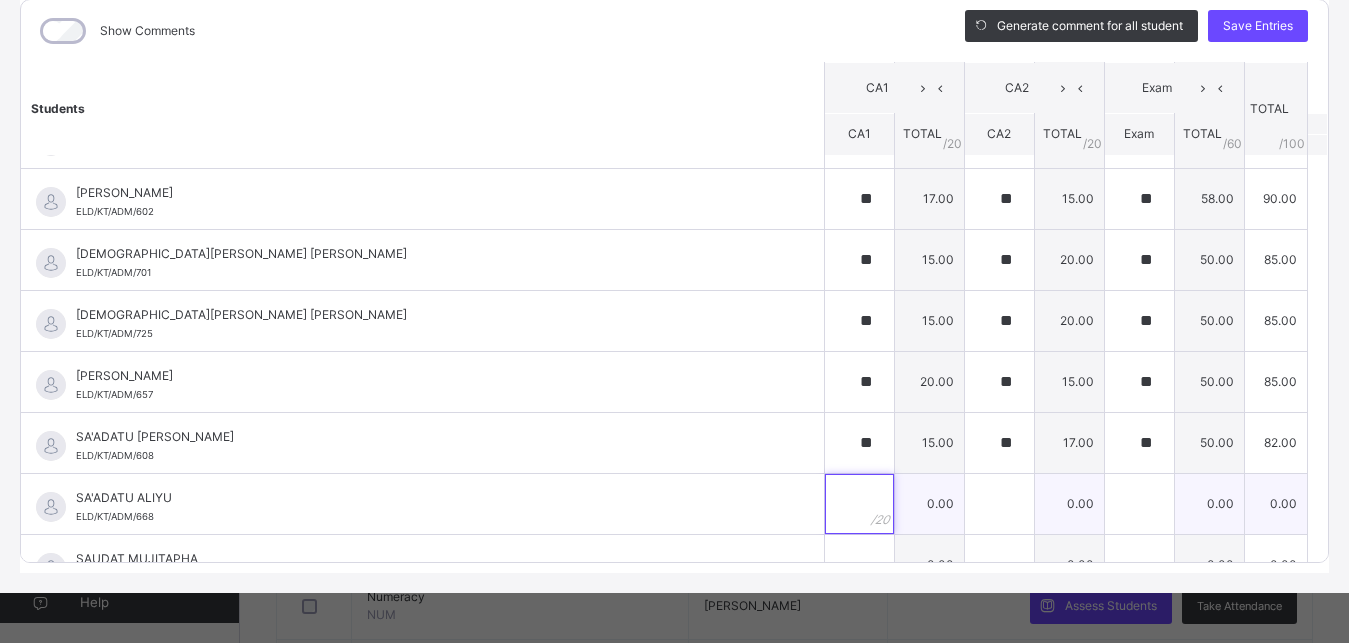 click at bounding box center (859, 504) 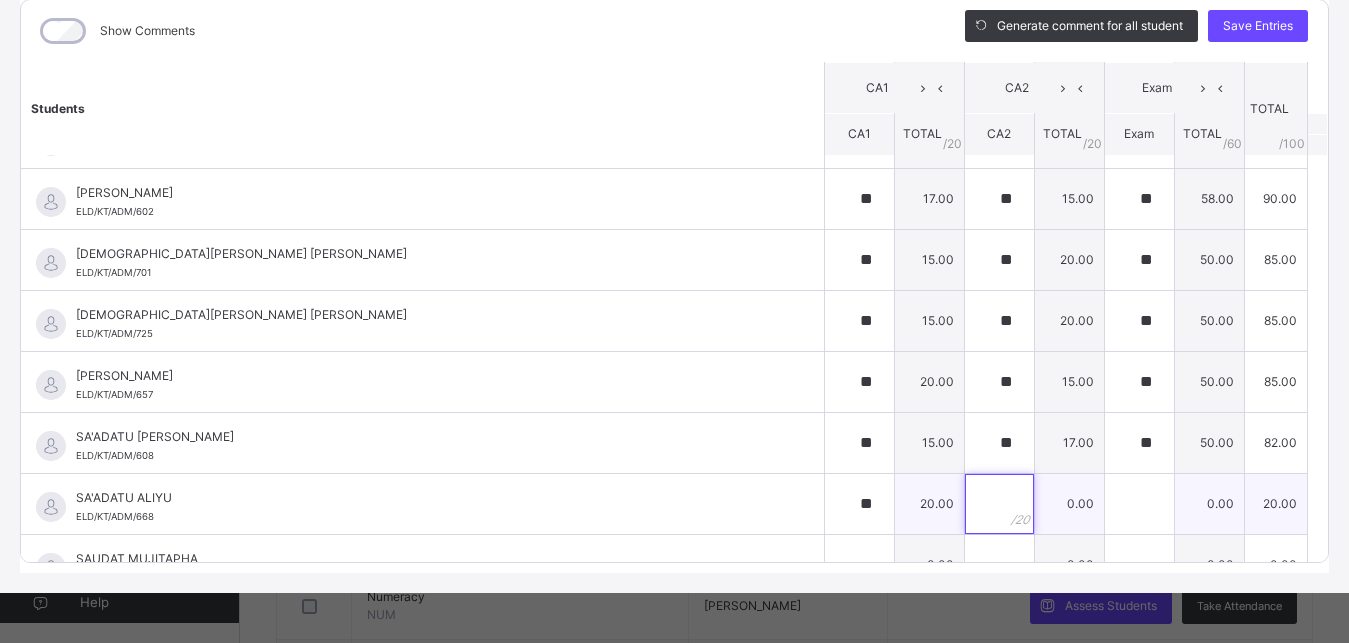 click at bounding box center [999, 504] 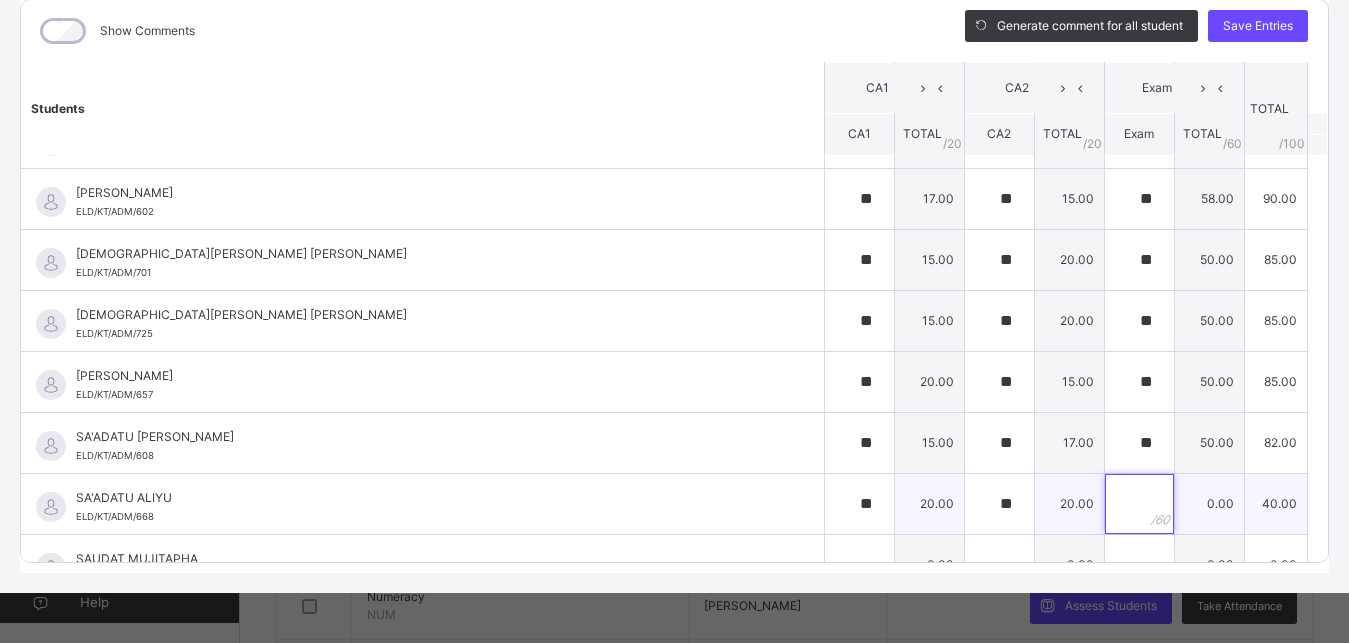 click at bounding box center [1139, 504] 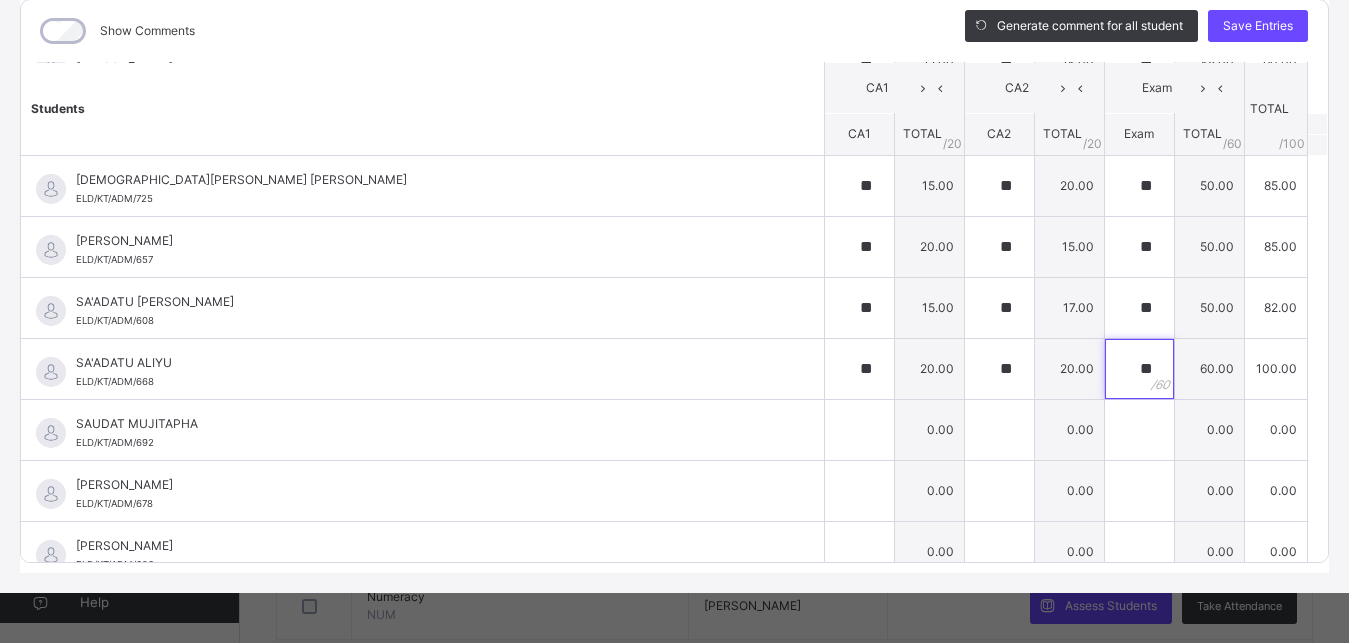 scroll, scrollTop: 2156, scrollLeft: 0, axis: vertical 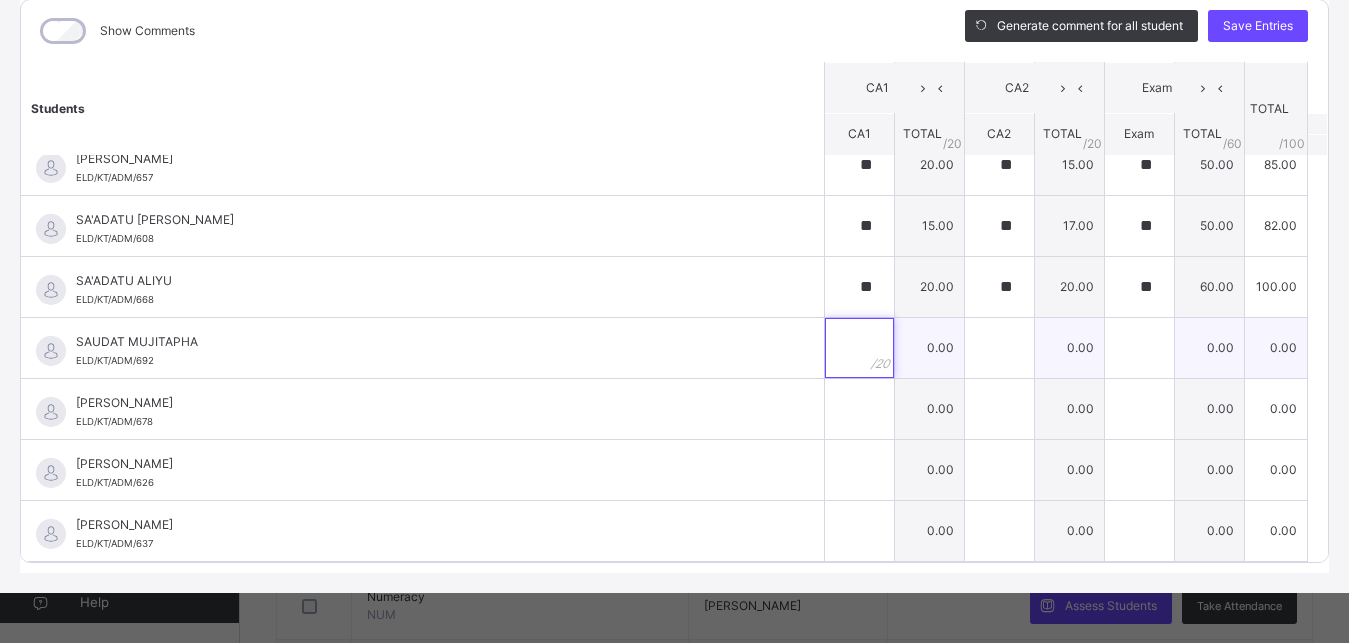 click at bounding box center [859, 348] 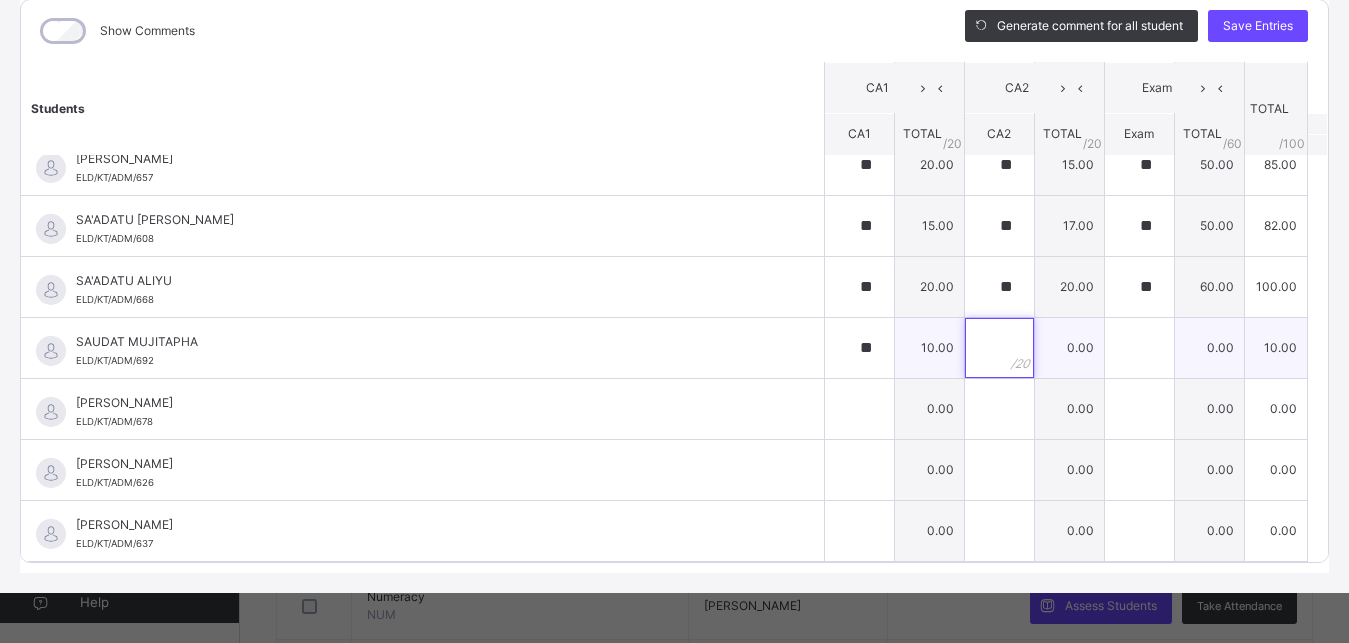 click at bounding box center [999, 348] 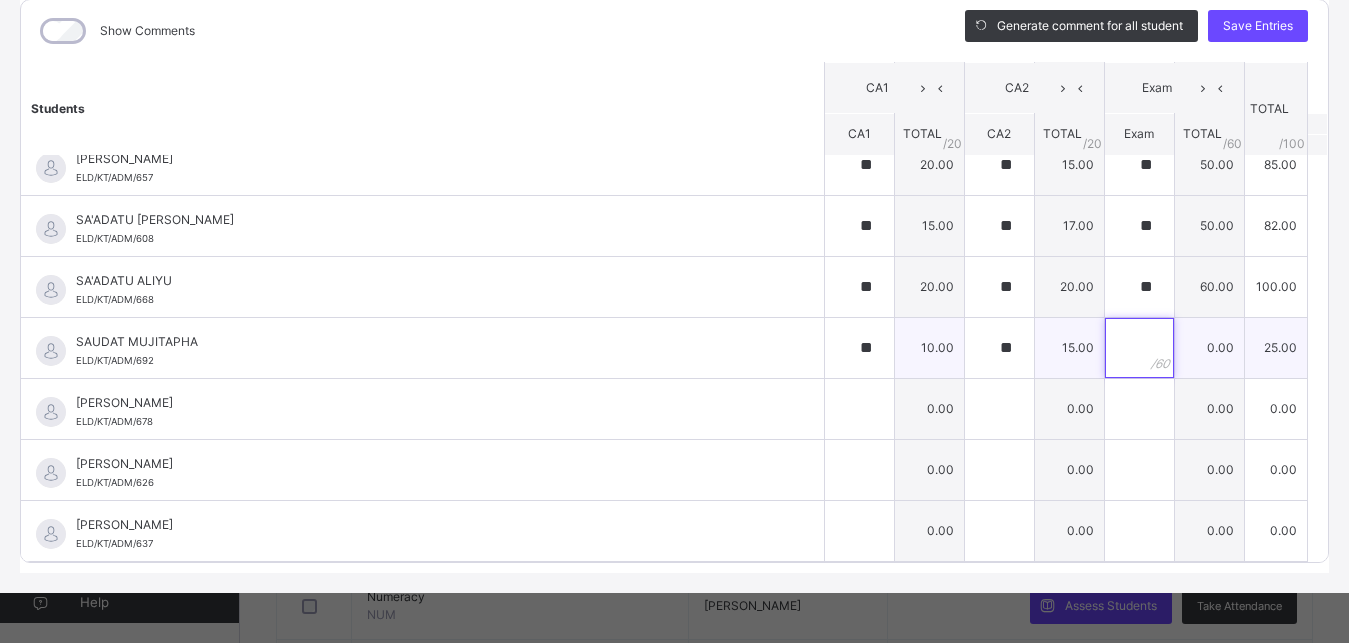 click at bounding box center (1139, 348) 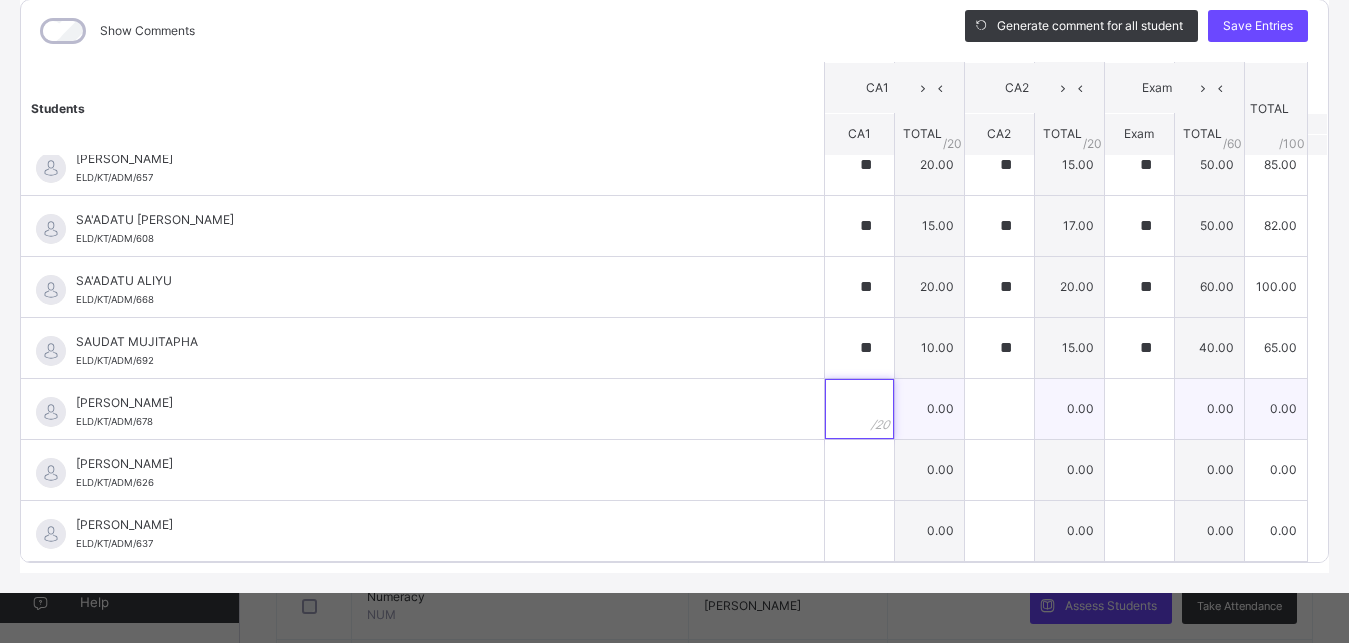 click at bounding box center [859, 409] 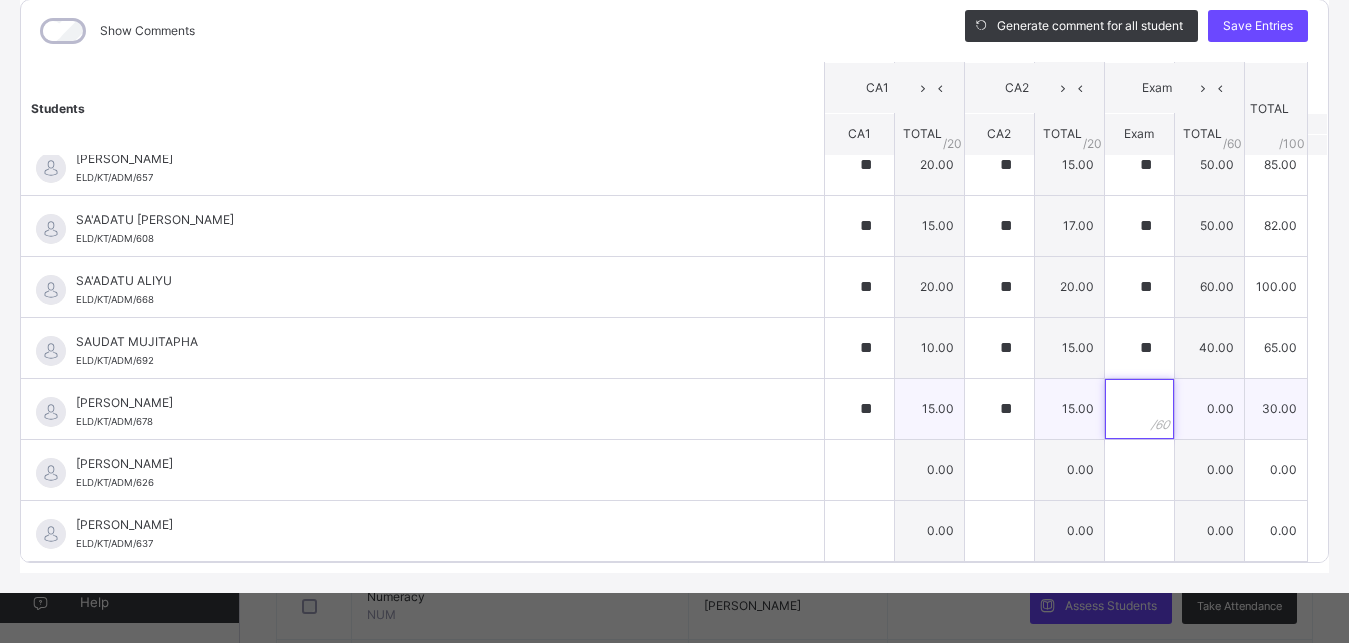click at bounding box center [1139, 409] 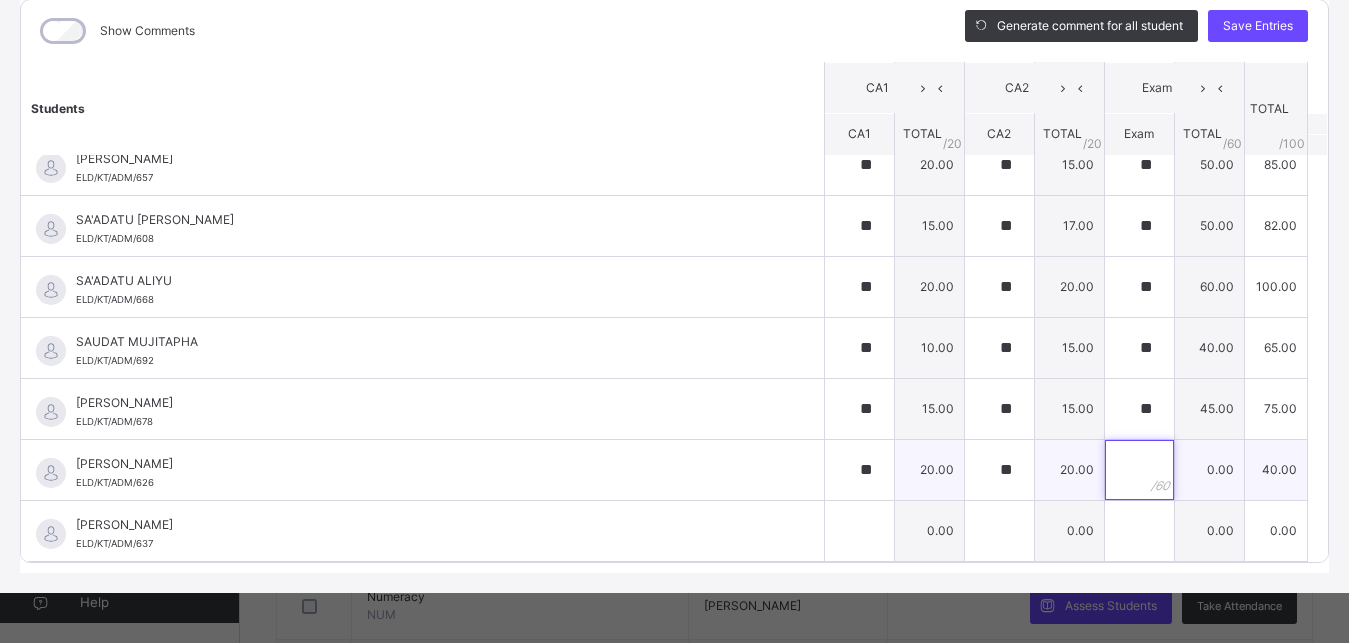 click at bounding box center (1139, 470) 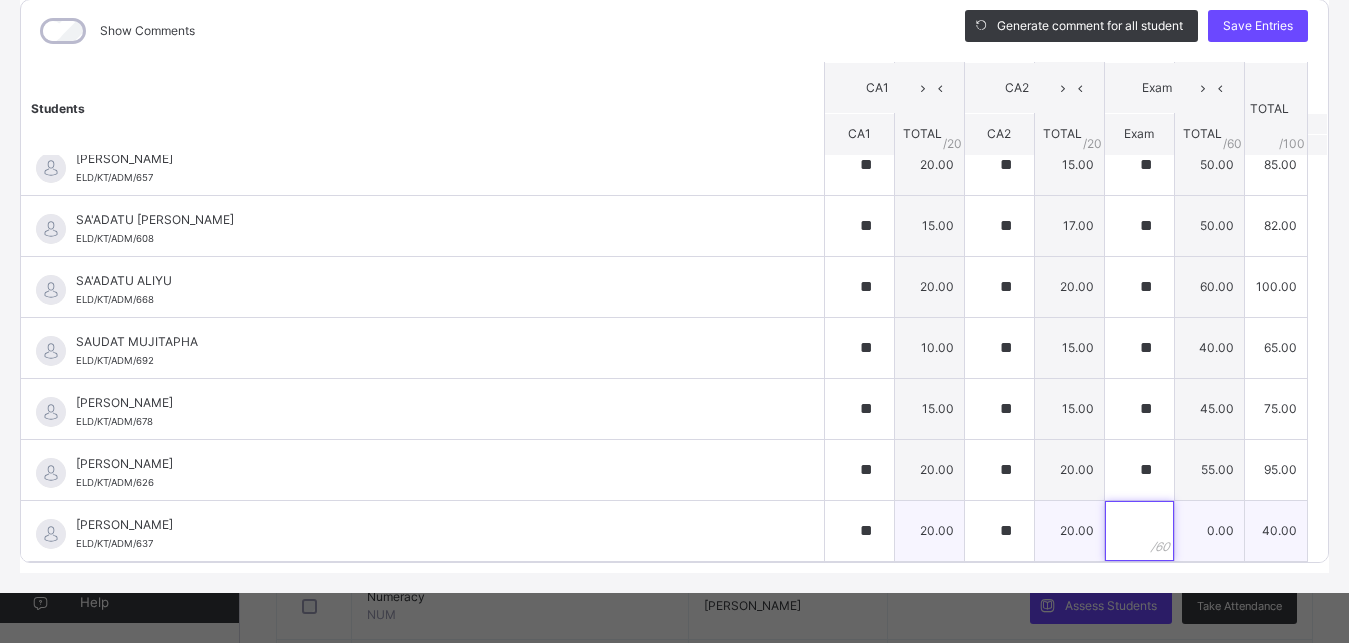 click at bounding box center [1139, 531] 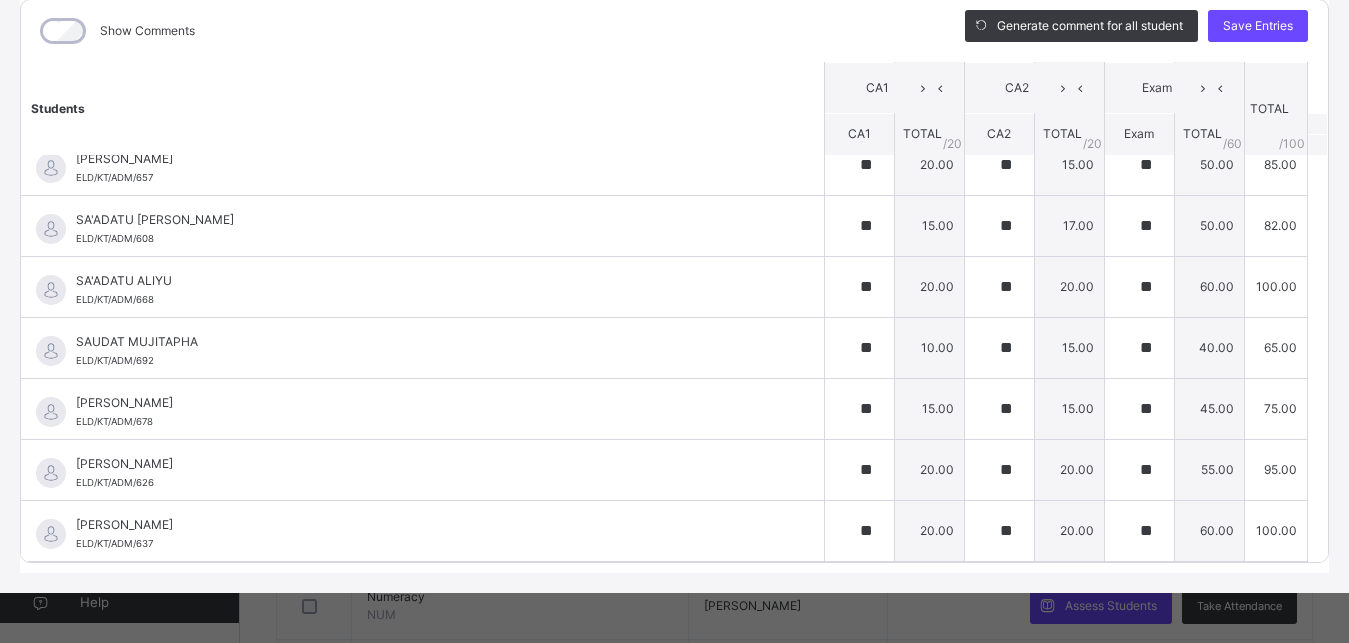 click on "Generate comment for all student   Save Entries" at bounding box center [1136, 31] 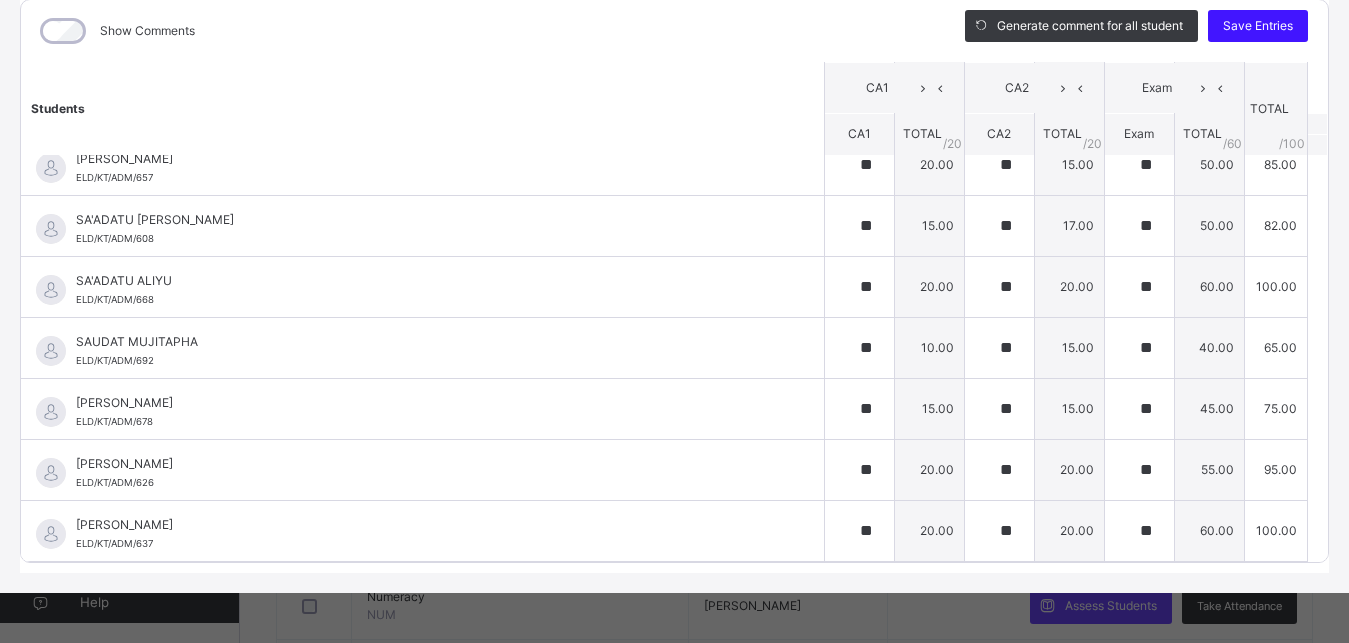 click on "Save Entries" at bounding box center (1258, 26) 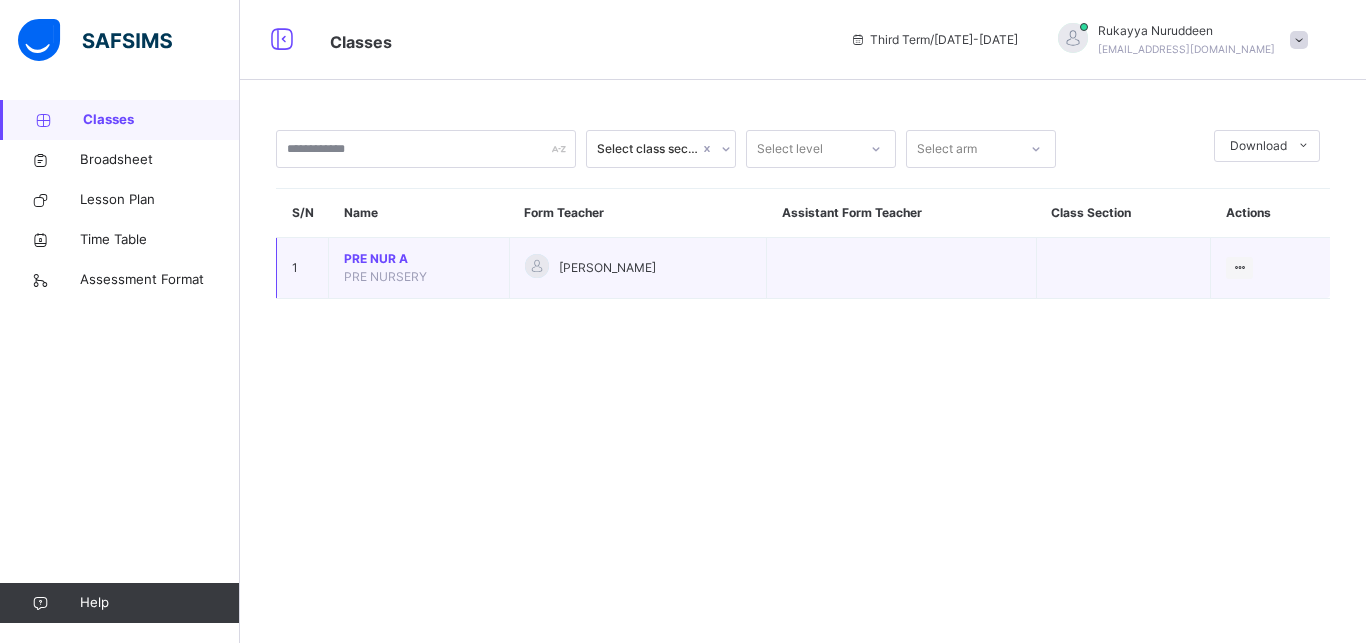 click on "PRE NUR   A" at bounding box center (419, 259) 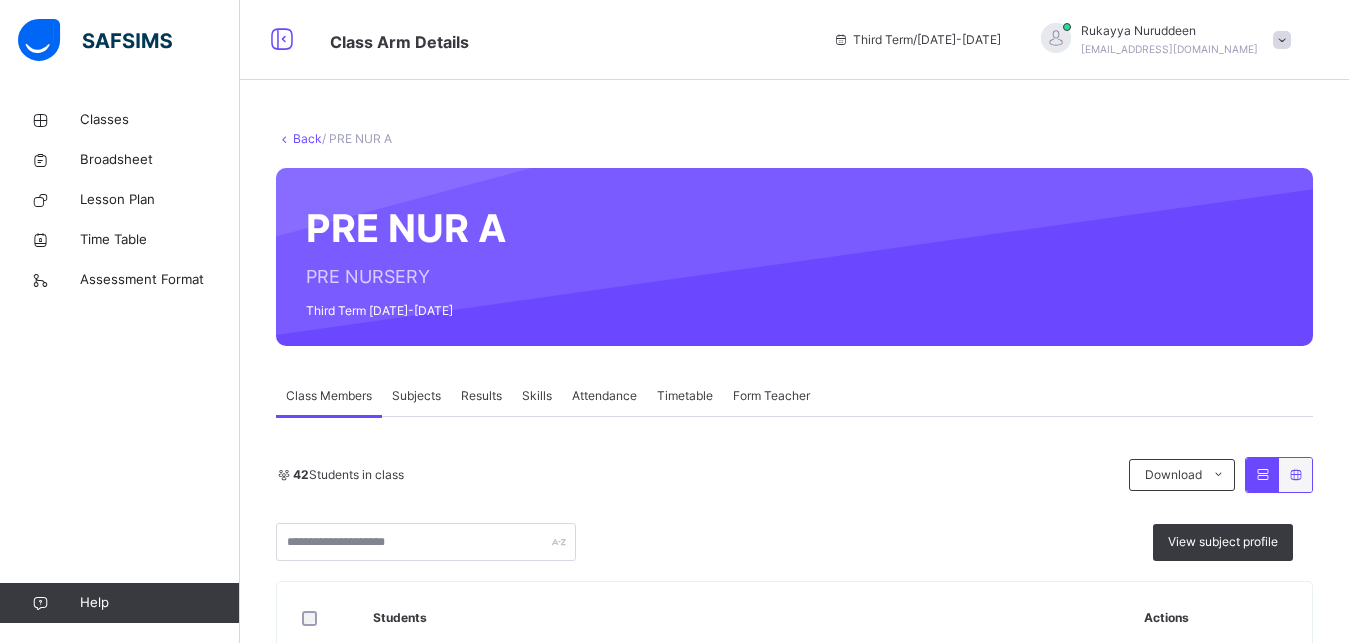 click on "Subjects" at bounding box center [416, 396] 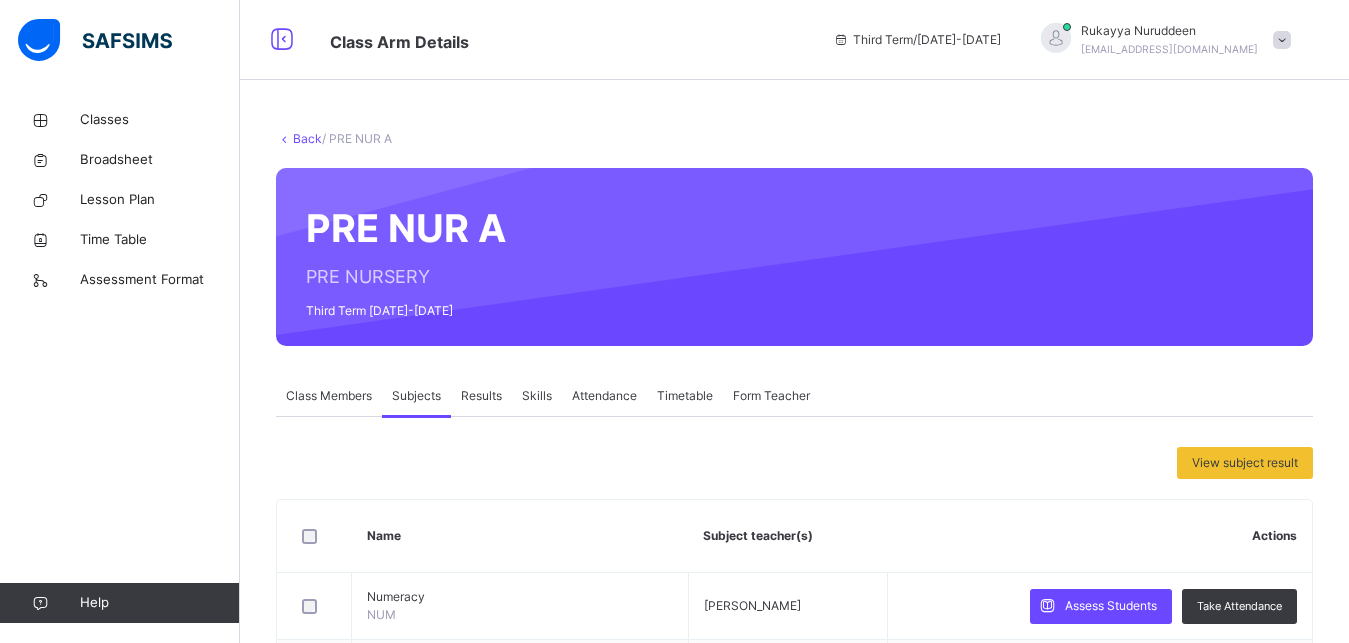 scroll, scrollTop: 401, scrollLeft: 0, axis: vertical 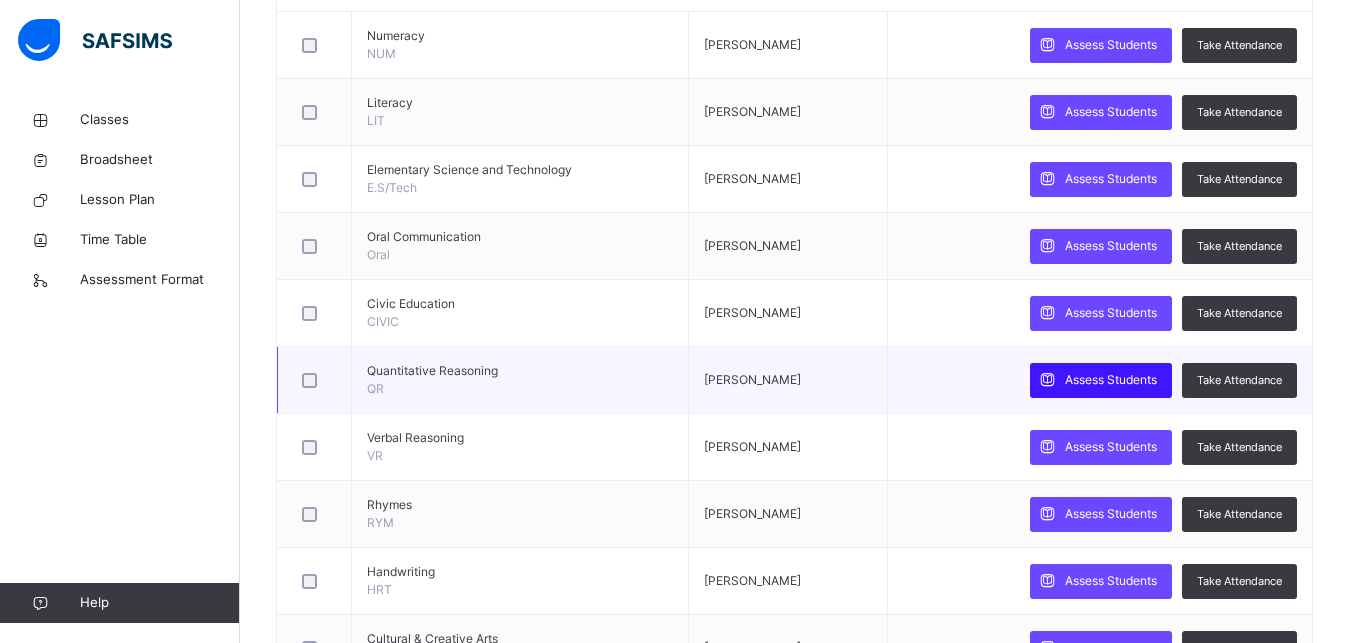 click on "Assess Students" at bounding box center (1111, 380) 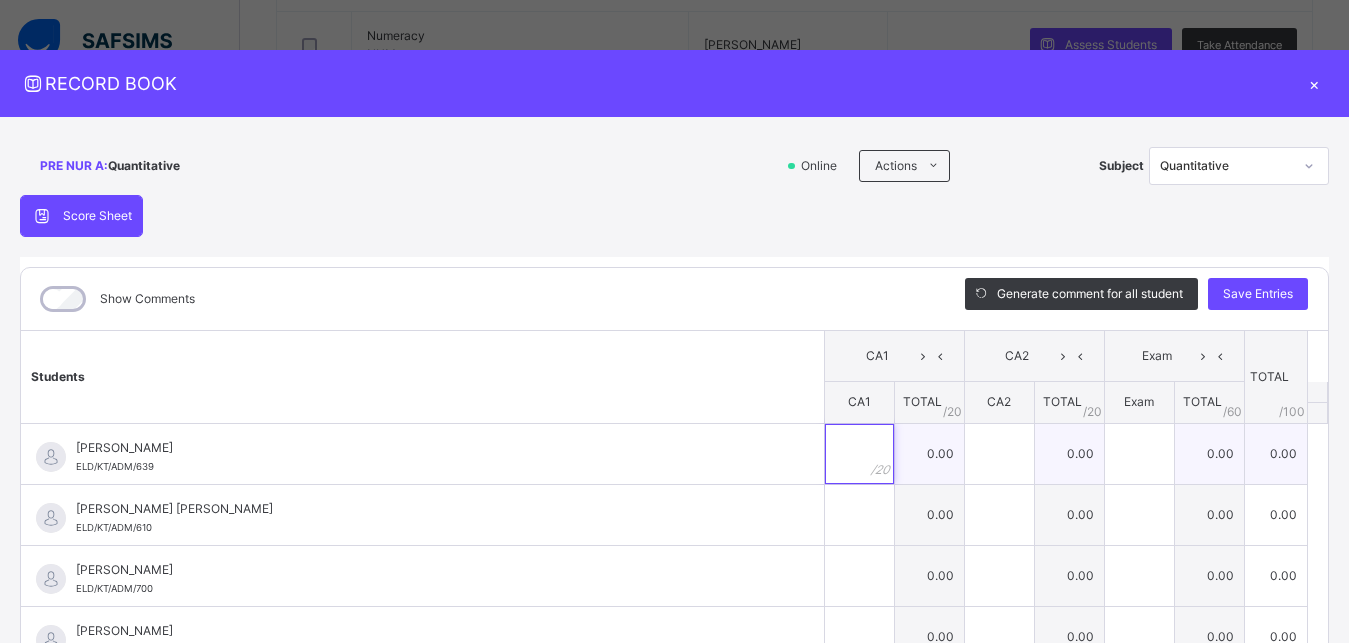 click at bounding box center [859, 454] 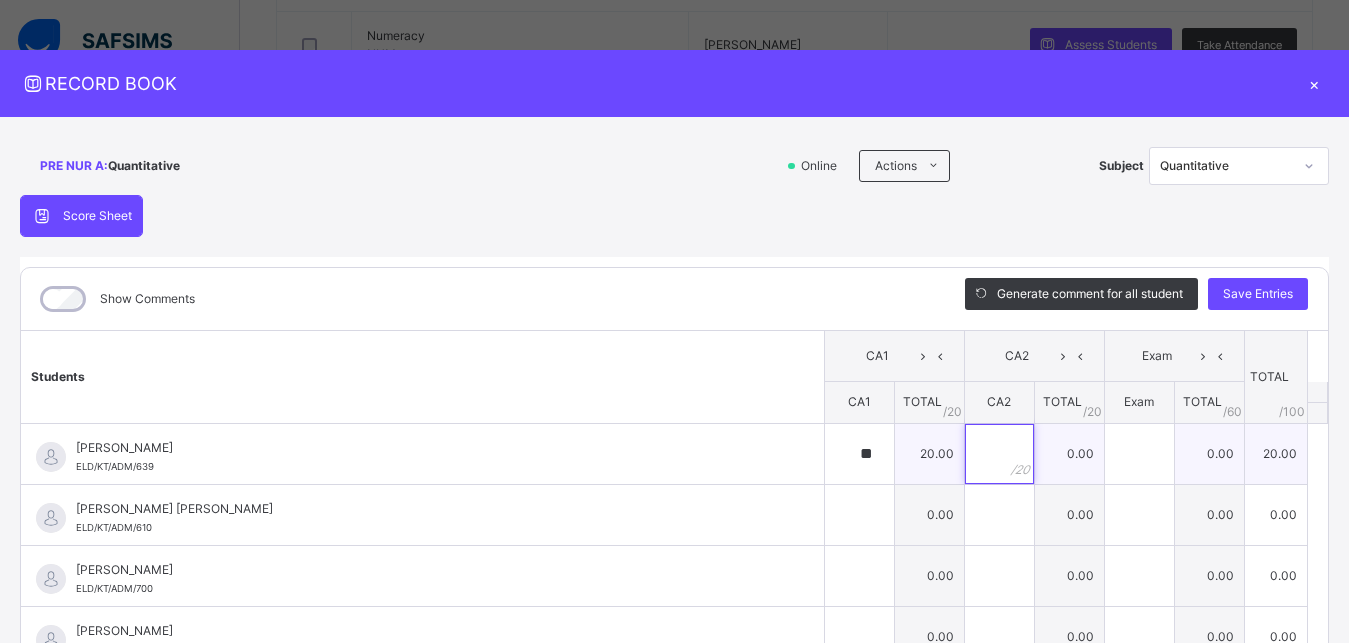 click at bounding box center [999, 454] 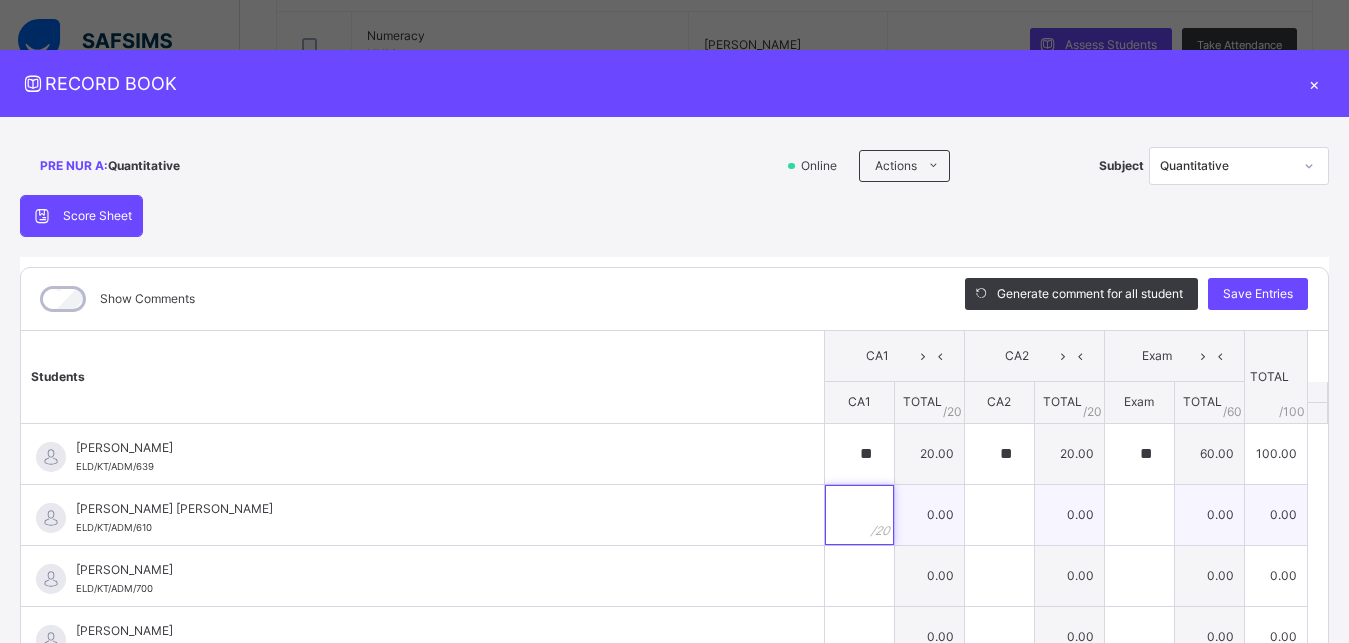 click at bounding box center (859, 515) 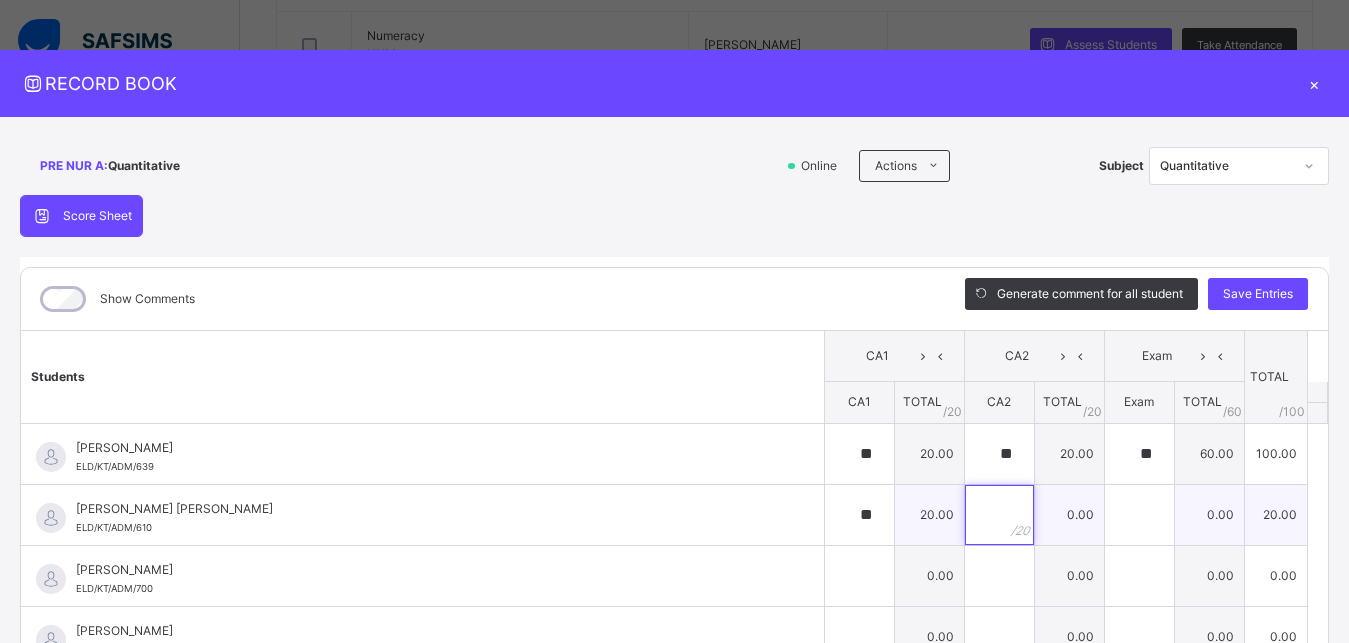 click at bounding box center [999, 515] 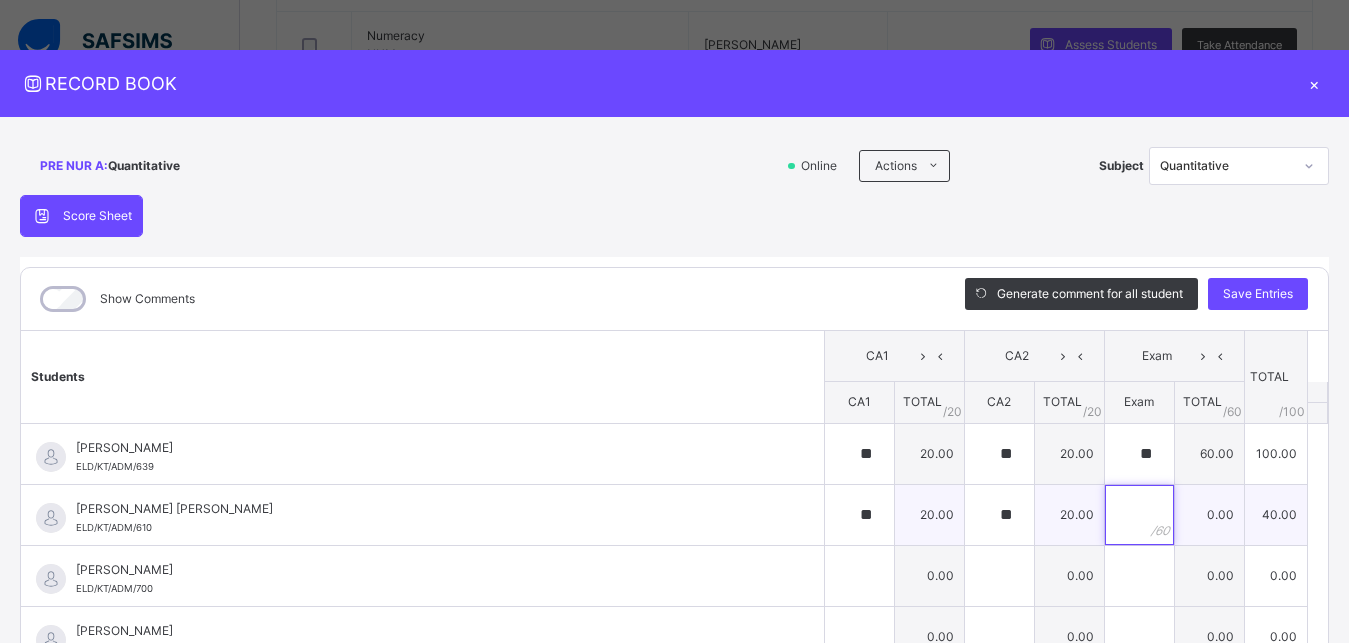 click at bounding box center (1139, 515) 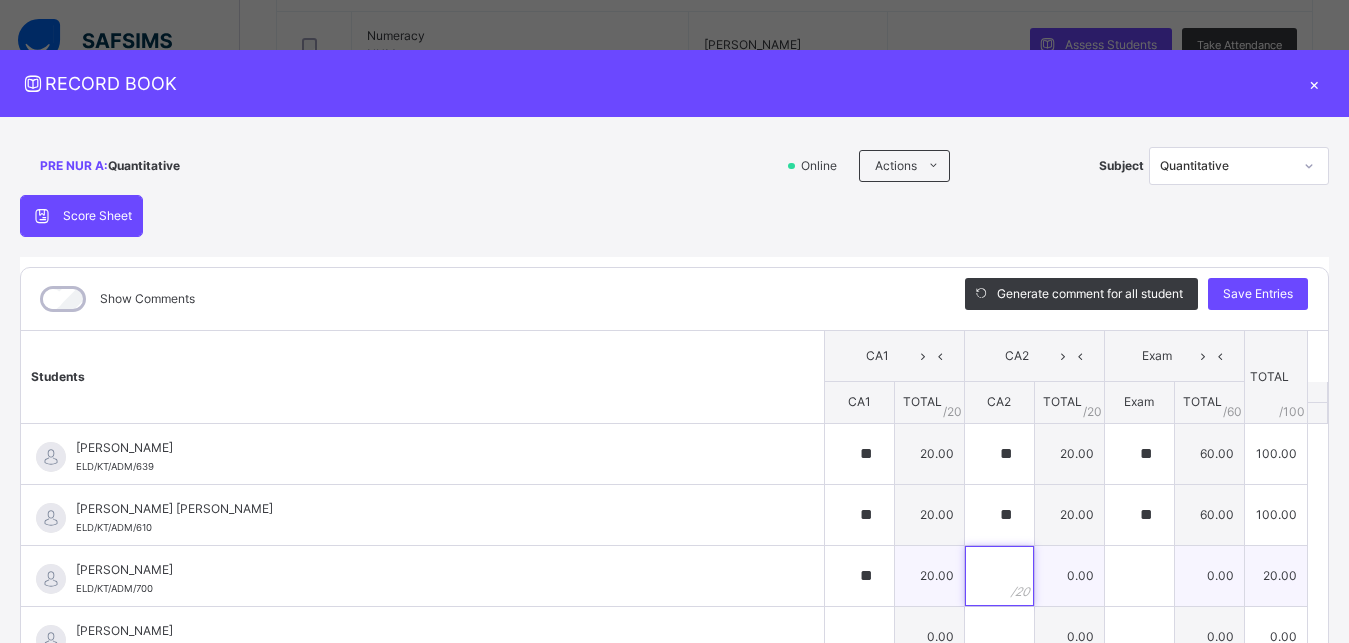 click at bounding box center [999, 576] 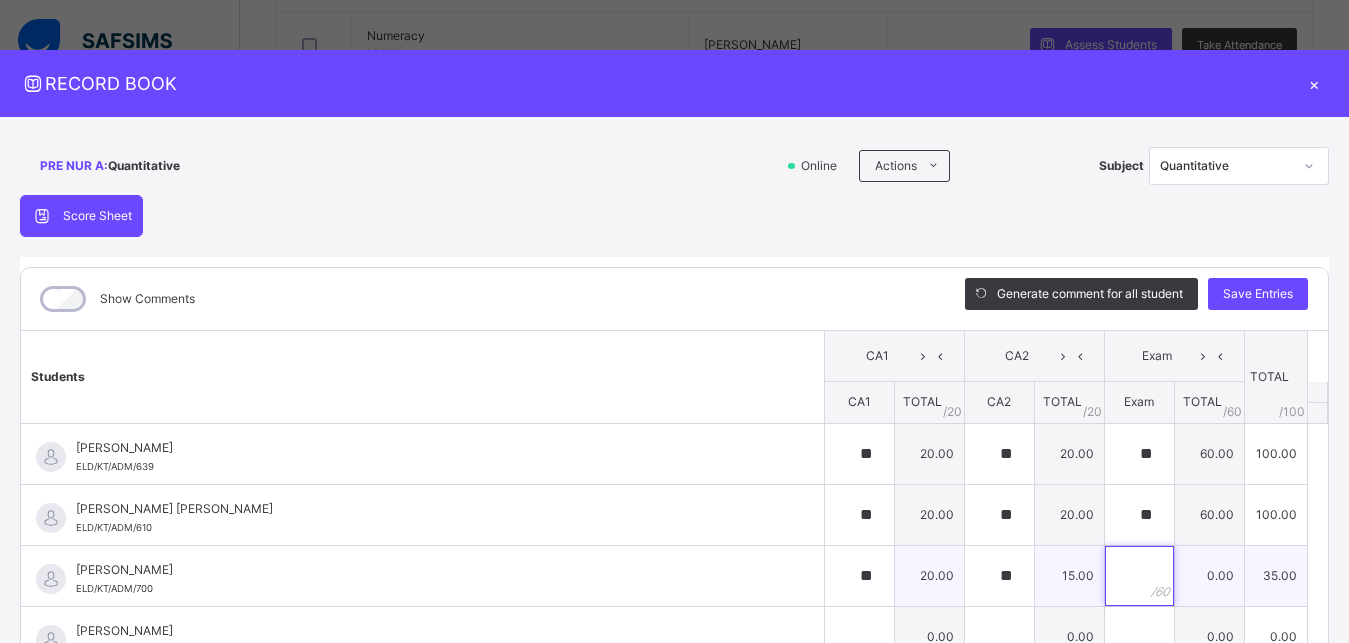 click at bounding box center (1139, 576) 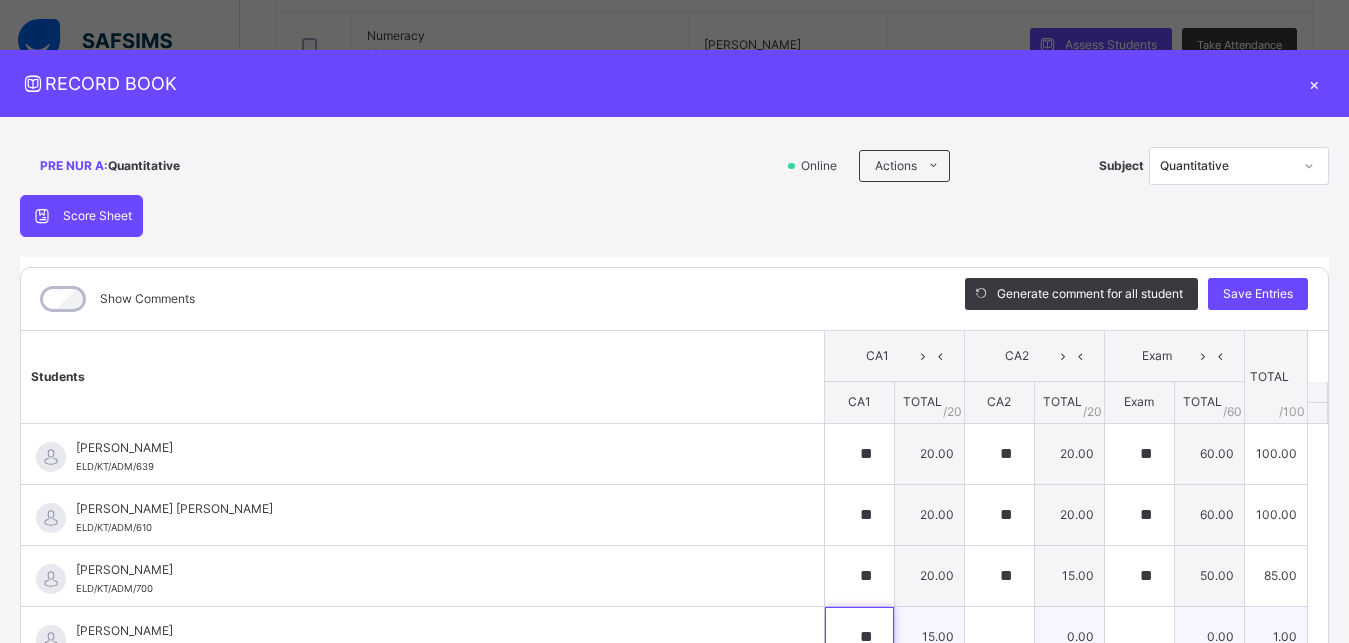 scroll, scrollTop: 4, scrollLeft: 0, axis: vertical 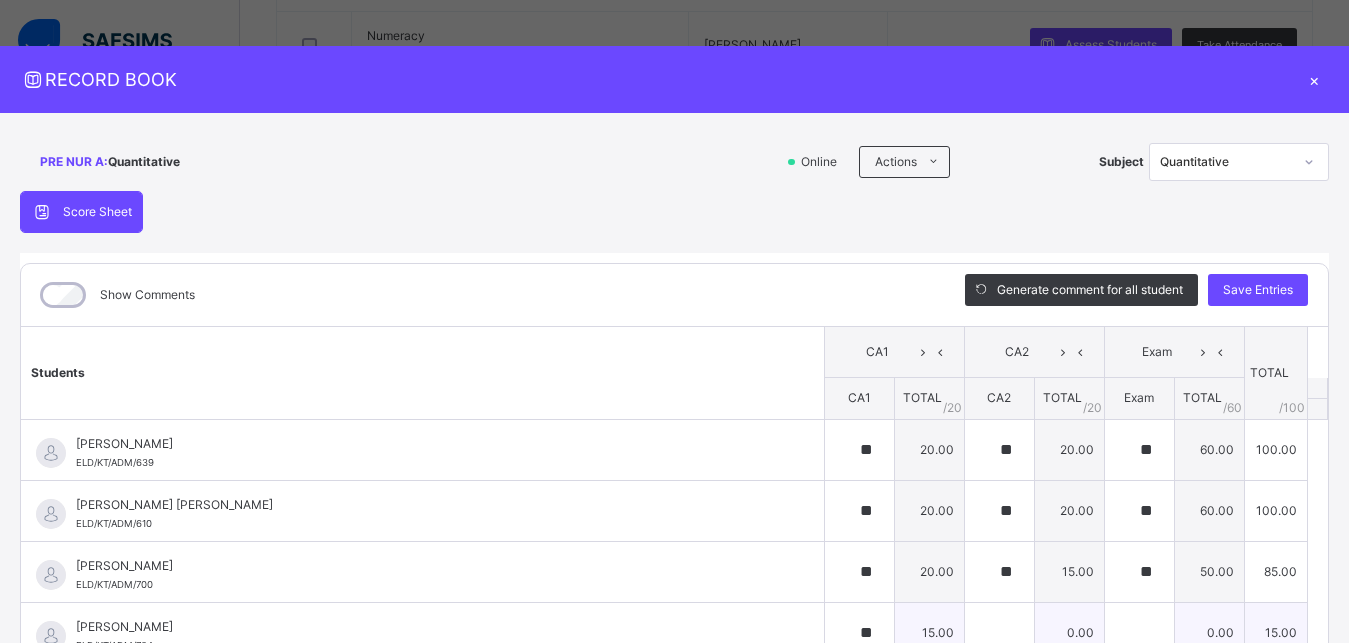 click at bounding box center (999, 632) 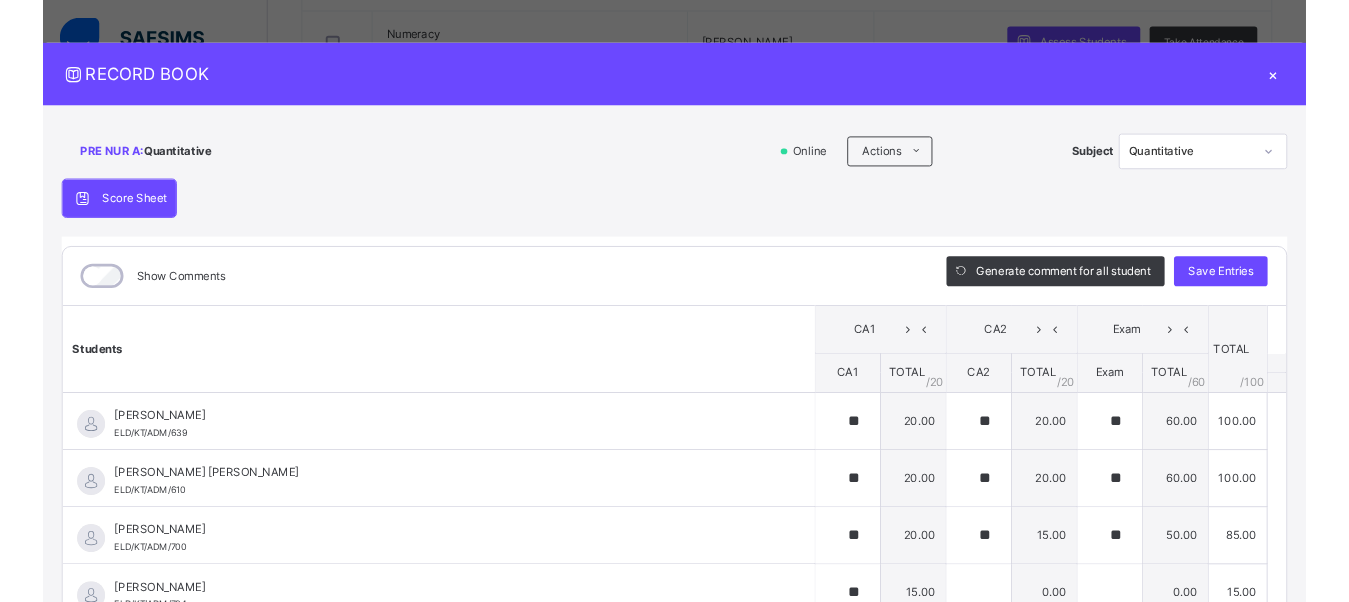 scroll, scrollTop: 0, scrollLeft: 0, axis: both 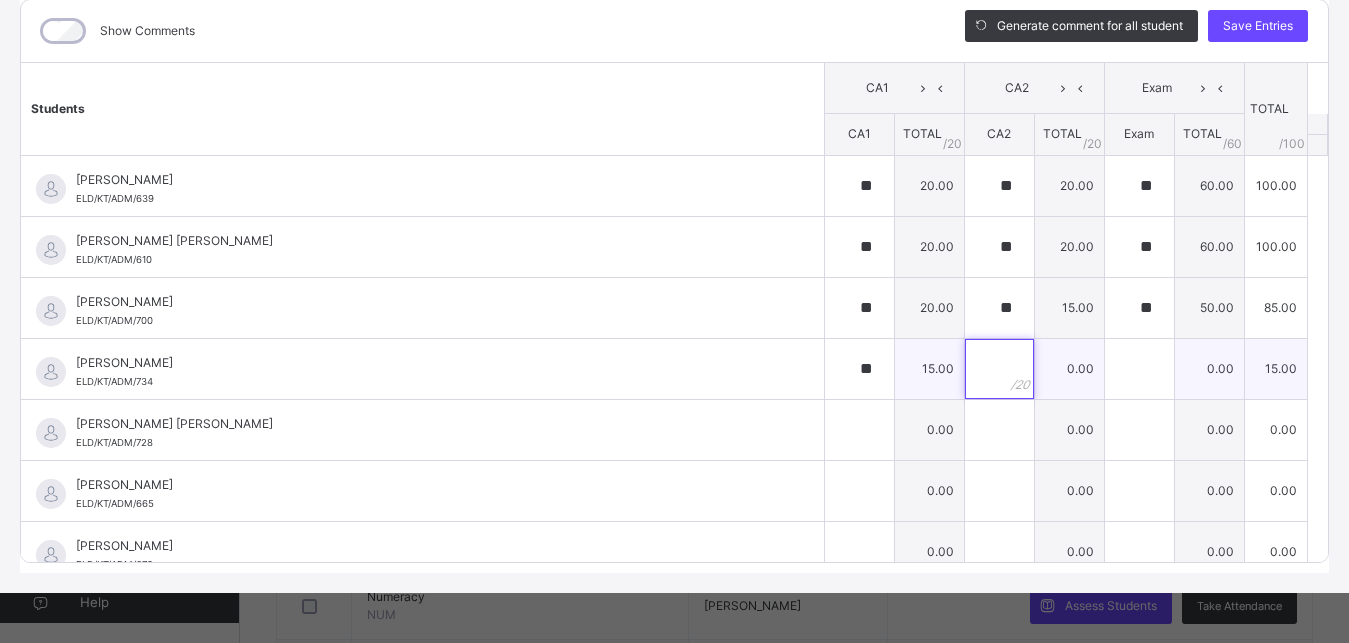 click at bounding box center [999, 369] 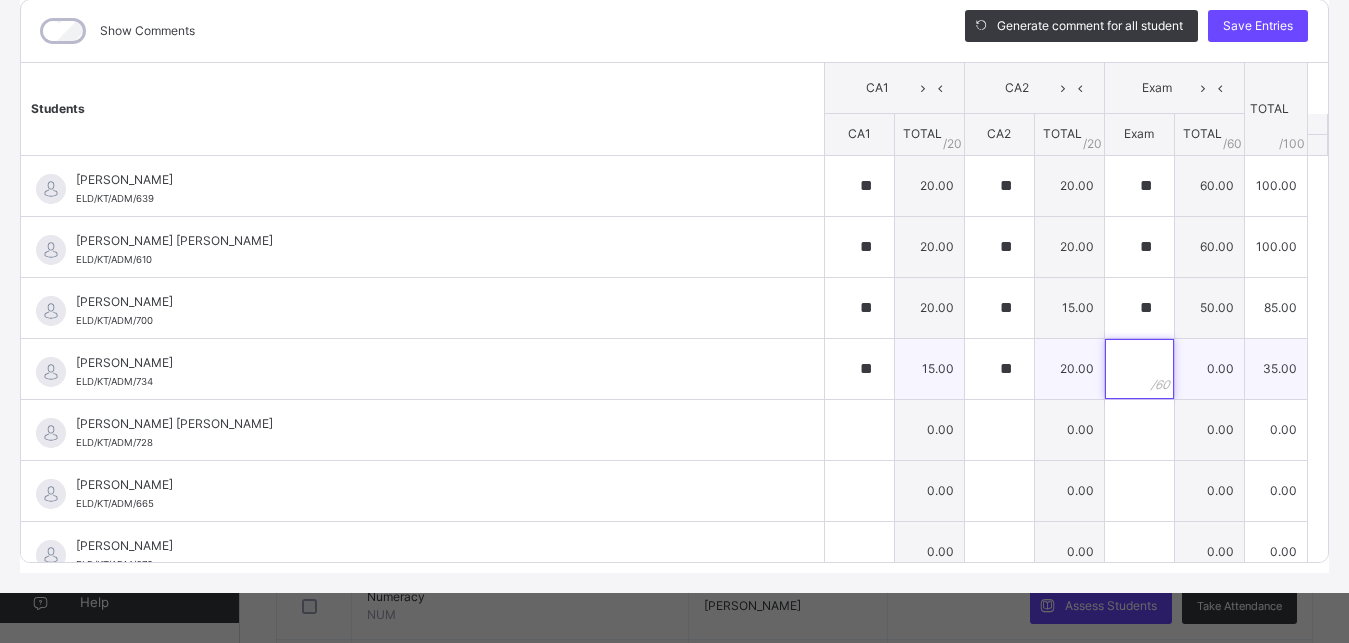 click at bounding box center [1139, 369] 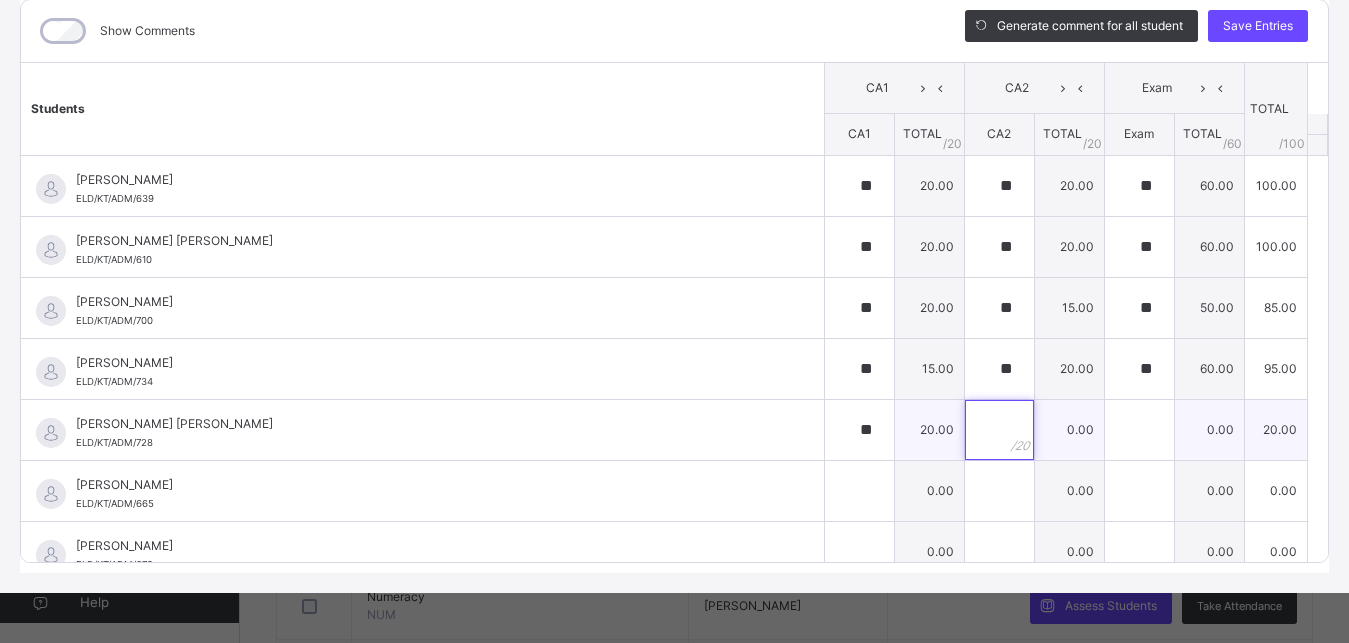 click at bounding box center [999, 430] 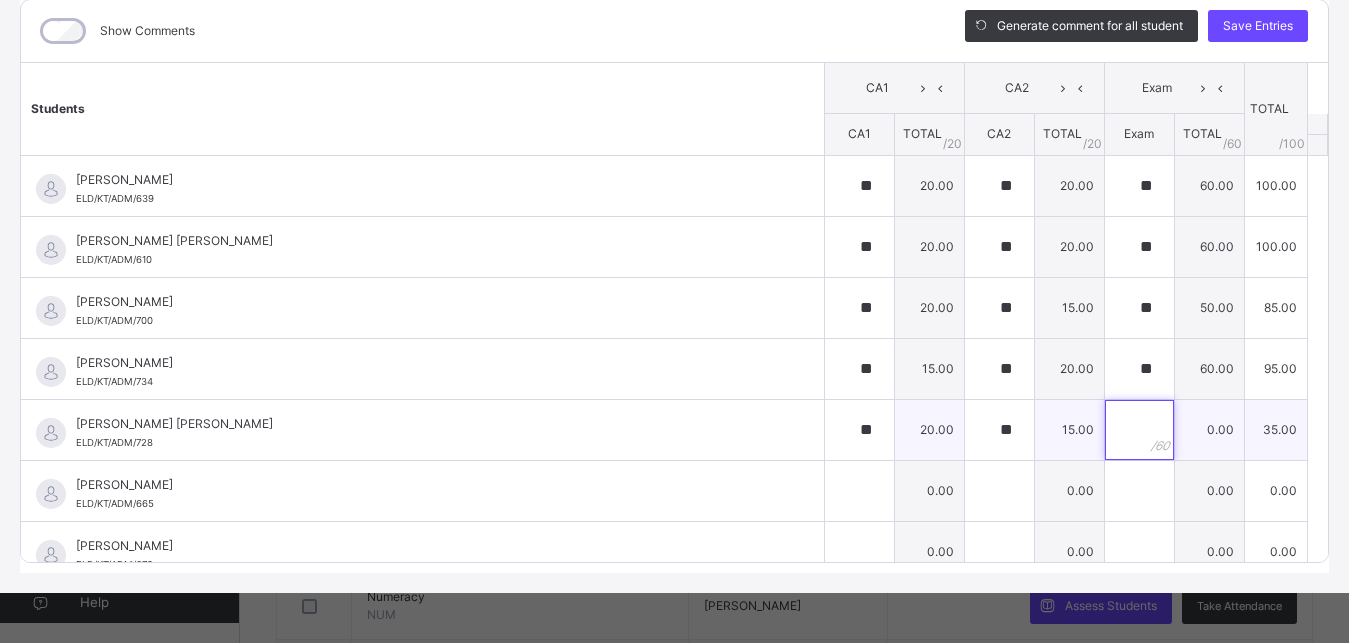 click at bounding box center [1139, 430] 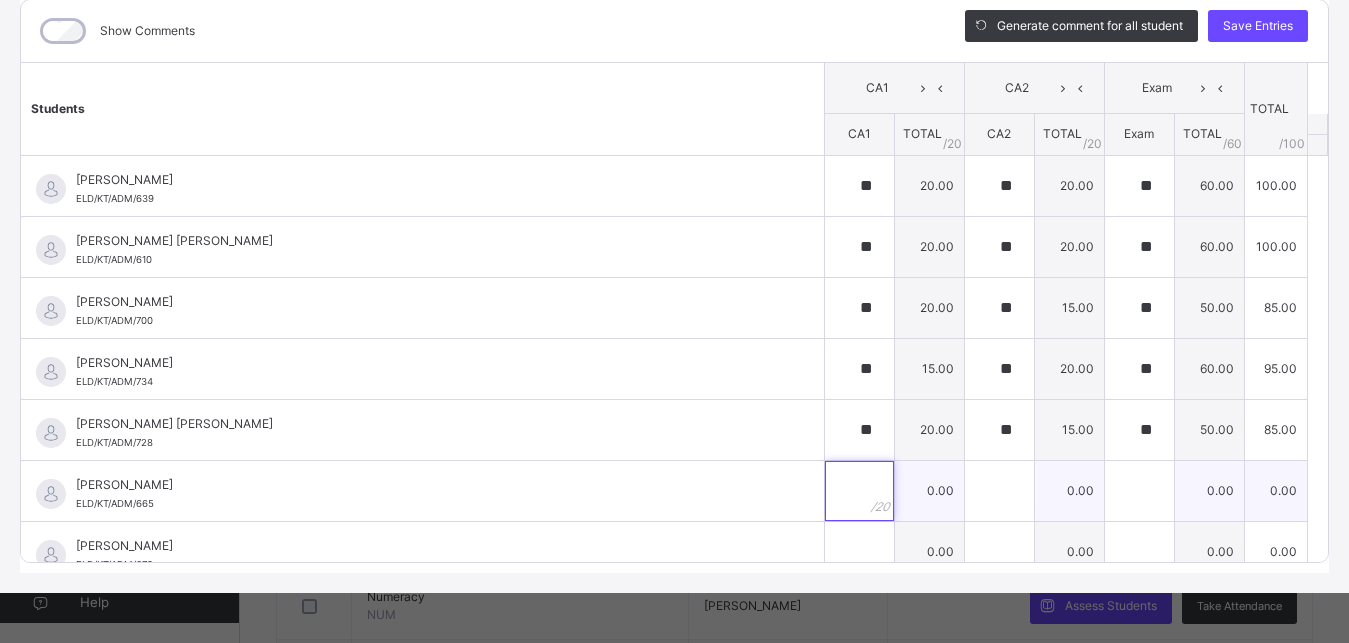 click at bounding box center (859, 491) 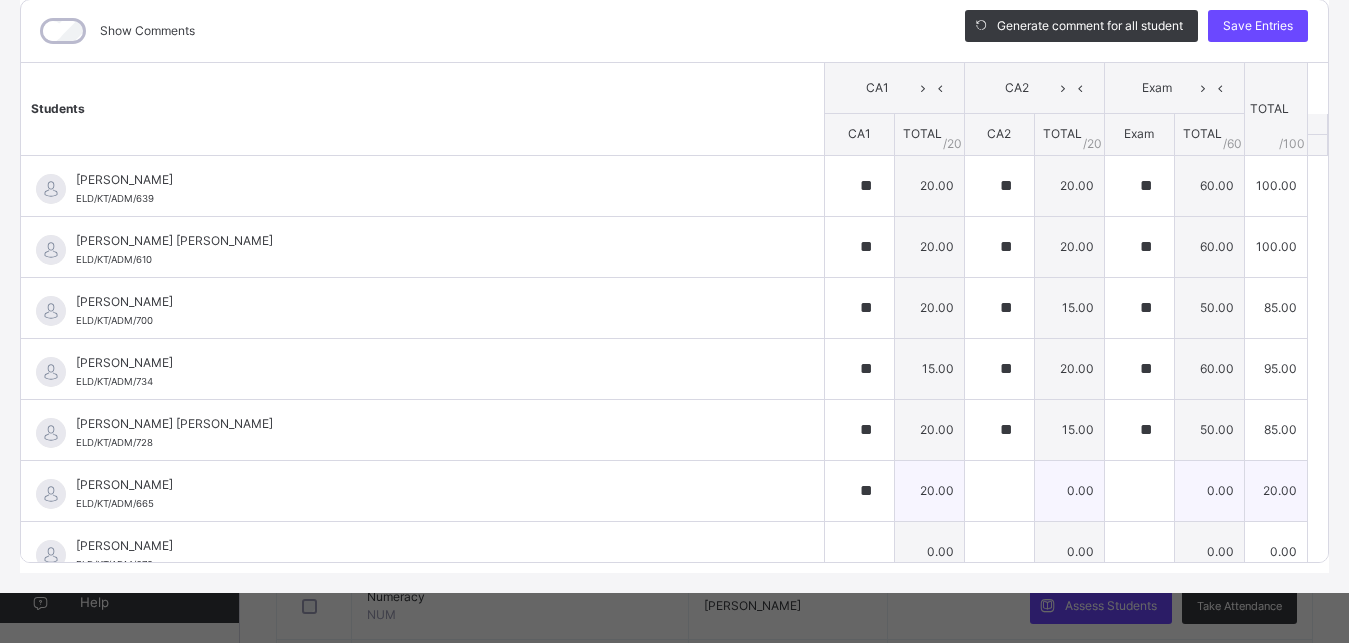 click on "20.00" at bounding box center (929, 490) 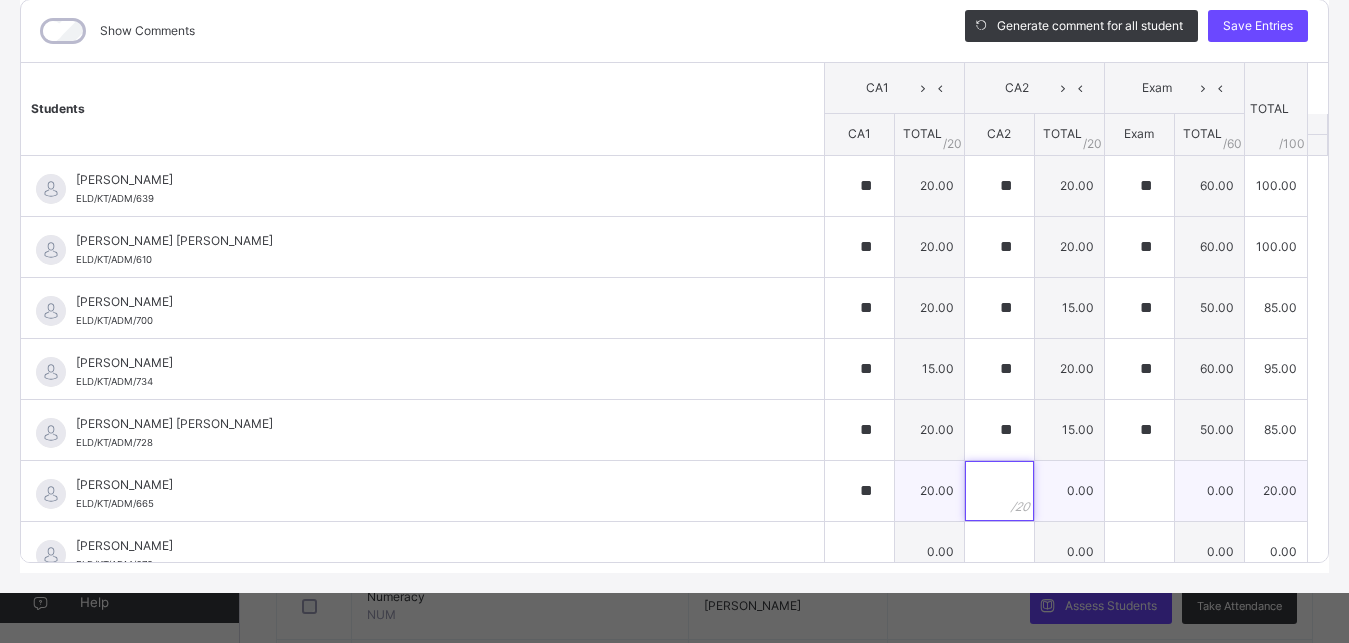 click at bounding box center (999, 491) 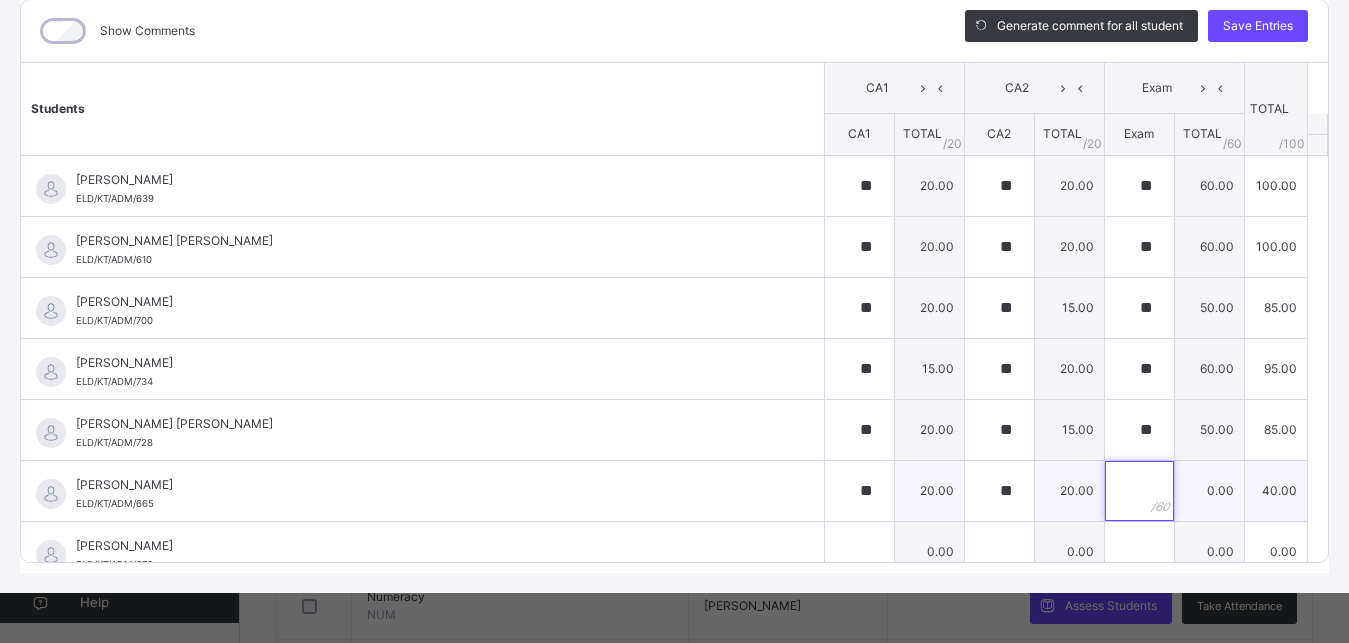 click at bounding box center (1139, 491) 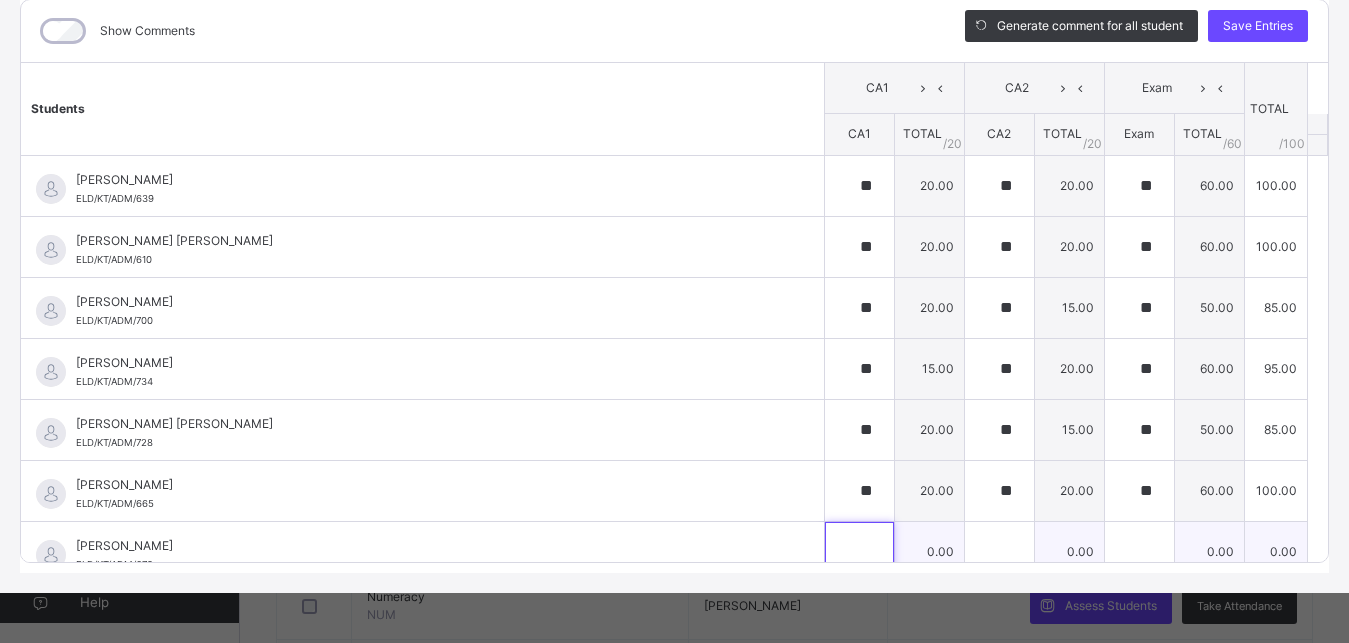 click at bounding box center [859, 552] 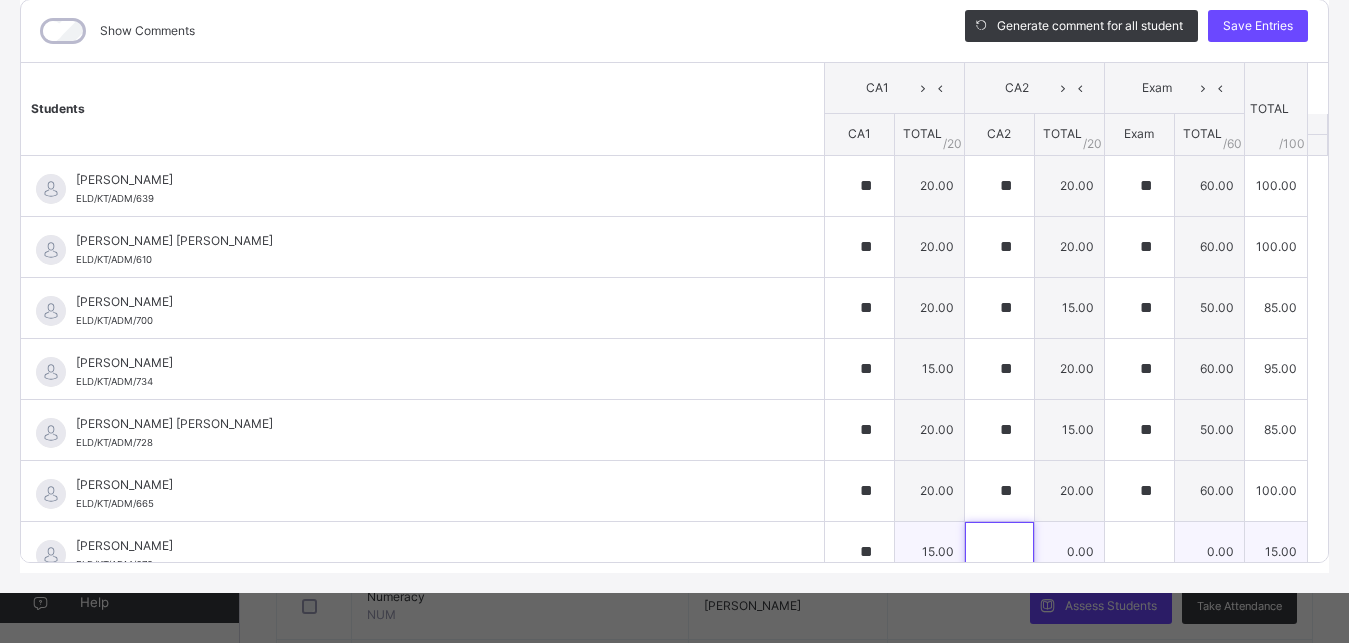 click at bounding box center [999, 552] 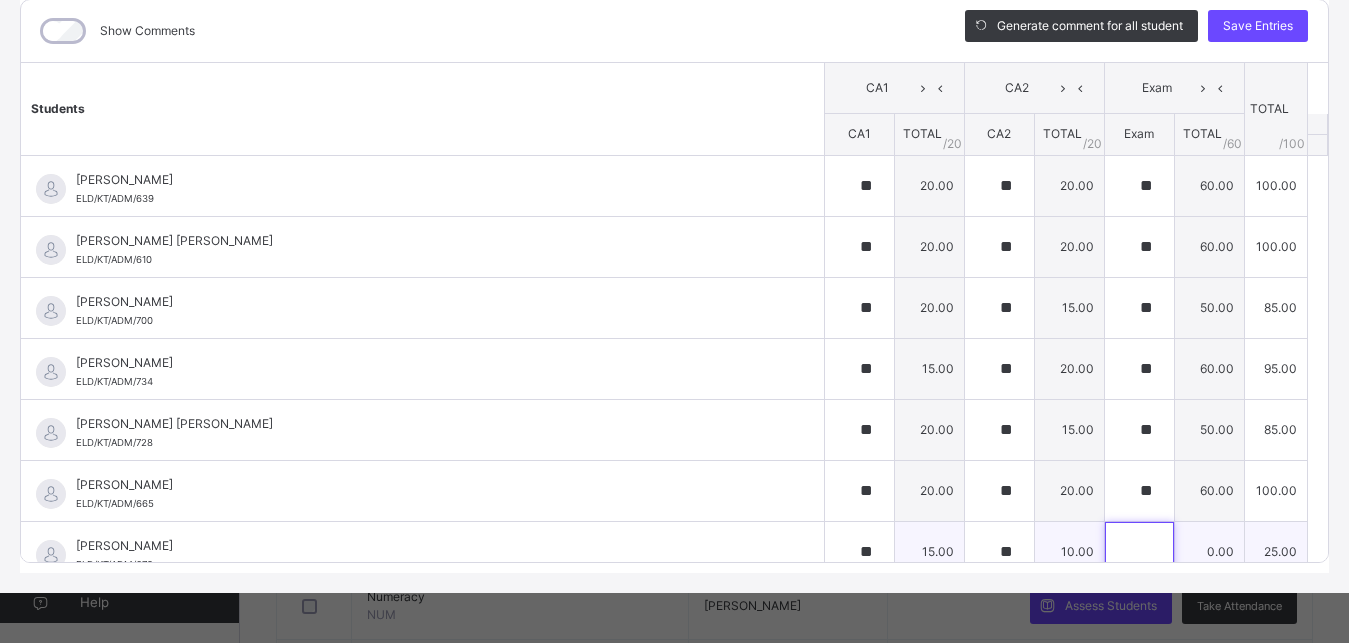 click at bounding box center (1139, 552) 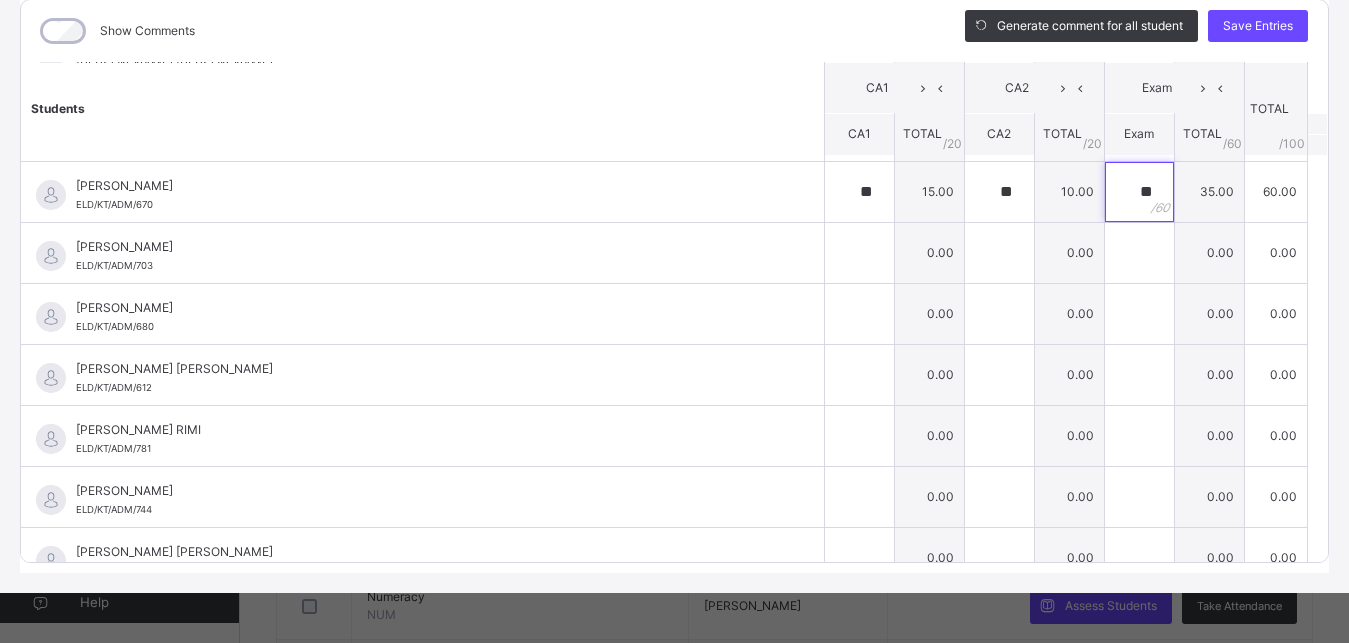 scroll, scrollTop: 405, scrollLeft: 0, axis: vertical 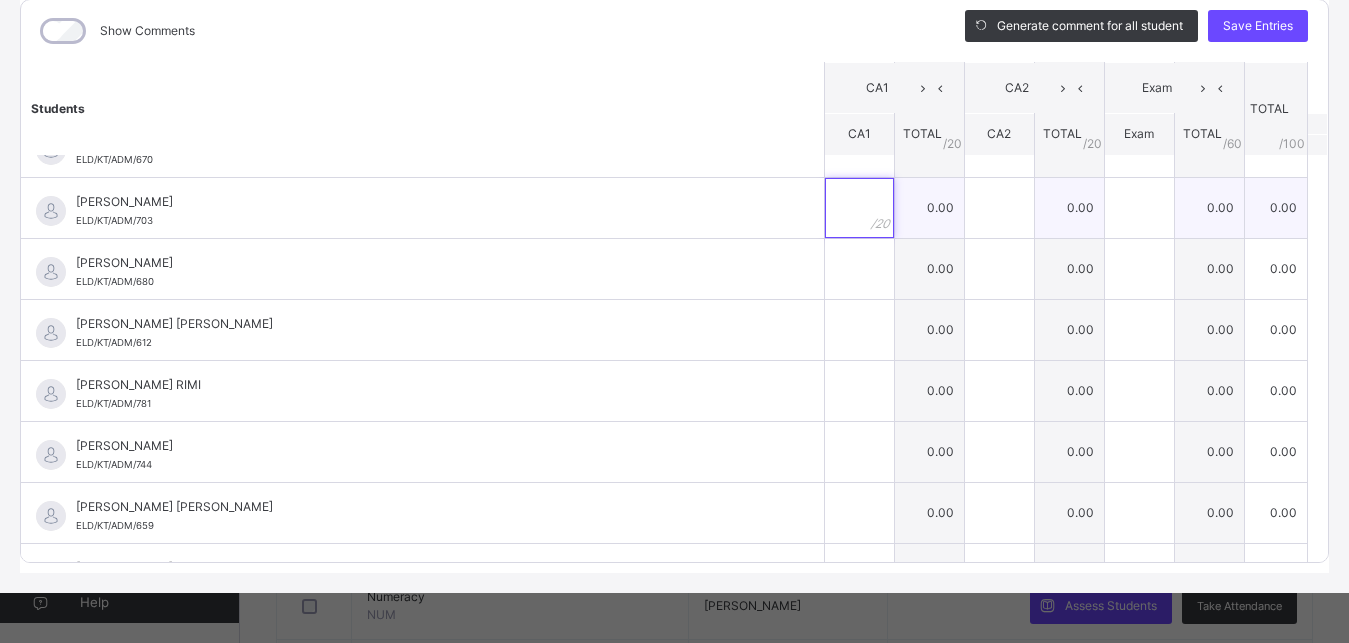 click at bounding box center [859, 208] 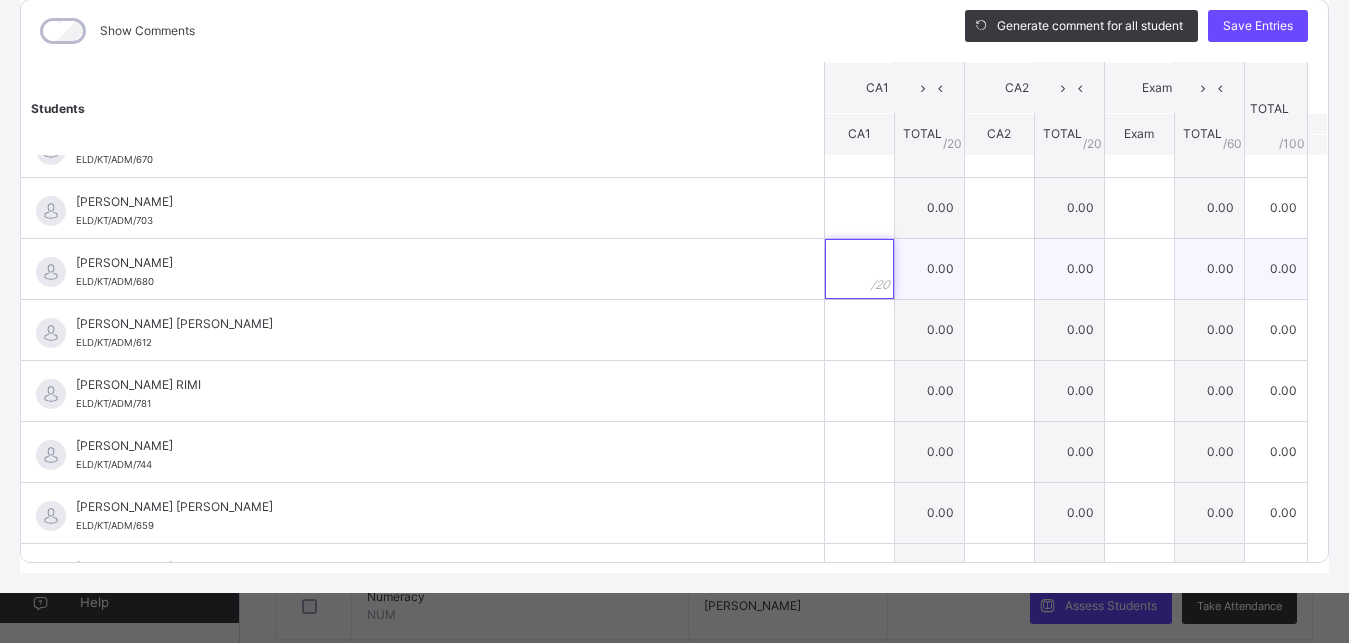 click at bounding box center [859, 269] 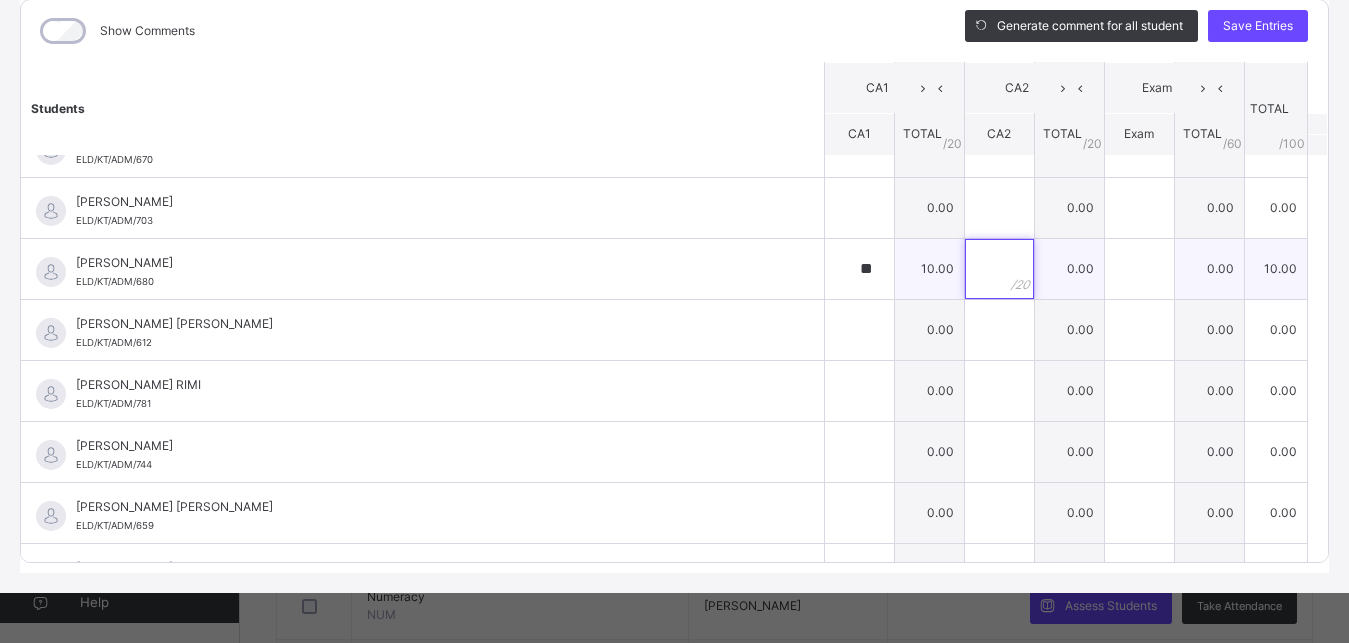 click at bounding box center [999, 269] 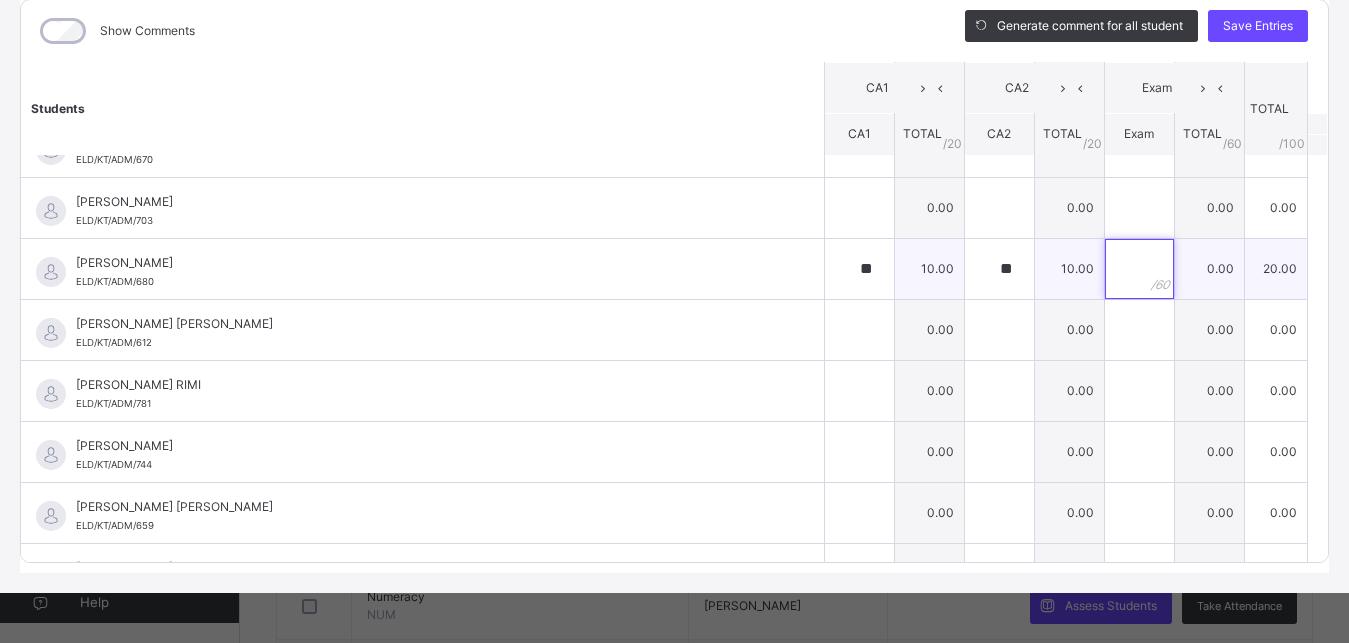 click at bounding box center (1139, 269) 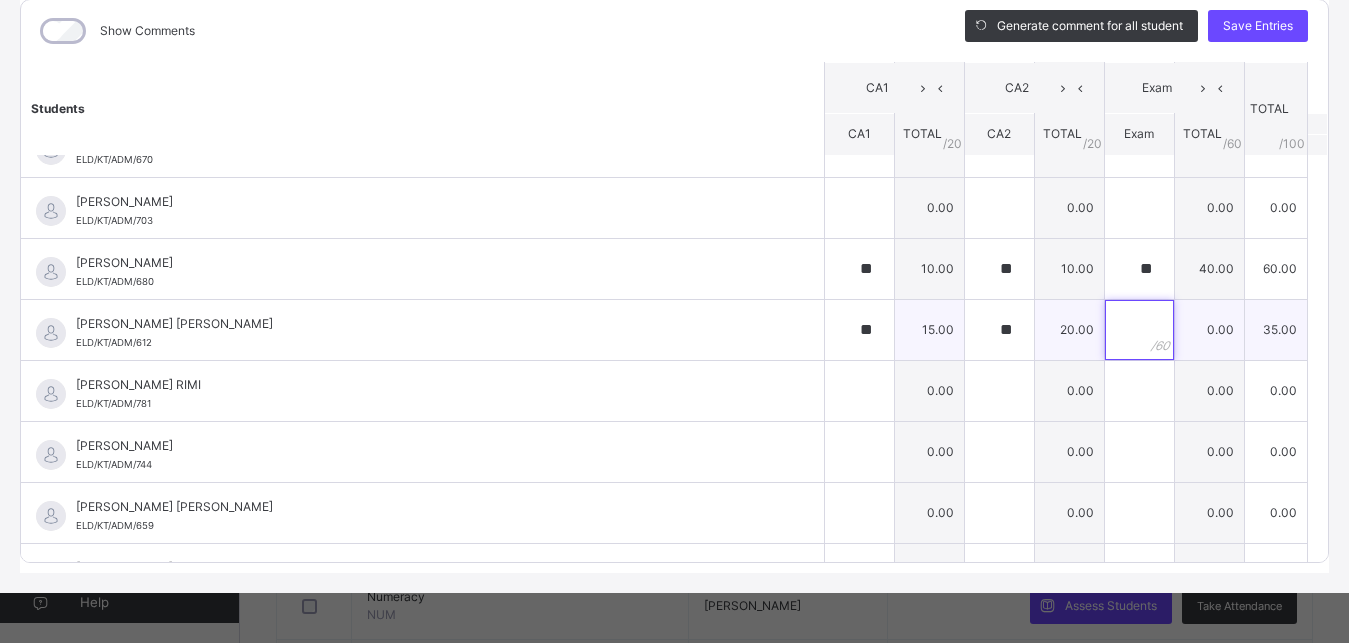 click at bounding box center (1139, 330) 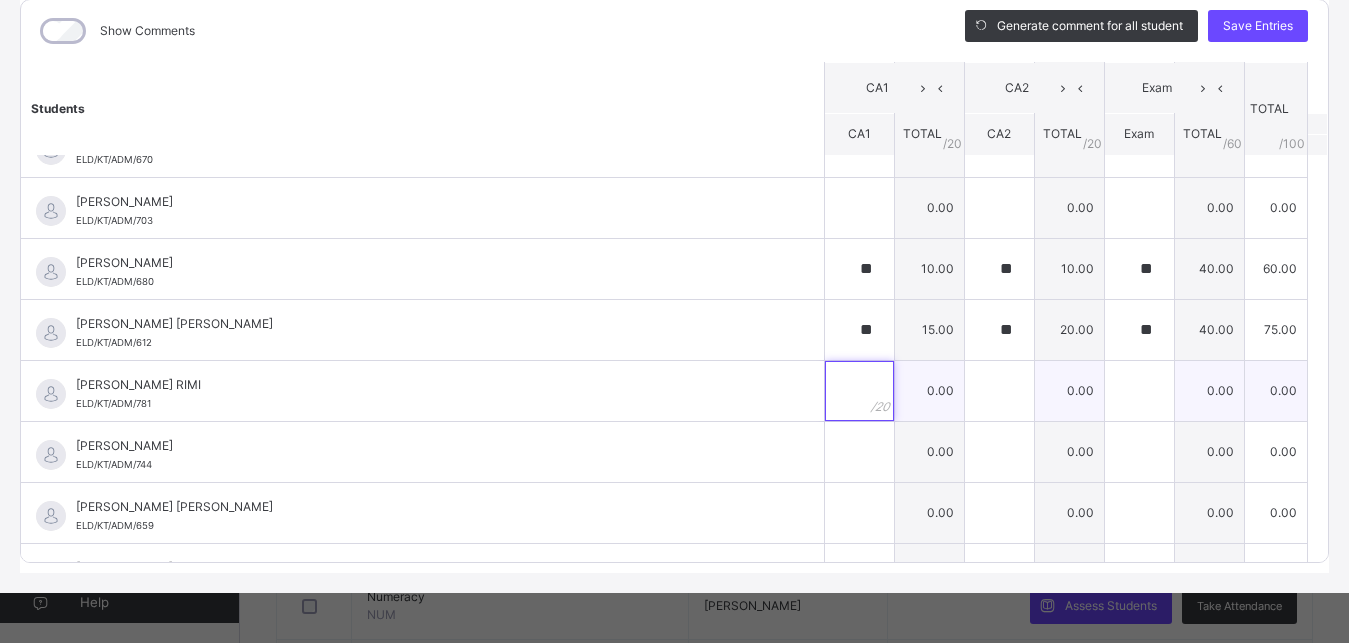 click at bounding box center (859, 391) 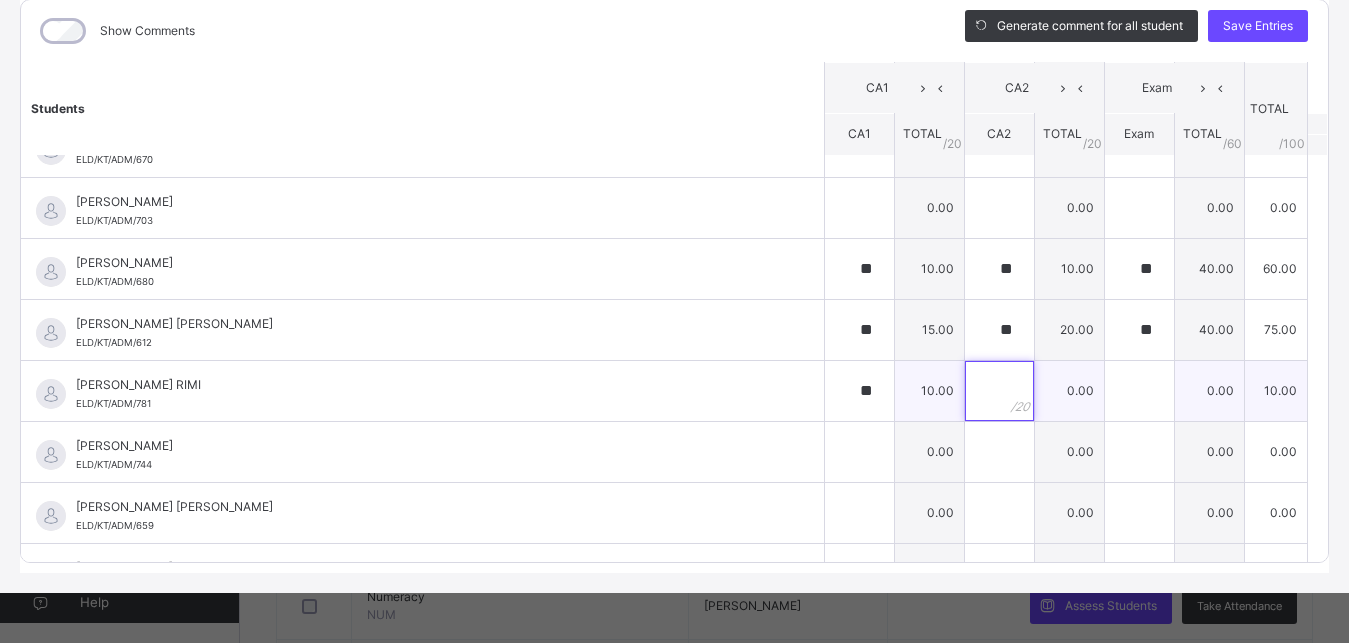 click at bounding box center (999, 391) 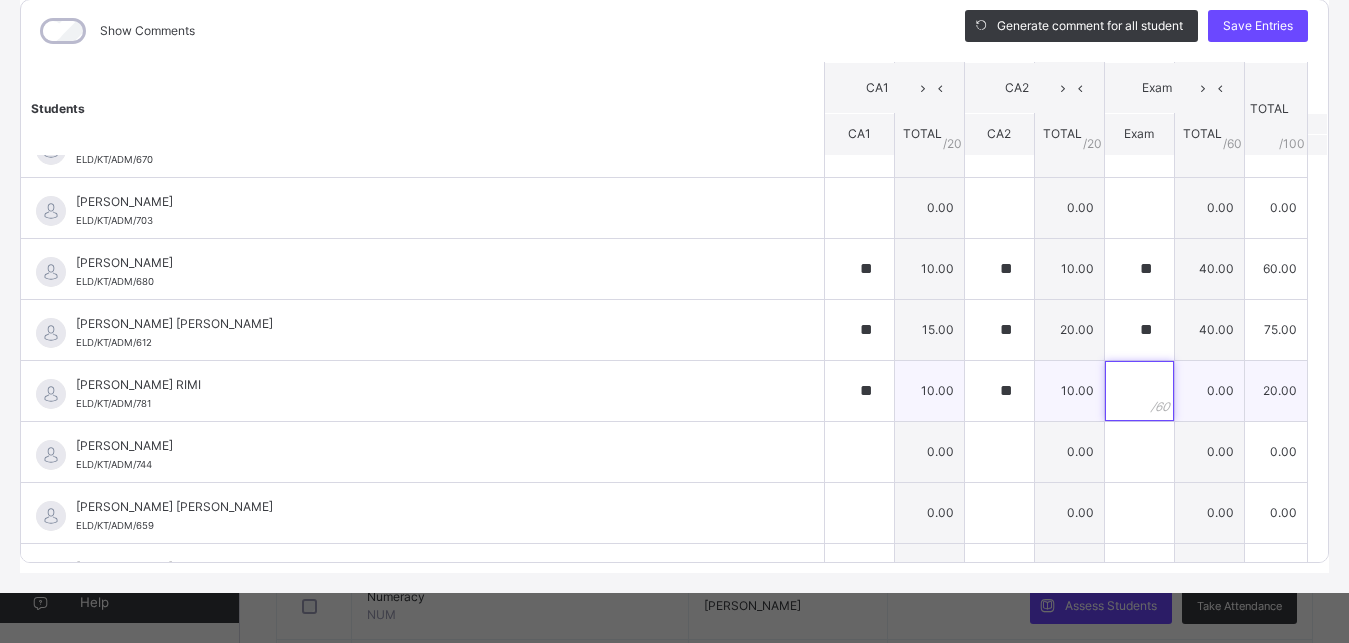 click at bounding box center (1139, 391) 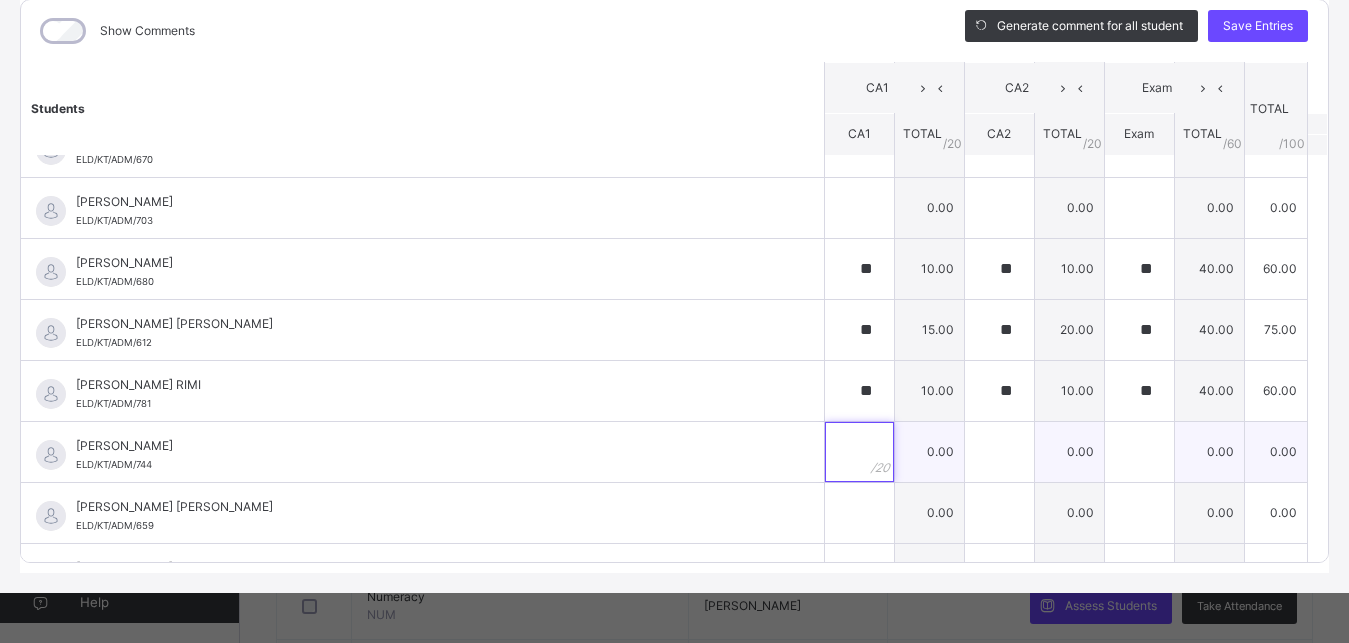 click at bounding box center [859, 452] 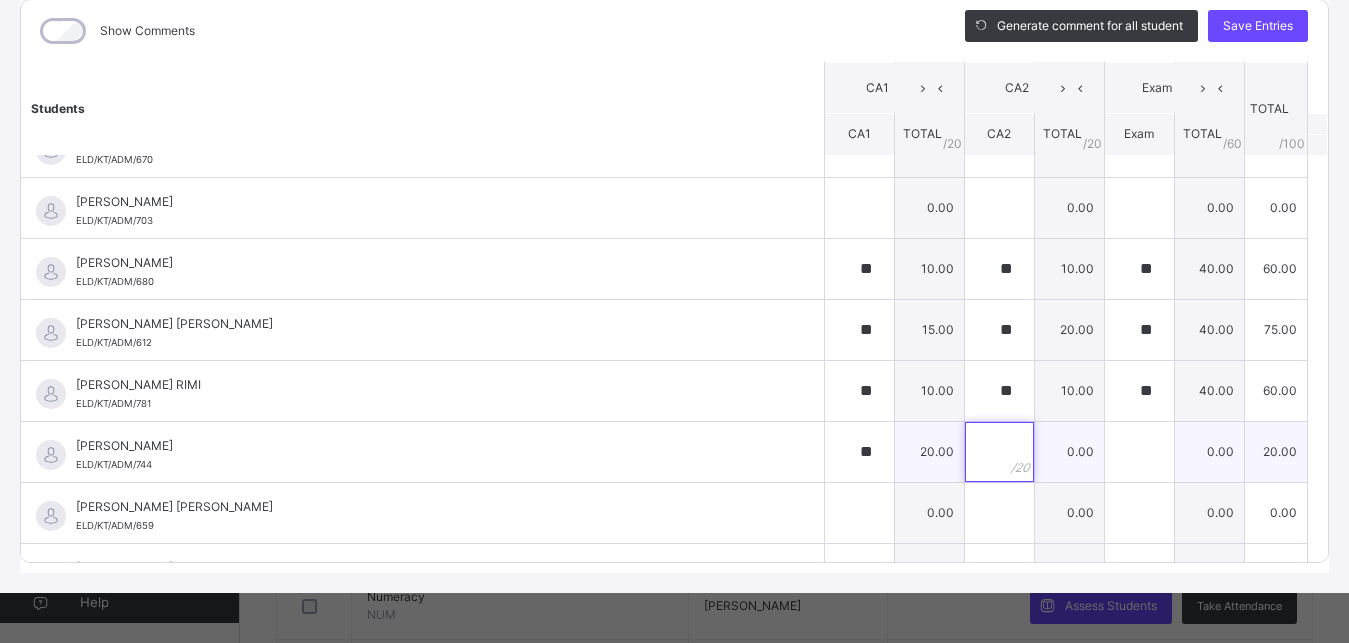 click at bounding box center [999, 452] 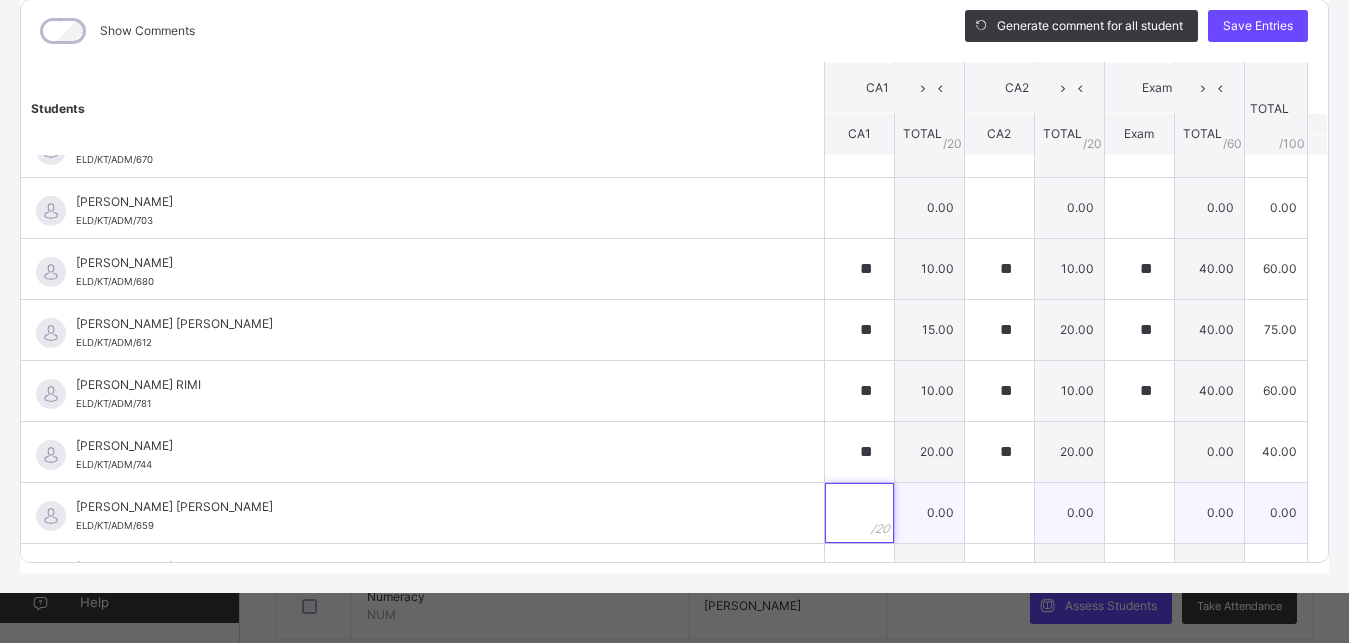 click at bounding box center (859, 513) 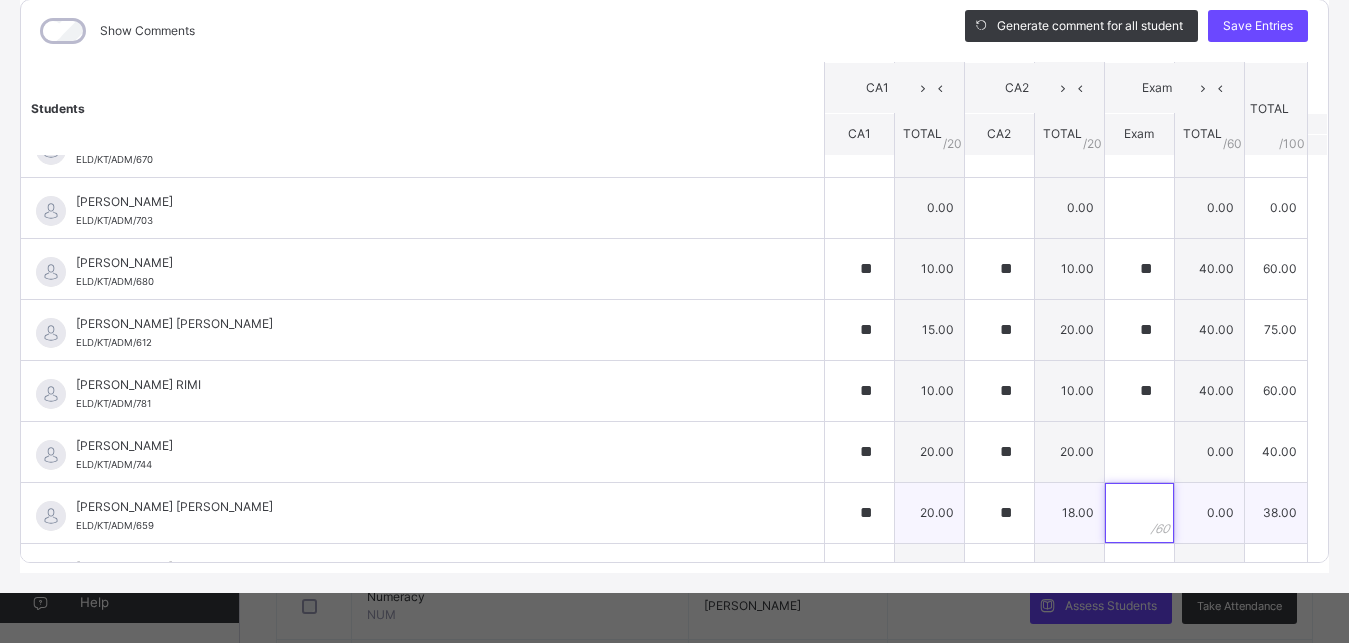 click at bounding box center (1139, 513) 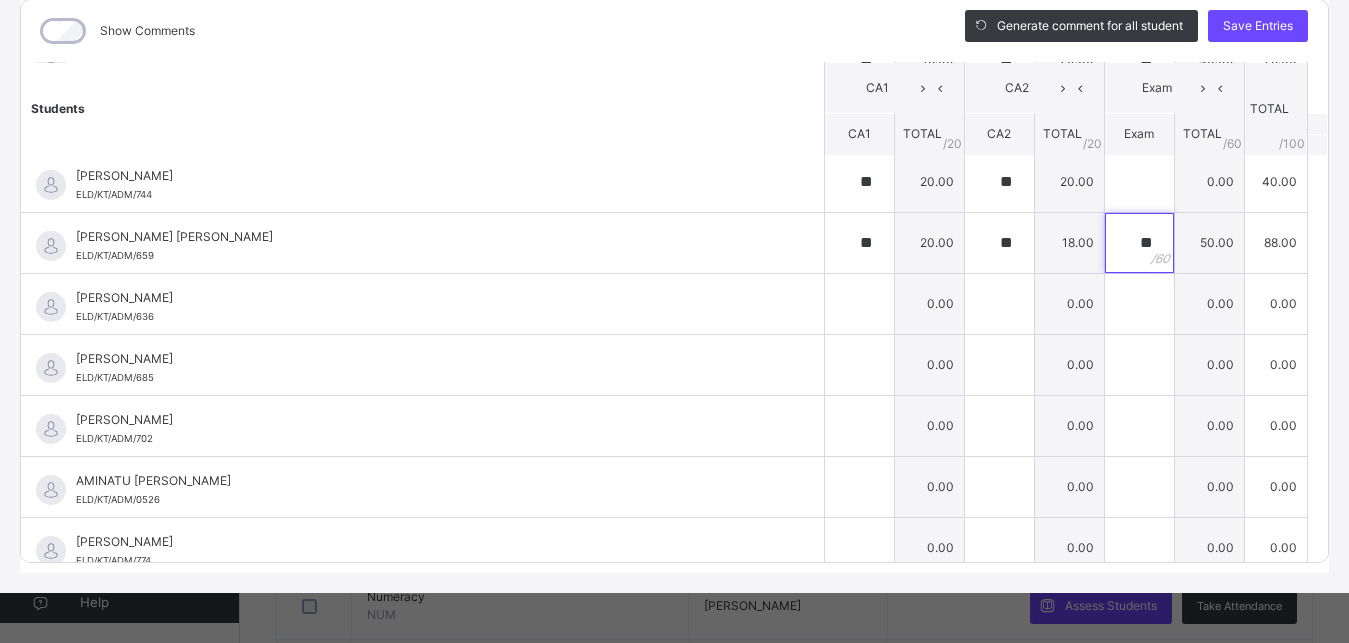 scroll, scrollTop: 720, scrollLeft: 0, axis: vertical 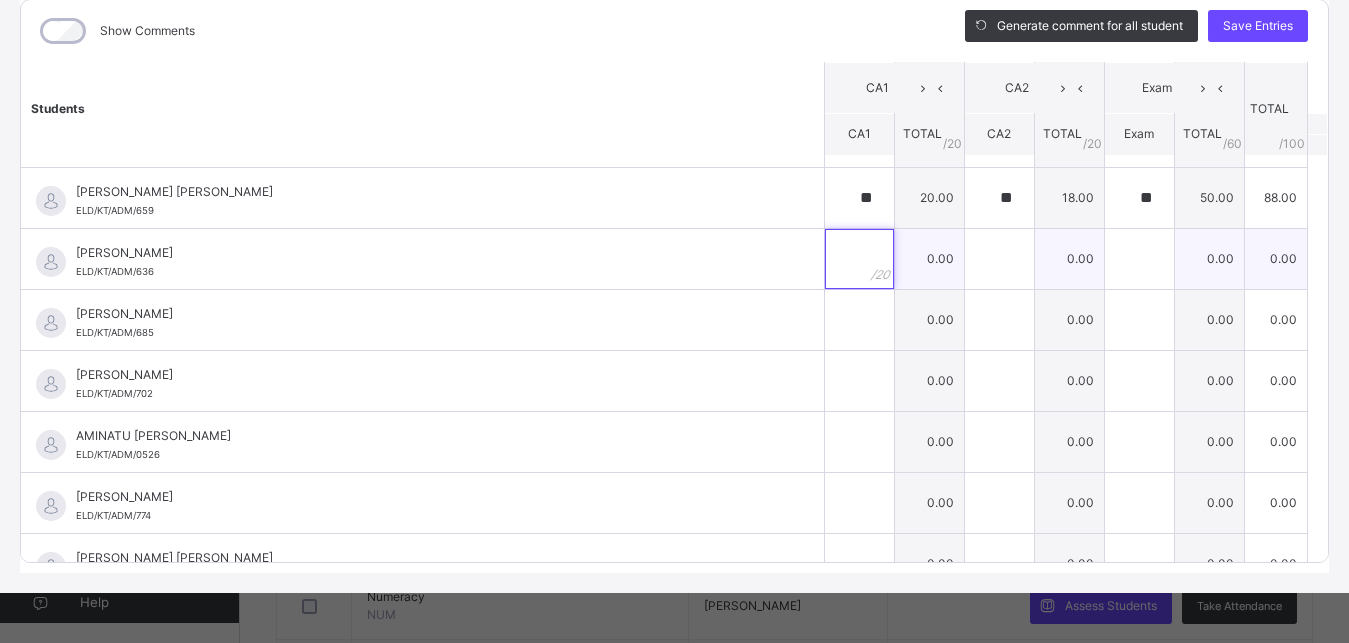 click at bounding box center (859, 259) 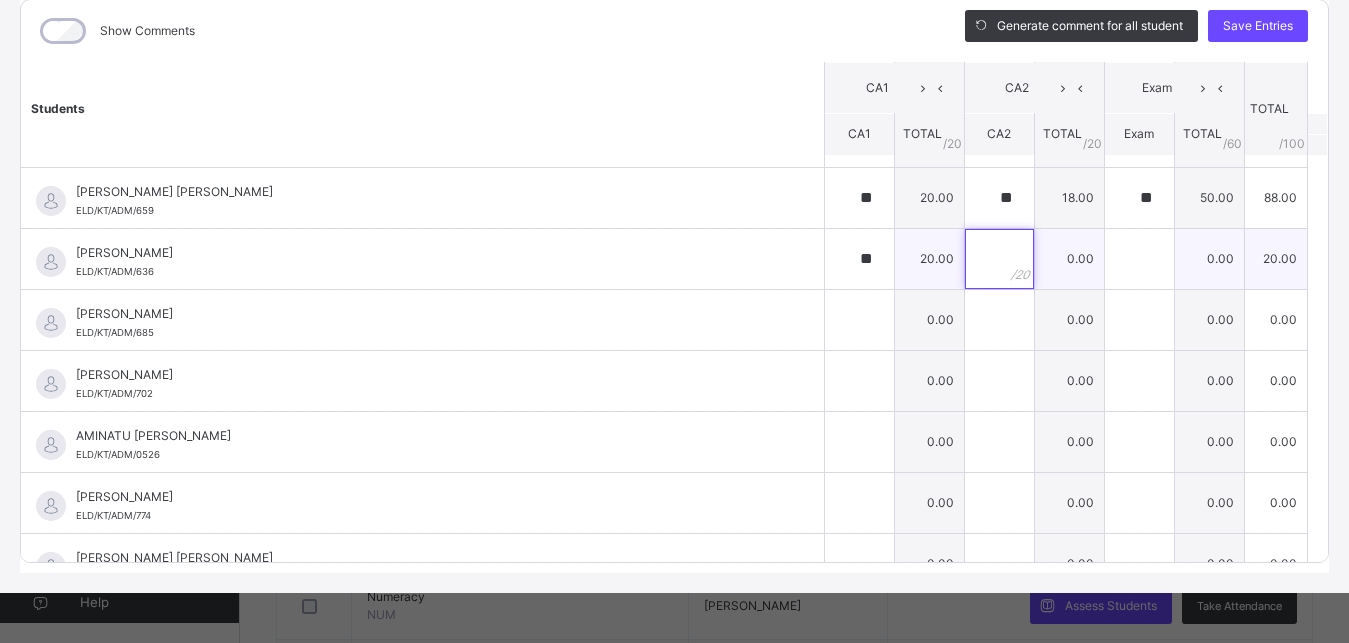click at bounding box center [999, 259] 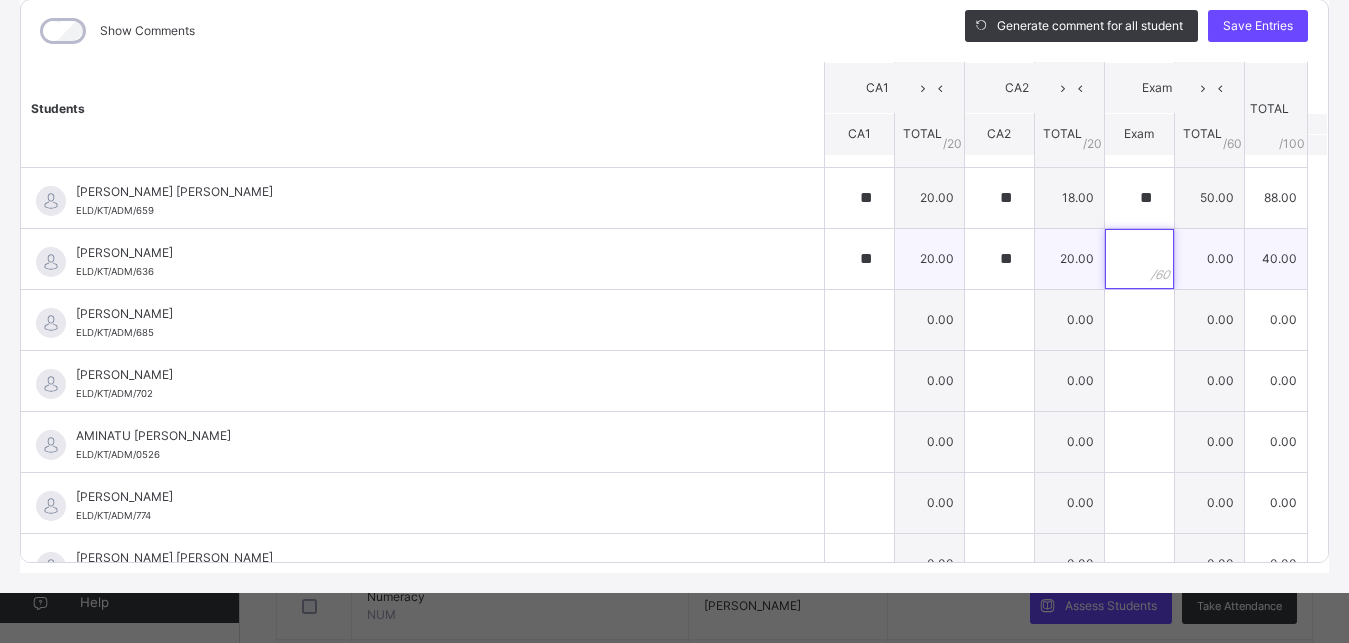 click at bounding box center (1139, 259) 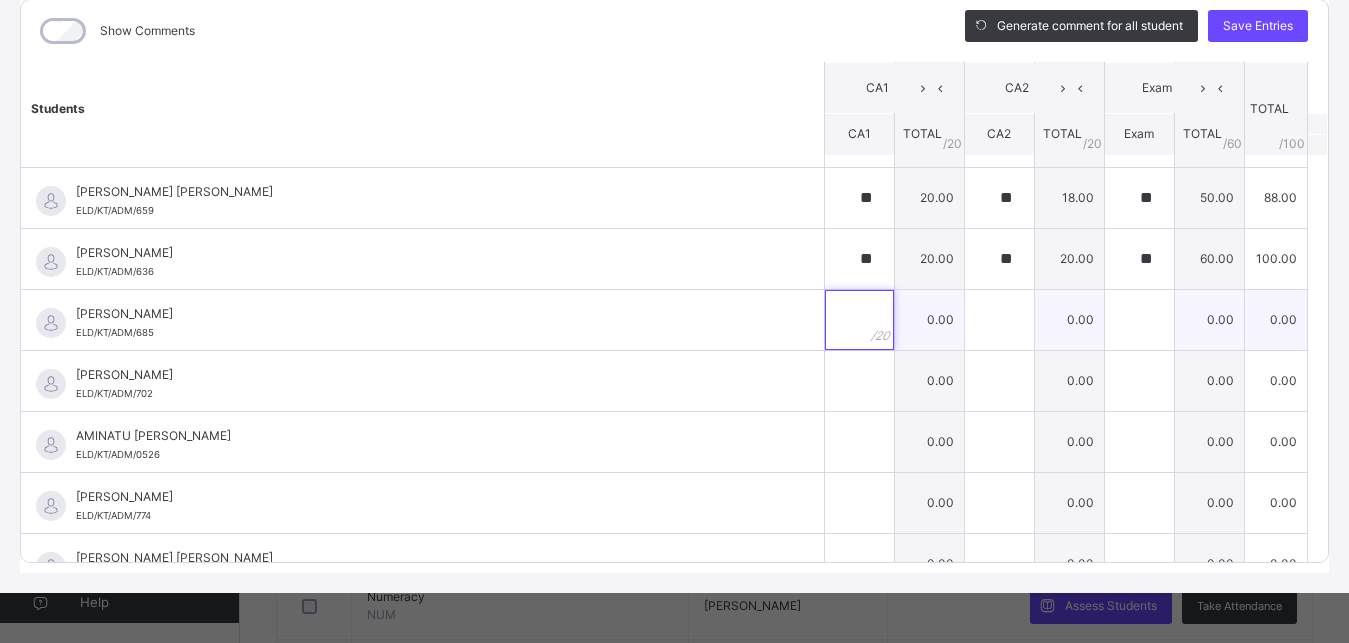 click at bounding box center [859, 320] 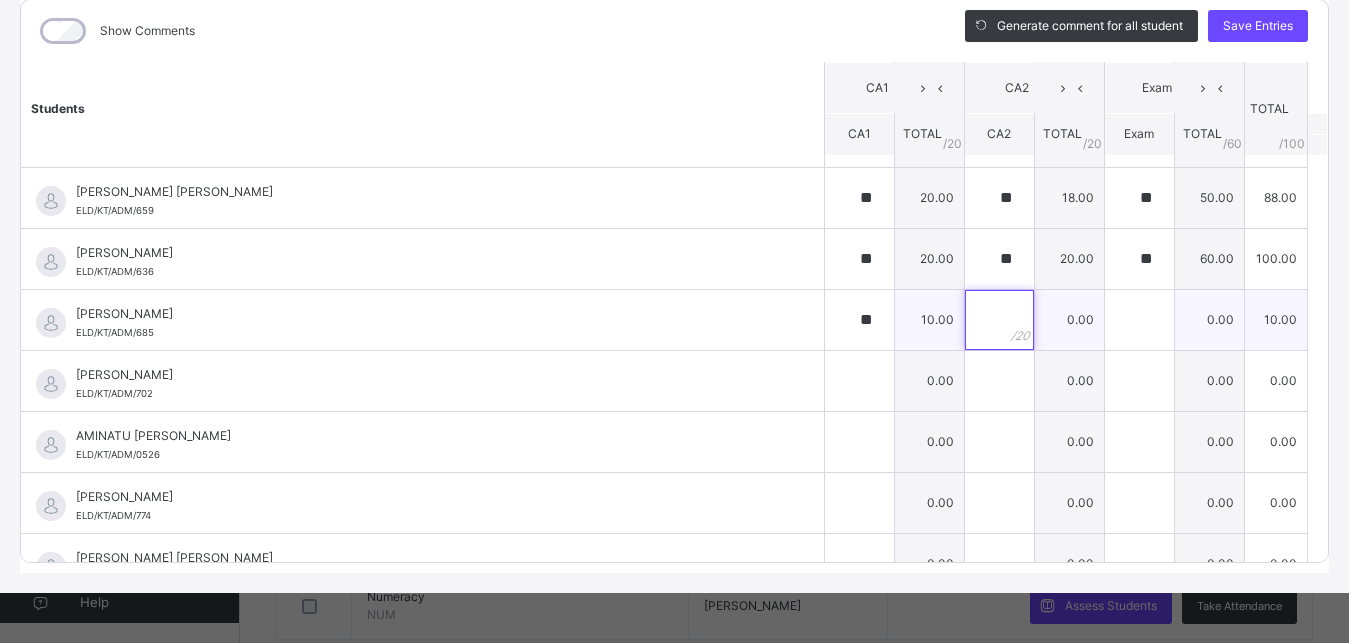 click at bounding box center [999, 320] 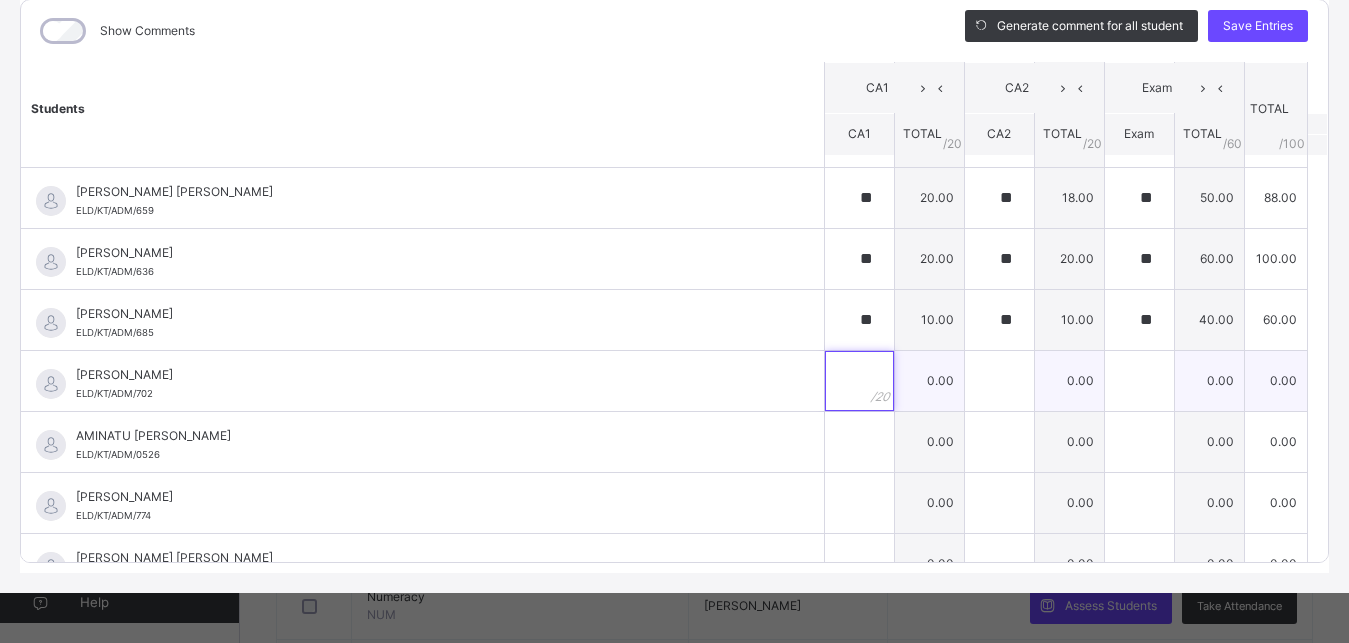 click at bounding box center [859, 381] 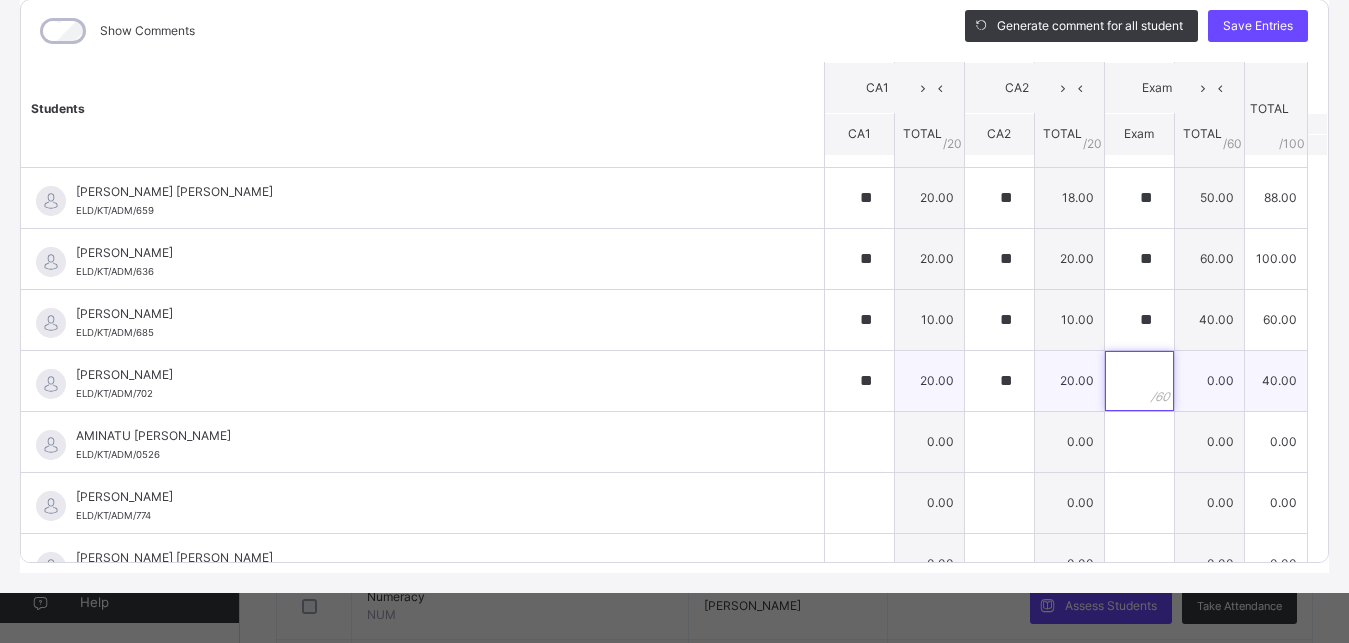 click at bounding box center [1139, 381] 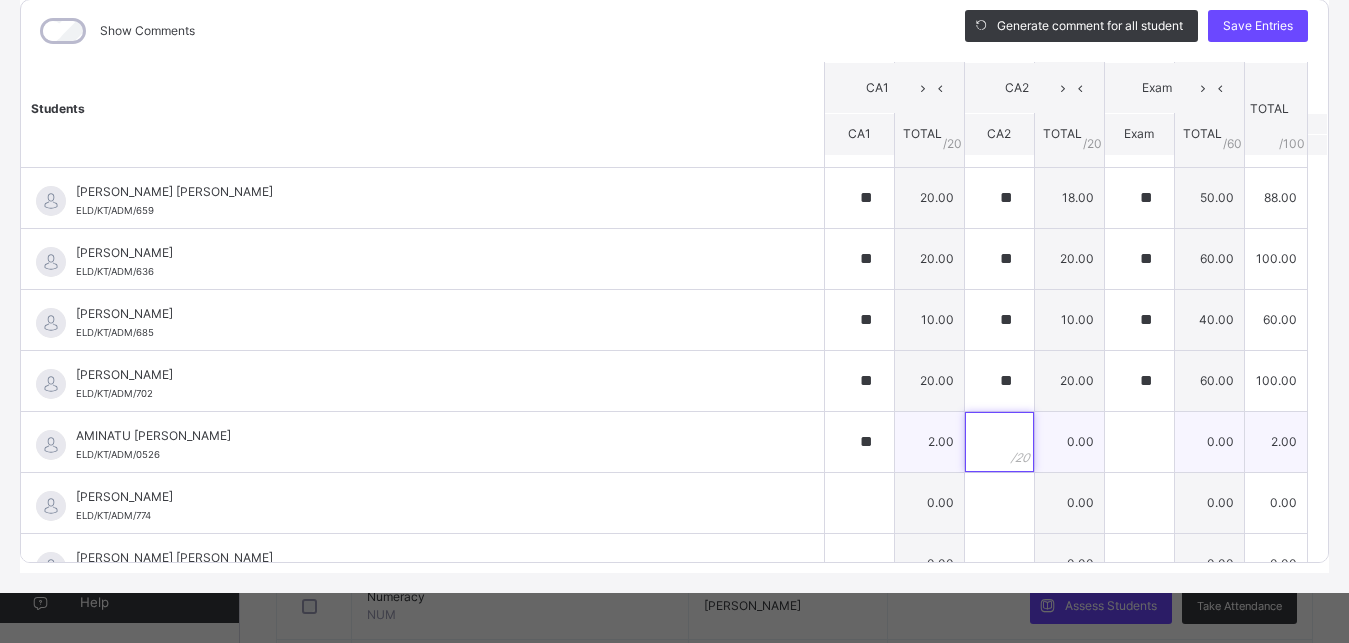 click at bounding box center [999, 442] 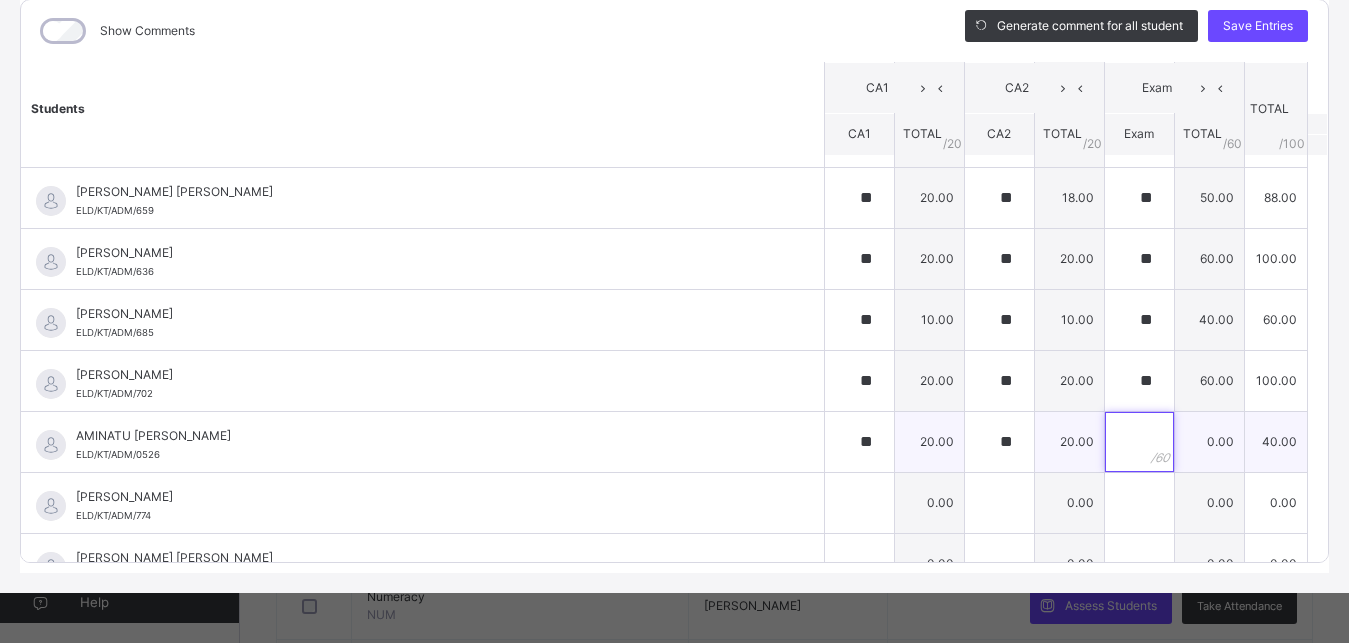 click at bounding box center [1139, 442] 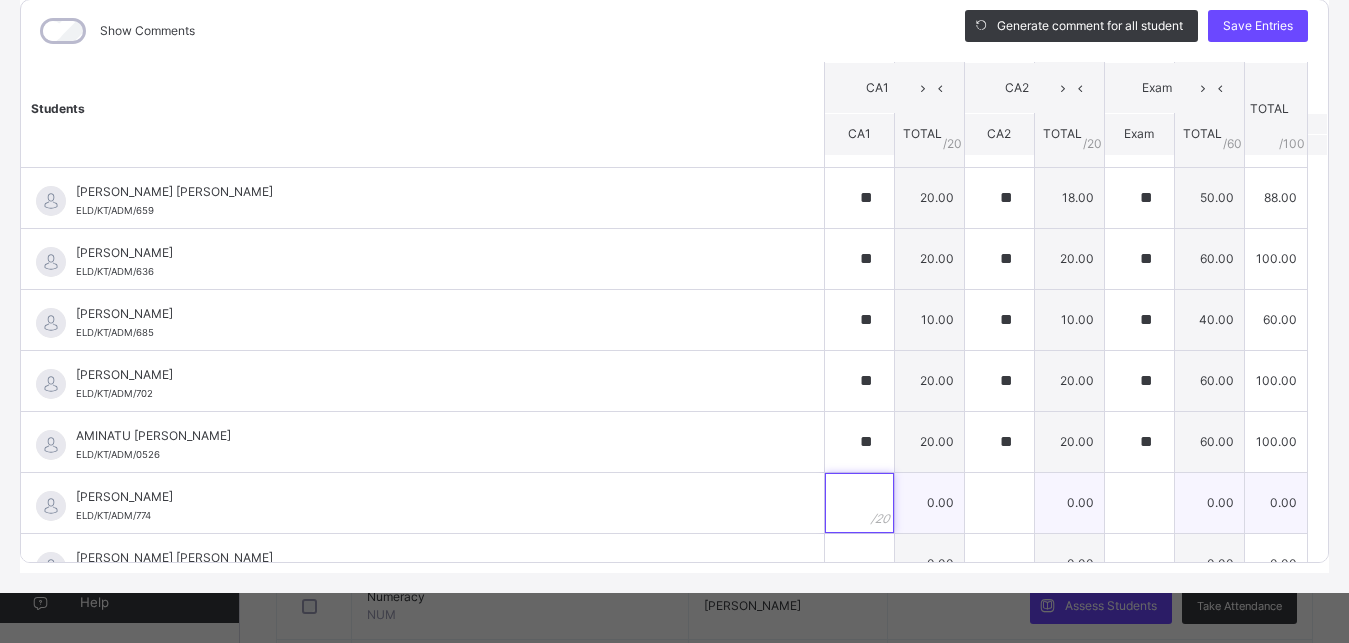 click at bounding box center [859, 503] 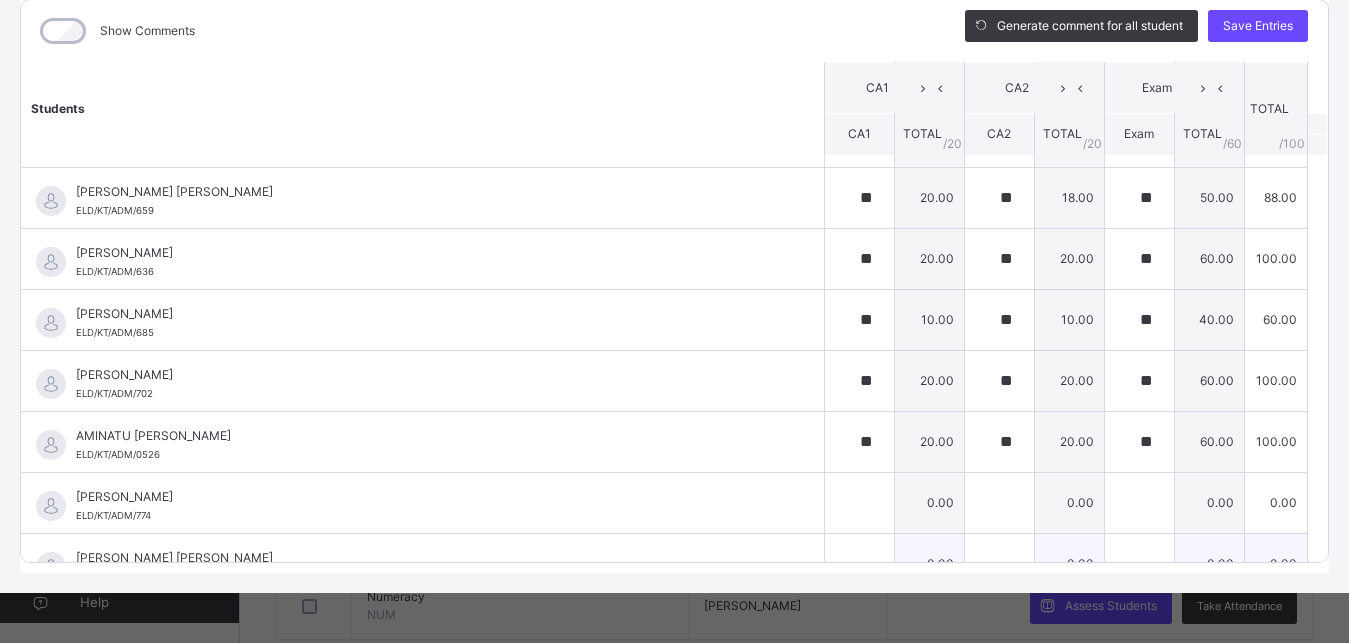 click at bounding box center (859, 563) 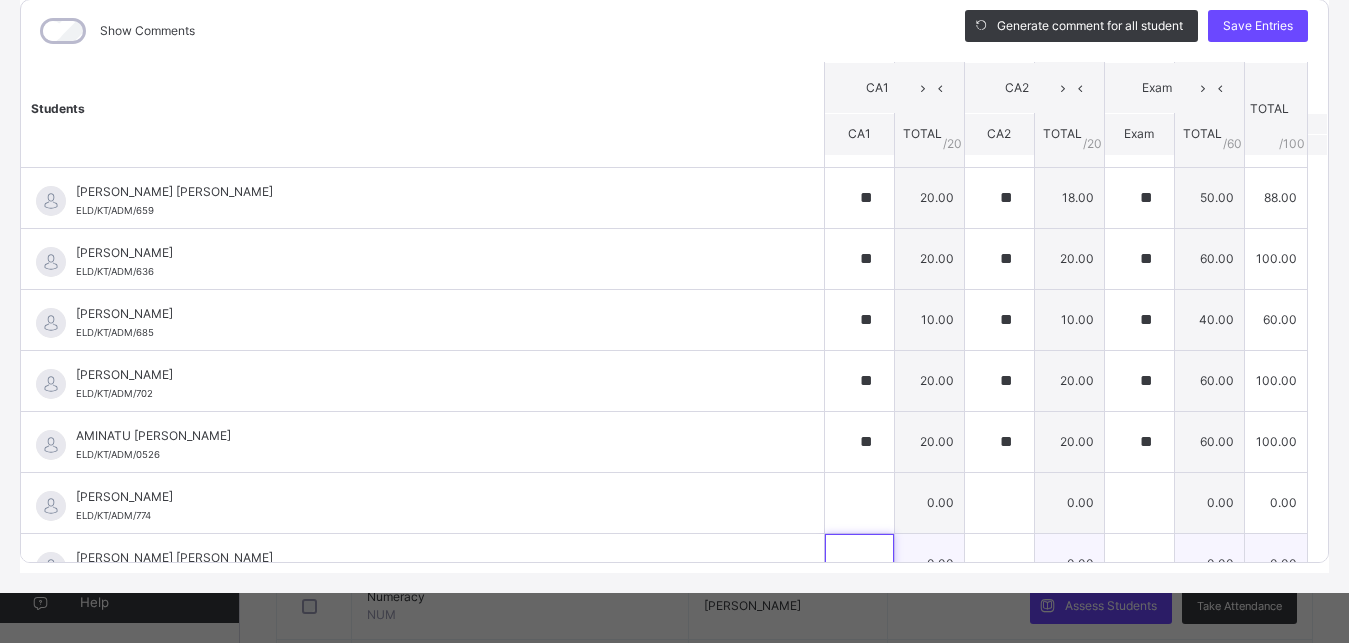 click at bounding box center [859, 564] 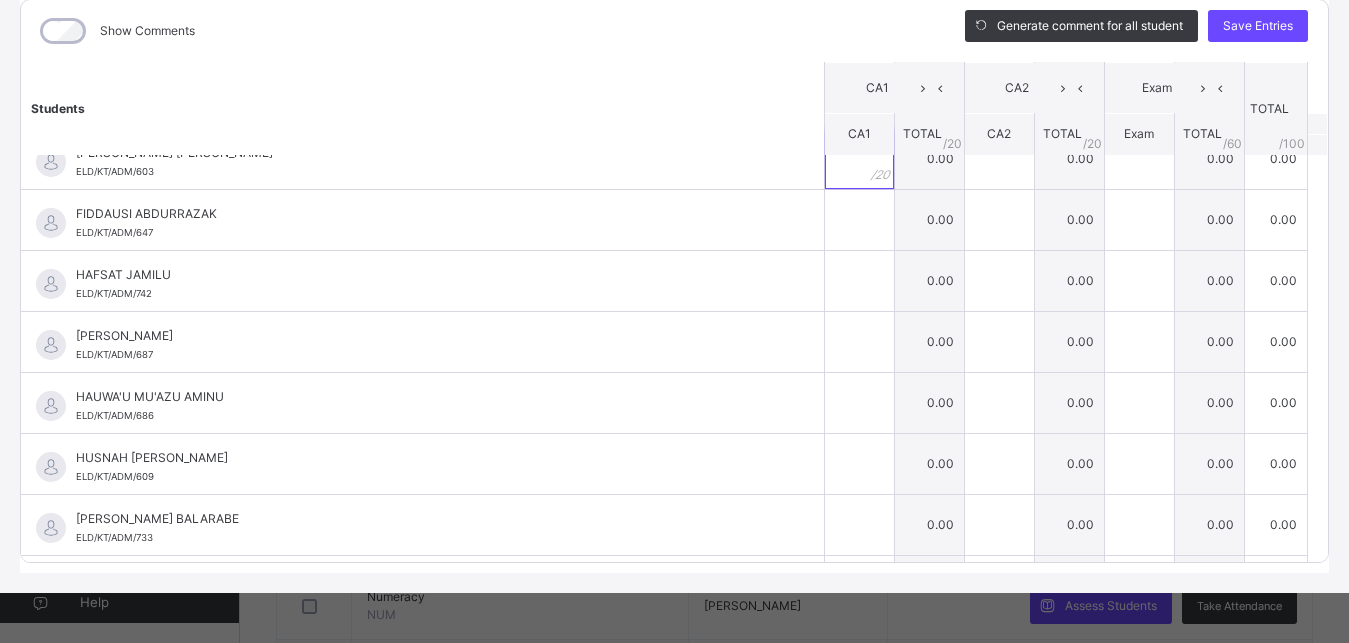 scroll, scrollTop: 1080, scrollLeft: 0, axis: vertical 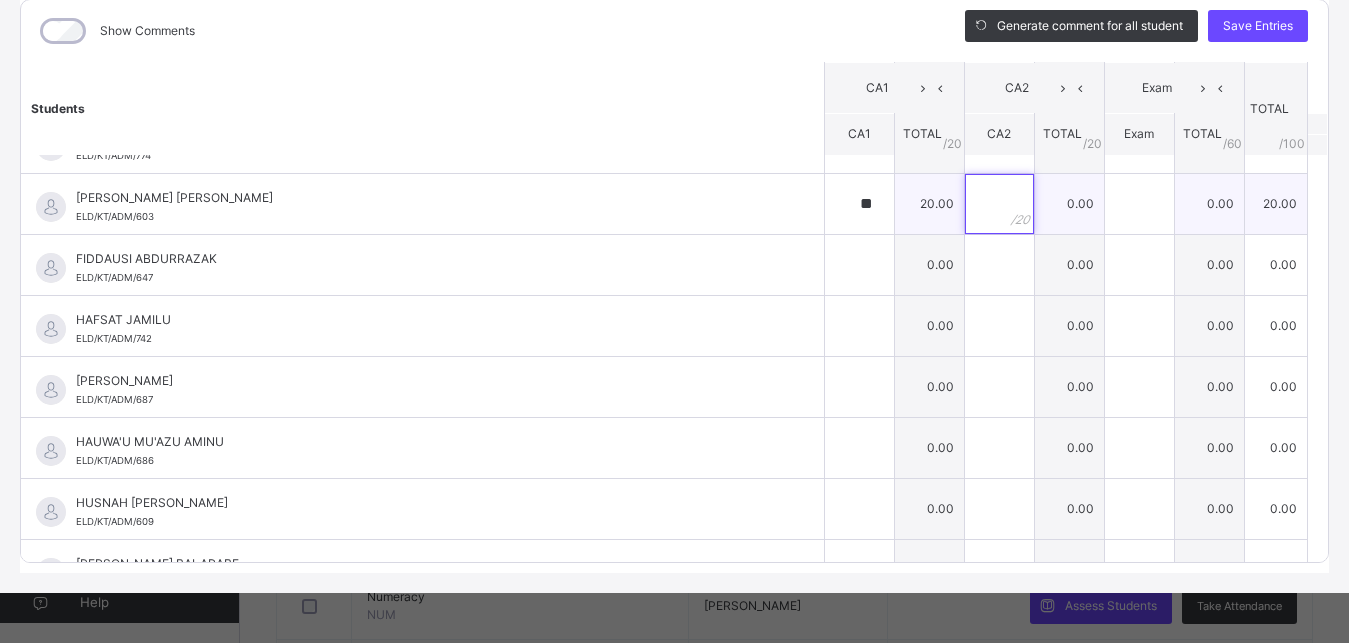 click at bounding box center [999, 204] 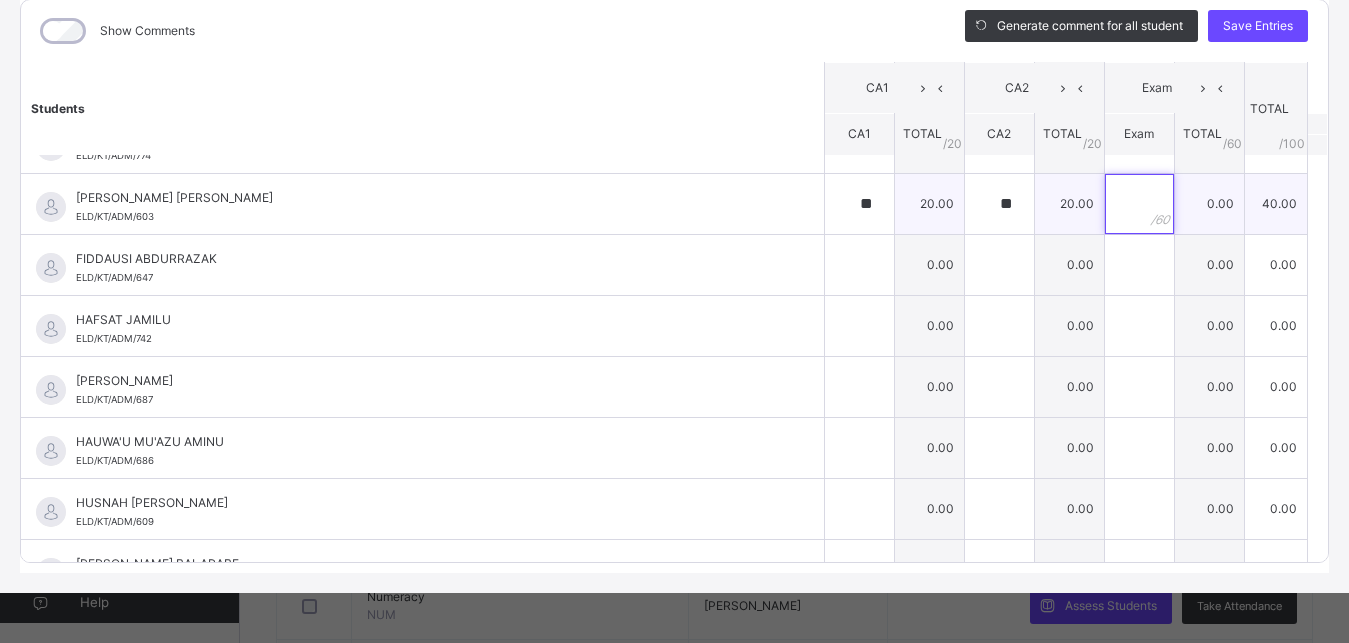 click at bounding box center [1139, 204] 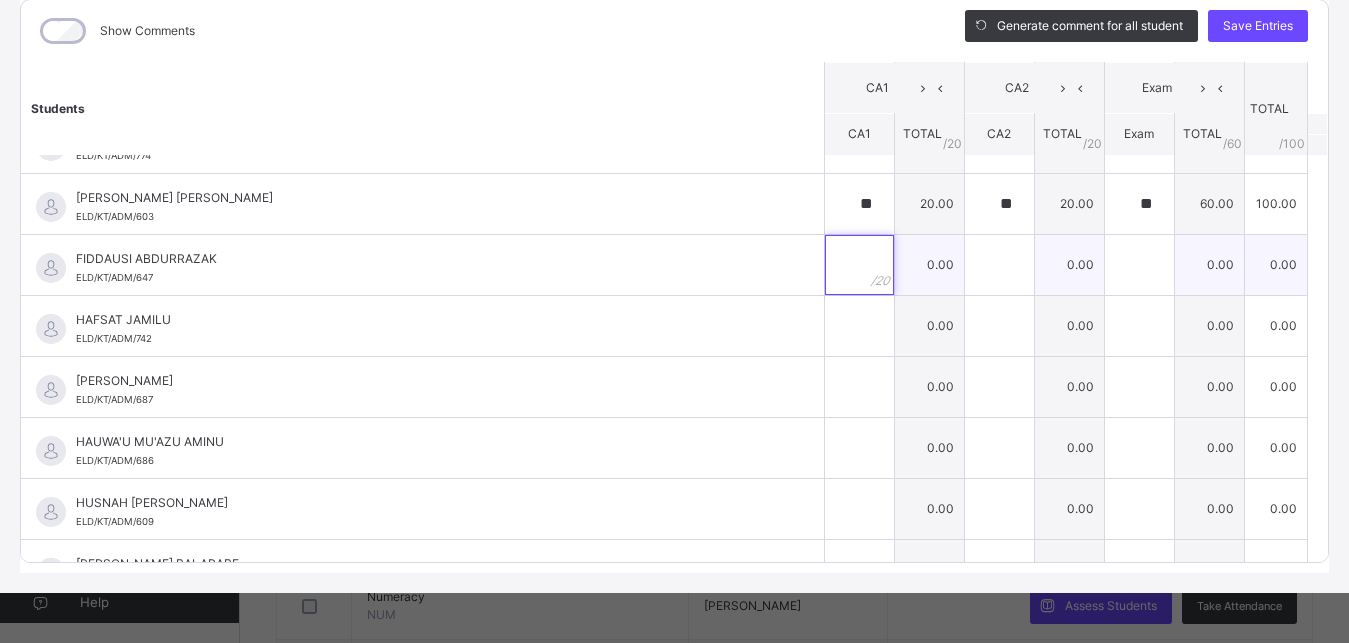 click at bounding box center (859, 265) 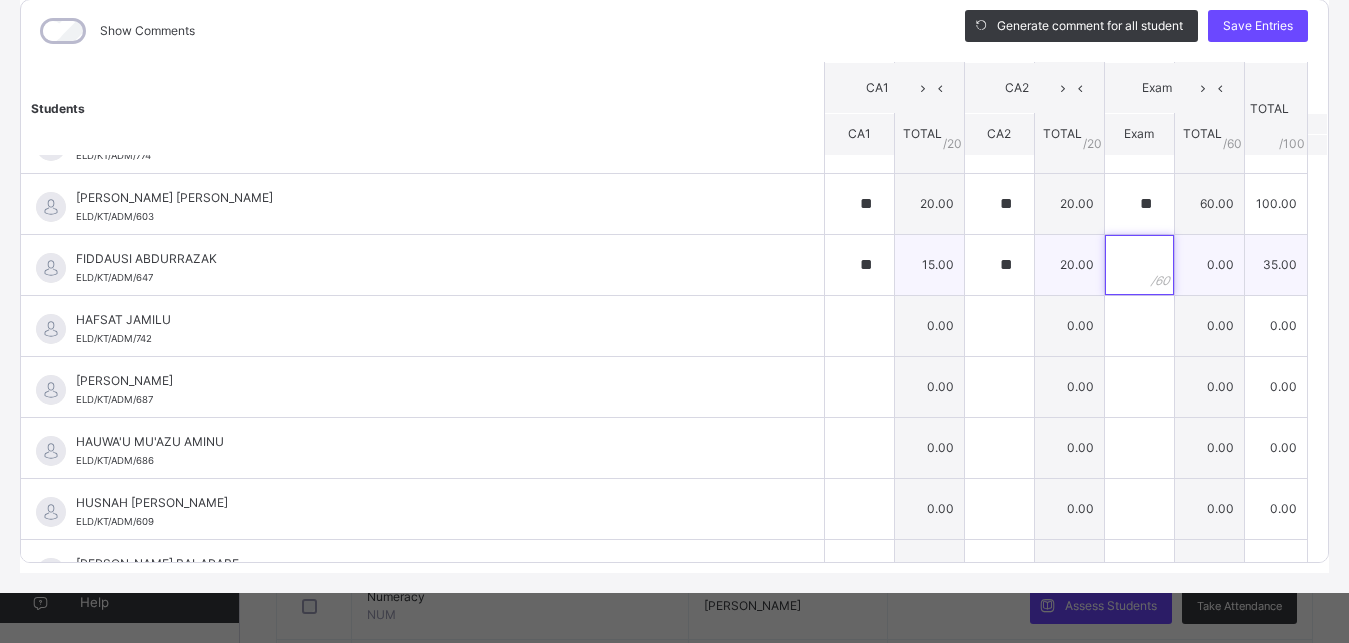 click at bounding box center (1139, 265) 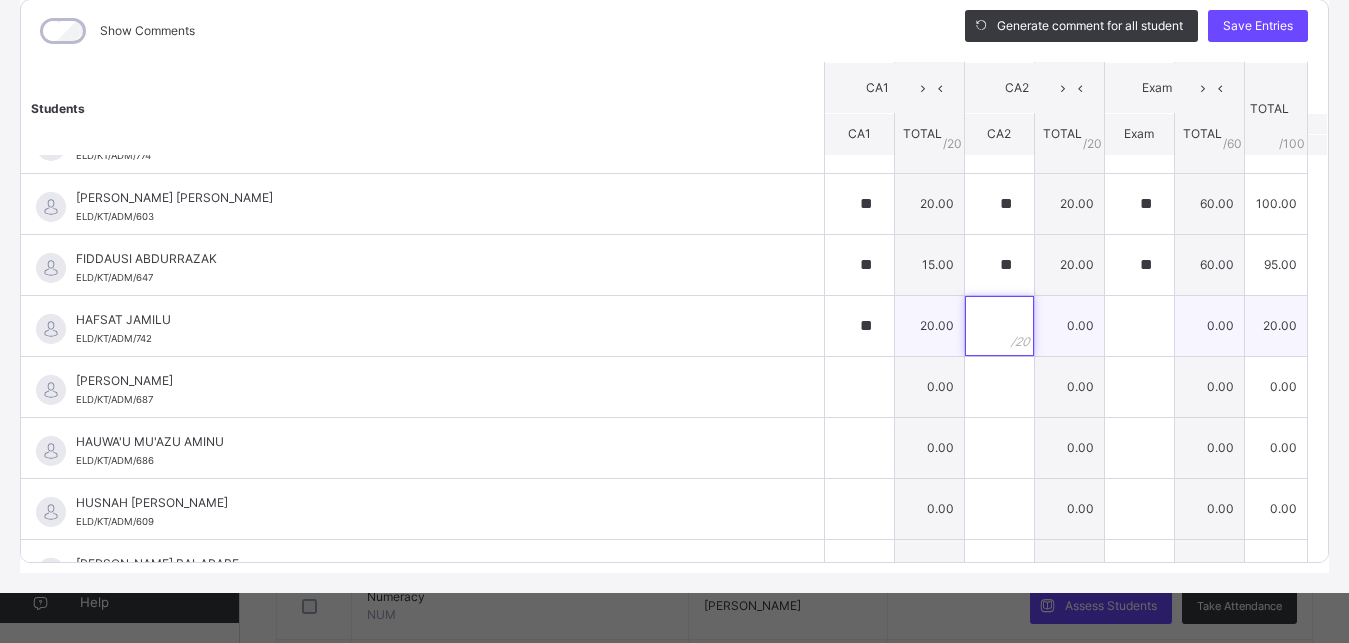 click at bounding box center [999, 326] 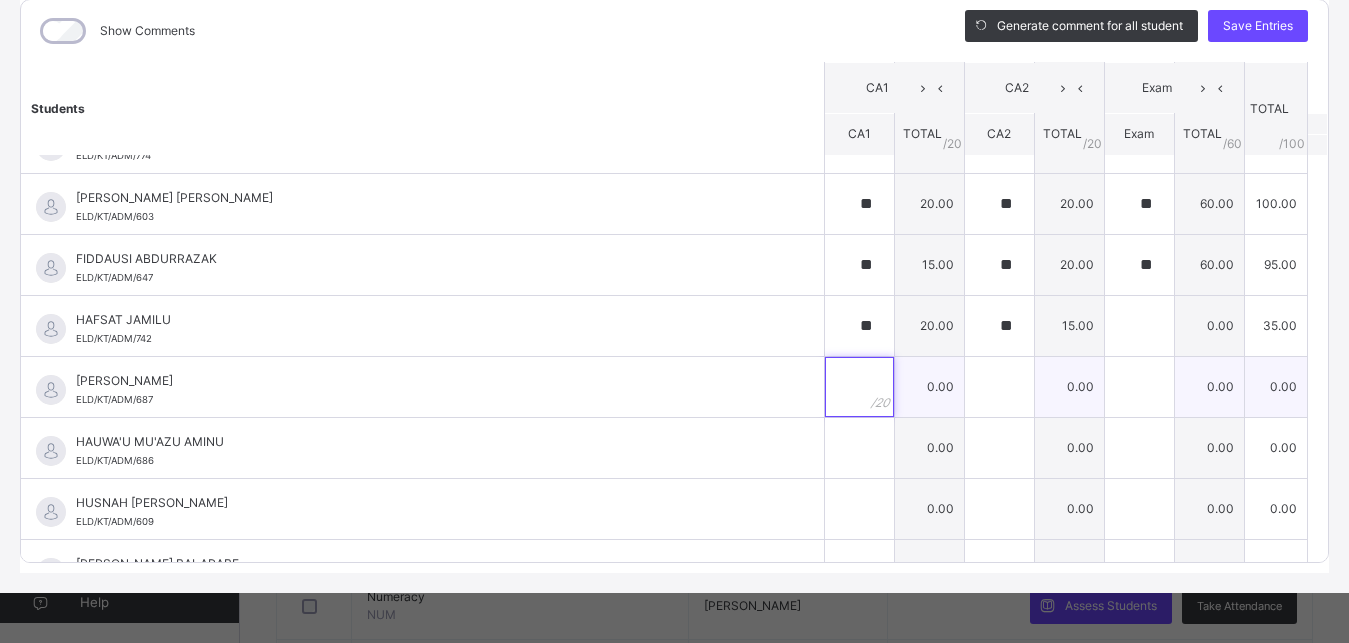 click at bounding box center (859, 387) 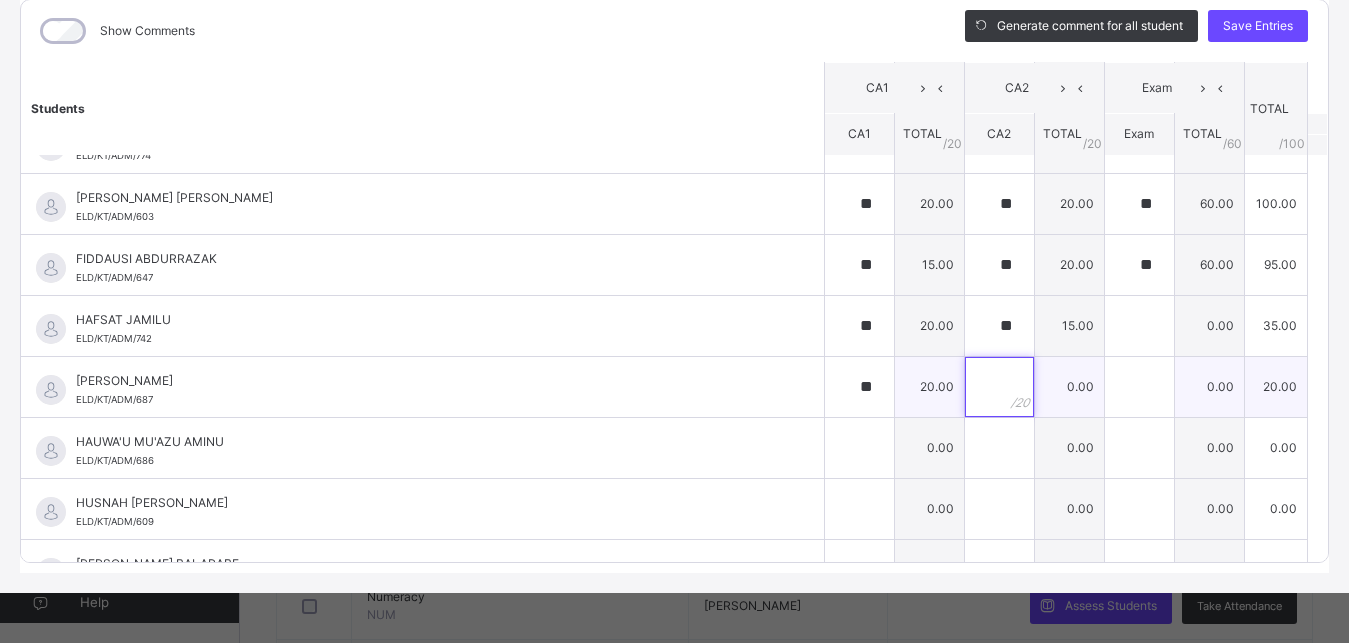 click at bounding box center [999, 387] 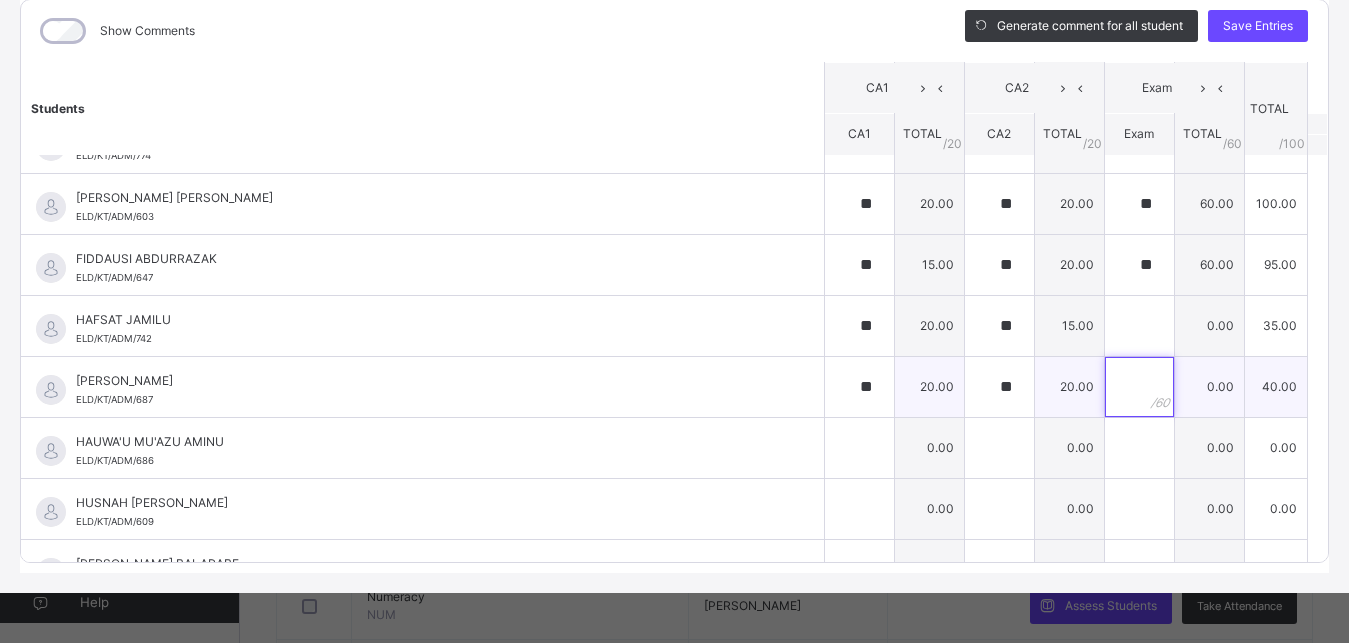 click at bounding box center (1139, 387) 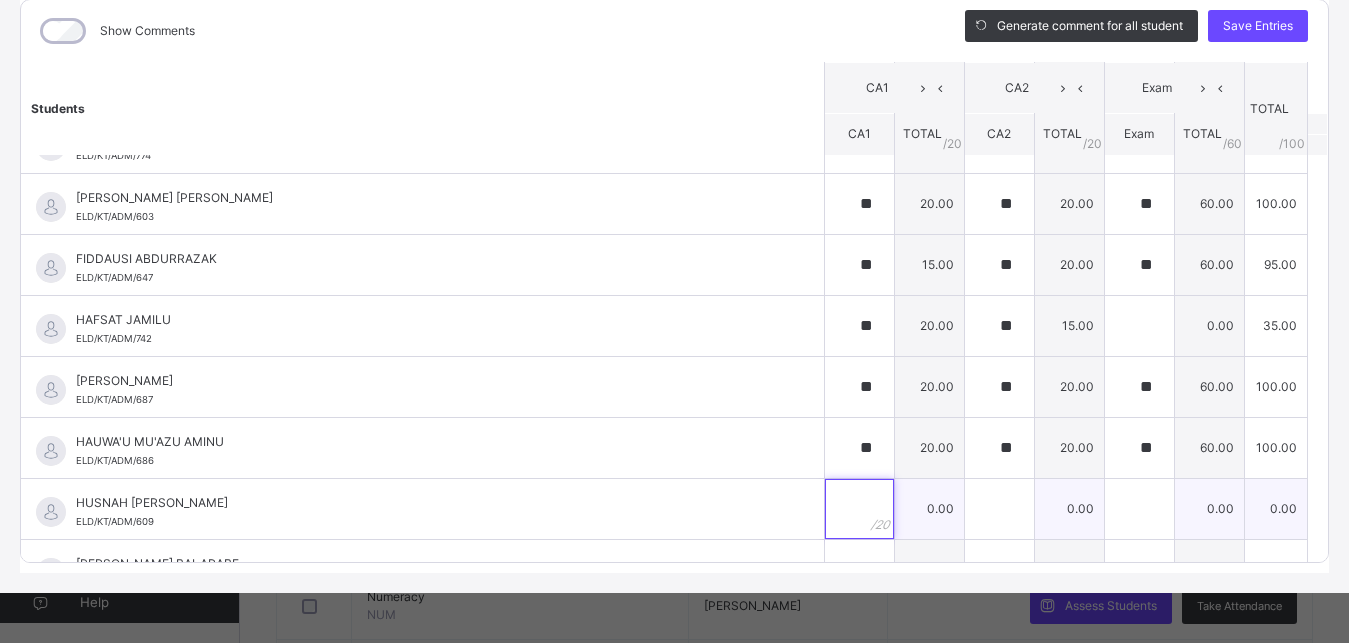 click at bounding box center (859, 509) 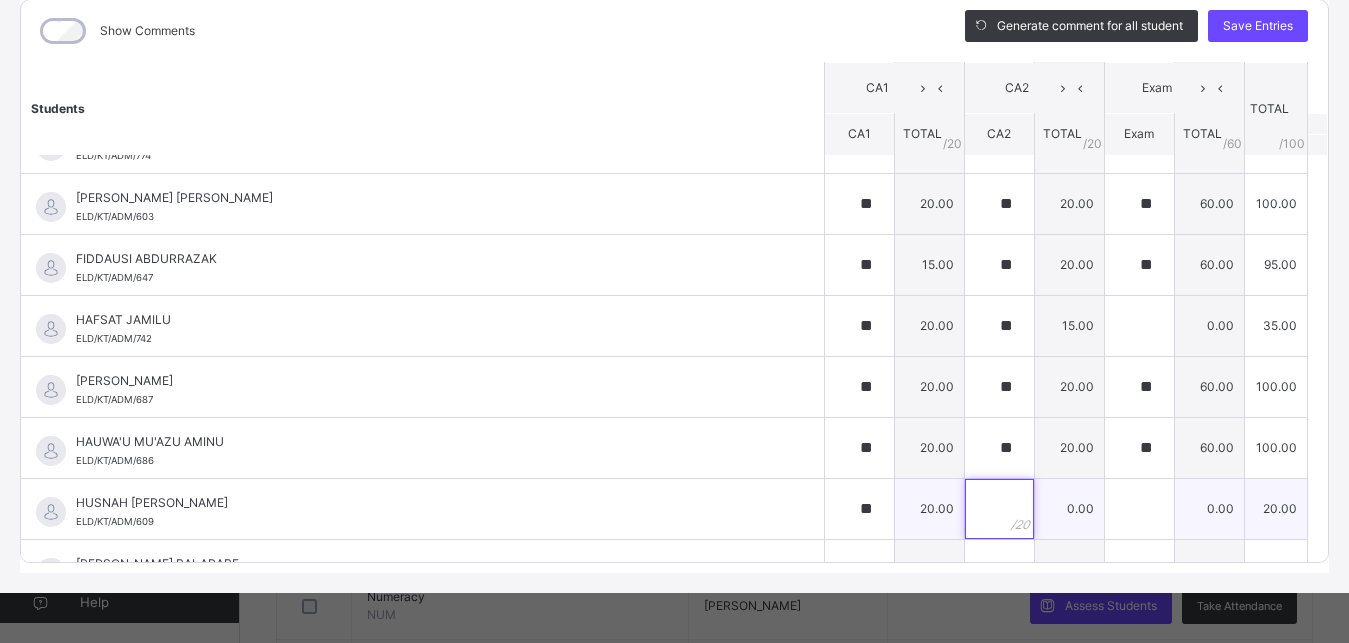click at bounding box center (999, 509) 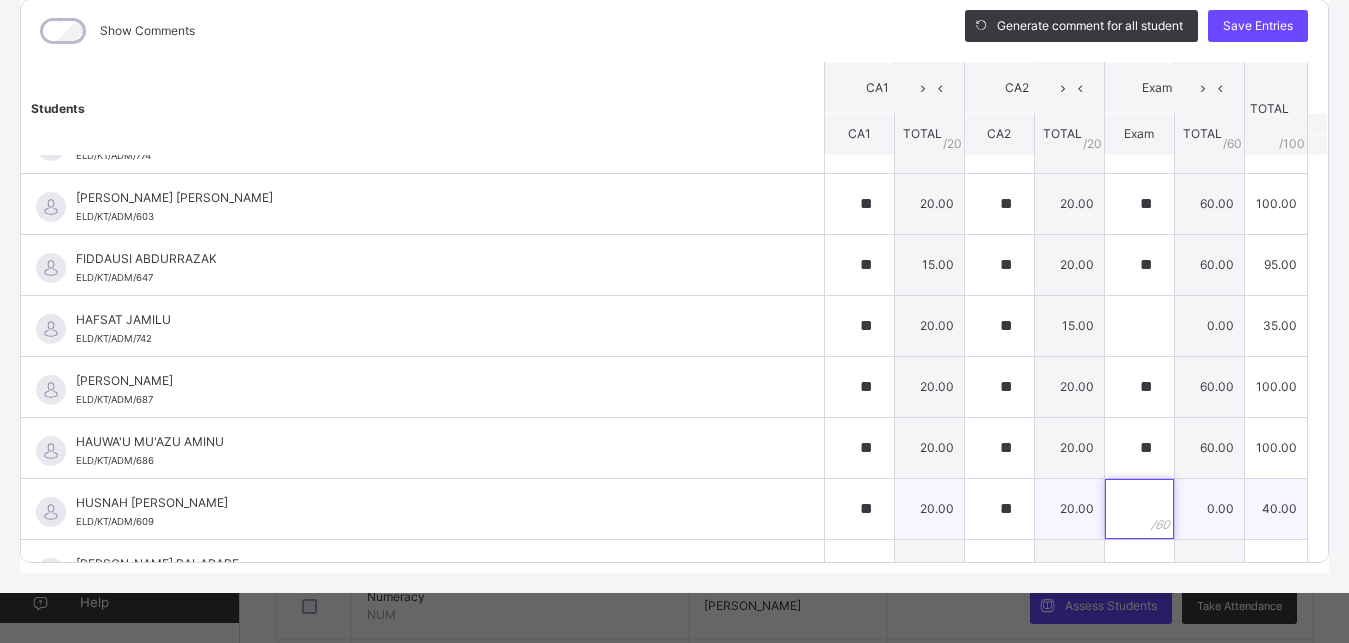 click at bounding box center (1139, 509) 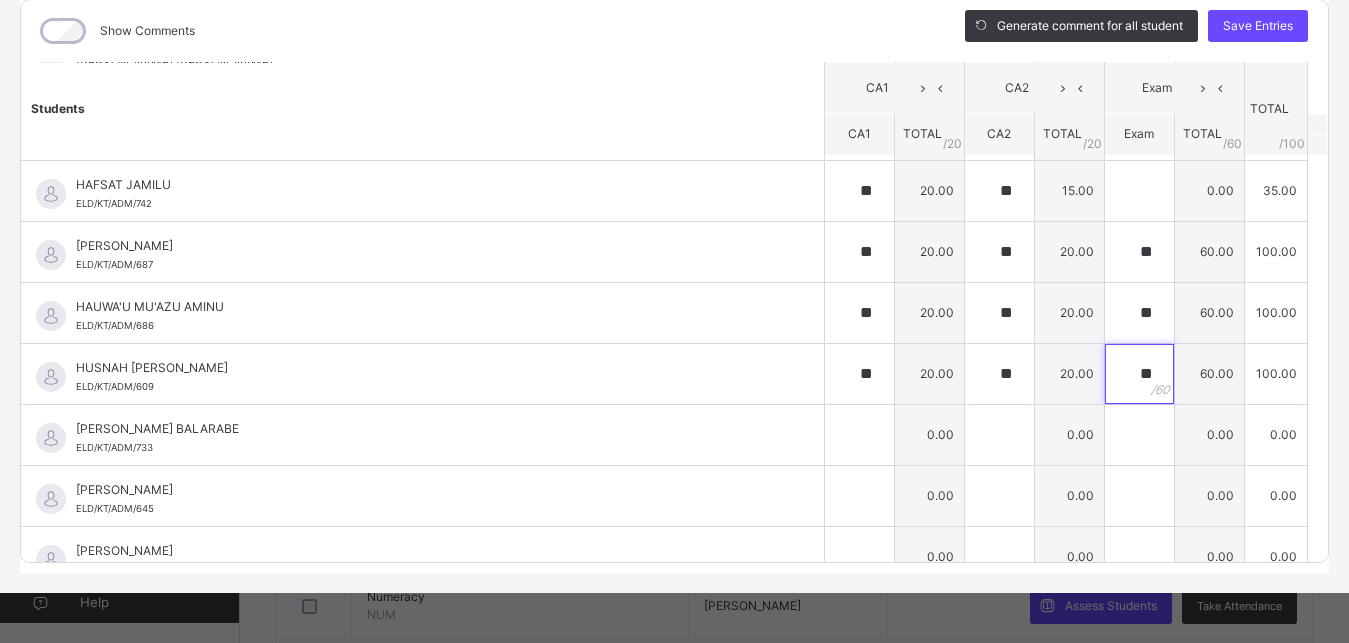 scroll, scrollTop: 1260, scrollLeft: 0, axis: vertical 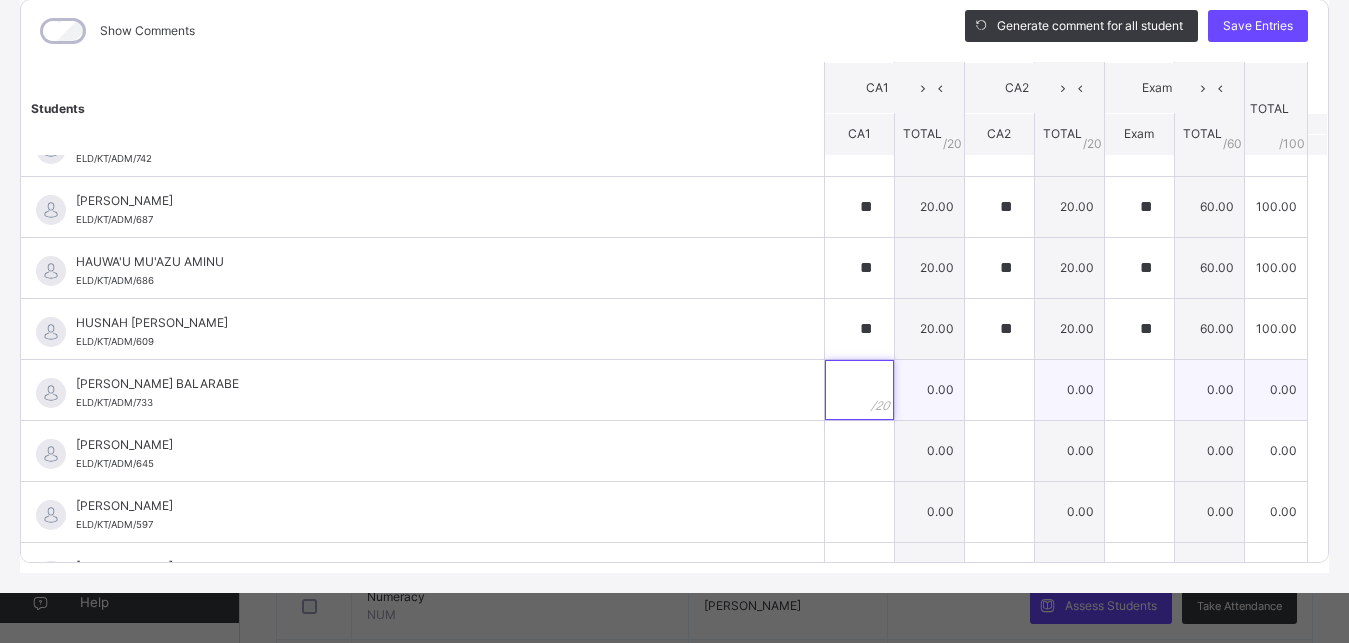 click at bounding box center (859, 390) 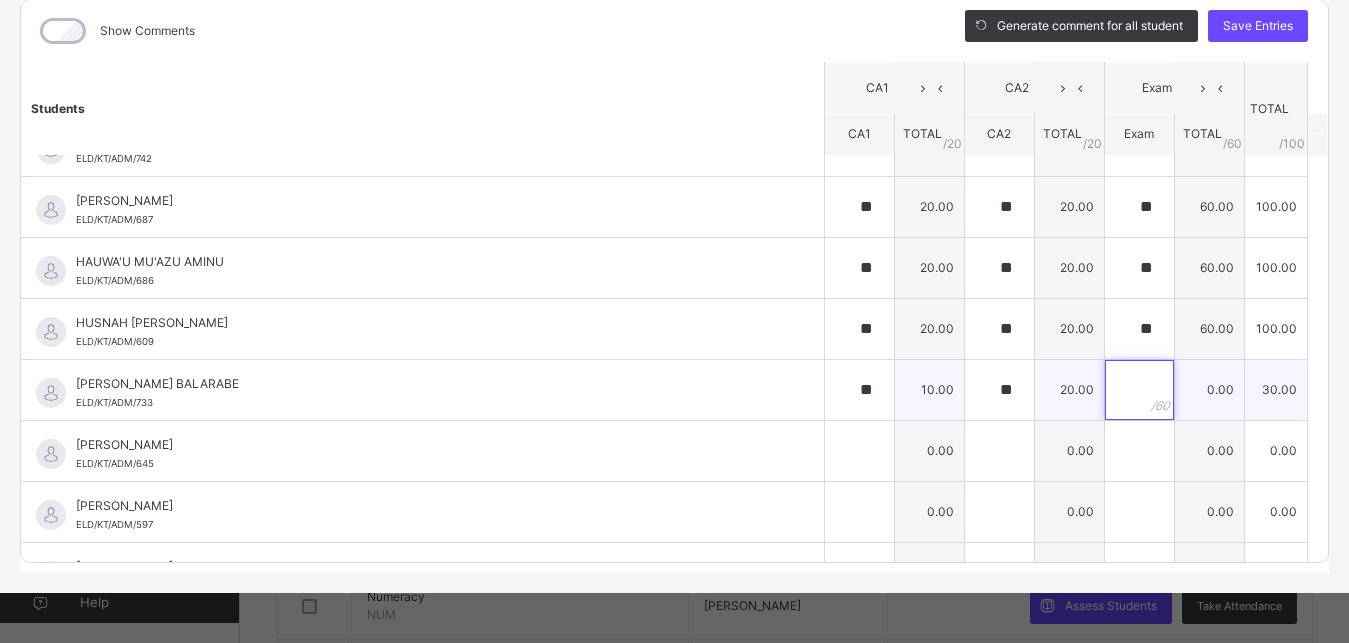 click at bounding box center (1139, 390) 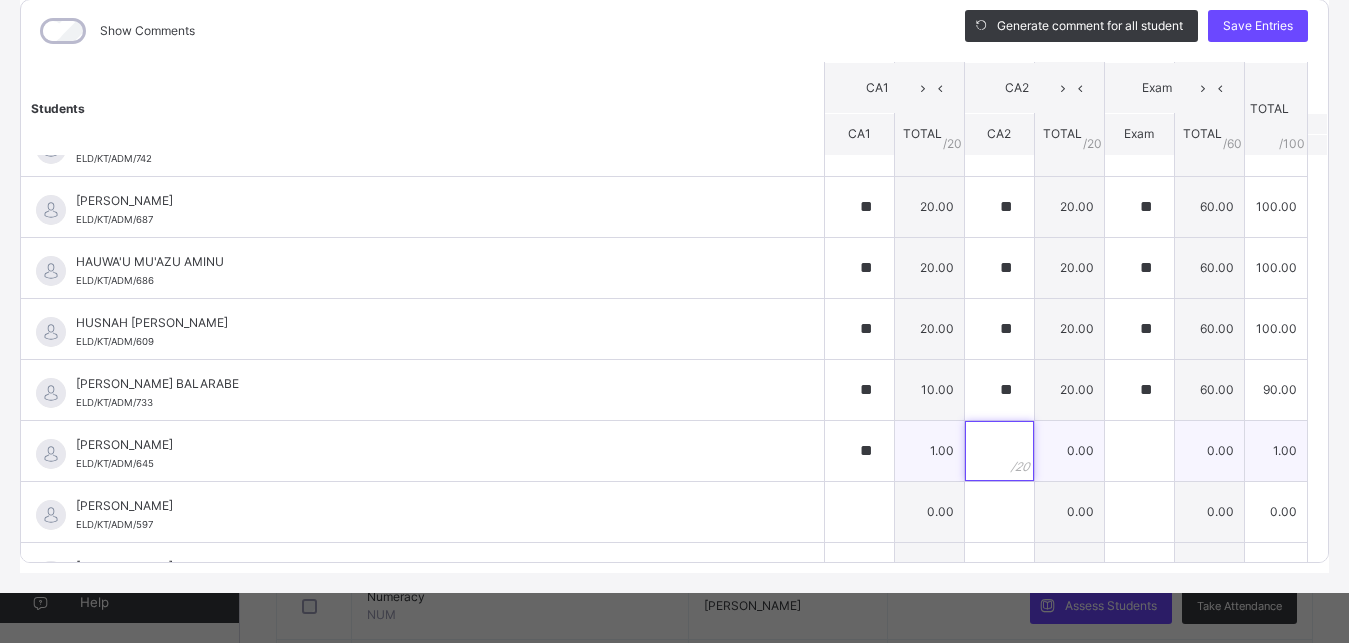 click at bounding box center [999, 451] 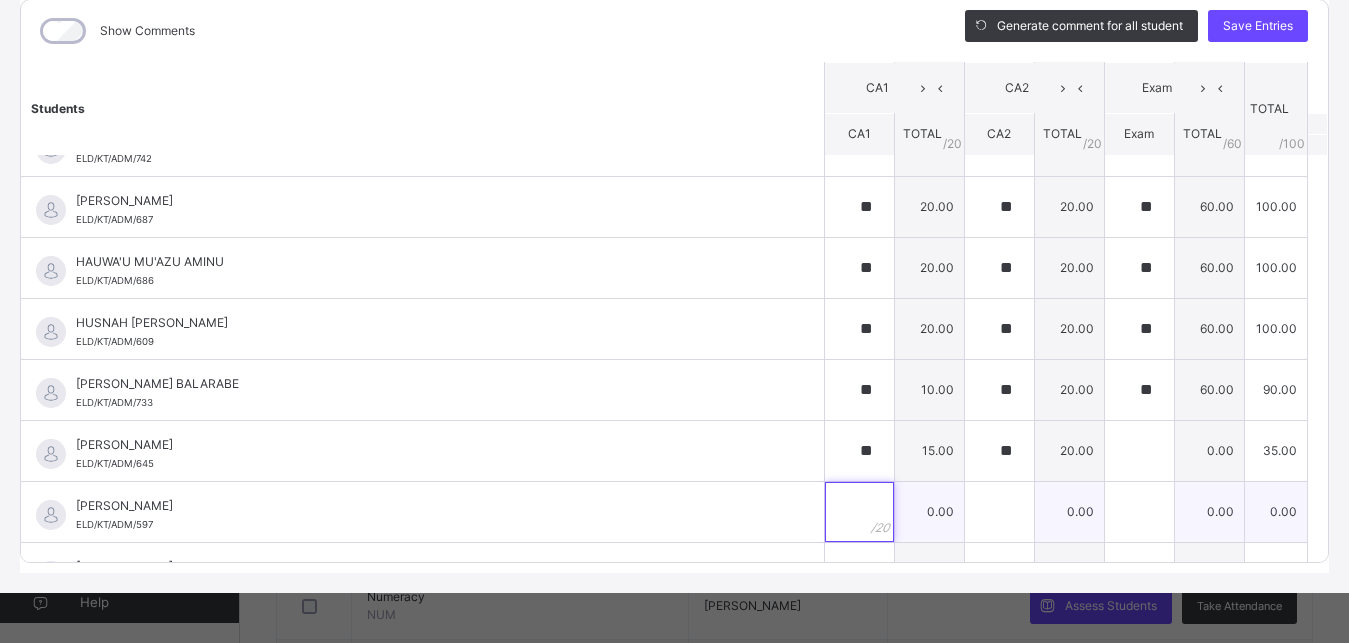 click at bounding box center [859, 512] 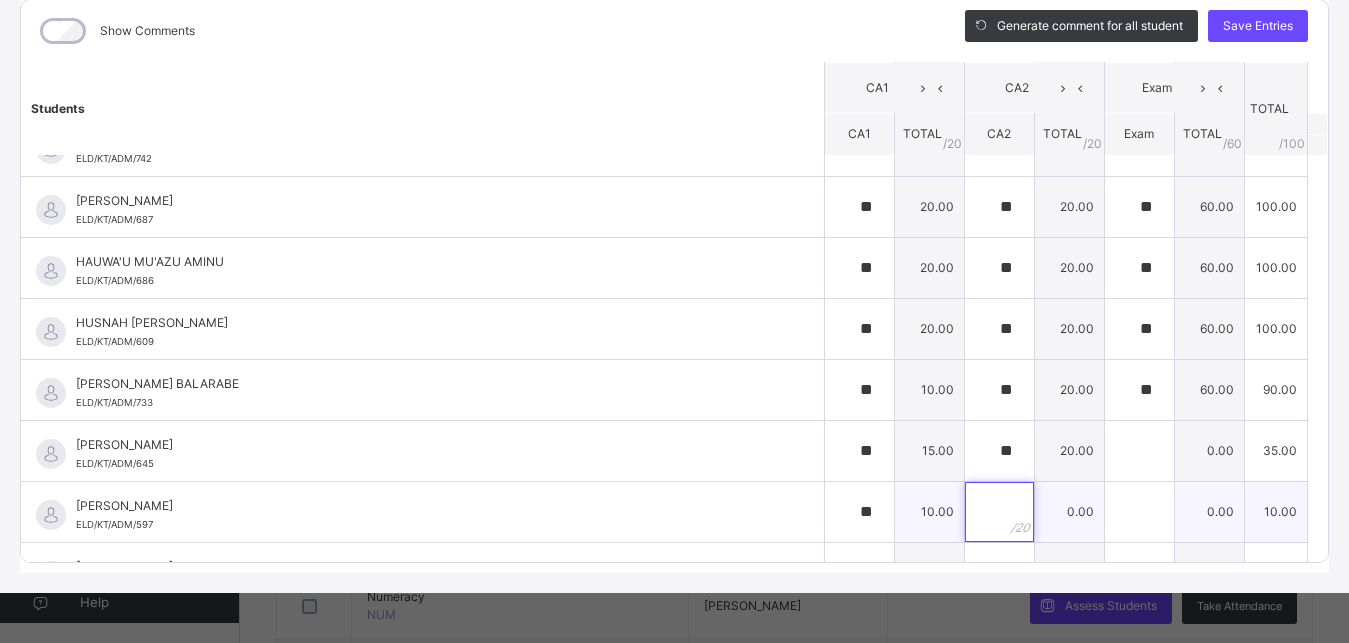 click at bounding box center [999, 512] 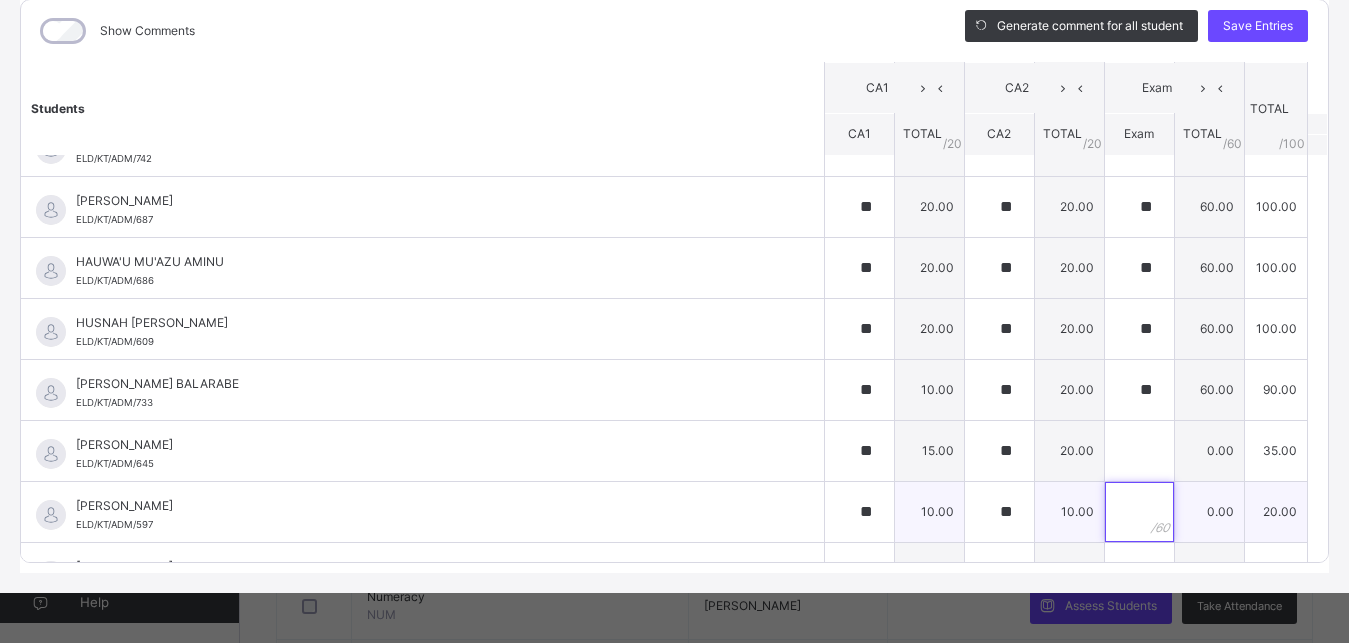 click at bounding box center (1139, 512) 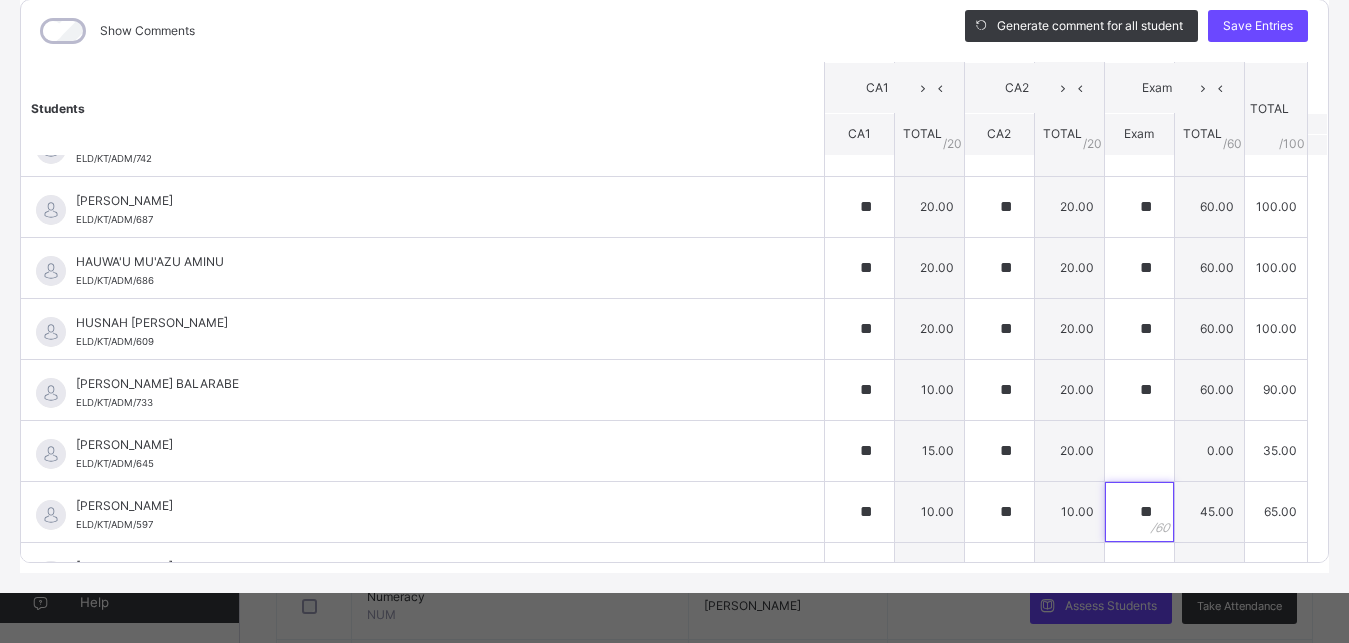 scroll, scrollTop: 1665, scrollLeft: 0, axis: vertical 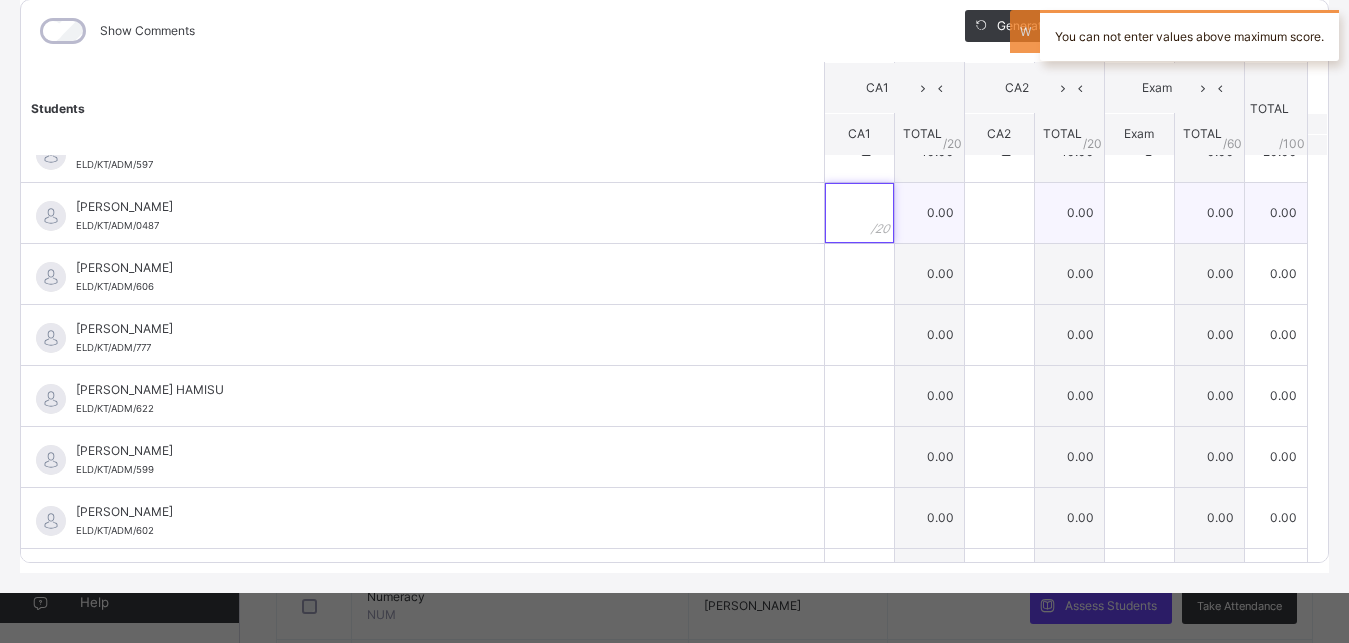 click at bounding box center (859, 213) 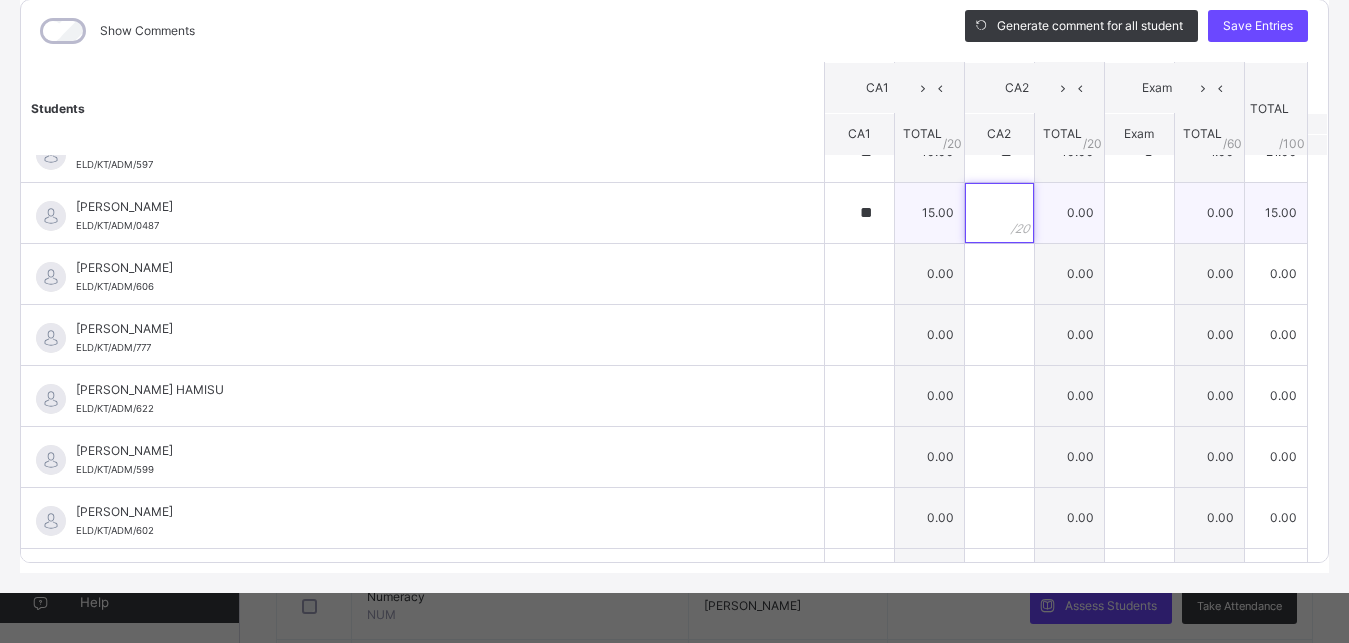 click at bounding box center [999, 213] 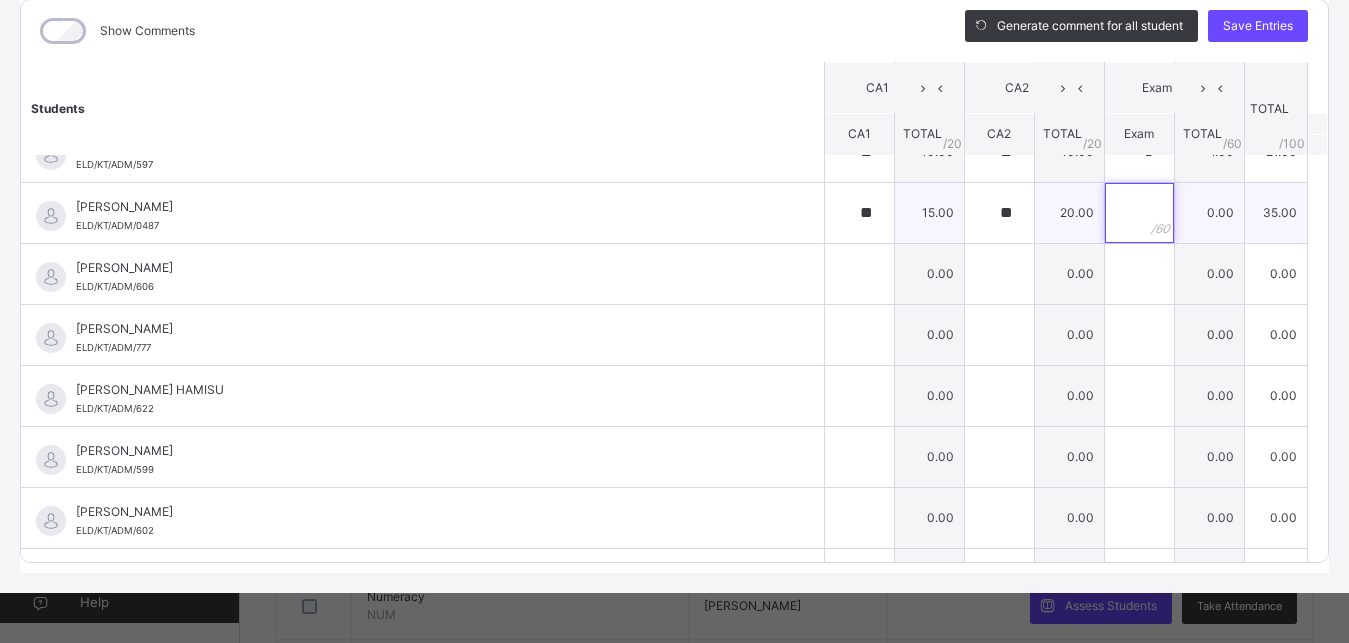 click at bounding box center (1139, 213) 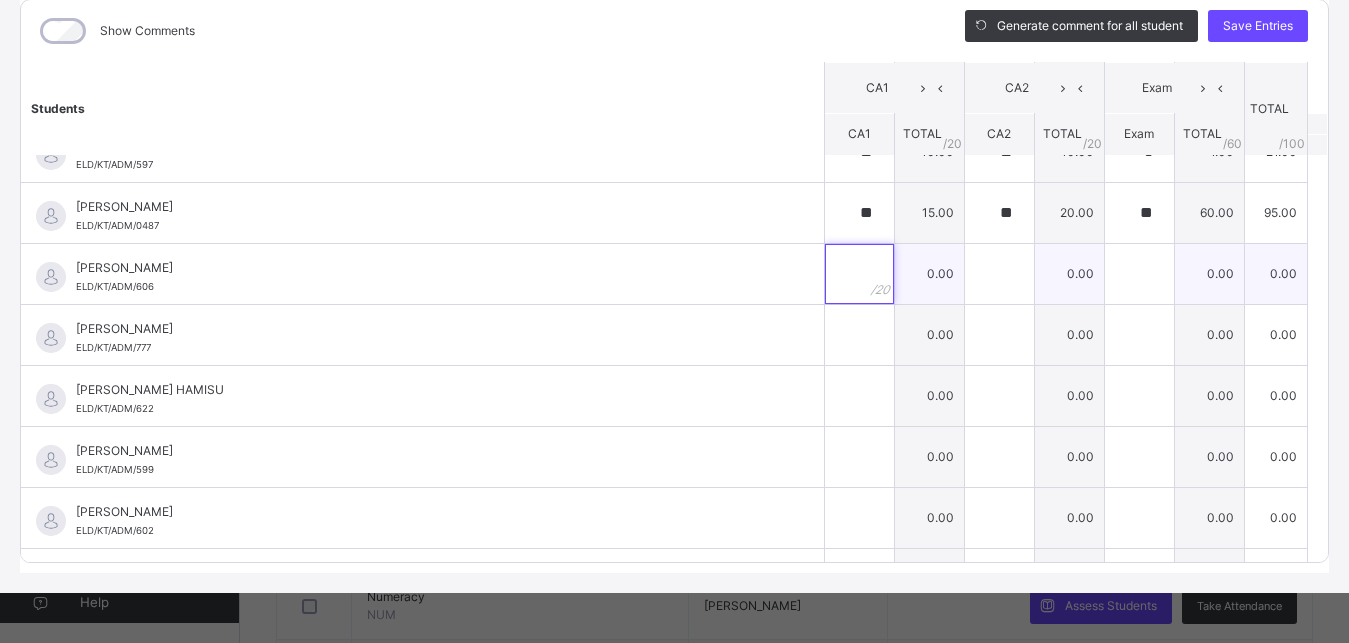 click at bounding box center (859, 274) 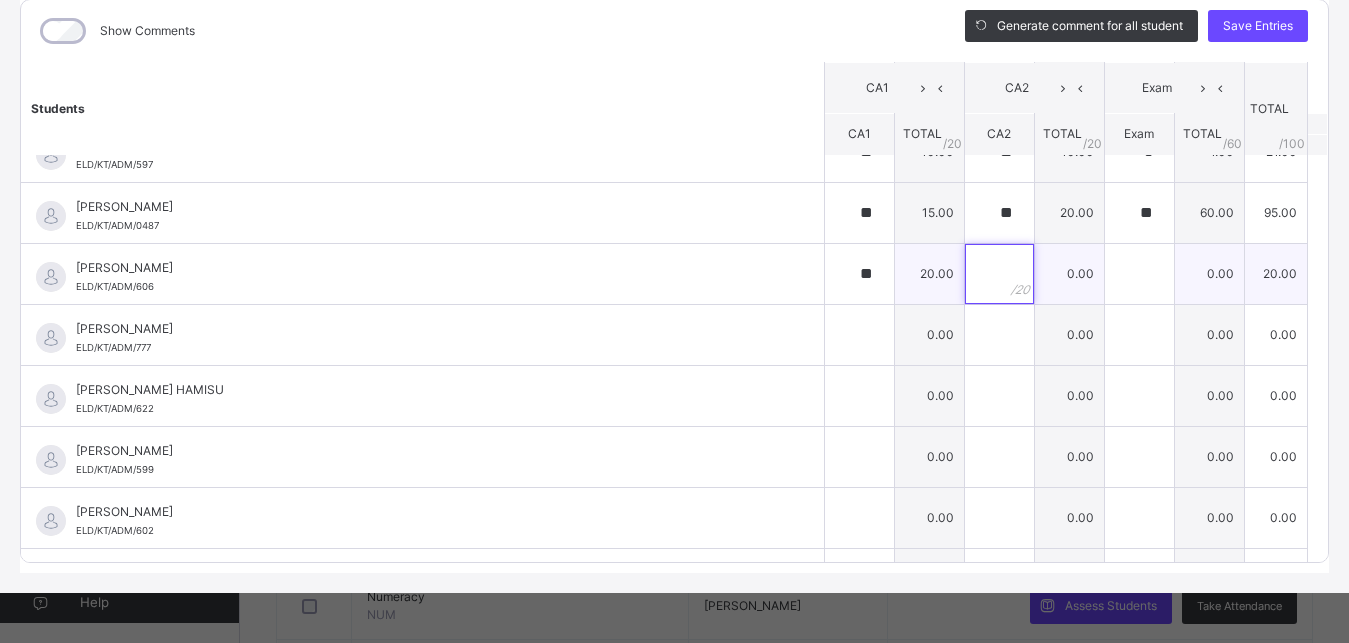 click at bounding box center (999, 274) 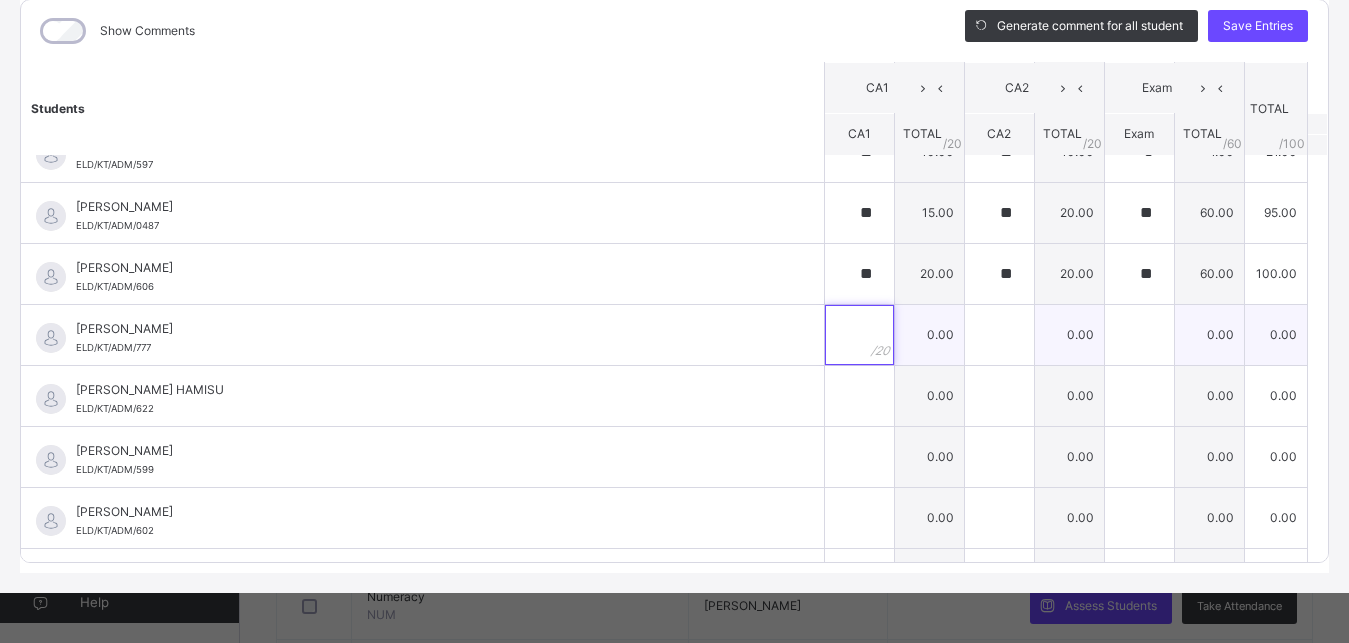 click at bounding box center [859, 335] 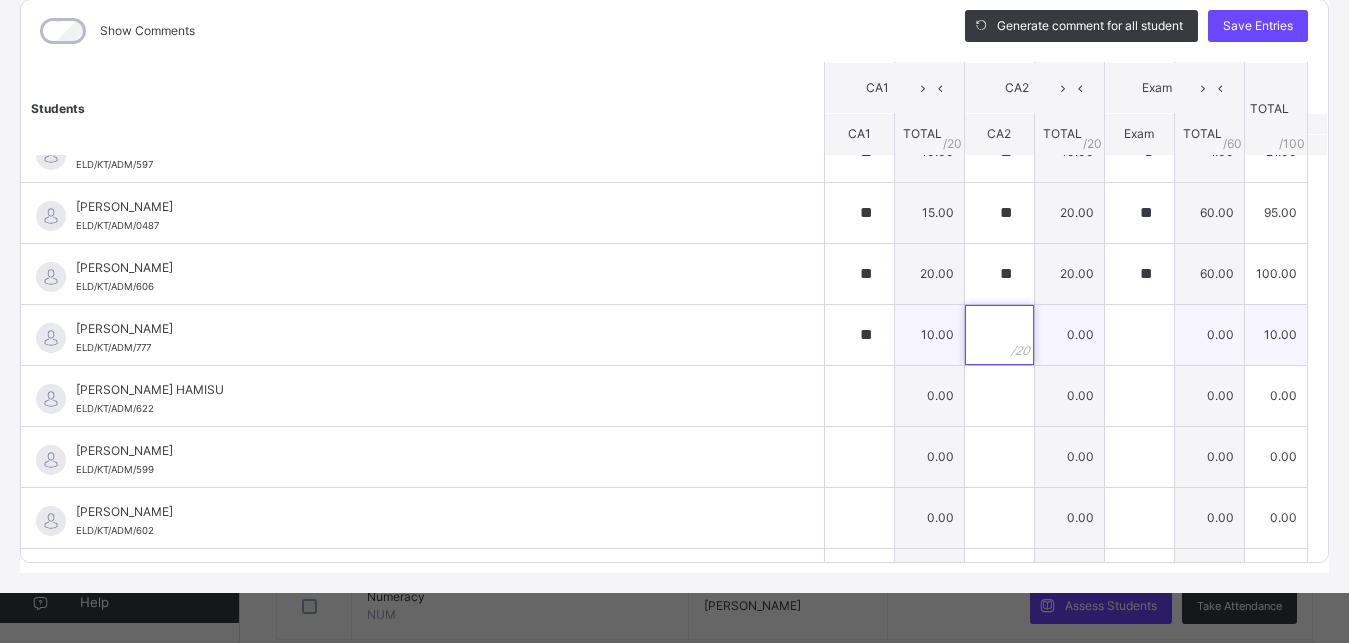 click at bounding box center (999, 335) 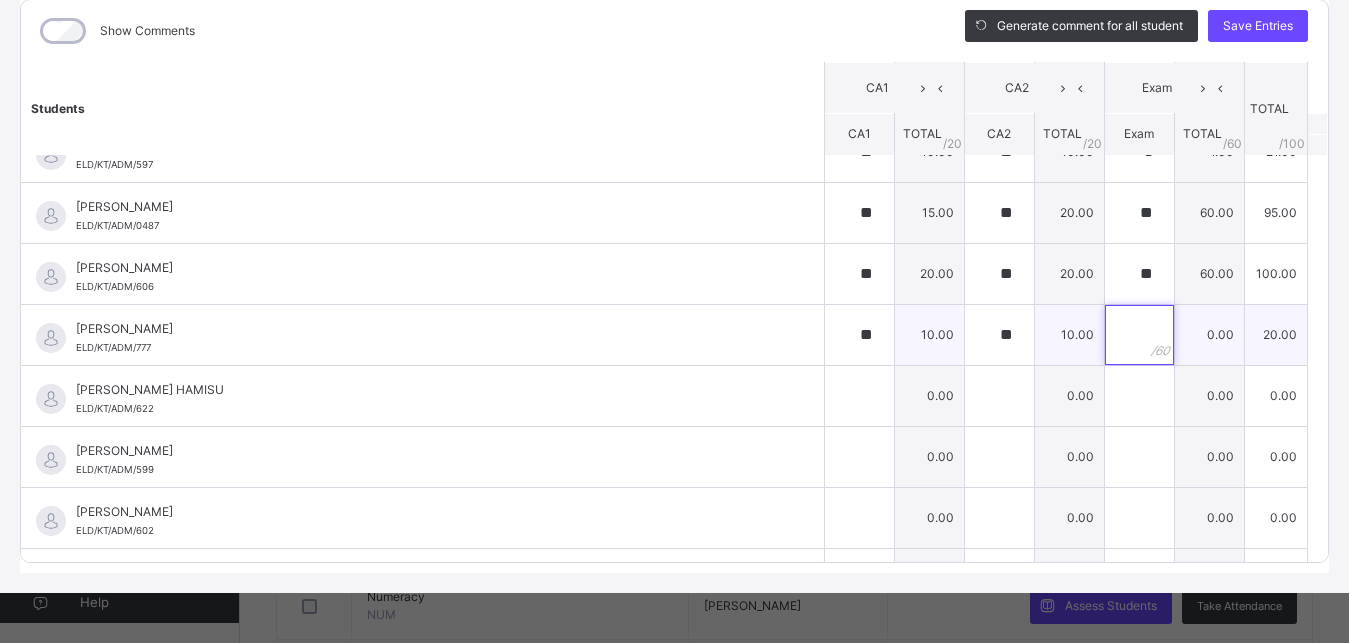 click at bounding box center [1139, 335] 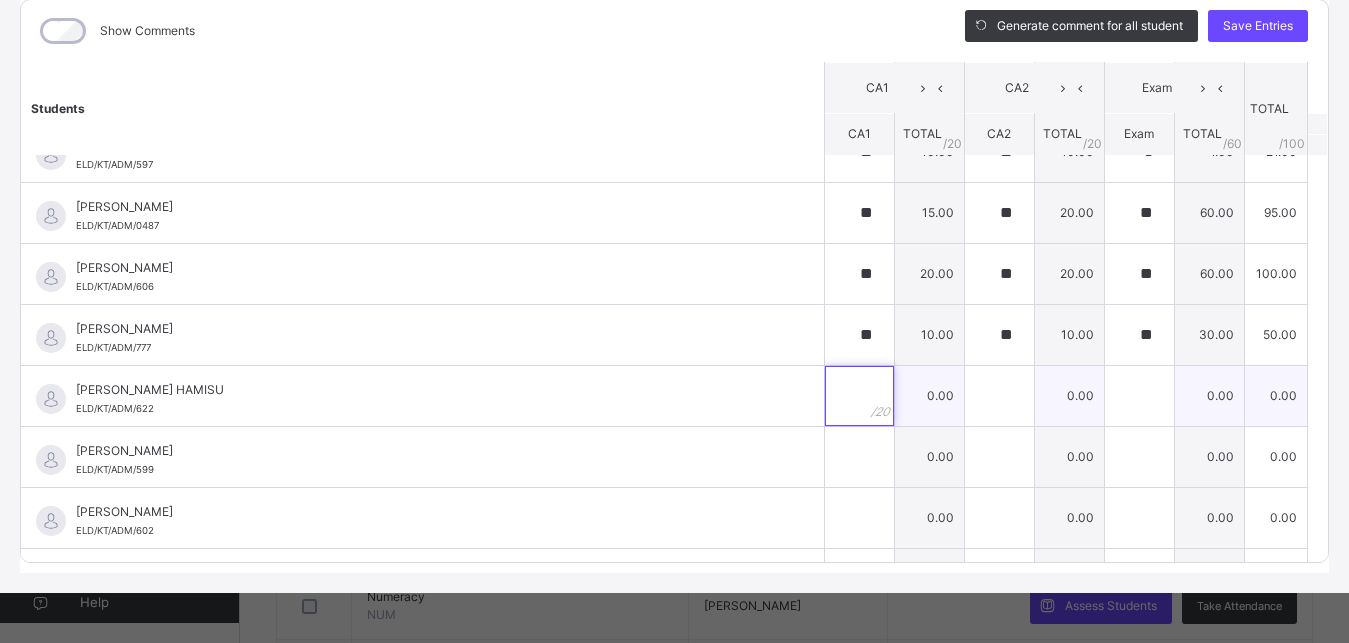 click at bounding box center (859, 396) 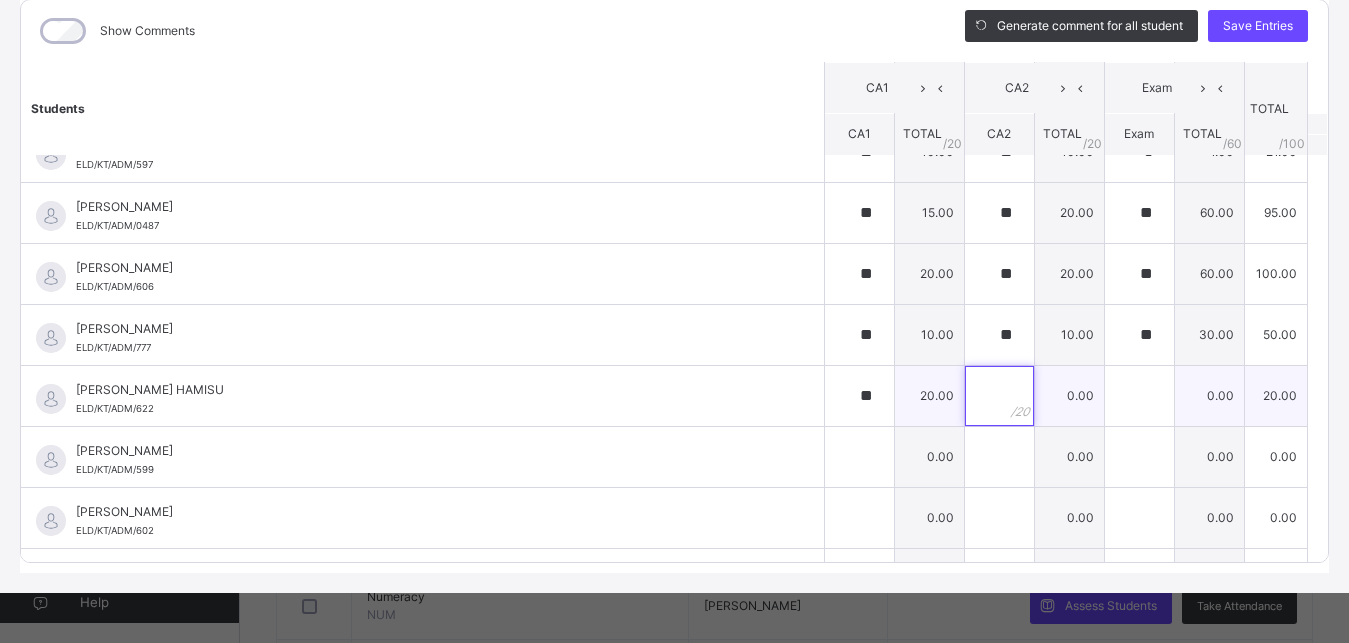 click at bounding box center (999, 396) 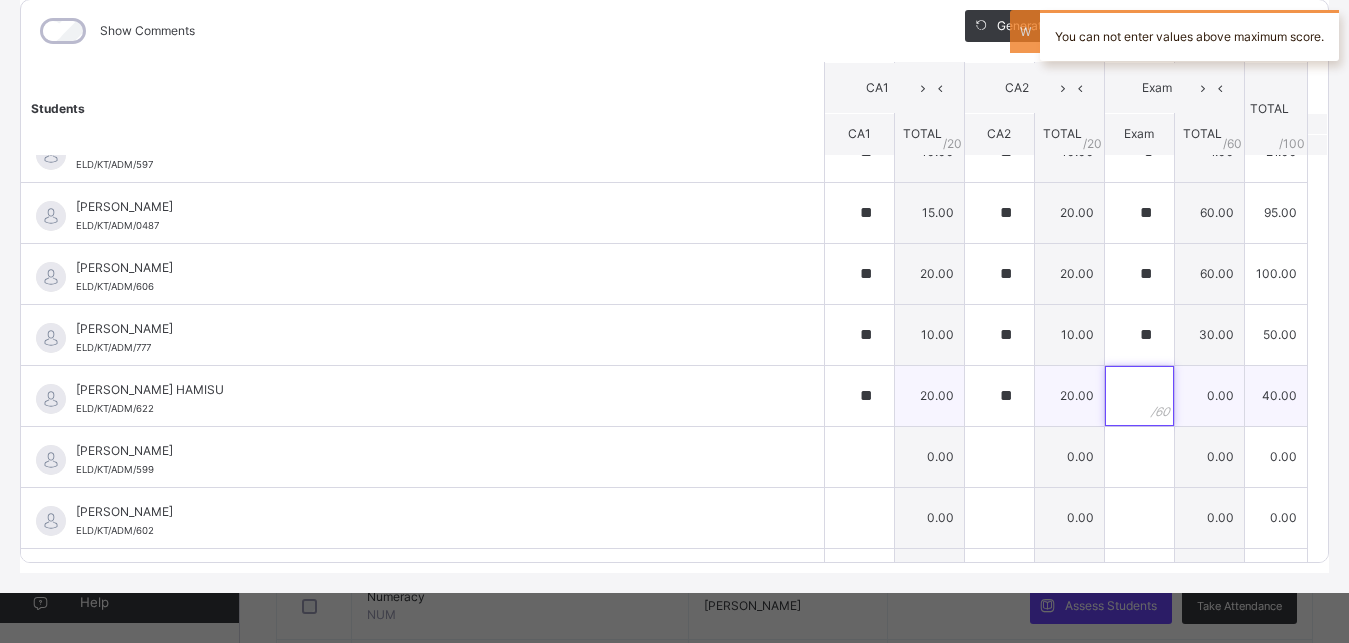 click at bounding box center [1139, 396] 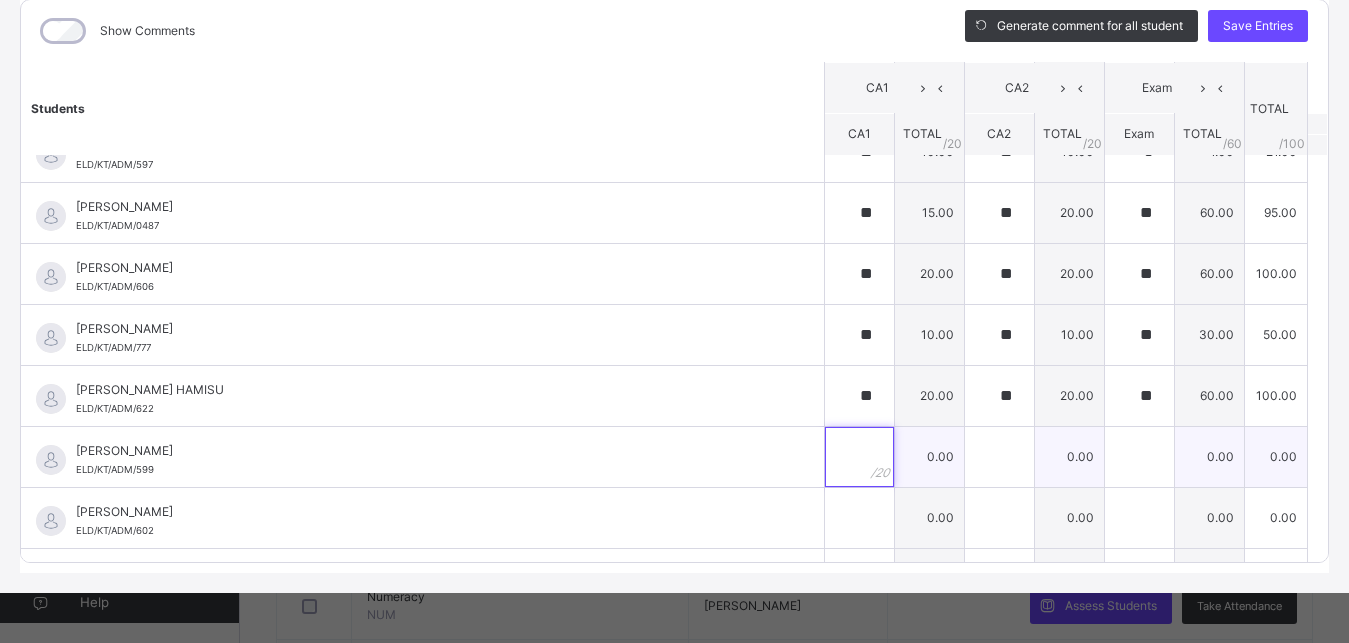 click at bounding box center (859, 457) 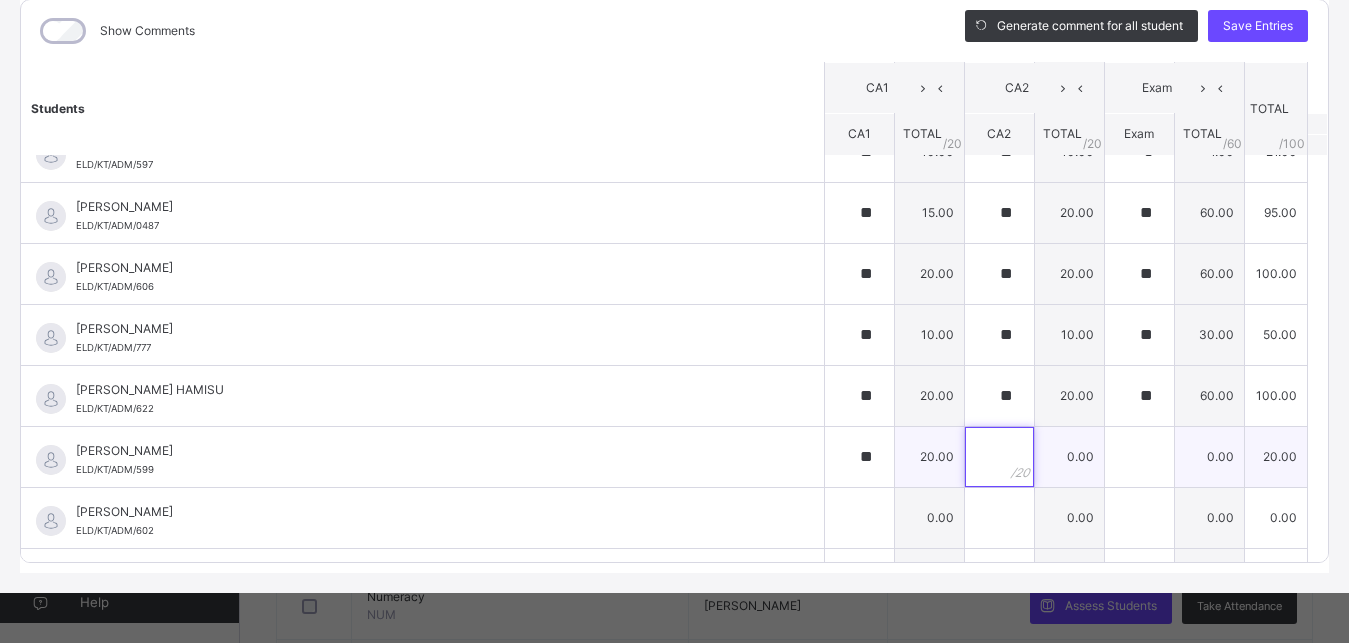 click at bounding box center (999, 457) 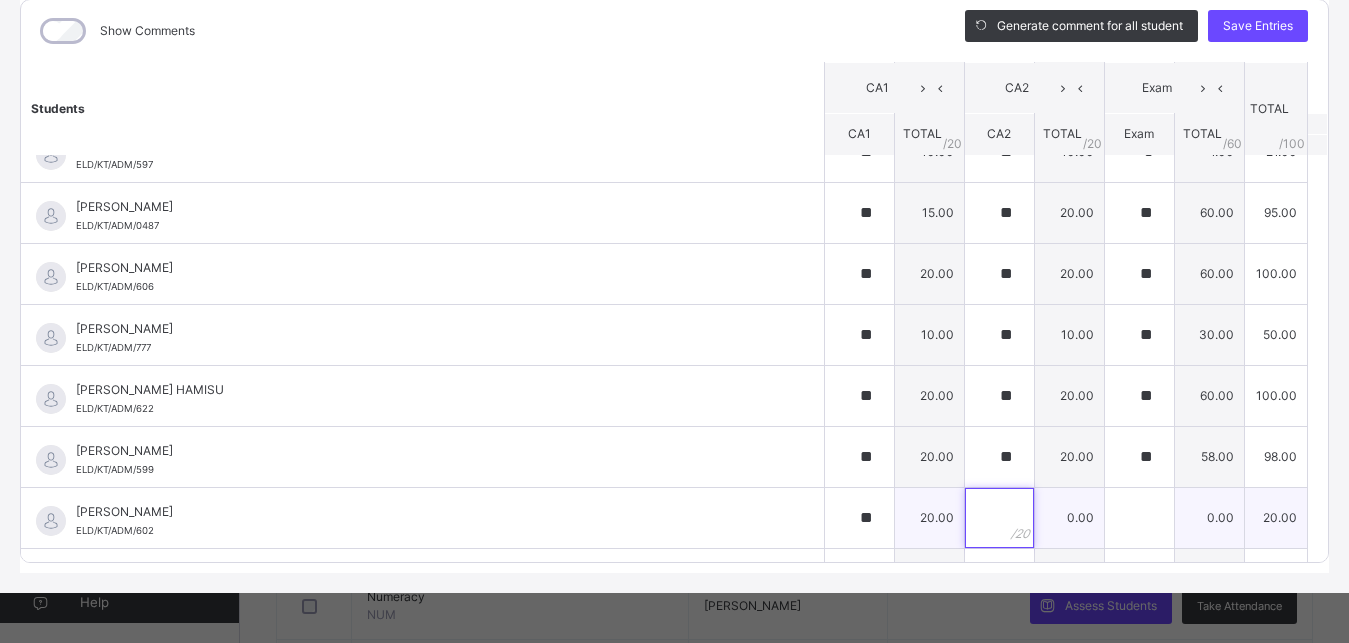click at bounding box center (999, 518) 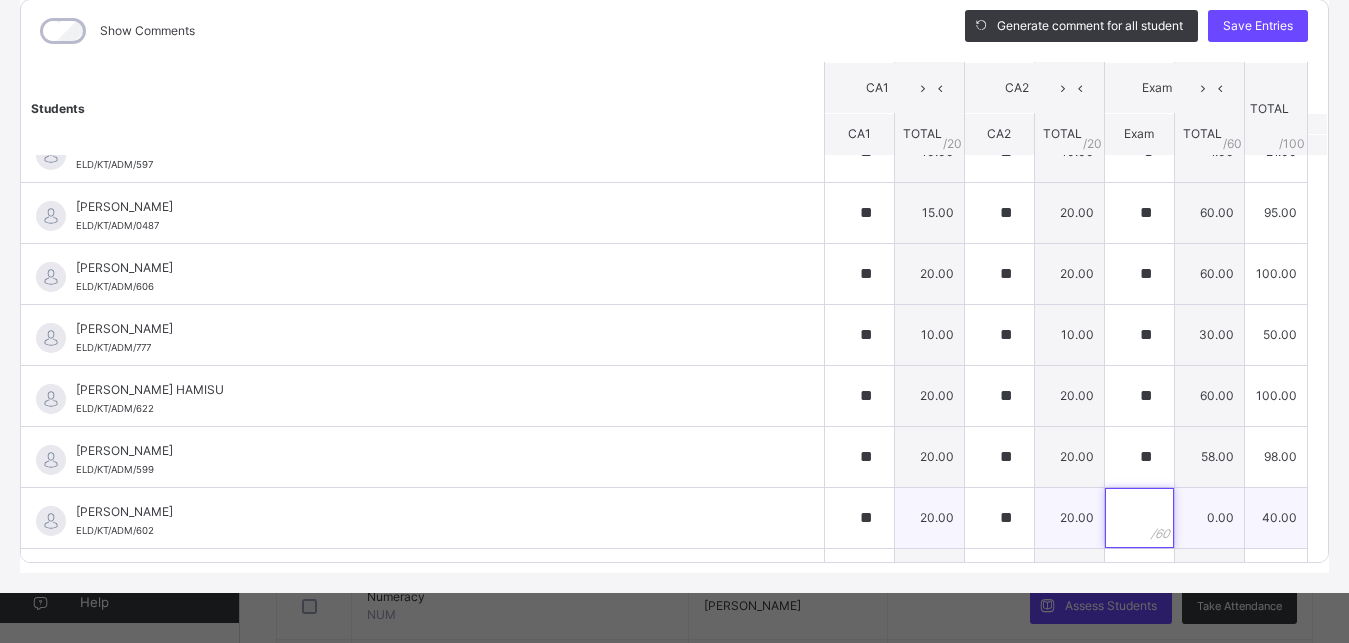 click at bounding box center [1139, 518] 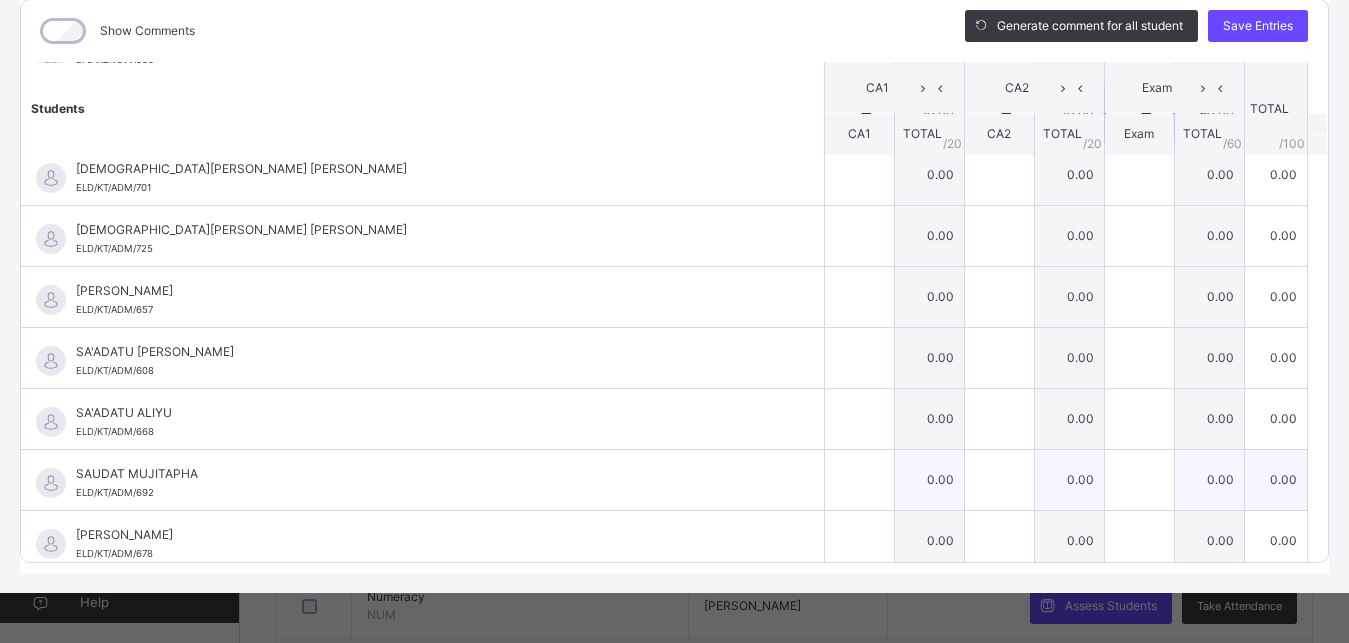scroll, scrollTop: 2025, scrollLeft: 0, axis: vertical 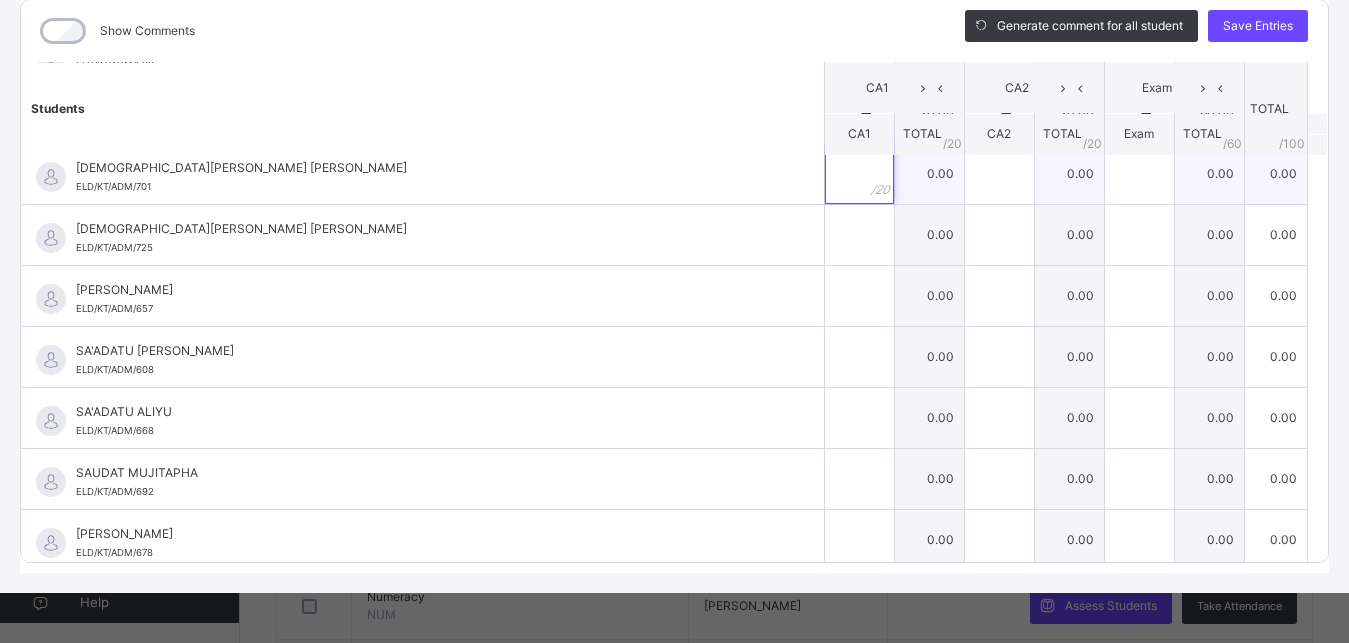 click at bounding box center [859, 174] 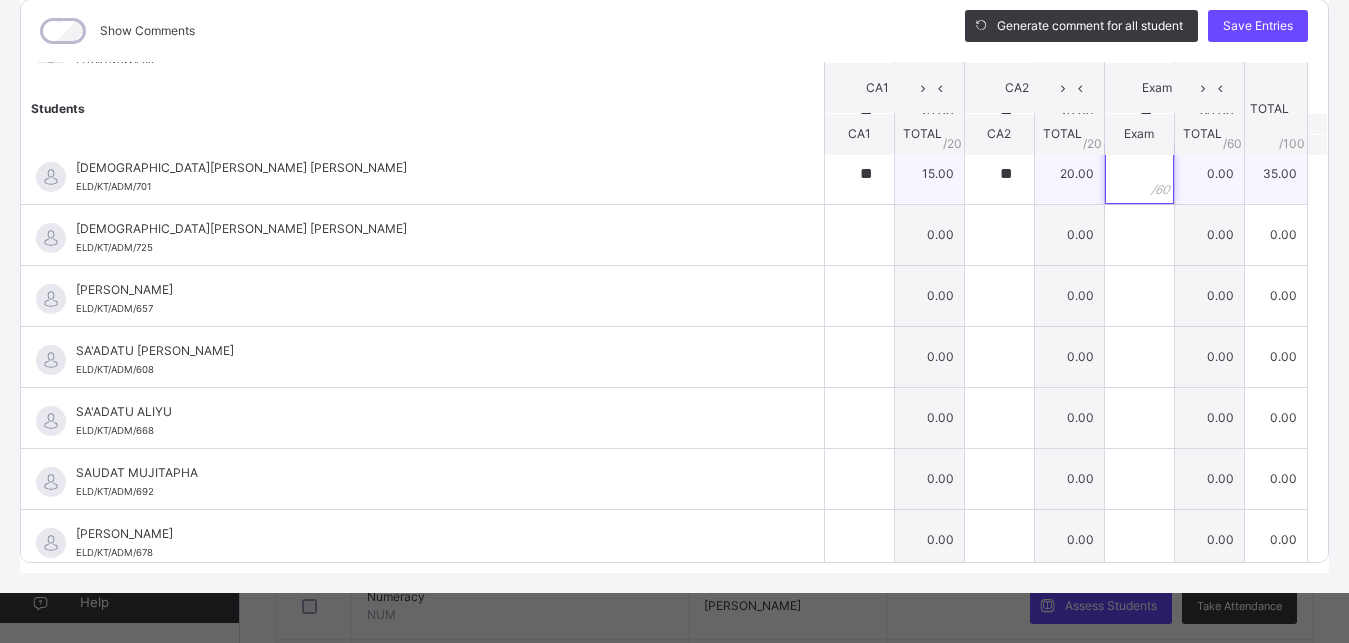 click at bounding box center [1139, 174] 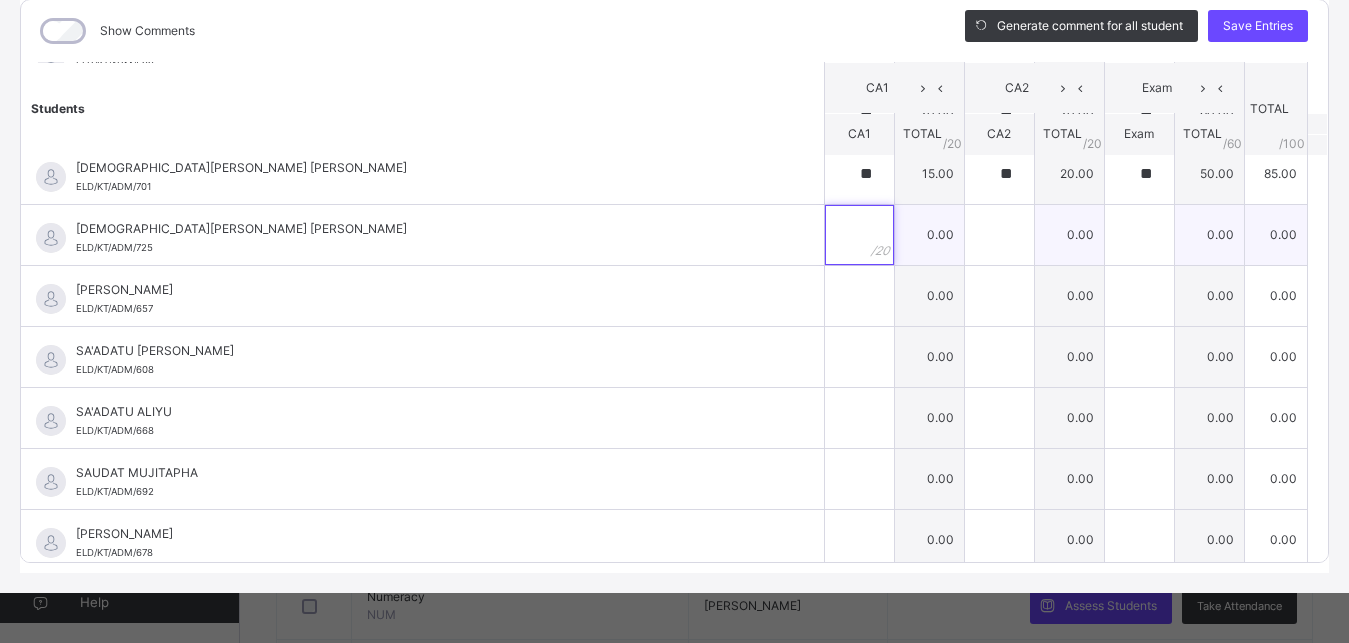 click at bounding box center [859, 235] 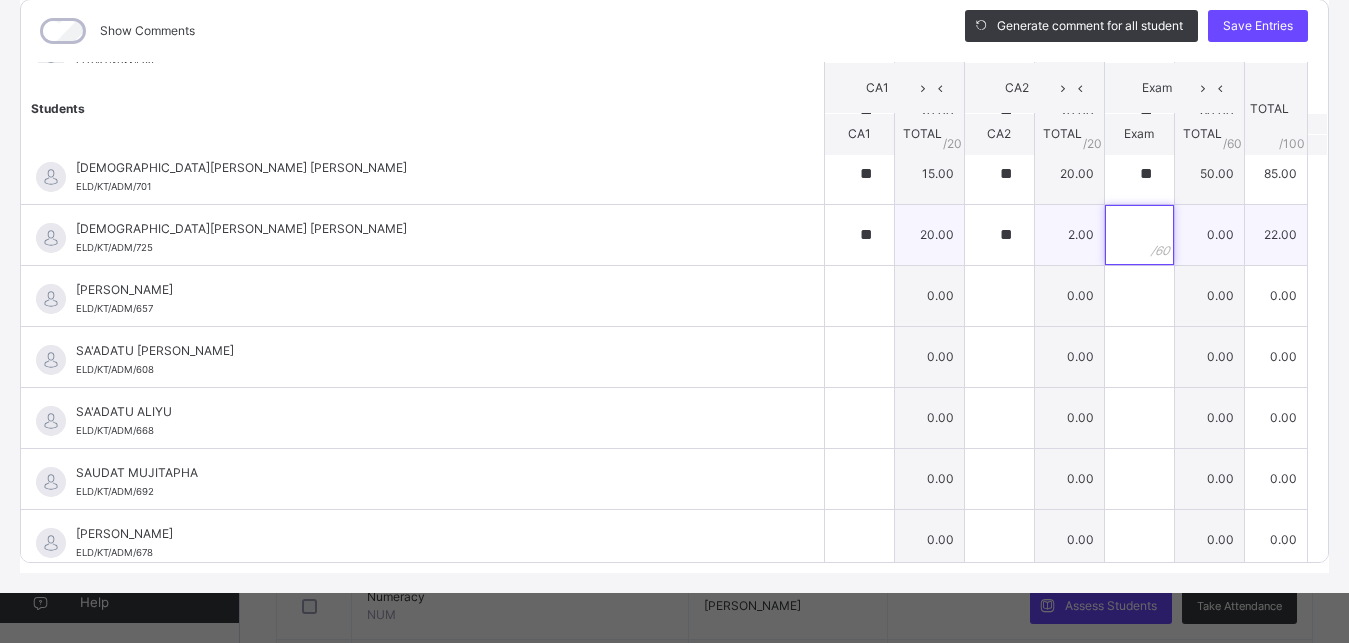 click at bounding box center [1139, 235] 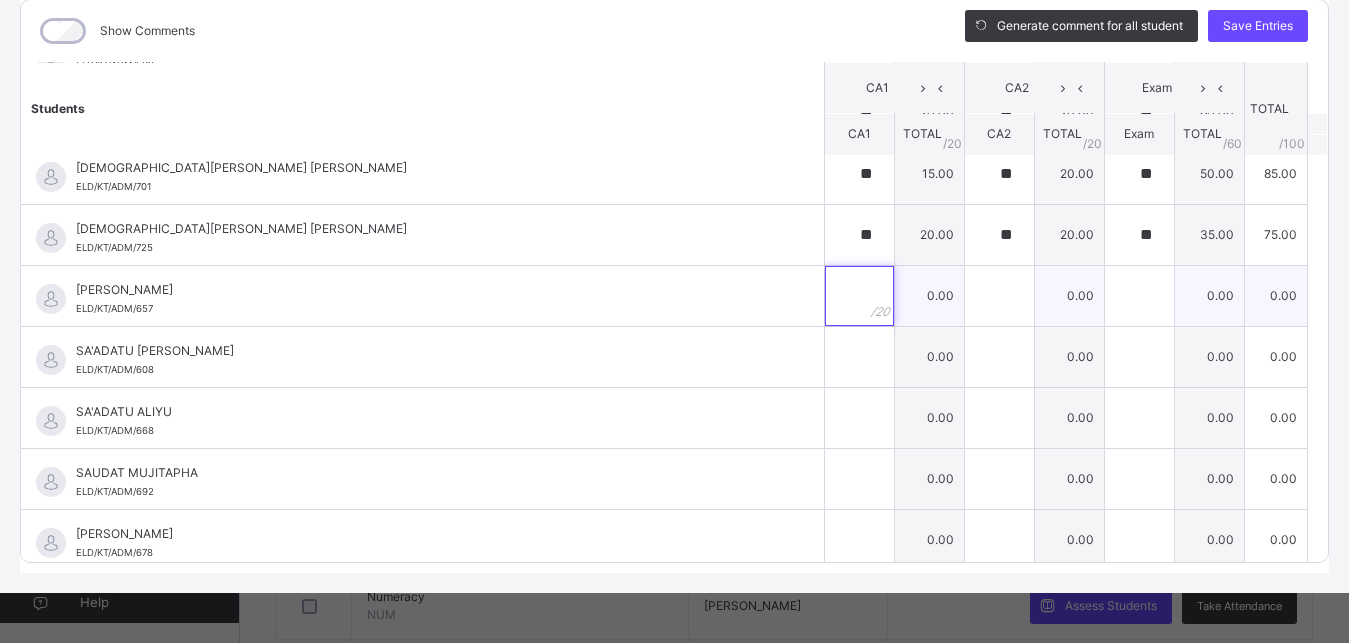 click at bounding box center (859, 296) 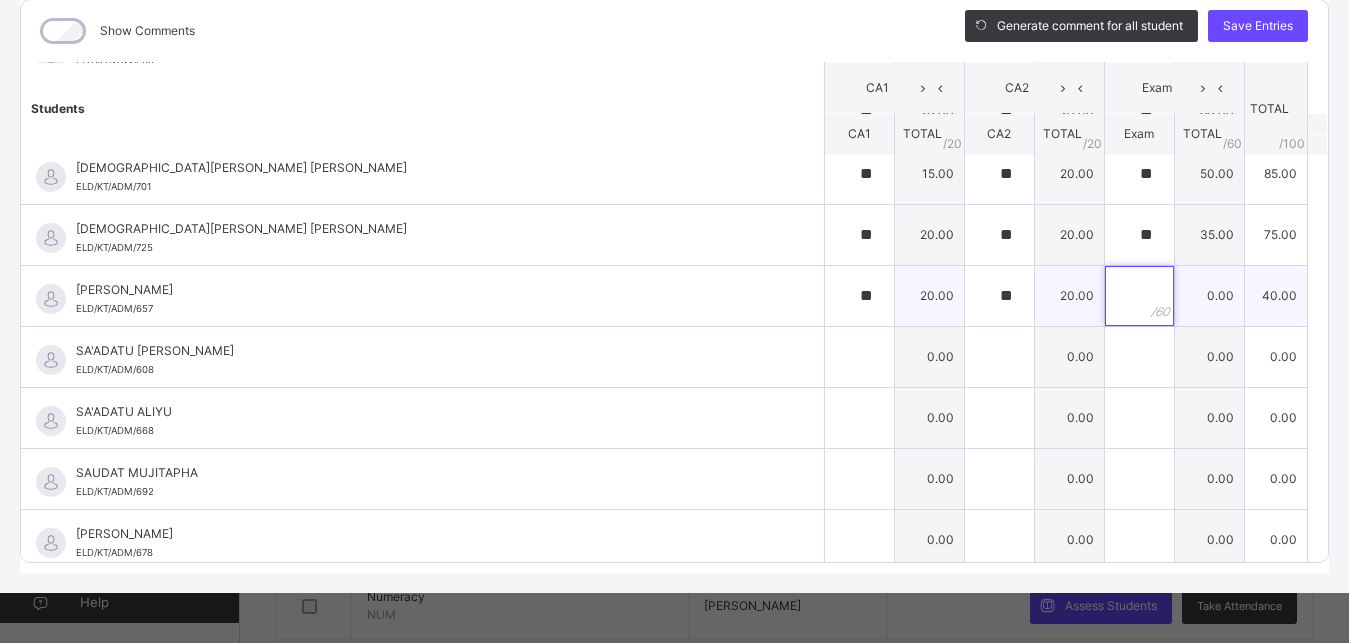 click at bounding box center (1139, 296) 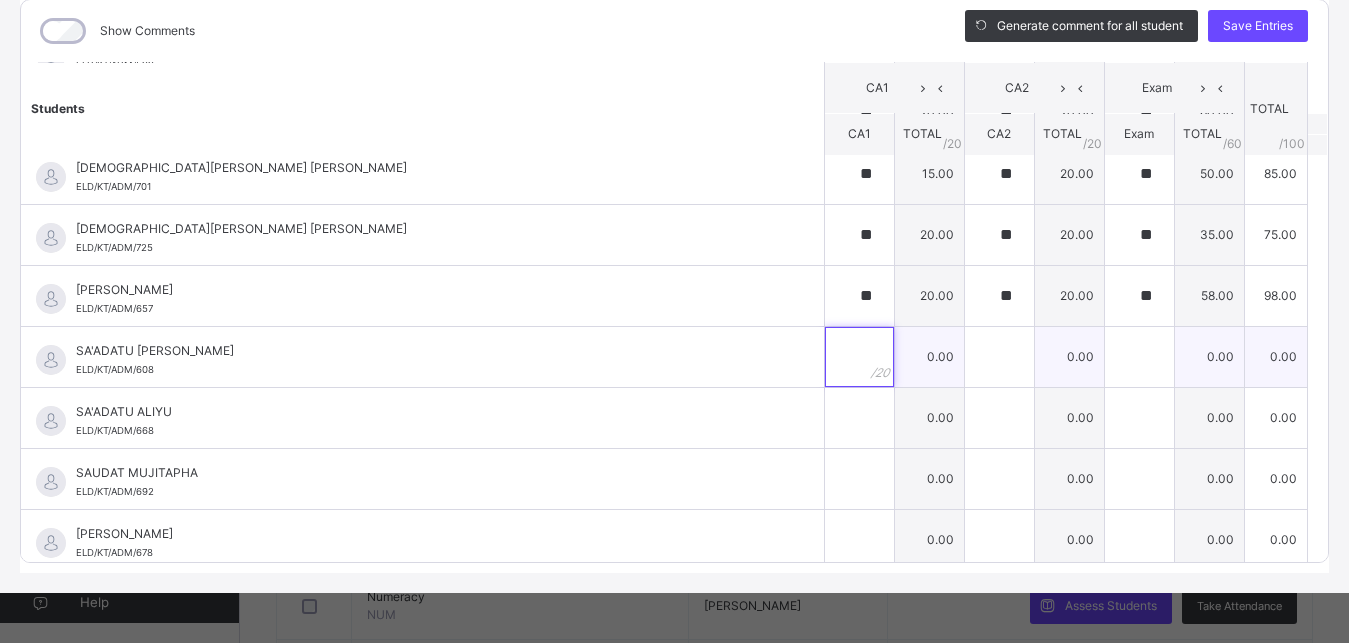 click at bounding box center [859, 357] 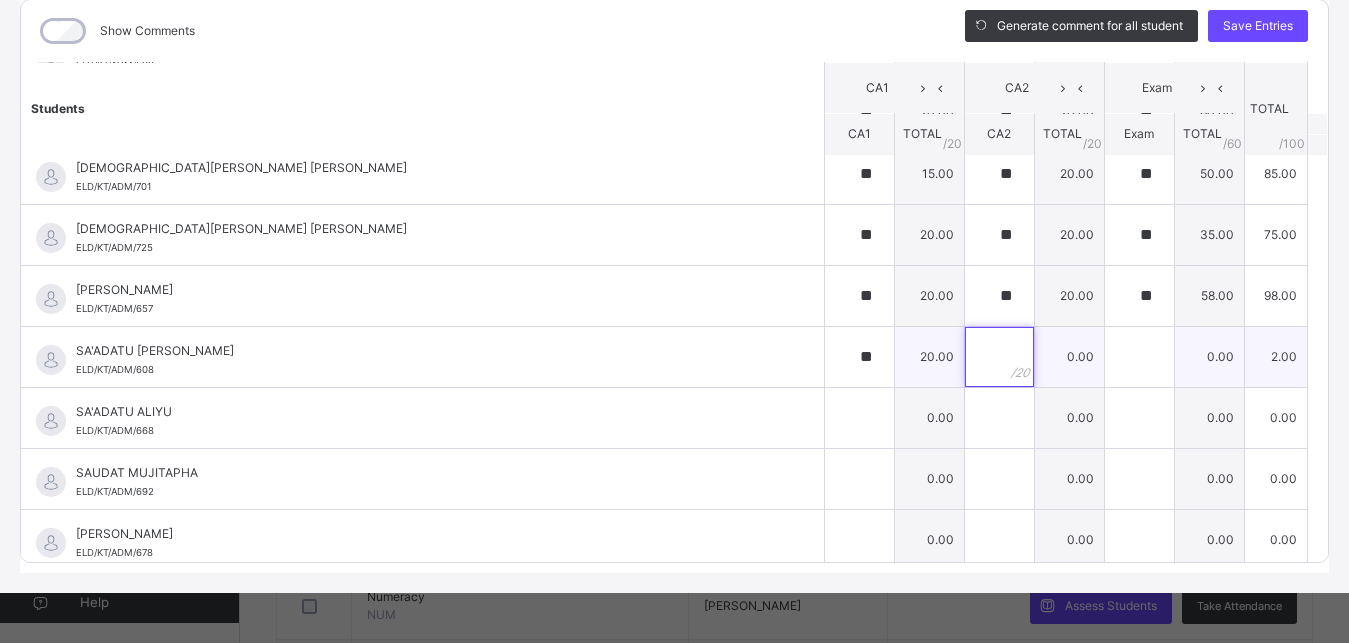 click at bounding box center (999, 357) 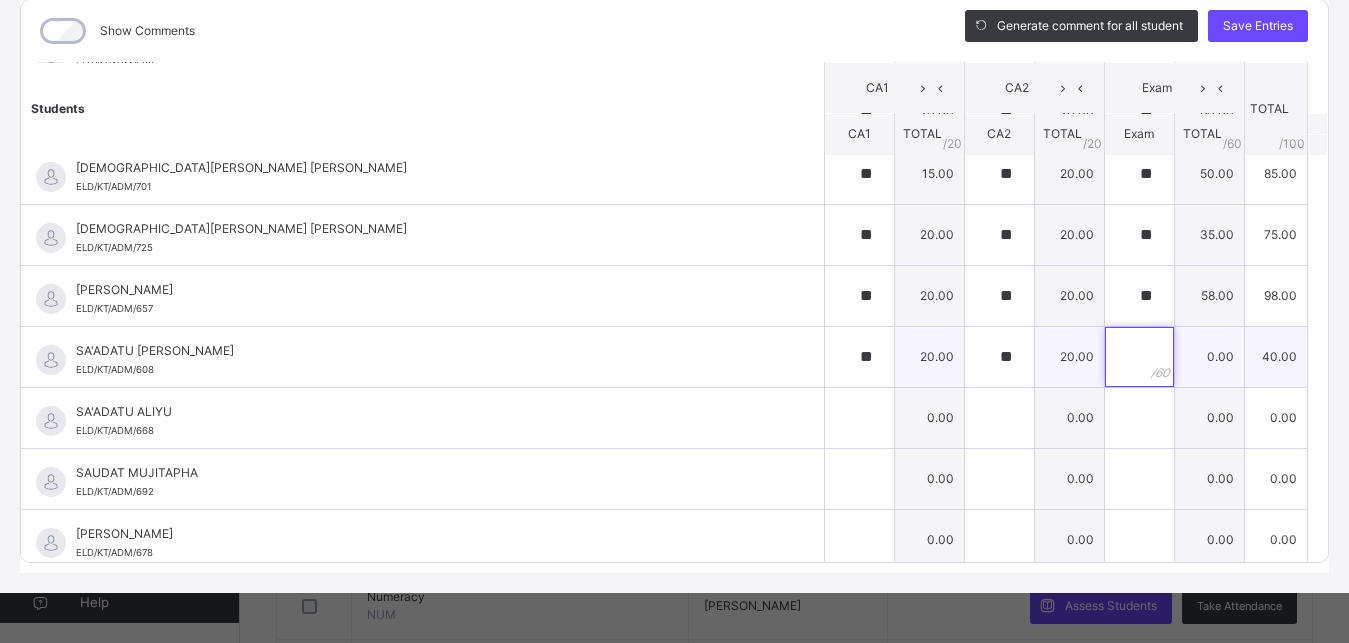 click at bounding box center [1139, 357] 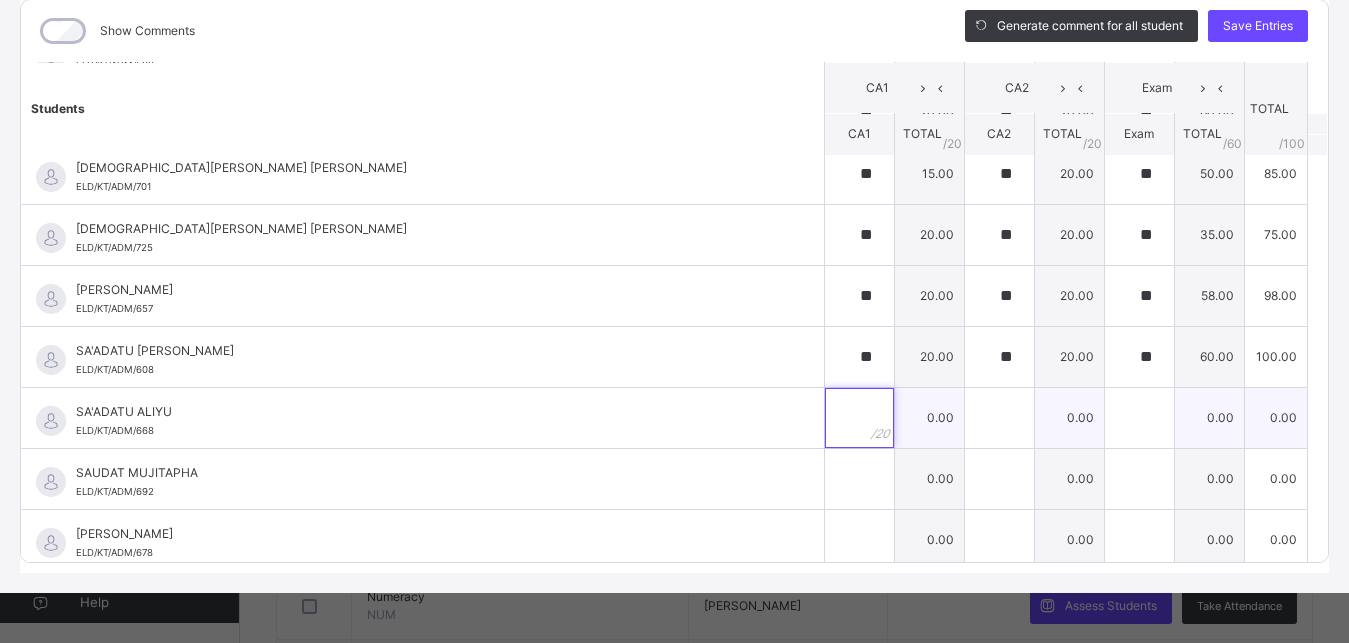 click at bounding box center [859, 418] 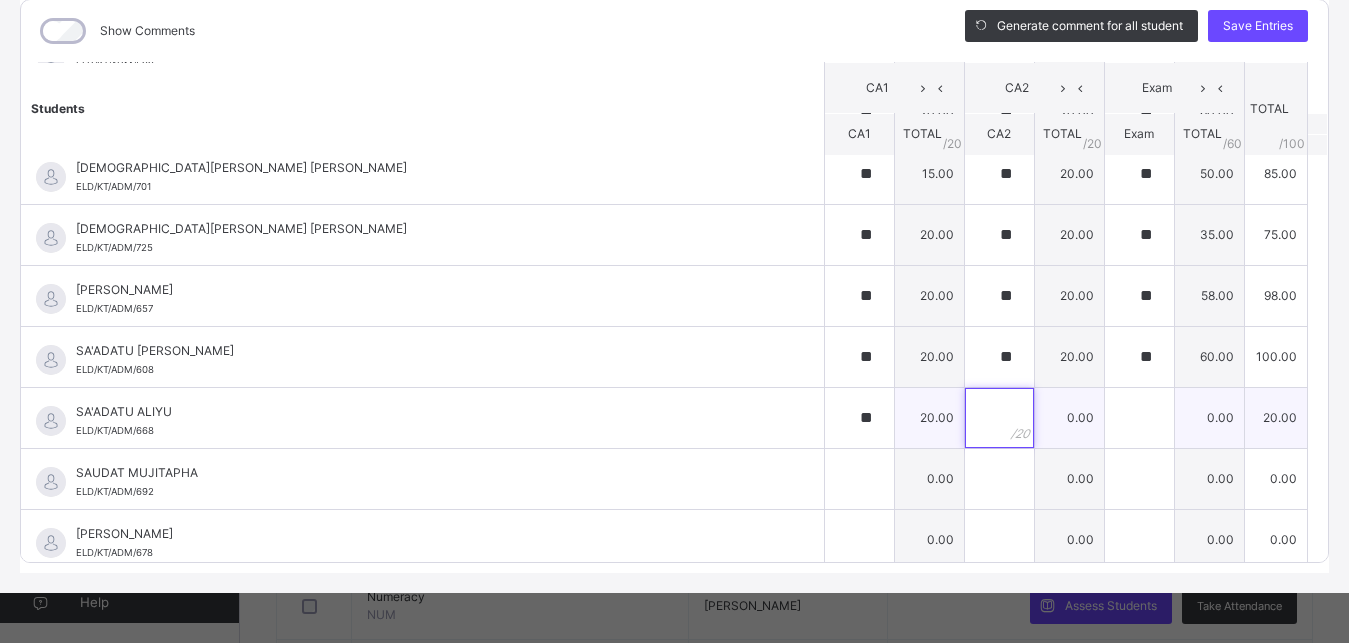 click at bounding box center [999, 418] 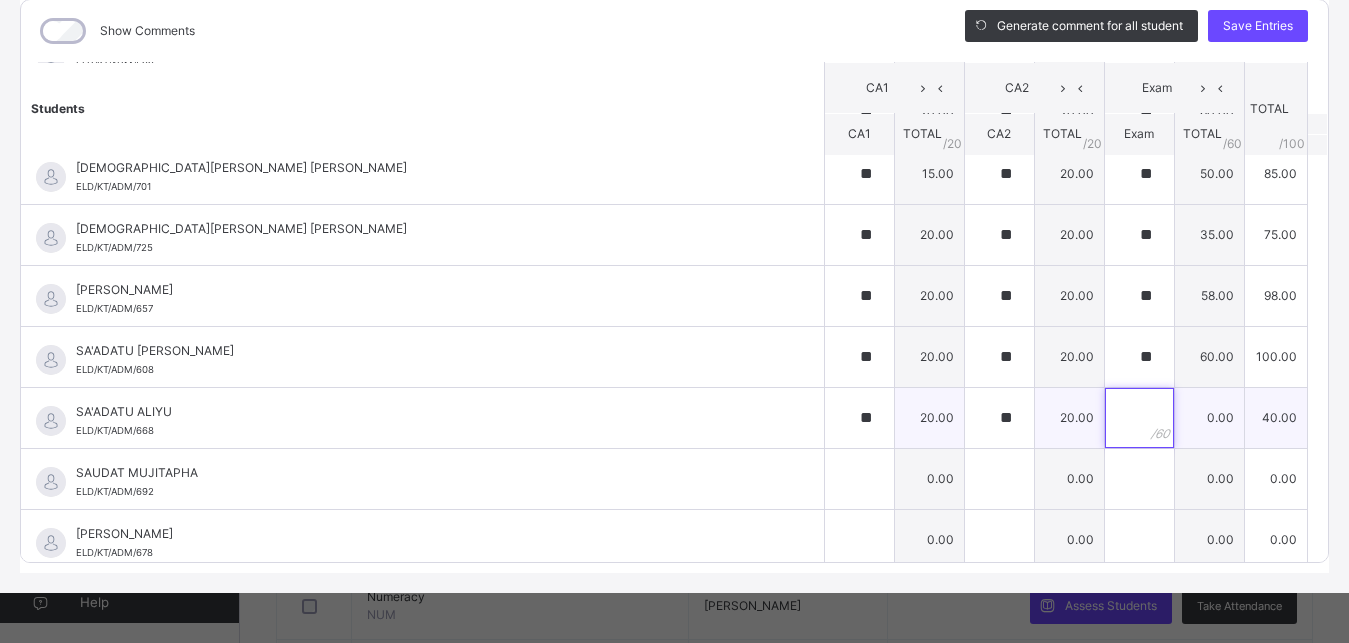 click at bounding box center [1139, 418] 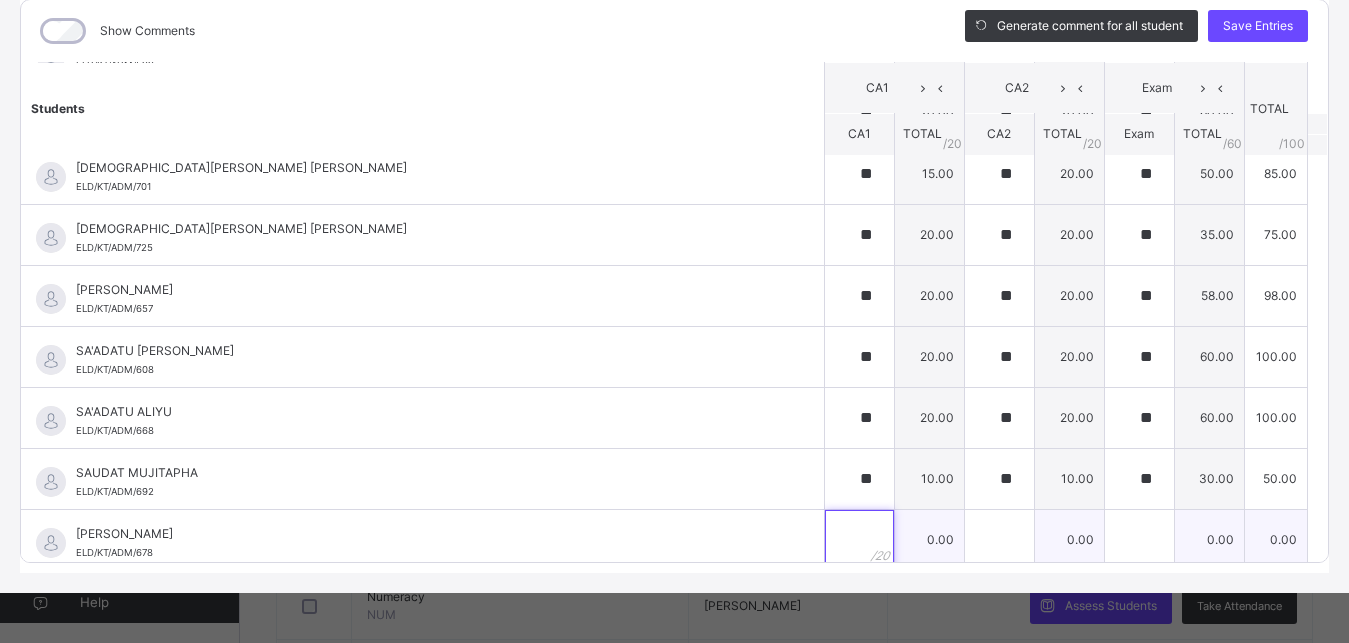 click at bounding box center [859, 540] 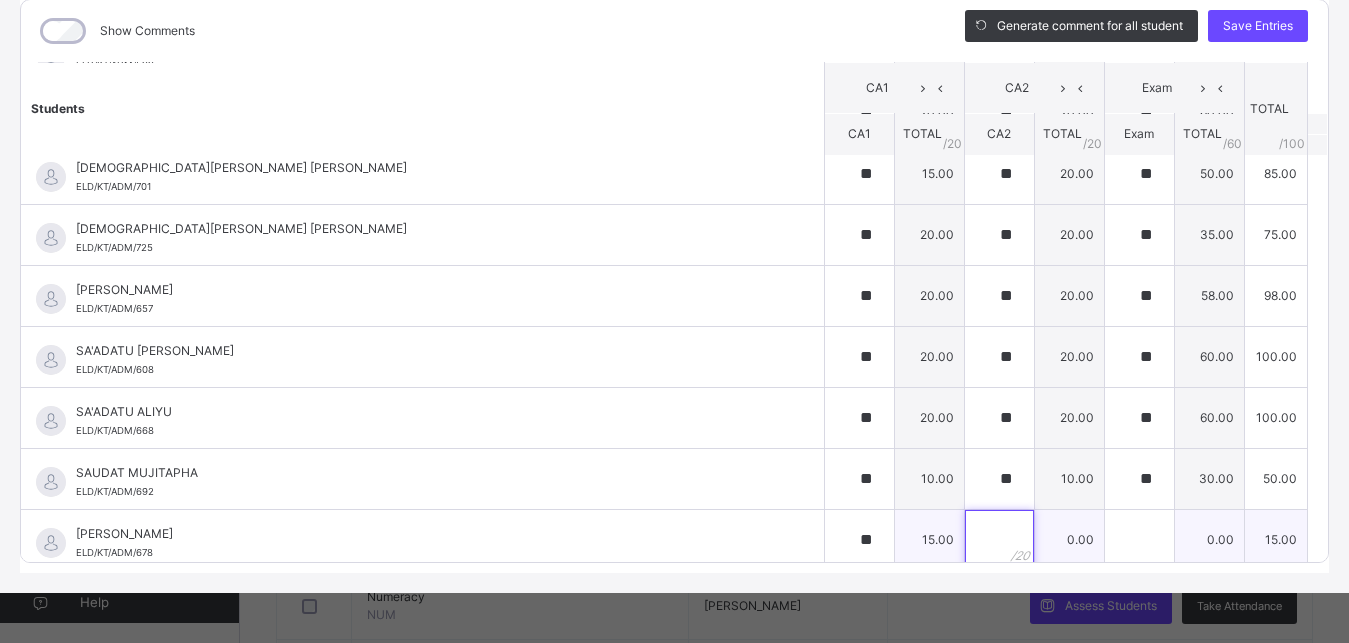 click at bounding box center [999, 540] 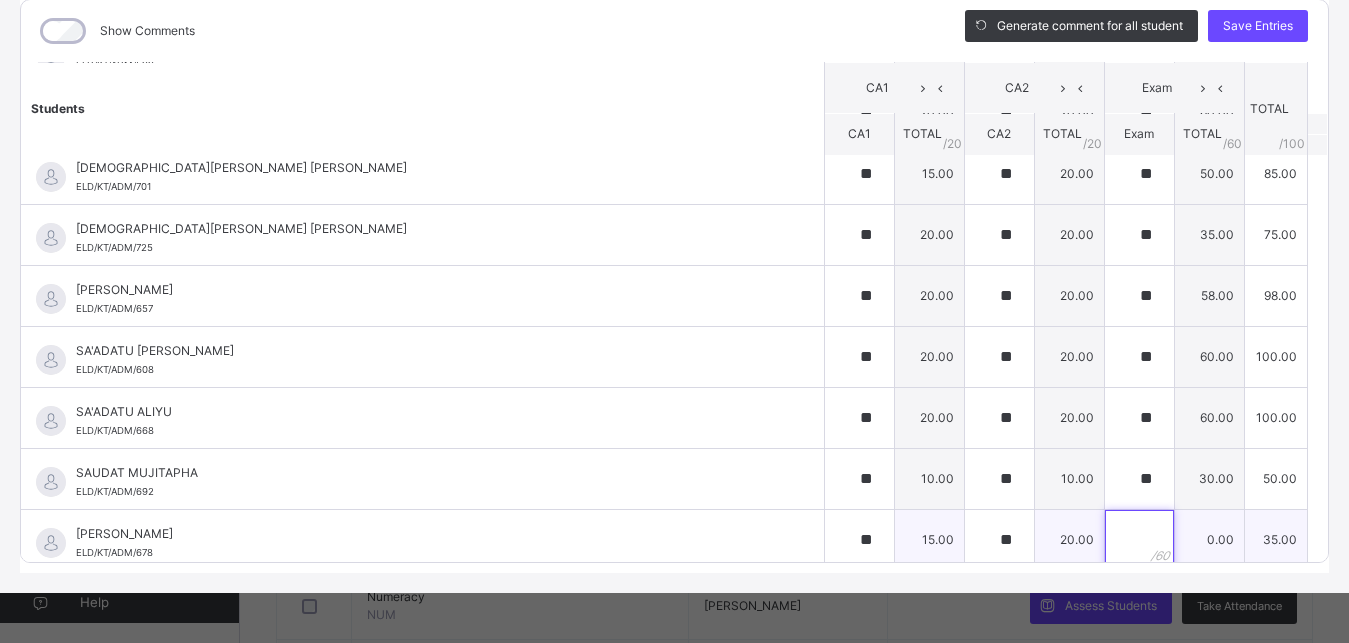 click at bounding box center [1139, 540] 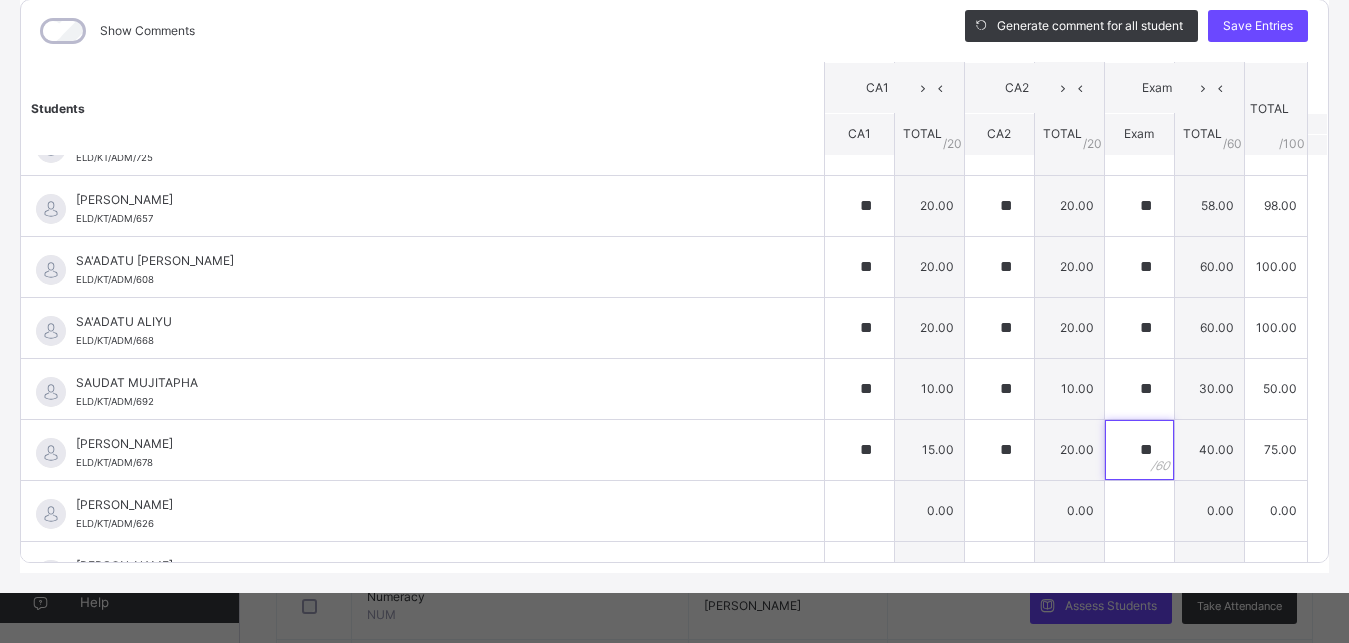 scroll, scrollTop: 2156, scrollLeft: 0, axis: vertical 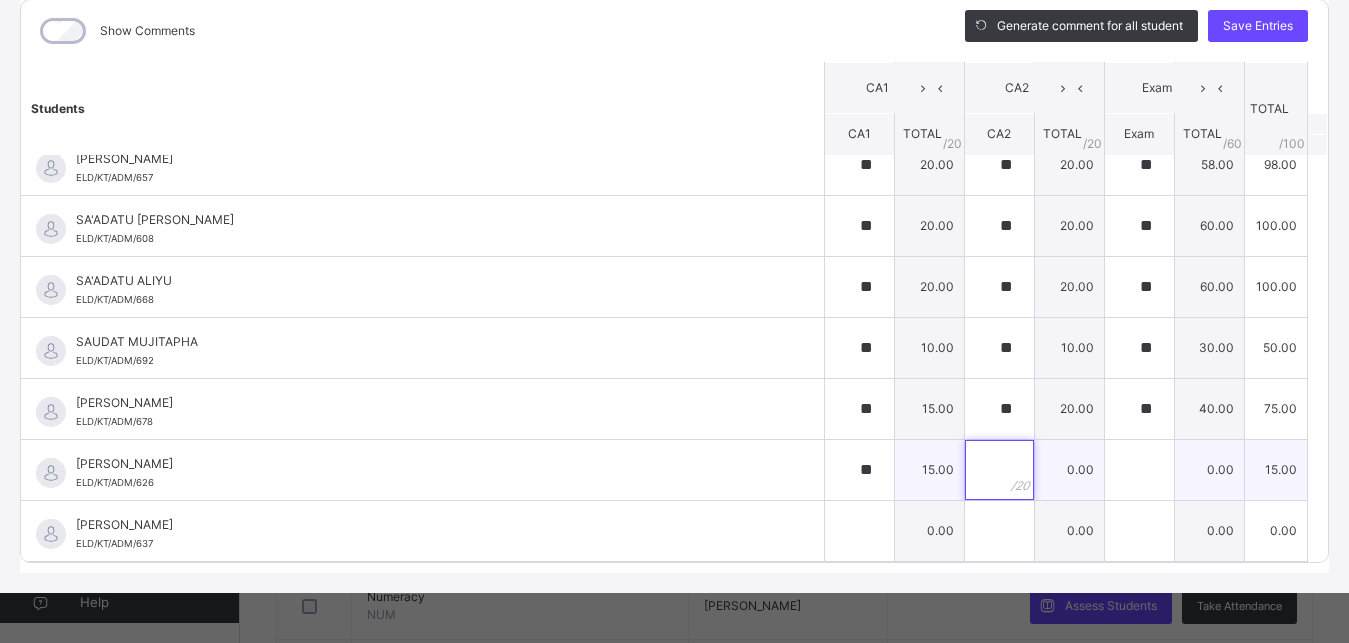 click at bounding box center [999, 470] 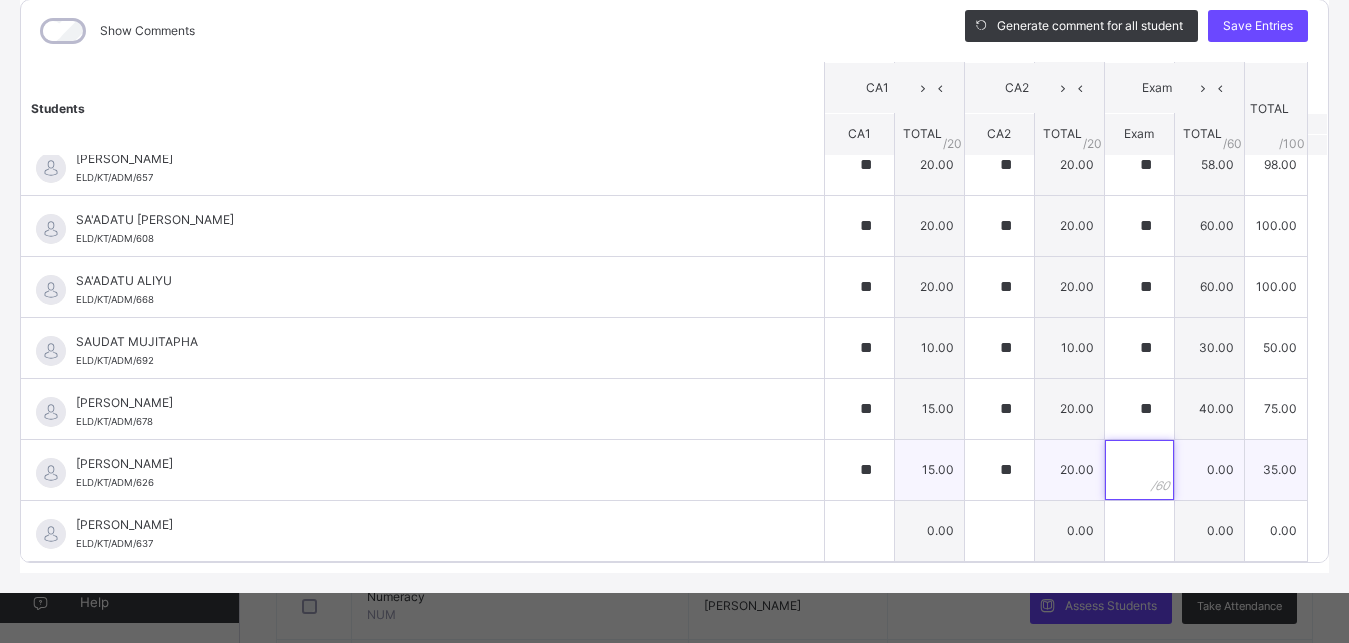 click at bounding box center (1139, 470) 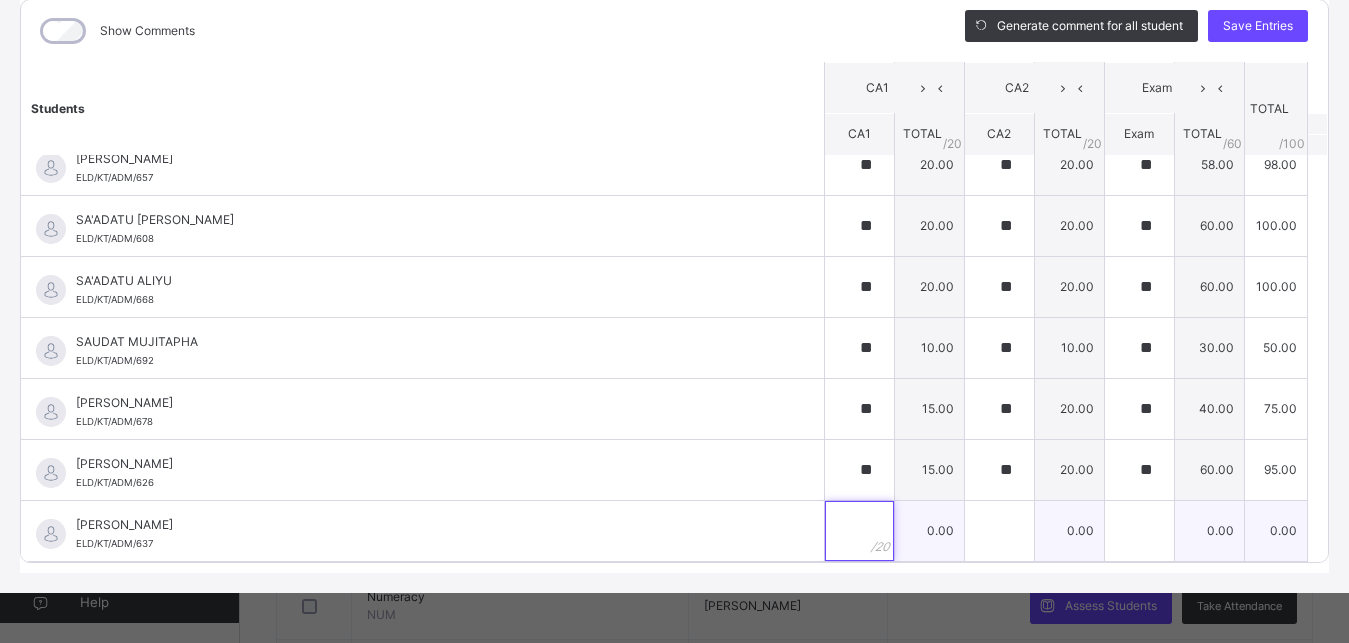 click at bounding box center (859, 531) 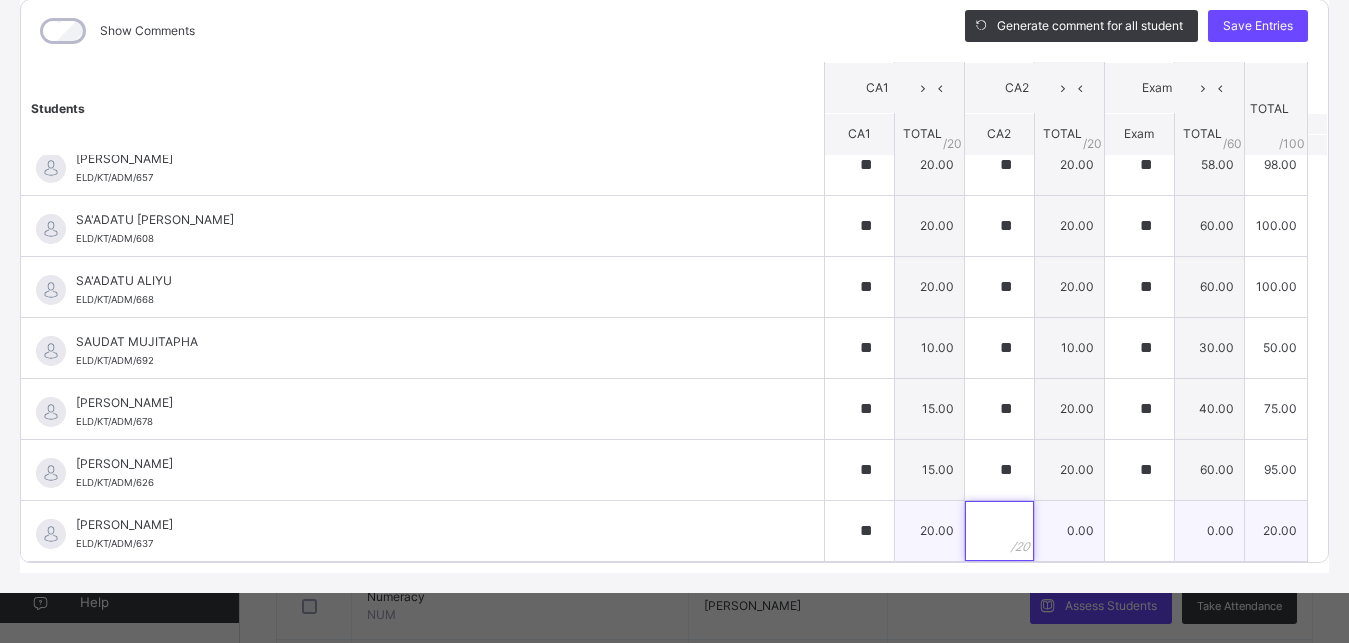 click at bounding box center (999, 531) 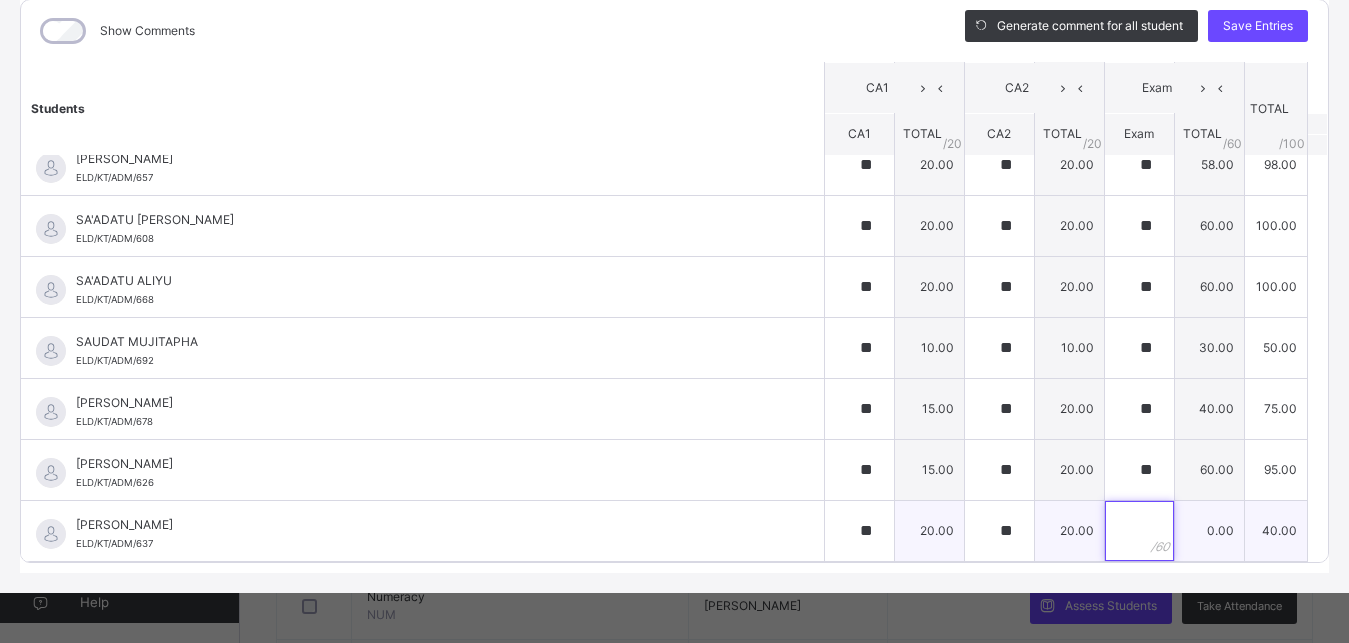 click at bounding box center [1139, 531] 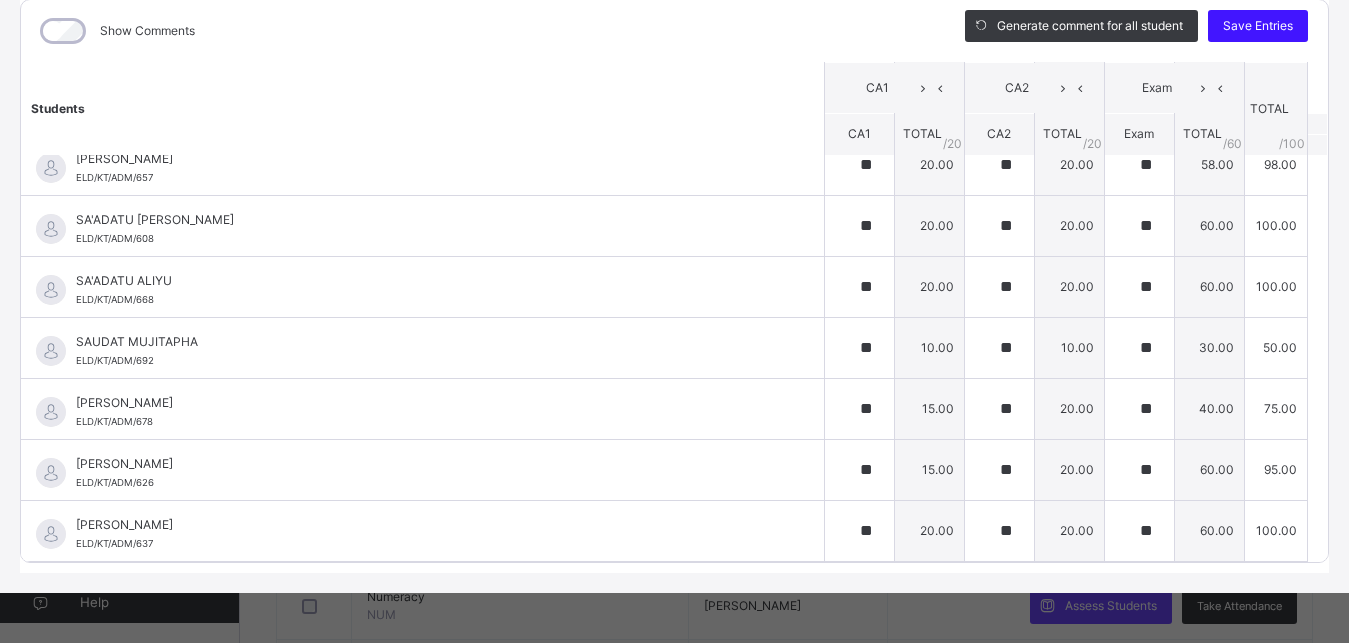 click on "Save Entries" at bounding box center (1258, 26) 